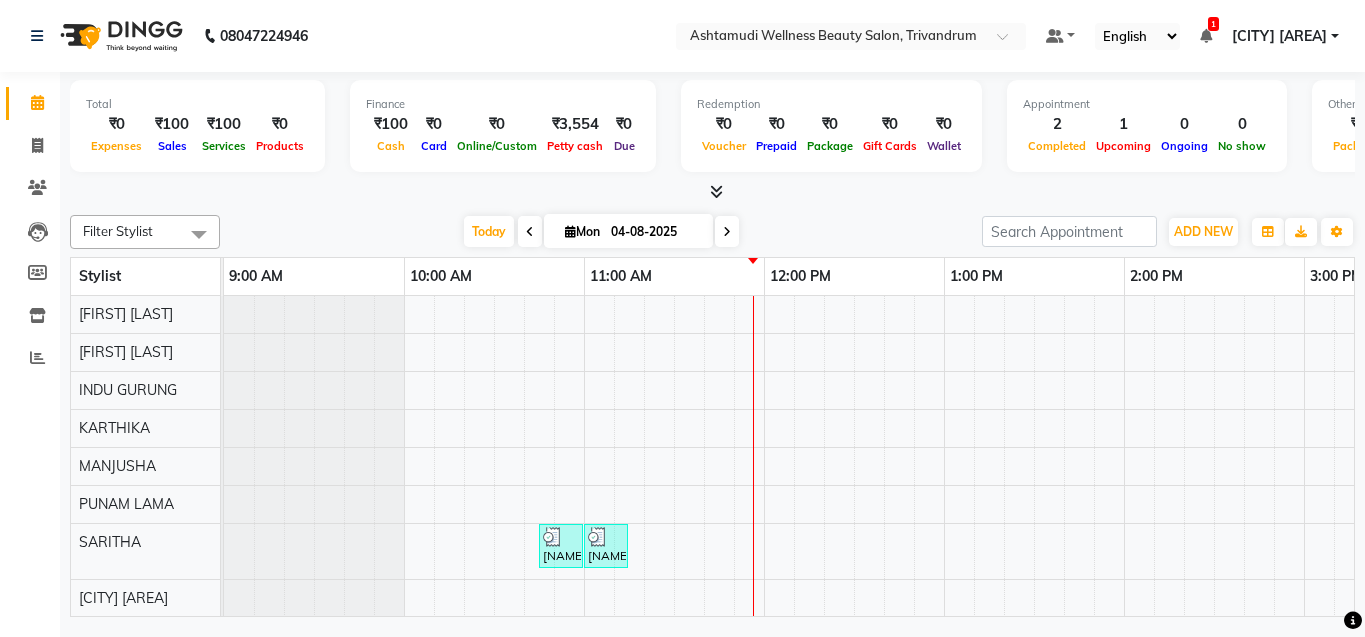 scroll, scrollTop: 0, scrollLeft: 0, axis: both 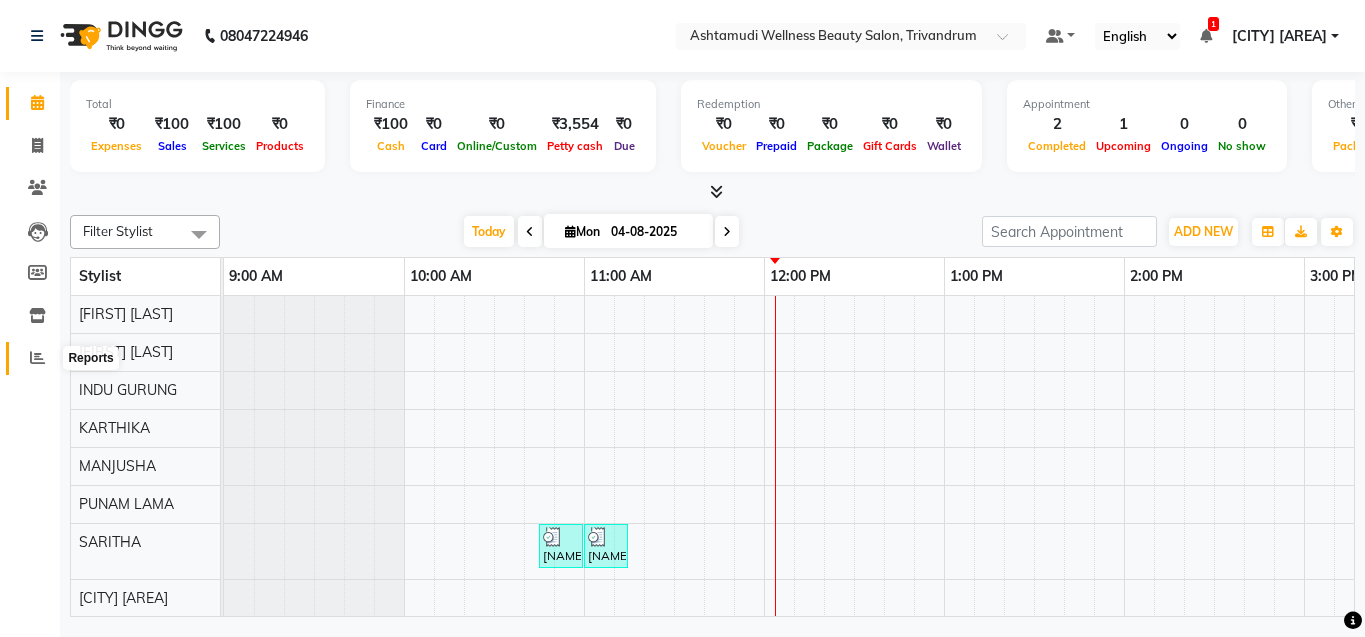click 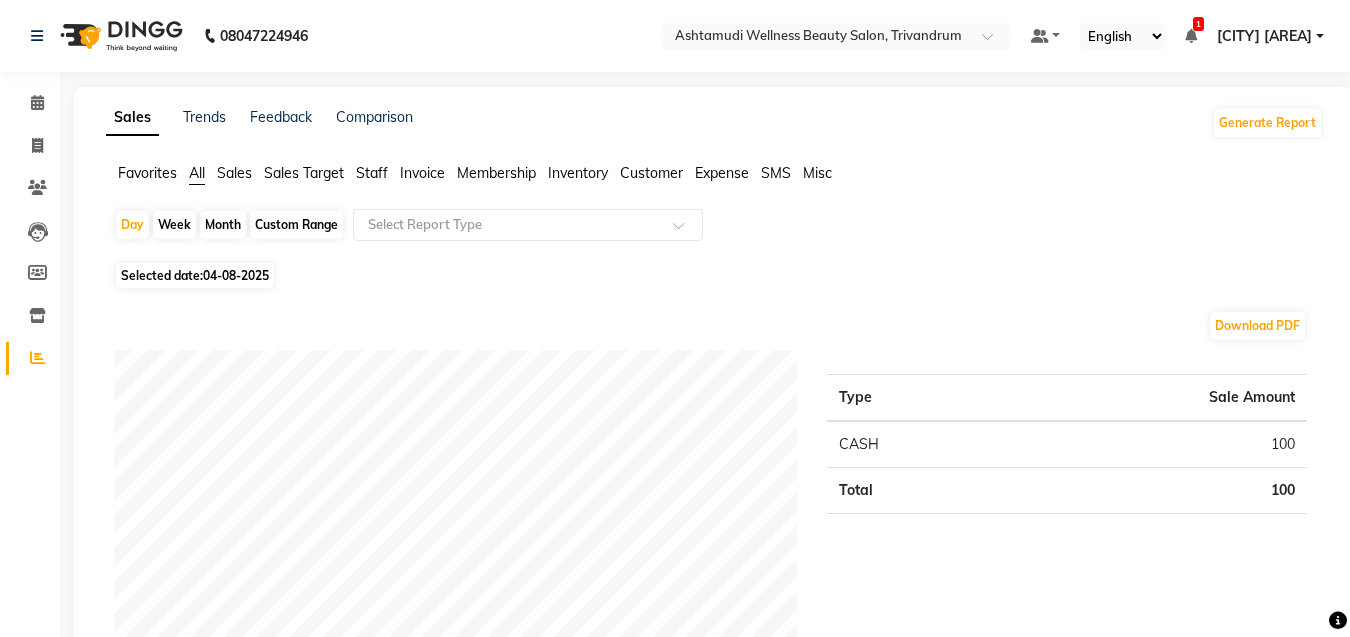 click on "Day   Week   Month   Custom Range  Select Report Type Selected date:  04-08-2025  Download PDF Payment mode Type Sale Amount CASH 100 Total 100 Staff summary Type Sale Amount Saritha	 100 Total 100 Sales summary Type Sale Amount Gift card 0 Vouchers 0 Memberships 0 Products 0 Packages 0 Tips 0 Prepaid 0 Services 100 Fee 0 Total 100 Service by category Type Sale Amount THREADING 100 Total 100 Service sales Type Sale Amount Eyebrows Threading 50 Forehead Threading 50 Total 100 ★ Mark as Favorite  Choose how you'd like to save "" report to favorites  Save to Personal Favorites:   Only you can see this report in your favorites tab. Share with Organization:   Everyone in your organization can see this report in their favorites tab.  Save to Favorites" 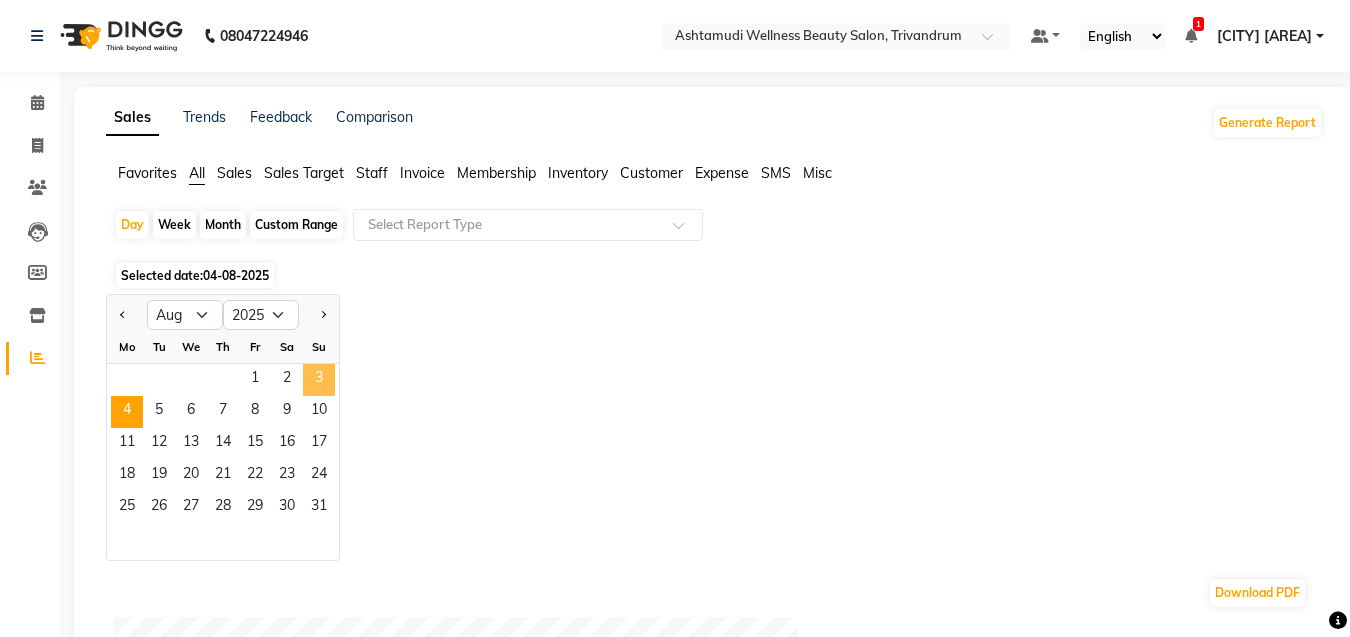 click on "3" 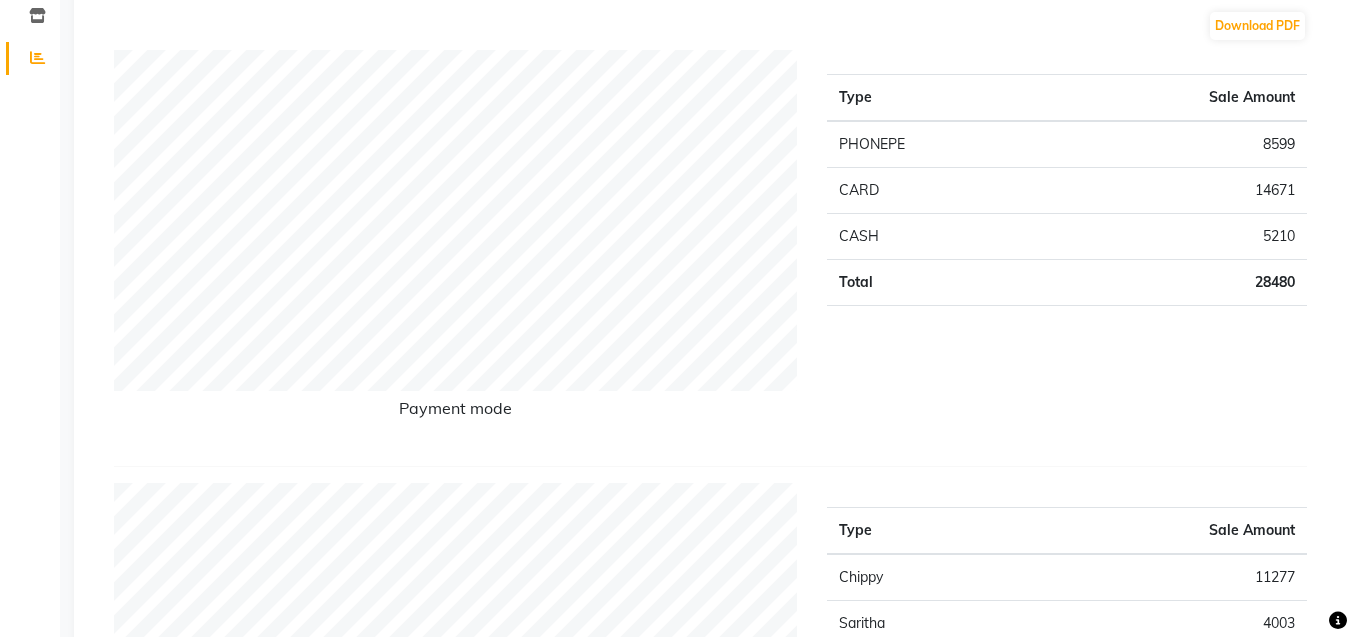 scroll, scrollTop: 0, scrollLeft: 0, axis: both 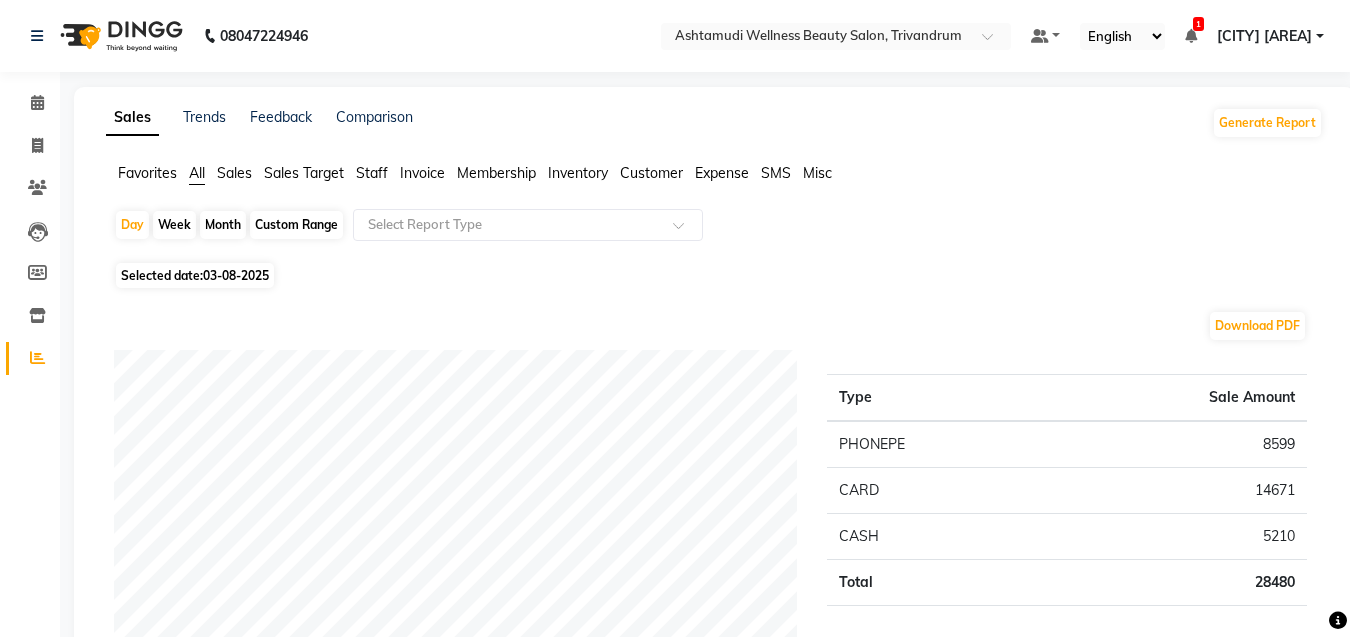 click on "Download PDF Payment mode Type Sale Amount PHONEPE 8599 CARD 14671 CASH 5210 Total 28480 Staff summary Type Sale Amount Chippy 11277 Saritha	 4003 Karthika	 3655 Usha Kumari S 3110 Lekshmi 2437 Sneha 1522 Anjali L B	 1360 Dhanya D 1112 Total 28476 Sales summary Type Sale Amount Prepaid 0 Vouchers 0 Packages 0 Tips 0 Gift card 0 Services 25672 Products 1605 Memberships 1200 Fee 0 Total 28477 Expense by type Type Sale Amount OVERTIME ALLOWANCES 450 FOOD REFRESHMENT FOR STAFFS 52 Total 502 Service by category Type Sale Amount OFFER ZONE 5900 HAIR SPA 5695 HAIR COLOURING 4080 FACIALS 3740 NAIL ESSENTIALS 2720 WAXING 1827 HAIR CUTTING 1190 THREADING 520 Total 25672 Service sales Type Sale Amount Botox Any Length Offer 5900 Root Touch-Up (Ammonia Free) 4080 Korean Glass Skin Facial 3400 Keratin Spa 3060 Ice Cream Pedicure 2720 Ceramide  Anti frizz treatment 1700 Full Arm Waxing 1190 Hair Spa 935 Layer Cut 765 Half Leg Waxing 425 Others 1497 Total 25672" 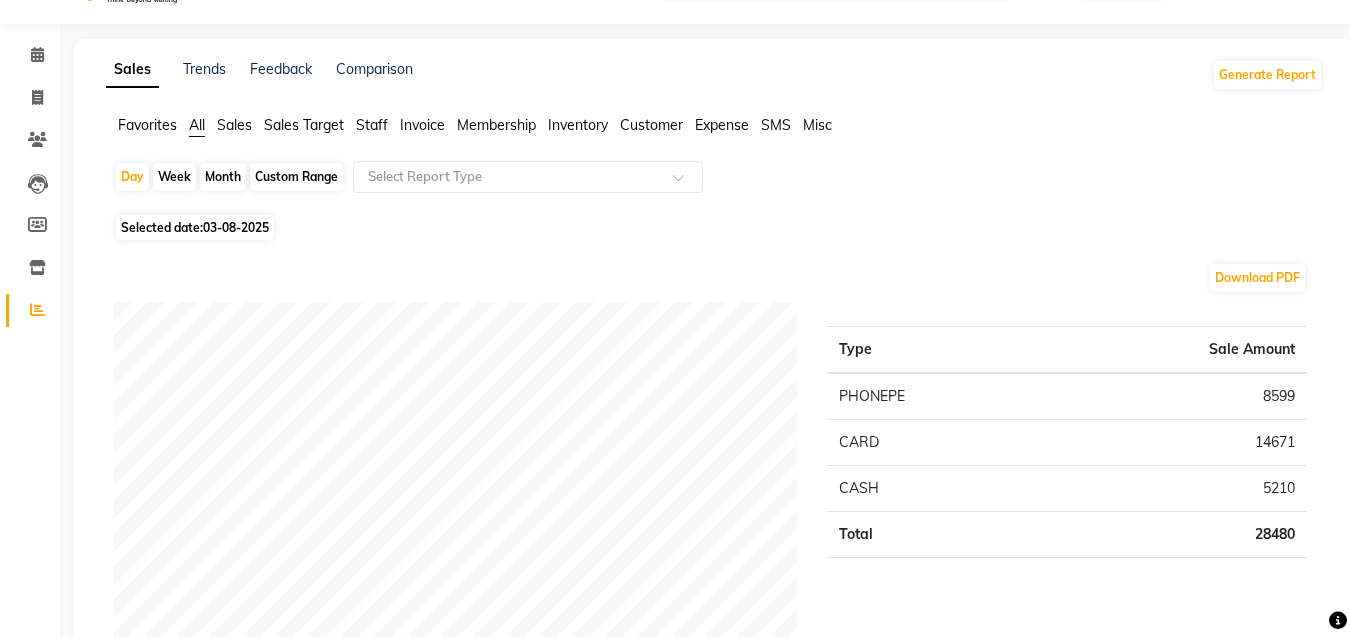 scroll, scrollTop: 0, scrollLeft: 0, axis: both 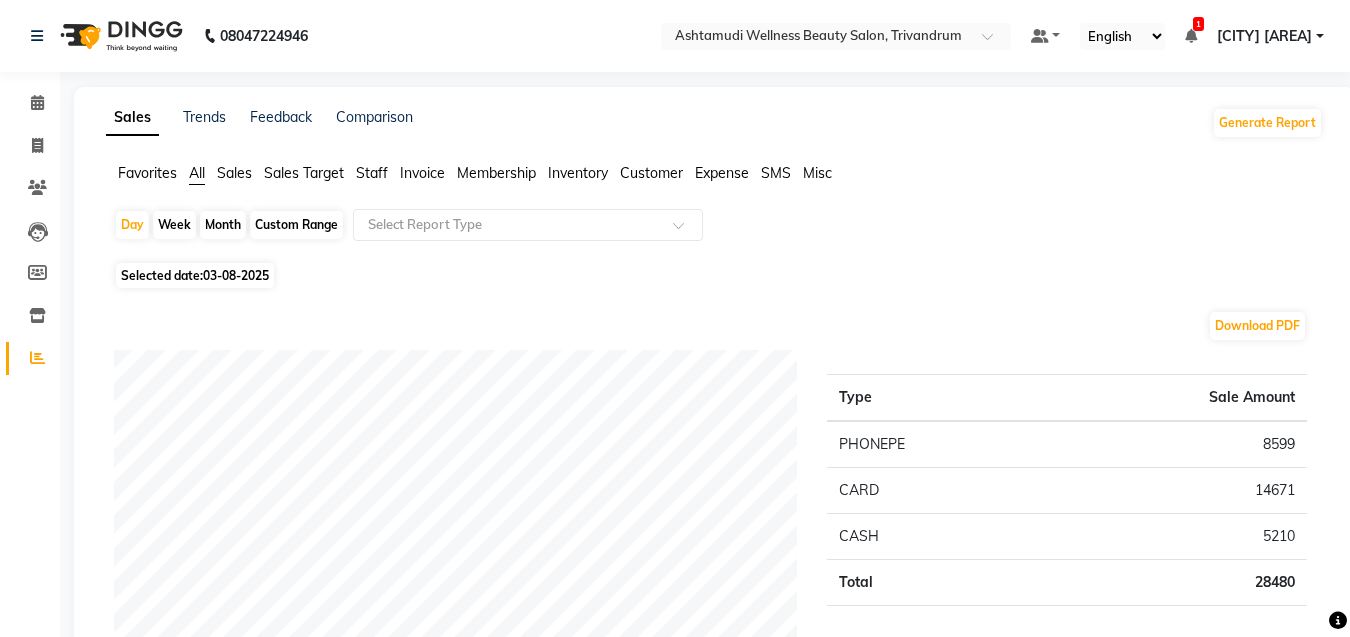 click on "Selected date:  03-08-2025" 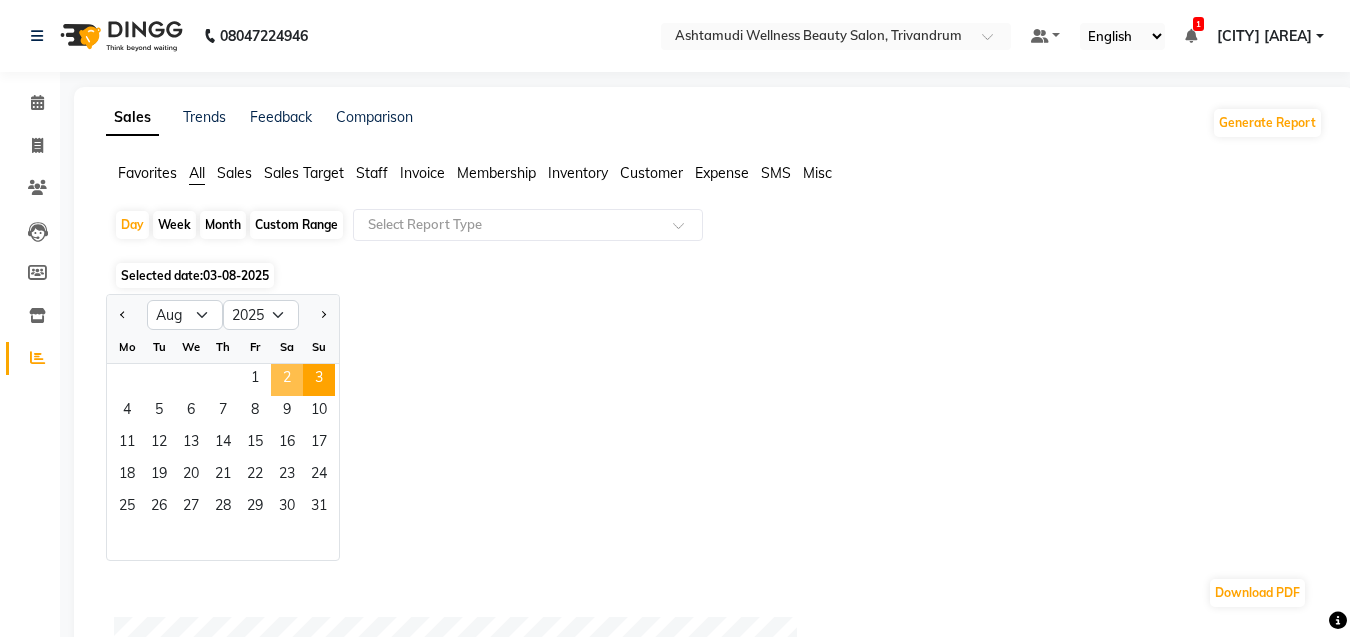 click on "2" 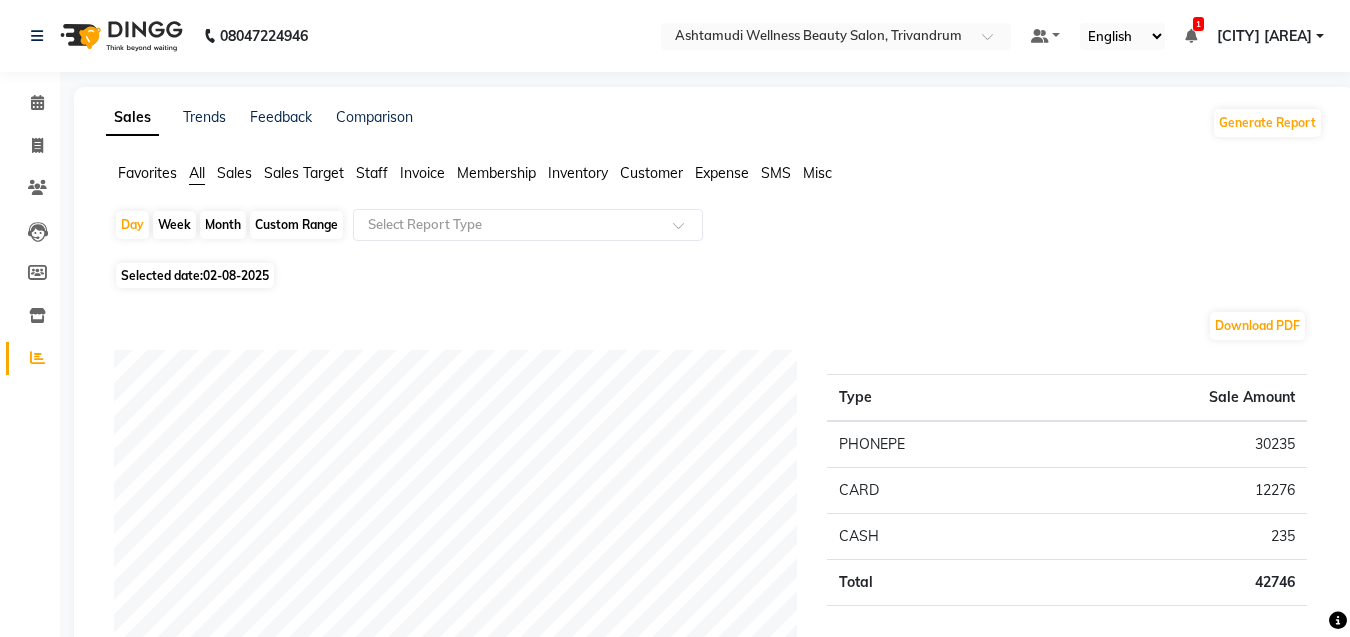 click on "Staff" 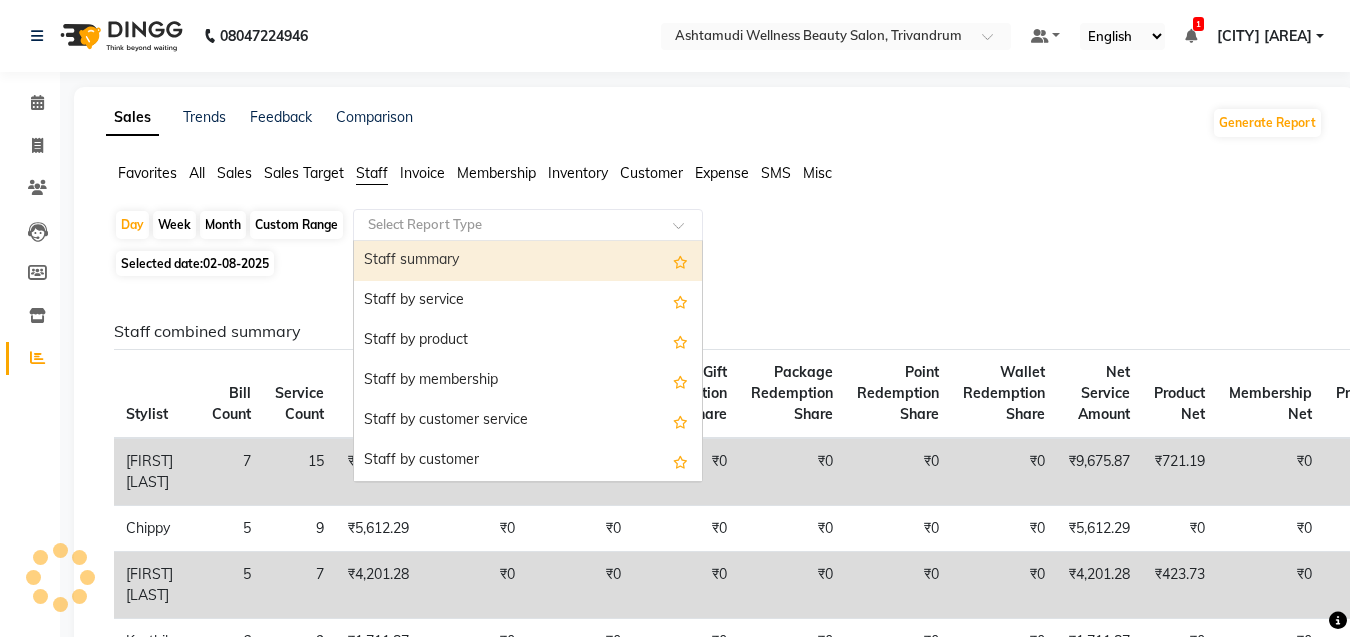 click 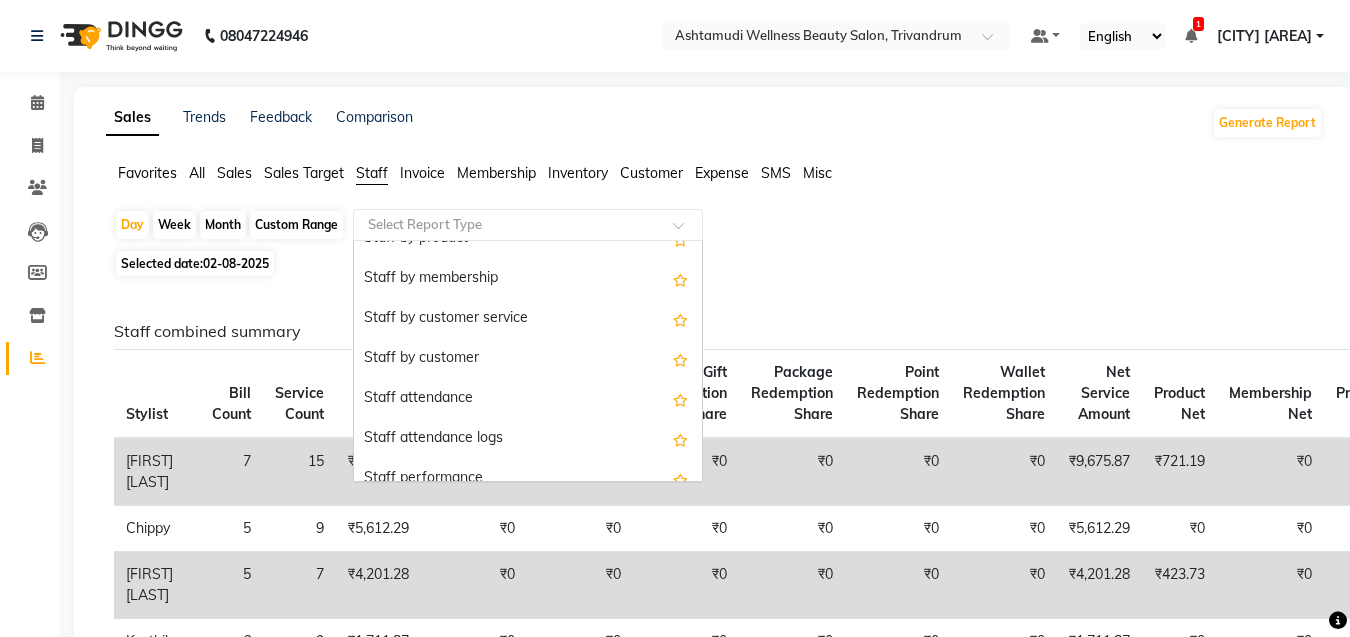 scroll, scrollTop: 100, scrollLeft: 0, axis: vertical 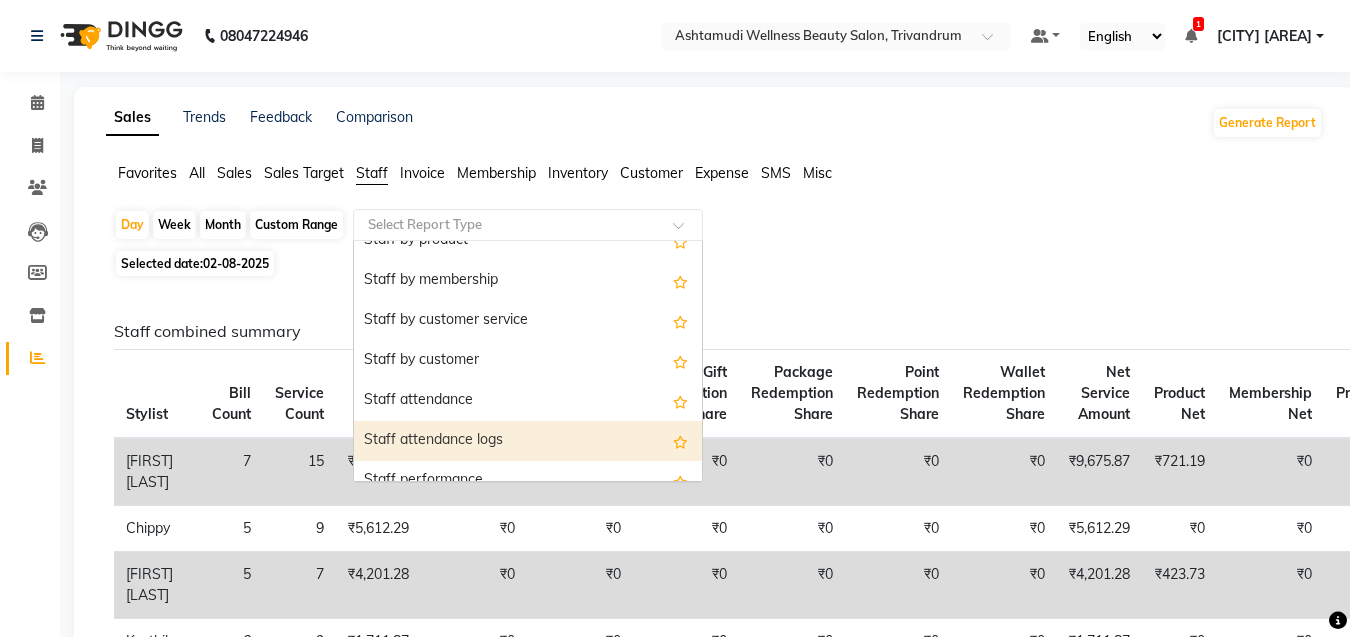 click on "Staff attendance logs" at bounding box center (528, 441) 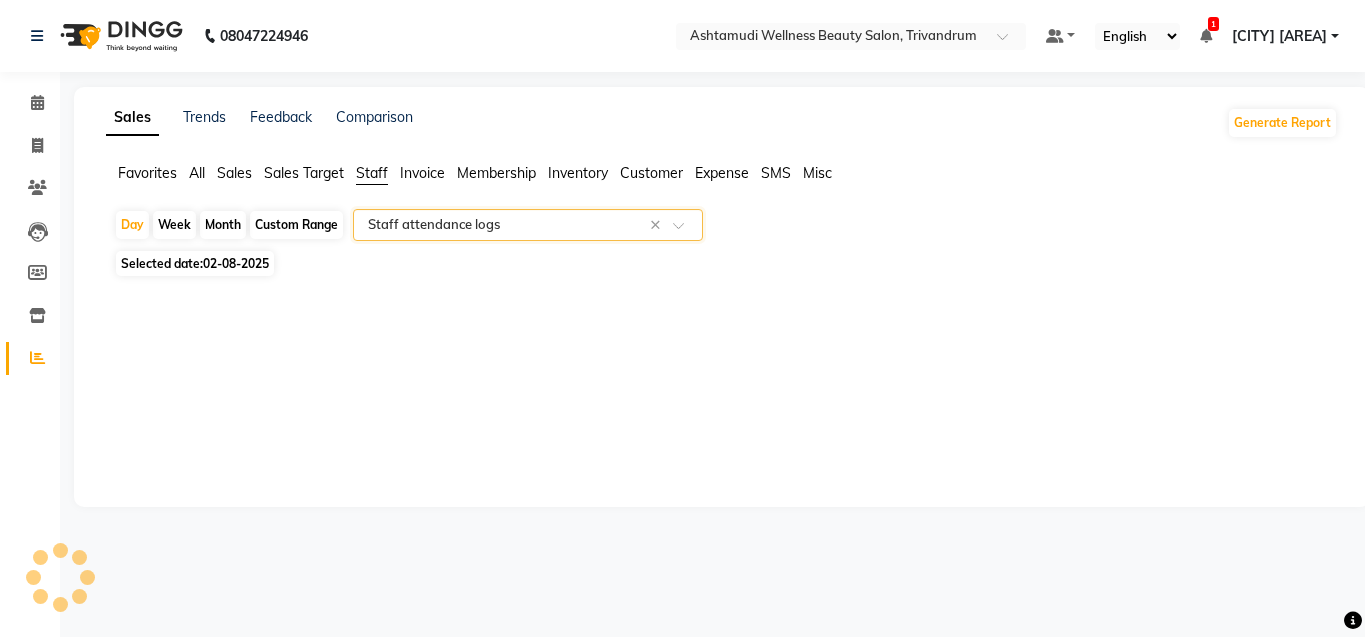 select on "full_report" 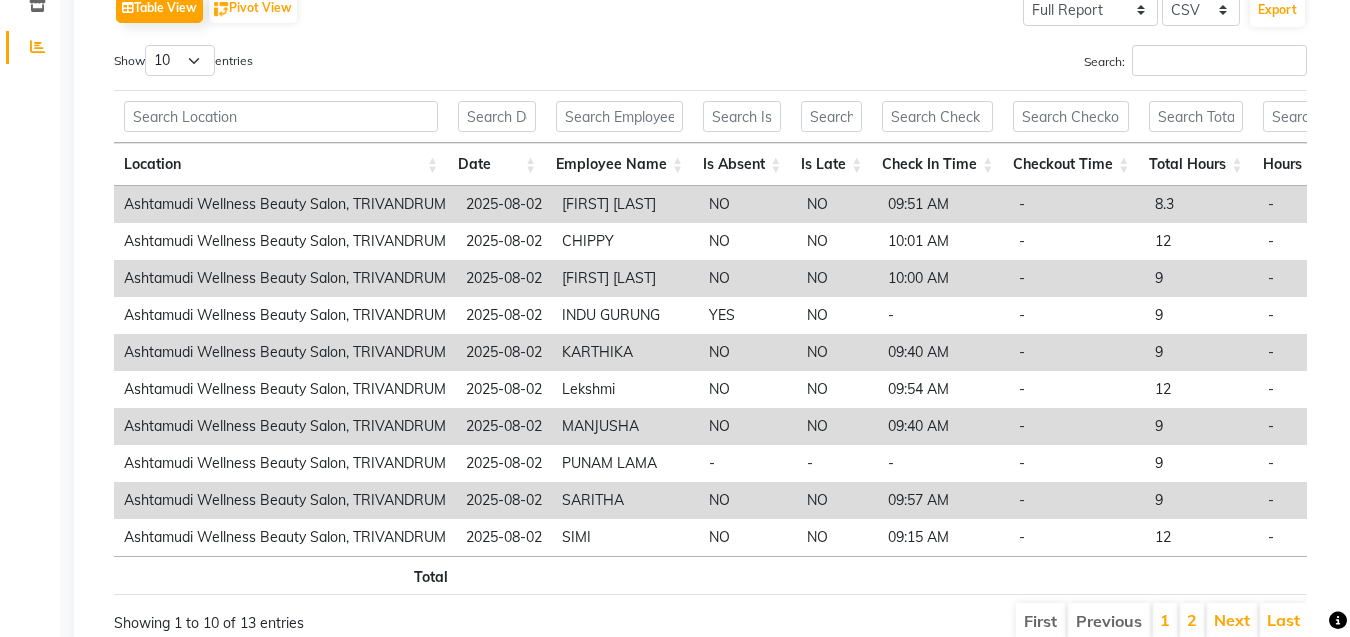 scroll, scrollTop: 411, scrollLeft: 0, axis: vertical 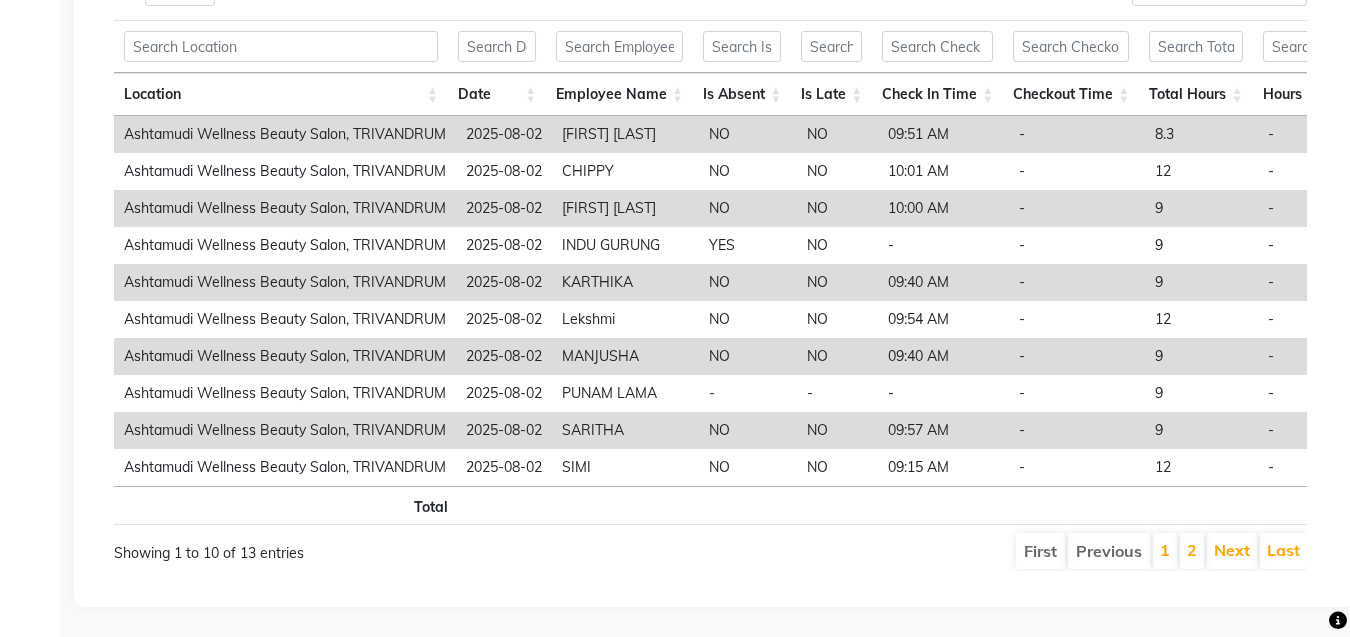 click on "2" at bounding box center [1192, 551] 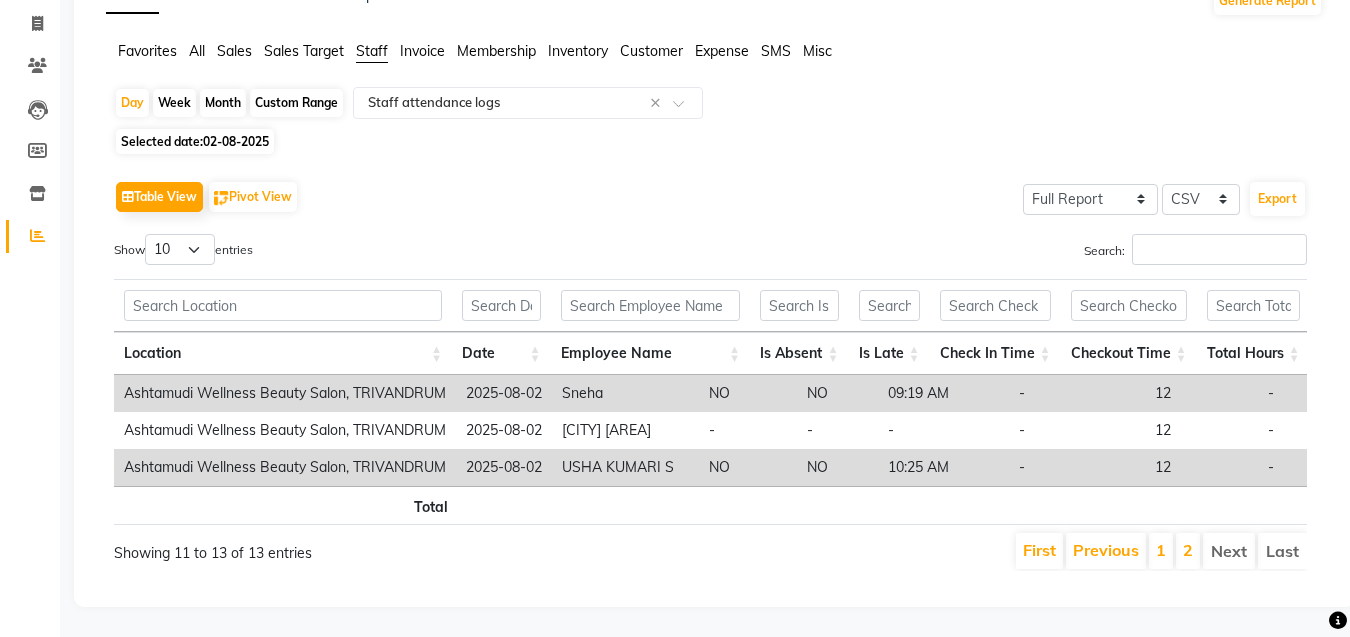 scroll, scrollTop: 0, scrollLeft: 0, axis: both 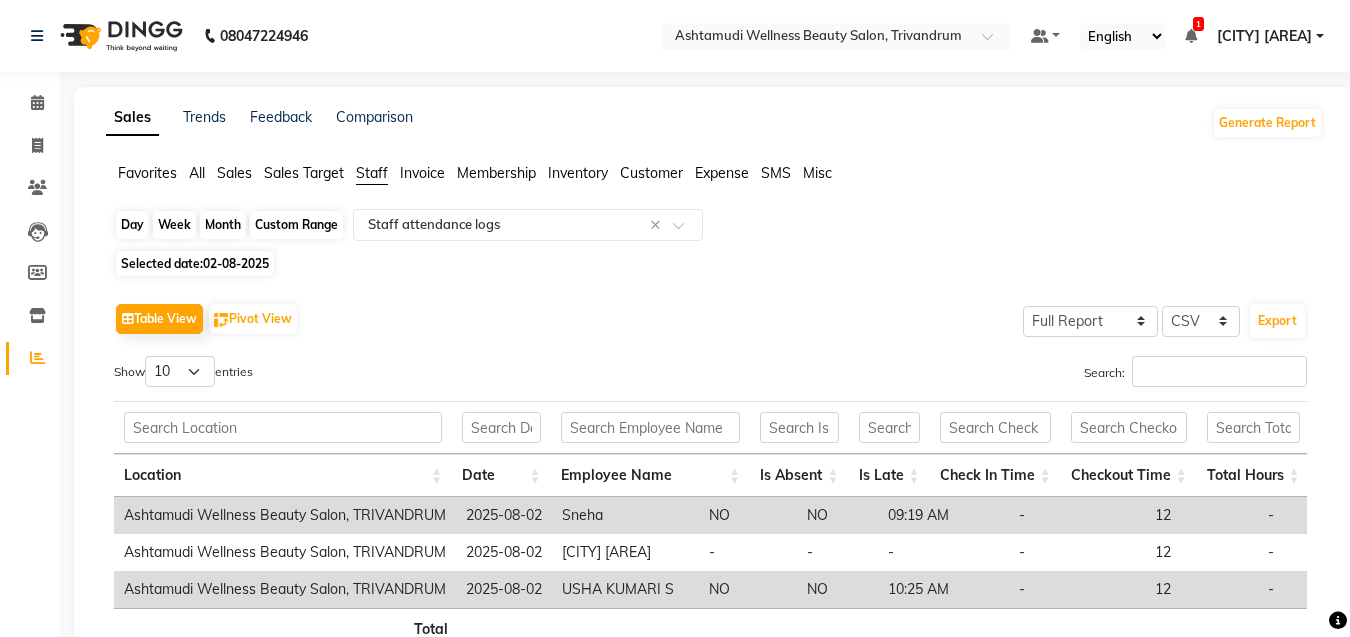 click on "Day" 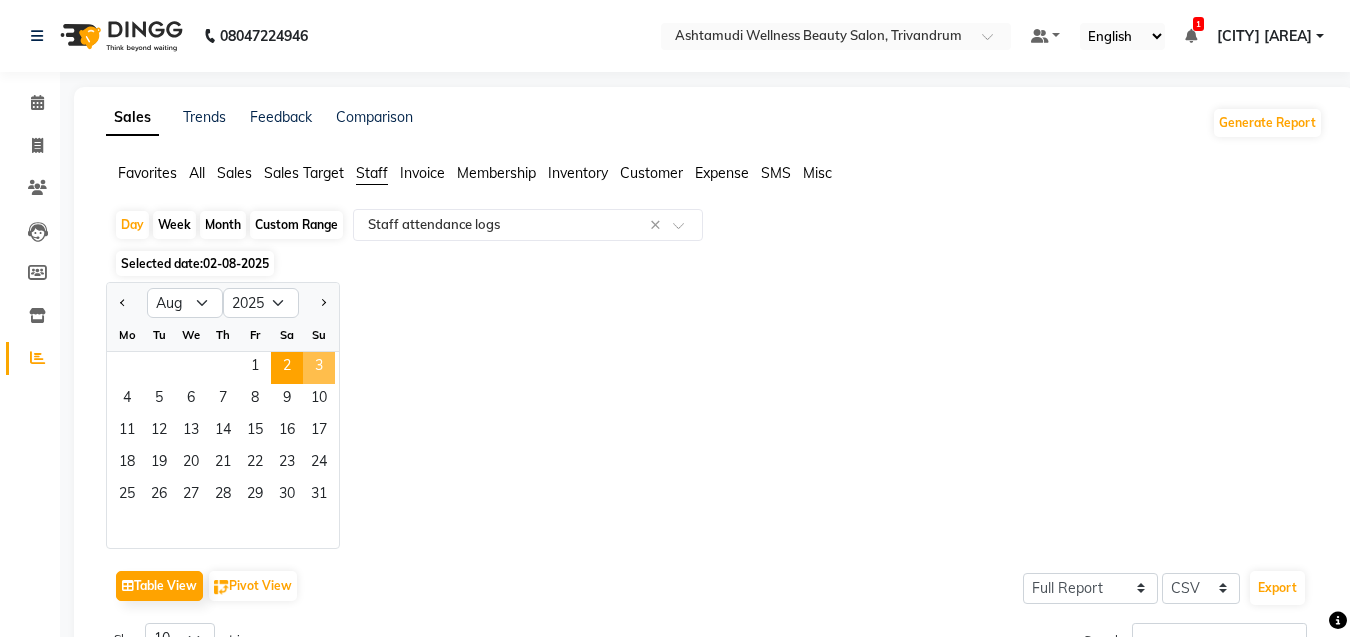 click on "3" 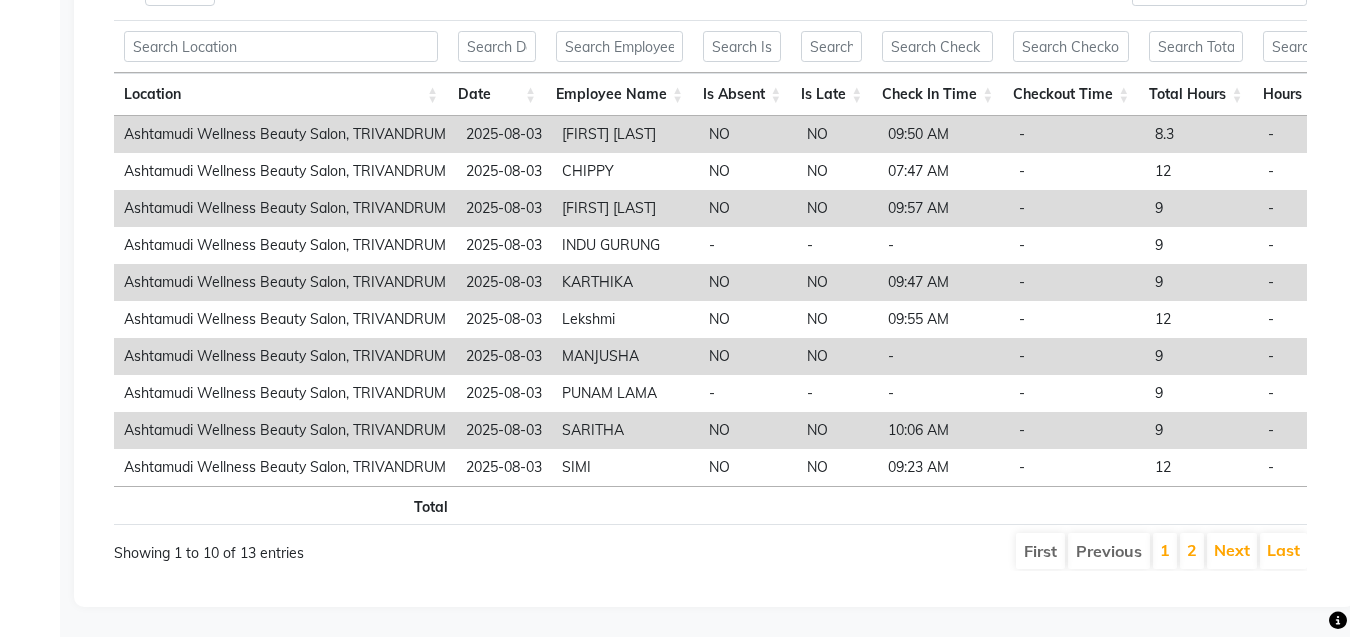 scroll, scrollTop: 400, scrollLeft: 0, axis: vertical 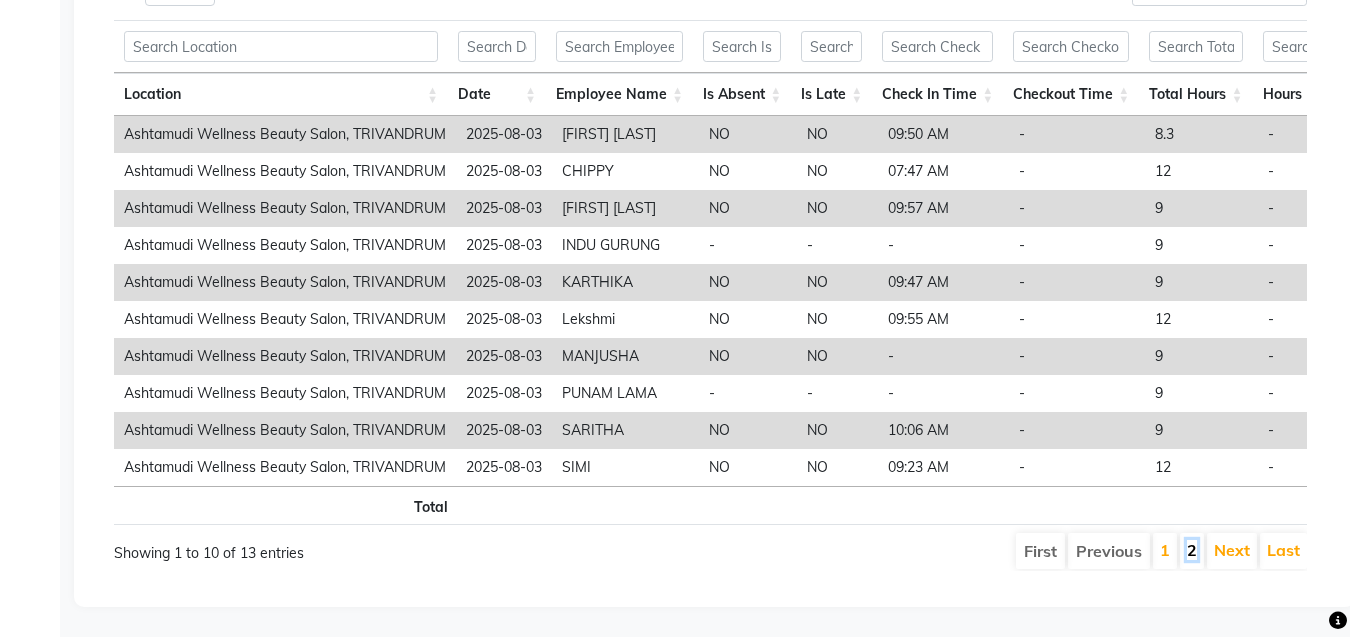 click on "2" at bounding box center [1192, 550] 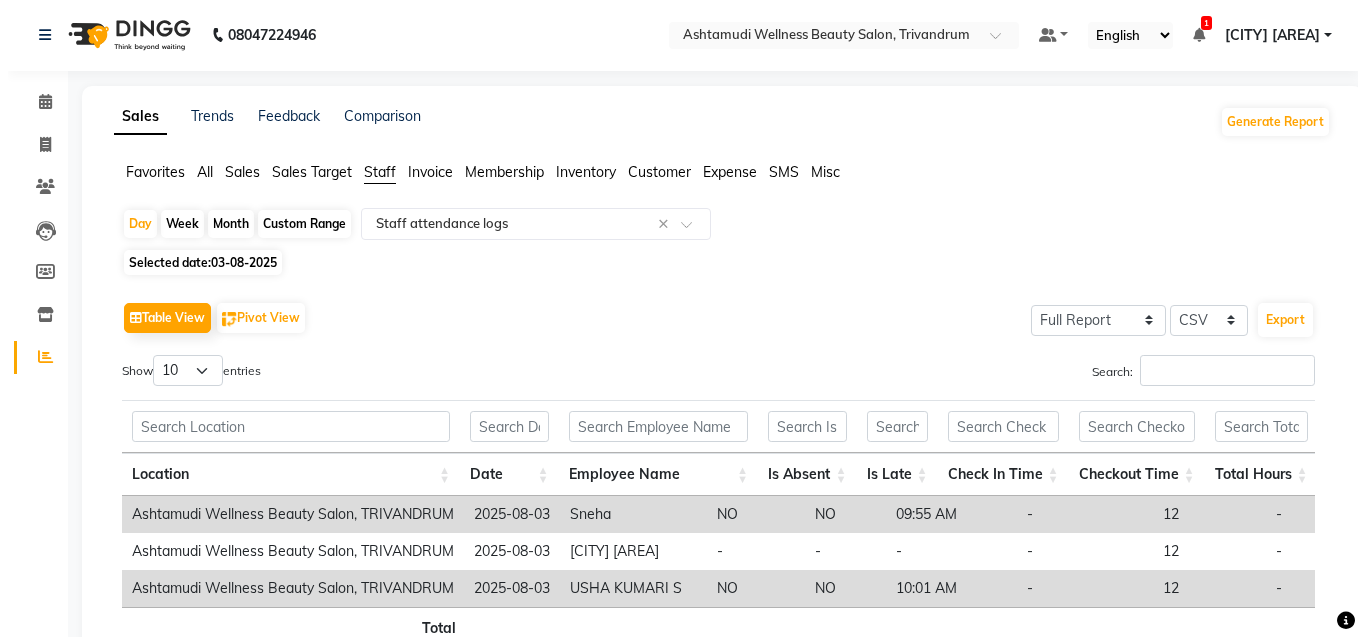 scroll, scrollTop: 0, scrollLeft: 0, axis: both 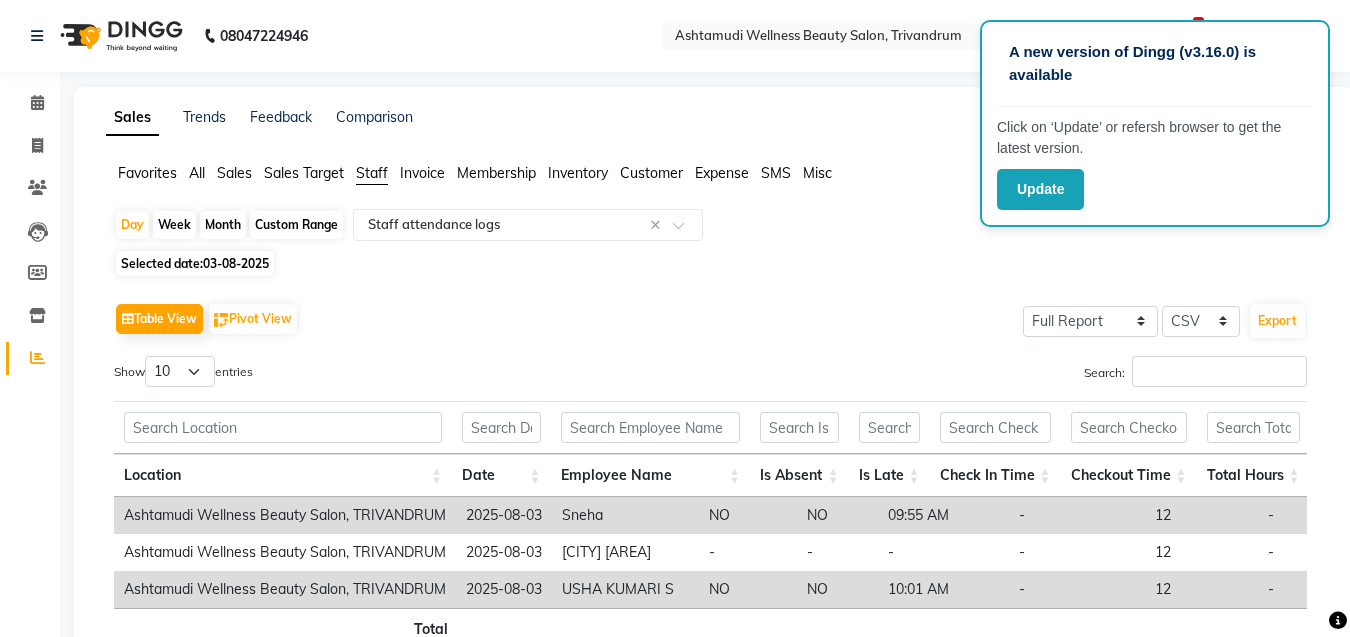 click on "Table View   Pivot View  Select Full Report Filtered Report Select CSV PDF  Export  Show  10 25 50 100  entries Search: Location Date Employee Name Is Absent Is Late Check In Time Checkout Time Total Hours Hours Present Schedule In Time Schedule Out Time Location Date Employee Name Is Absent Is Late Check In Time Checkout Time Total Hours Hours Present Schedule In Time Schedule Out Time Total Ashtamudi Wellness Beauty Salon, TRIVANDRUM 2025-08-03 Sneha NO NO 09:55 AM - 12 - 10:00 AM 10:00 PM Ashtamudi Wellness Beauty Salon, TRIVANDRUM 2025-08-03 TRIVANDRUM ASHTAMUDI - - - - 12 - 10:00 AM 10:00 PM Ashtamudi Wellness Beauty Salon, TRIVANDRUM 2025-08-03 USHA KUMARI S NO NO 10:01 AM - 12 - 10:00 AM 10:00 PM Total Showing 11 to 13 of 13 entries First Previous 1 2 Next Last" 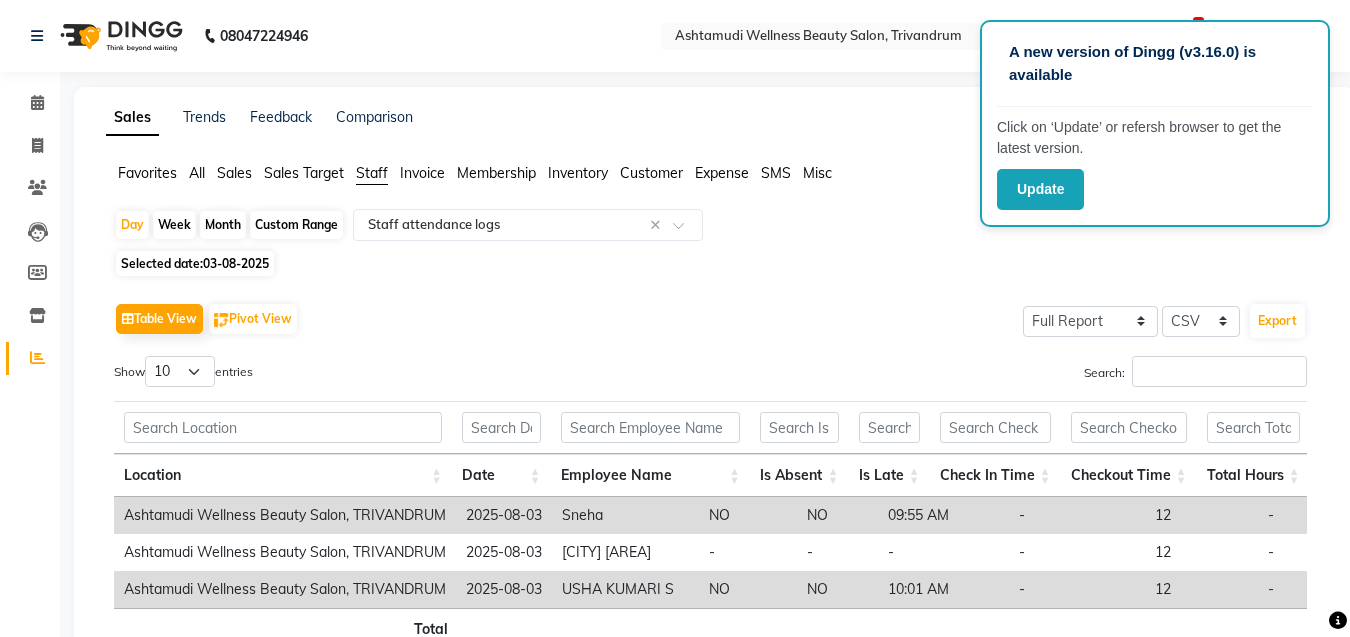 click on "Table View   Pivot View  Select Full Report Filtered Report Select CSV PDF  Export" 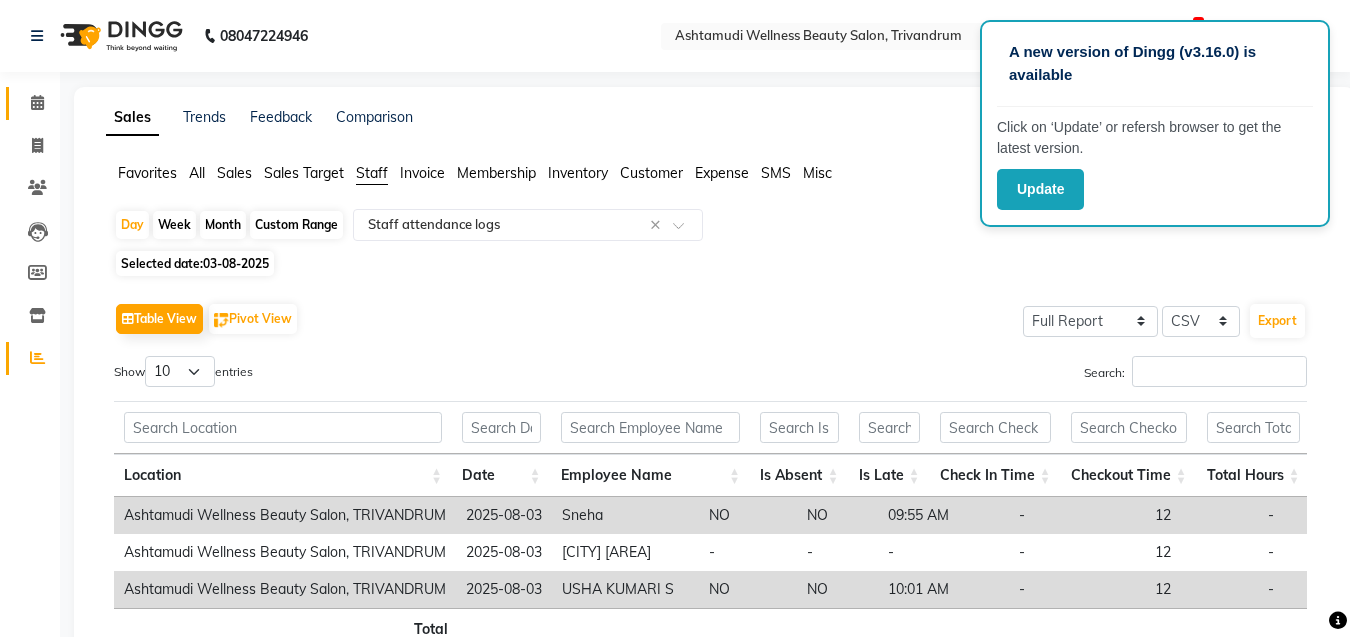click 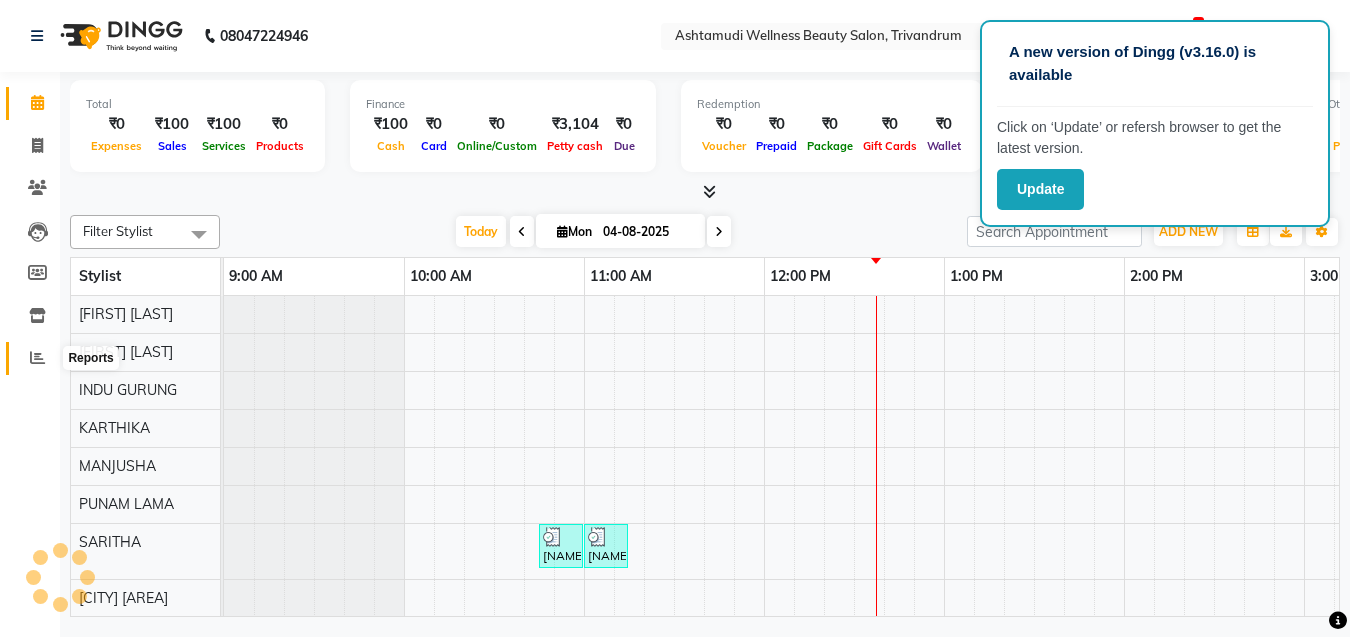 click 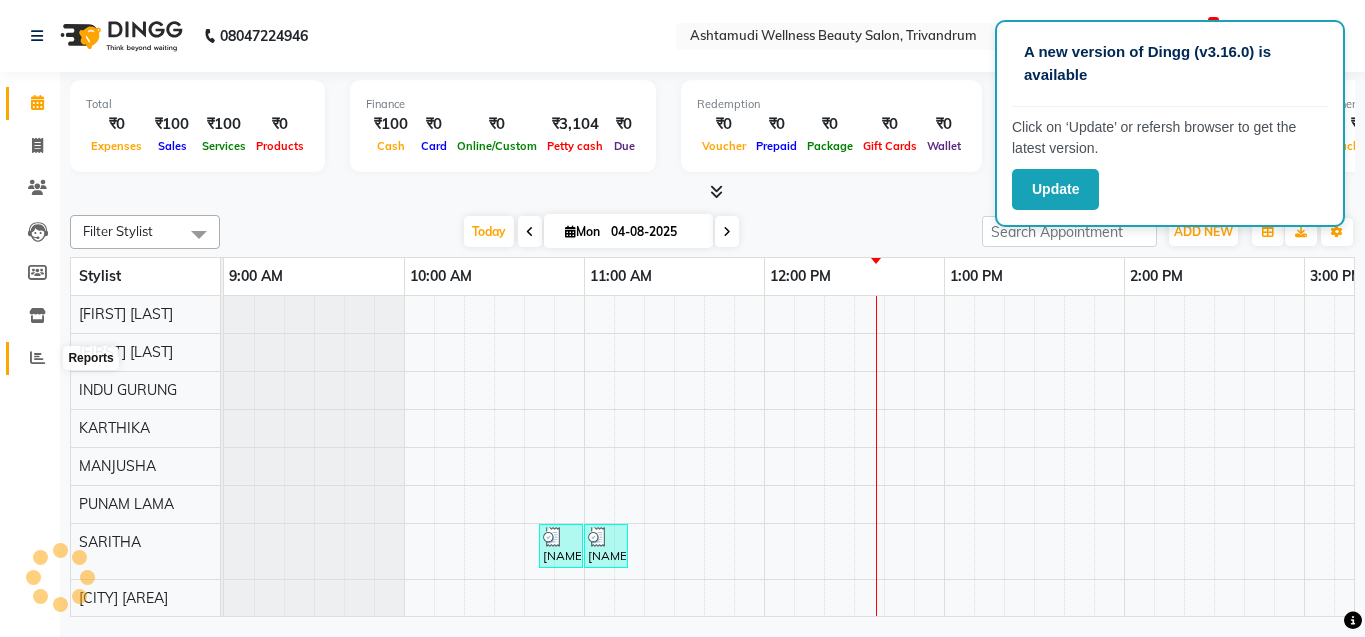 scroll, scrollTop: 0, scrollLeft: 0, axis: both 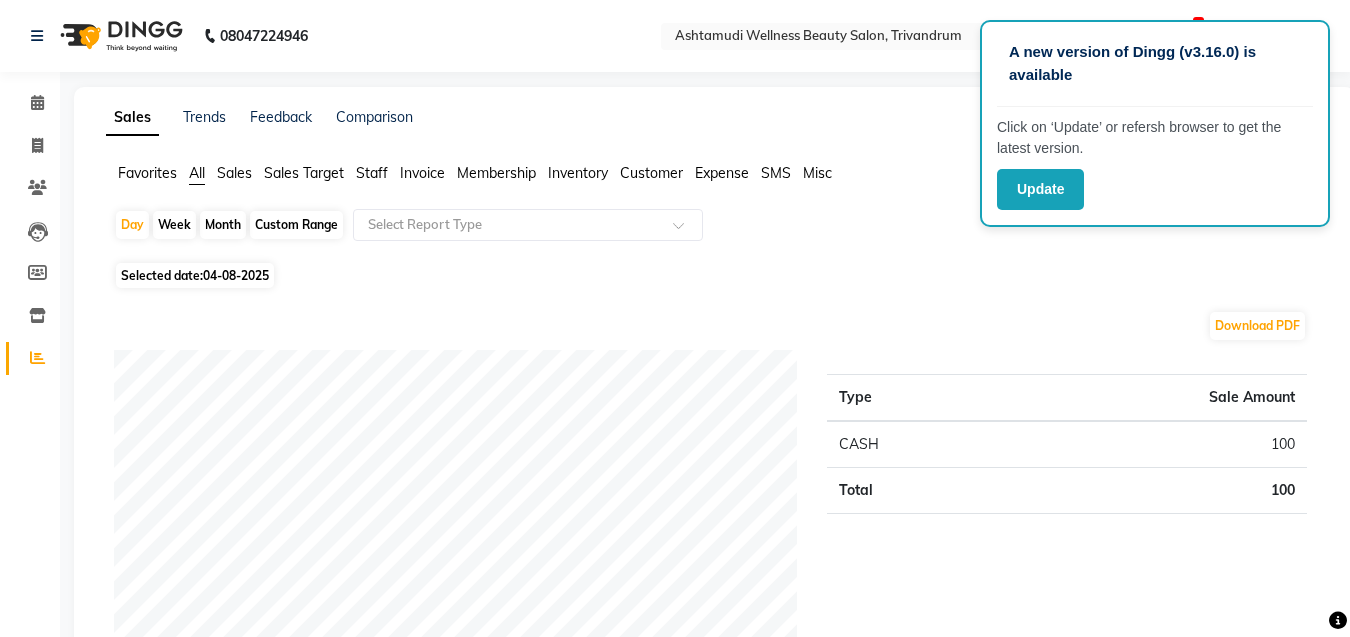 drag, startPoint x: 848, startPoint y: 320, endPoint x: 868, endPoint y: 304, distance: 25.612497 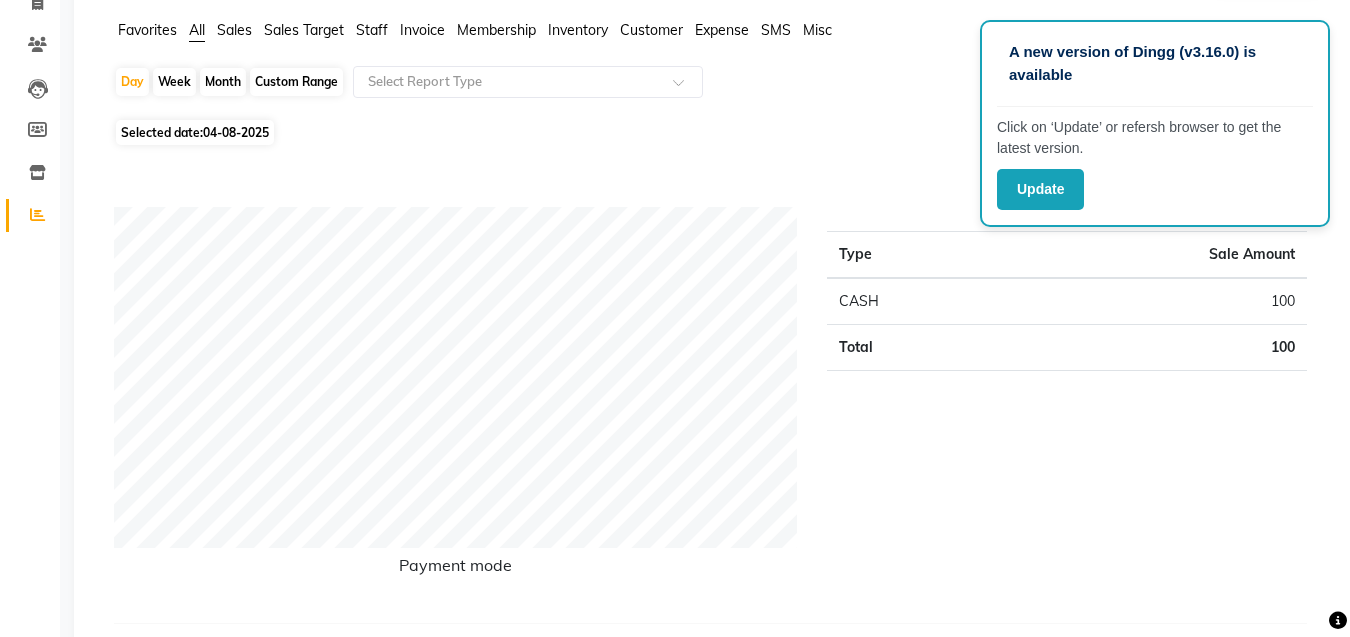 scroll, scrollTop: 0, scrollLeft: 0, axis: both 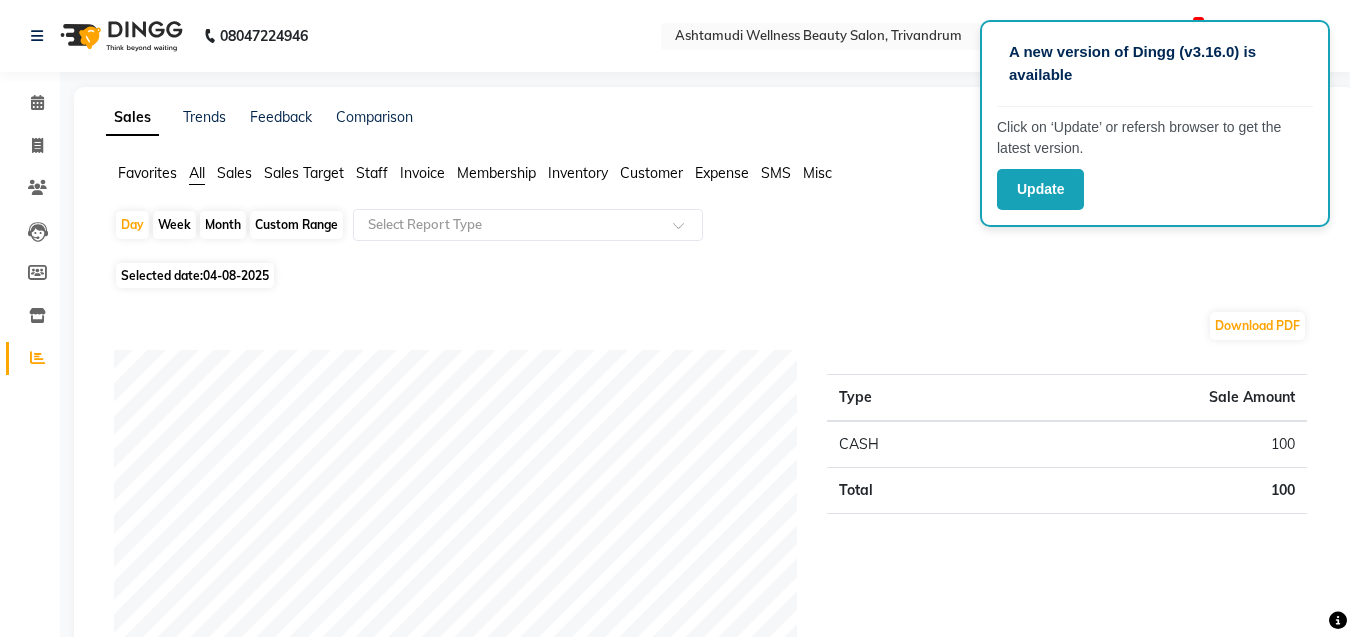 click on "08047224946 Select Location × Ashtamudi Wellness Beauty Salon, Trivandrum Default Panel My Panel English ENGLISH Español العربية मराठी हिंदी ગુજરાતી தமிழ் 中文 1 Notifications nothing to show TRIVANDRUM ASHTAMUDI Manage Profile Change Password Sign out  Version:3.15.11" 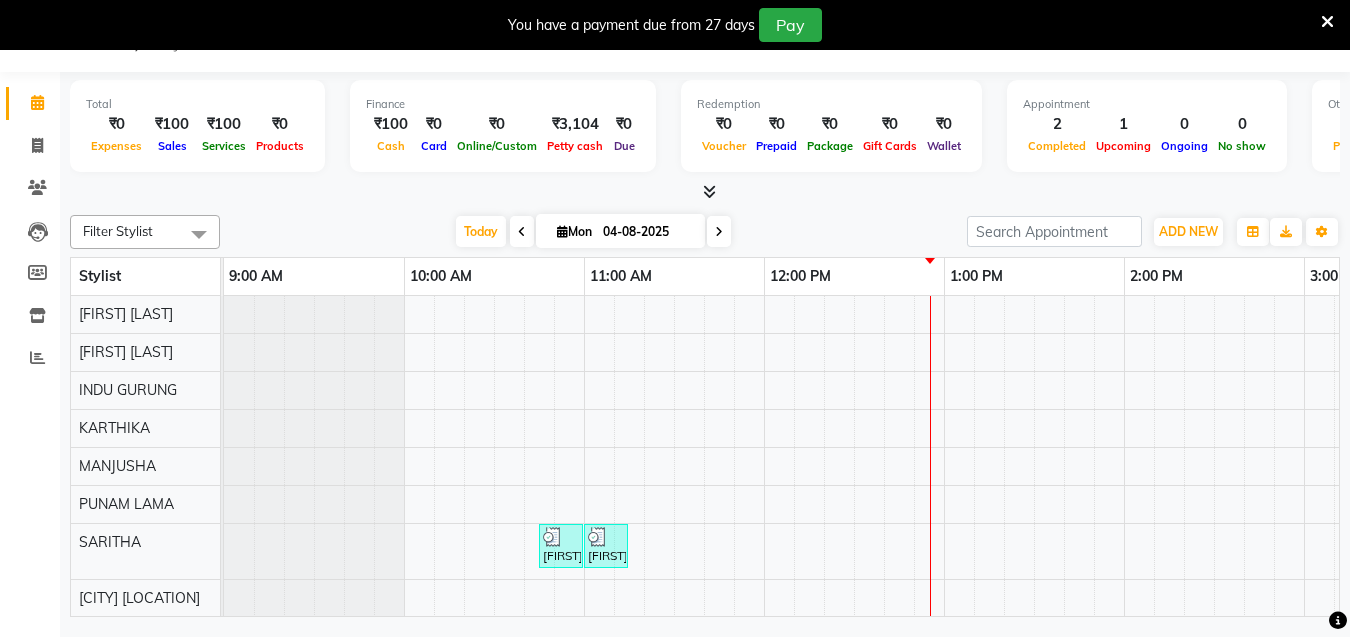 scroll, scrollTop: 50, scrollLeft: 0, axis: vertical 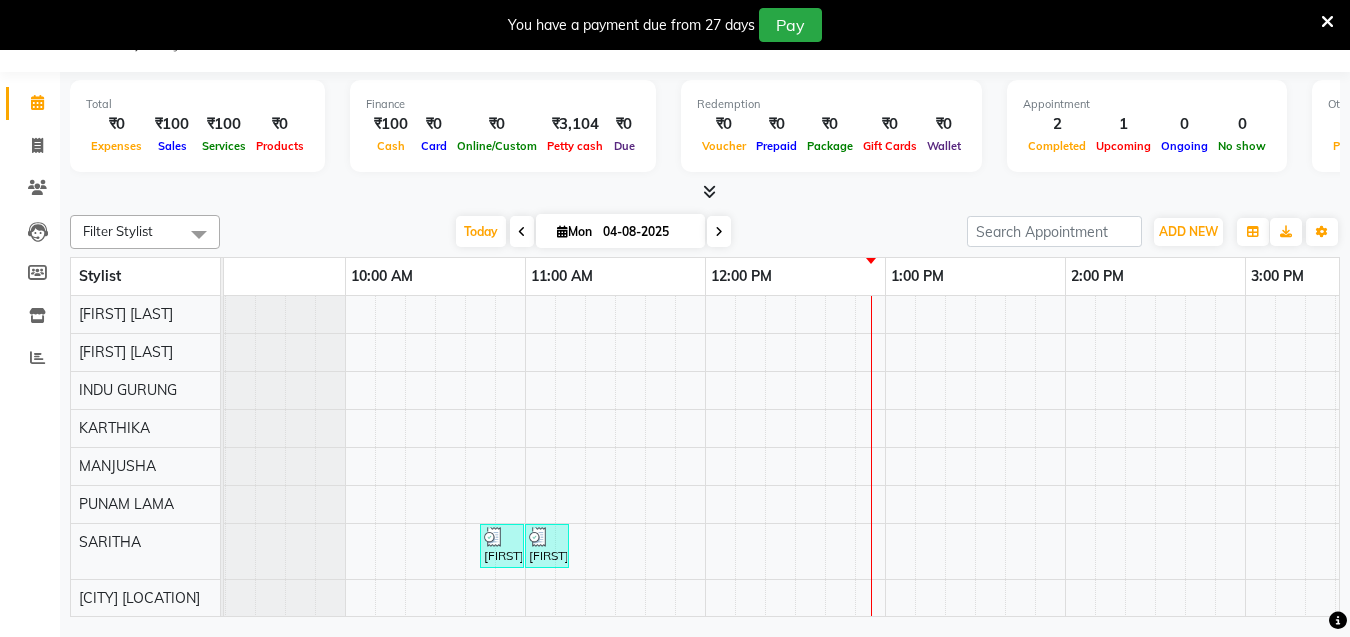 click at bounding box center [1327, 22] 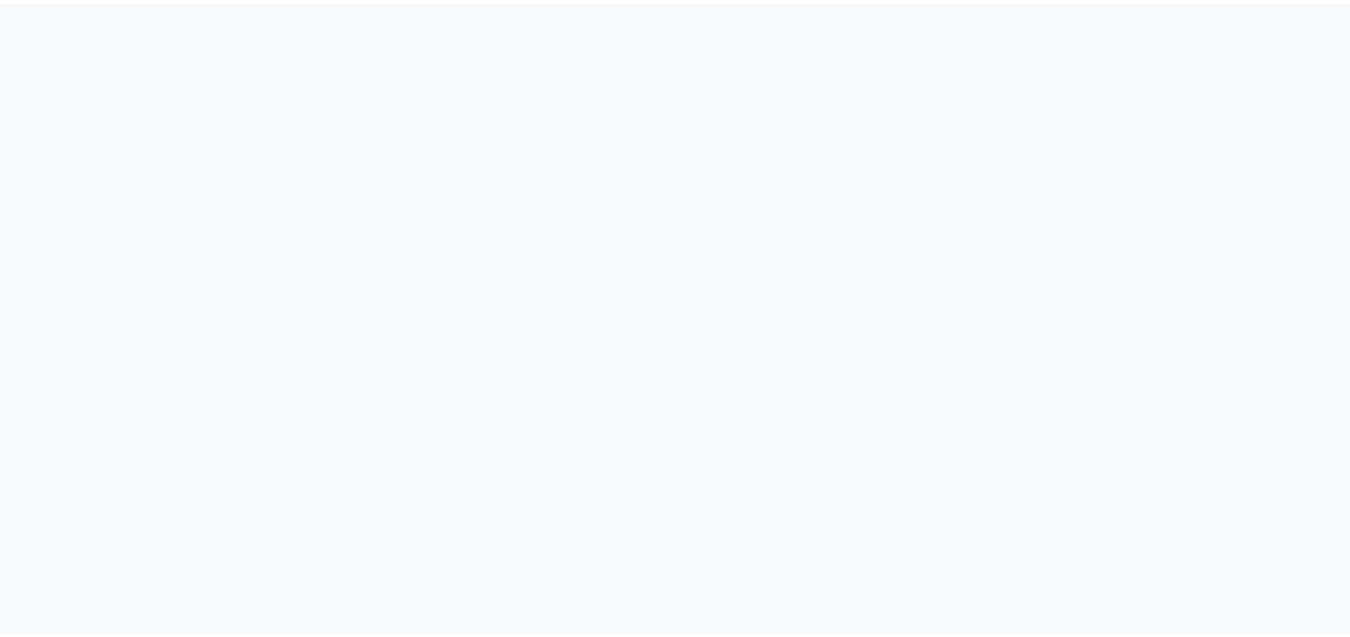 scroll, scrollTop: 0, scrollLeft: 0, axis: both 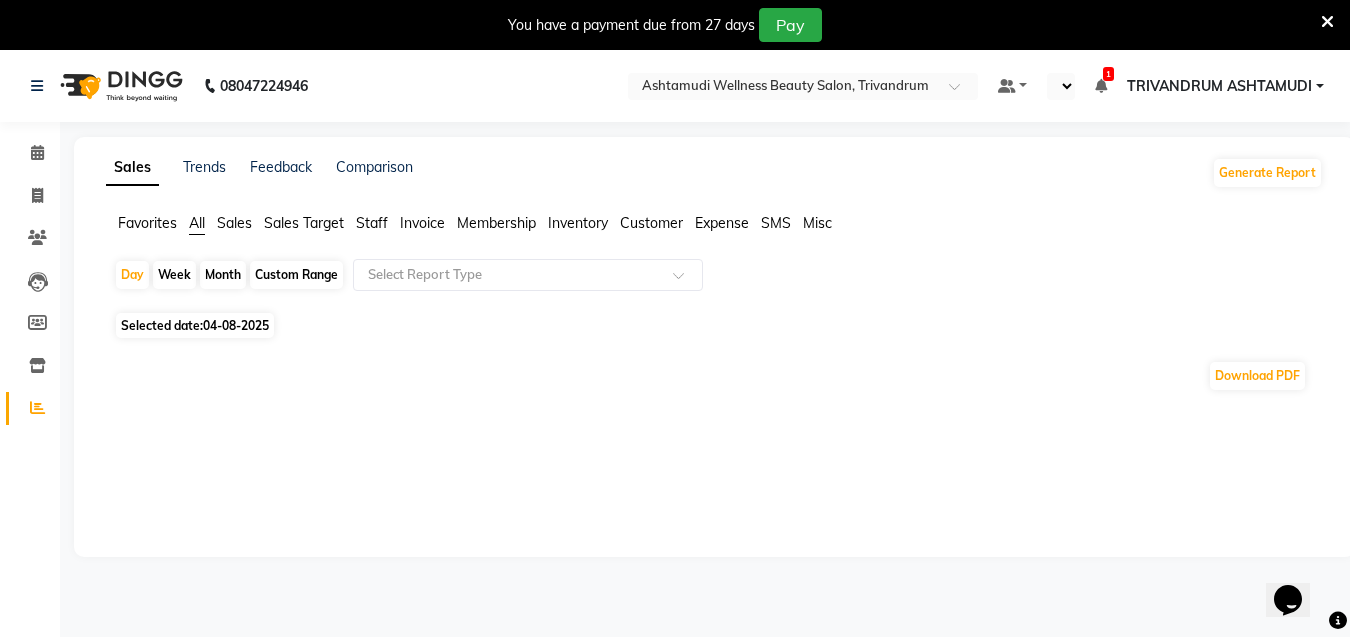 click at bounding box center (1327, 22) 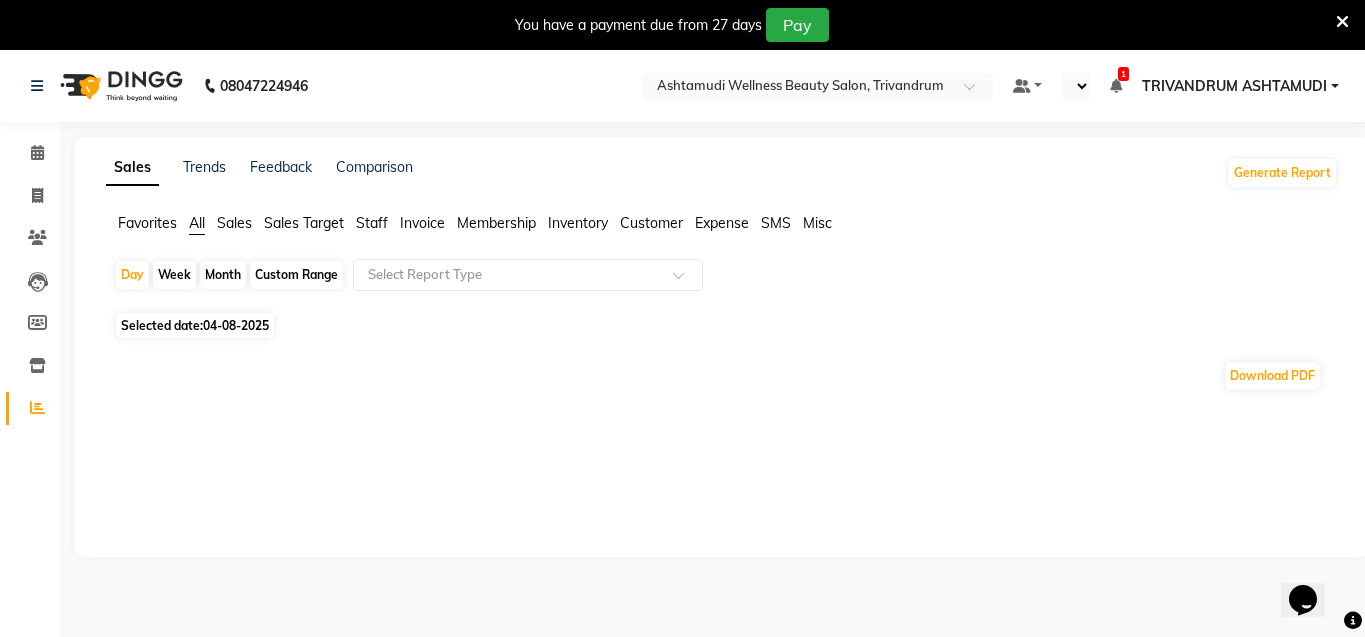 select on "en" 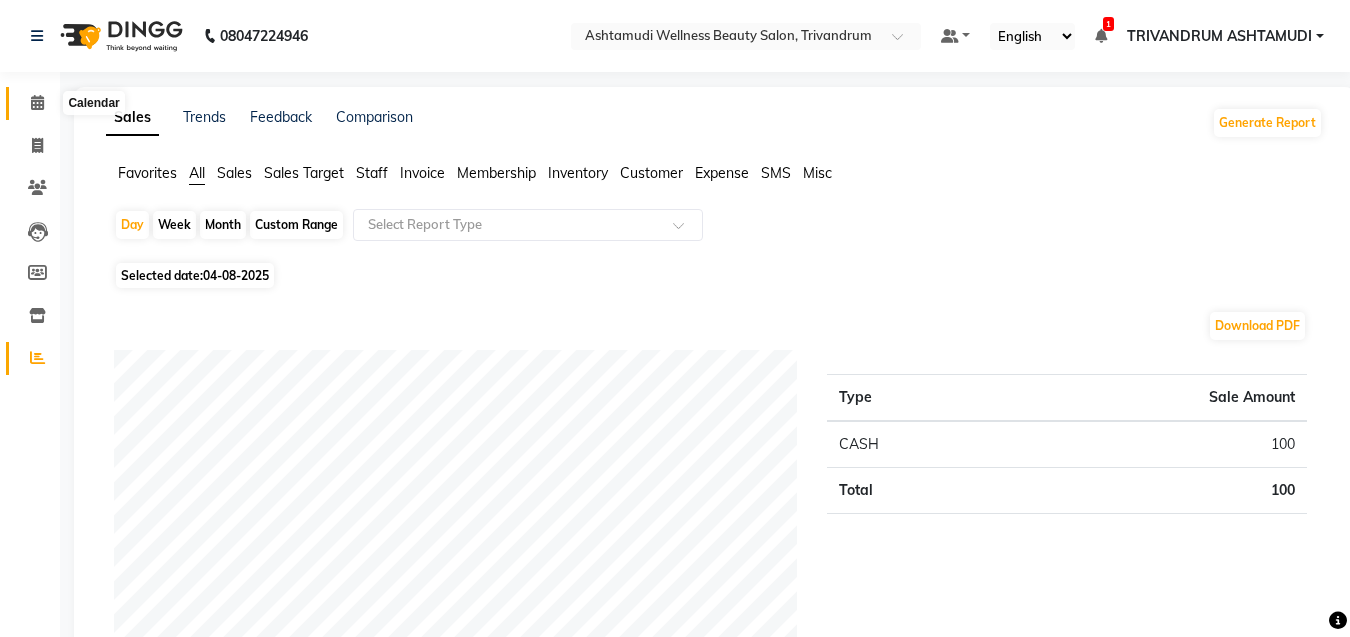 click 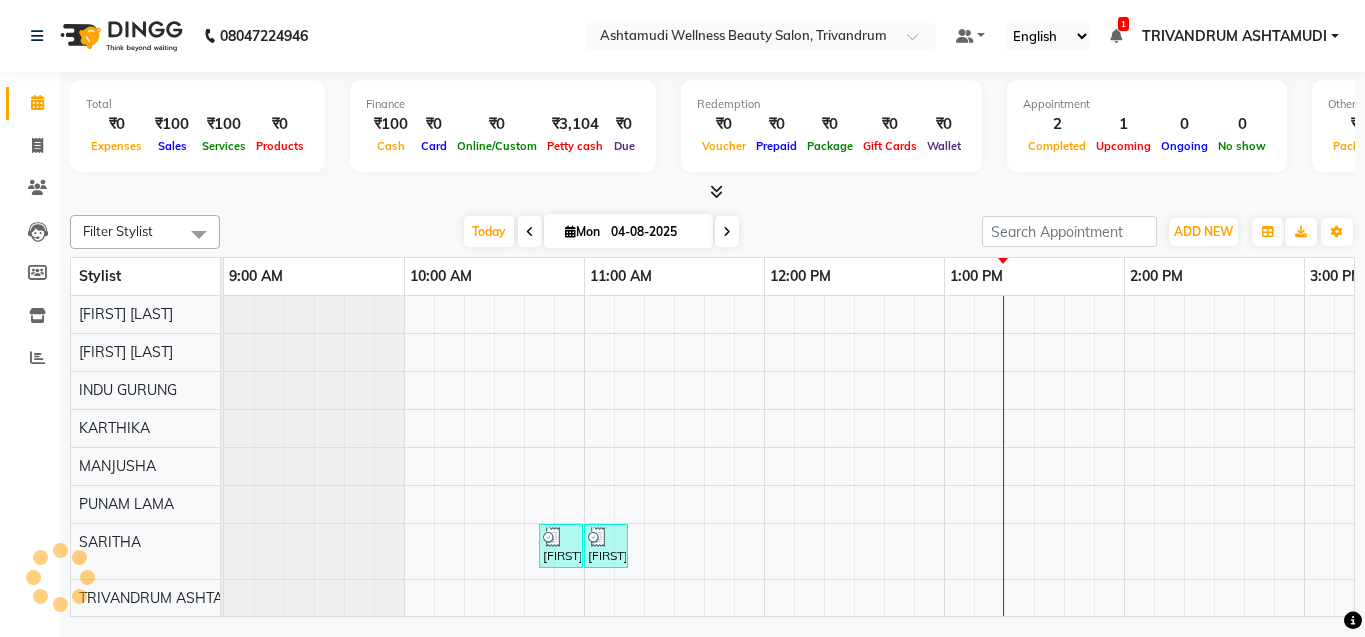 scroll, scrollTop: 0, scrollLeft: 721, axis: horizontal 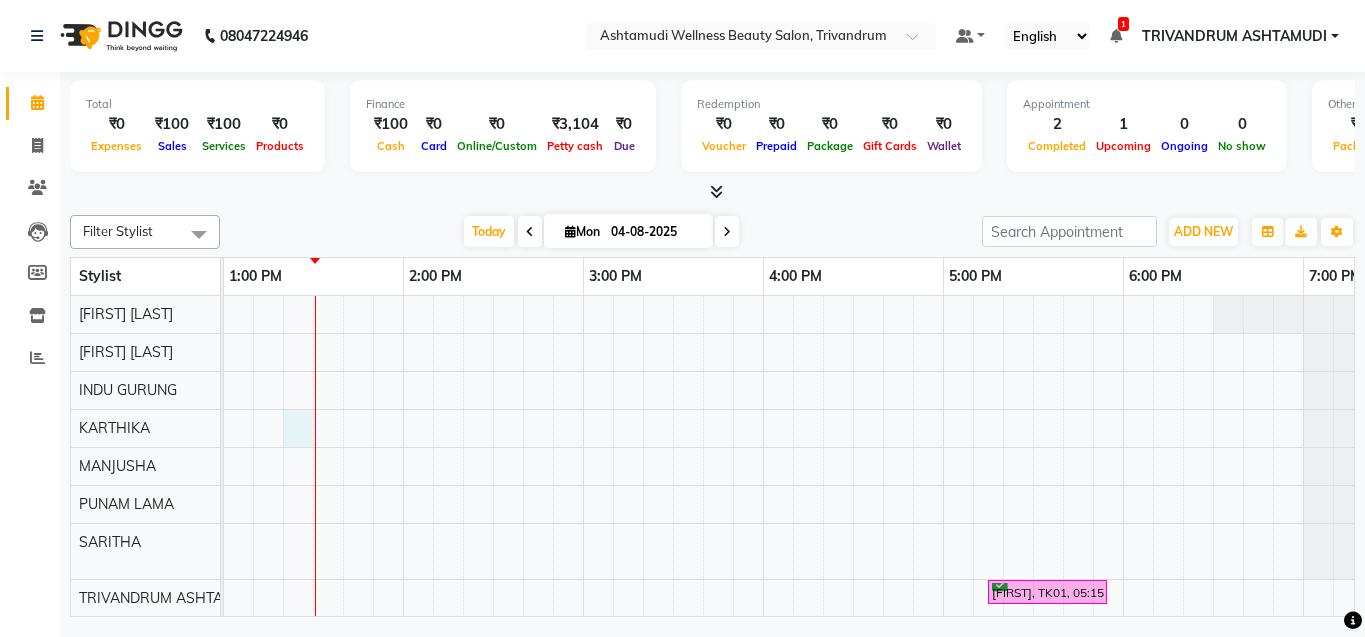 click on "[FIRST], TK02, 10:45 AM-11:00 AM, Eyebrows Threading     [FIRST], TK02, 11:00 AM-11:15 AM, Forehead Threading     [FIRST], TK01, 05:15 PM-05:55 PM, Highlighting (Per Streaks)" at bounding box center (763, 532) 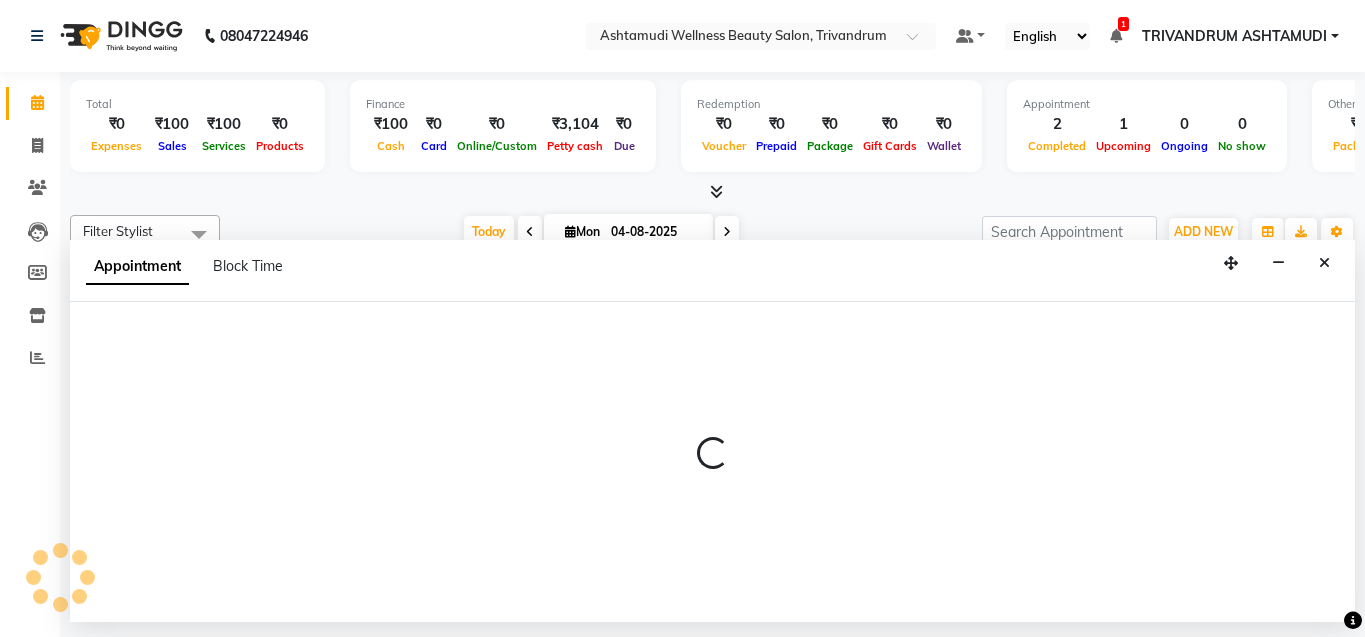select on "27025" 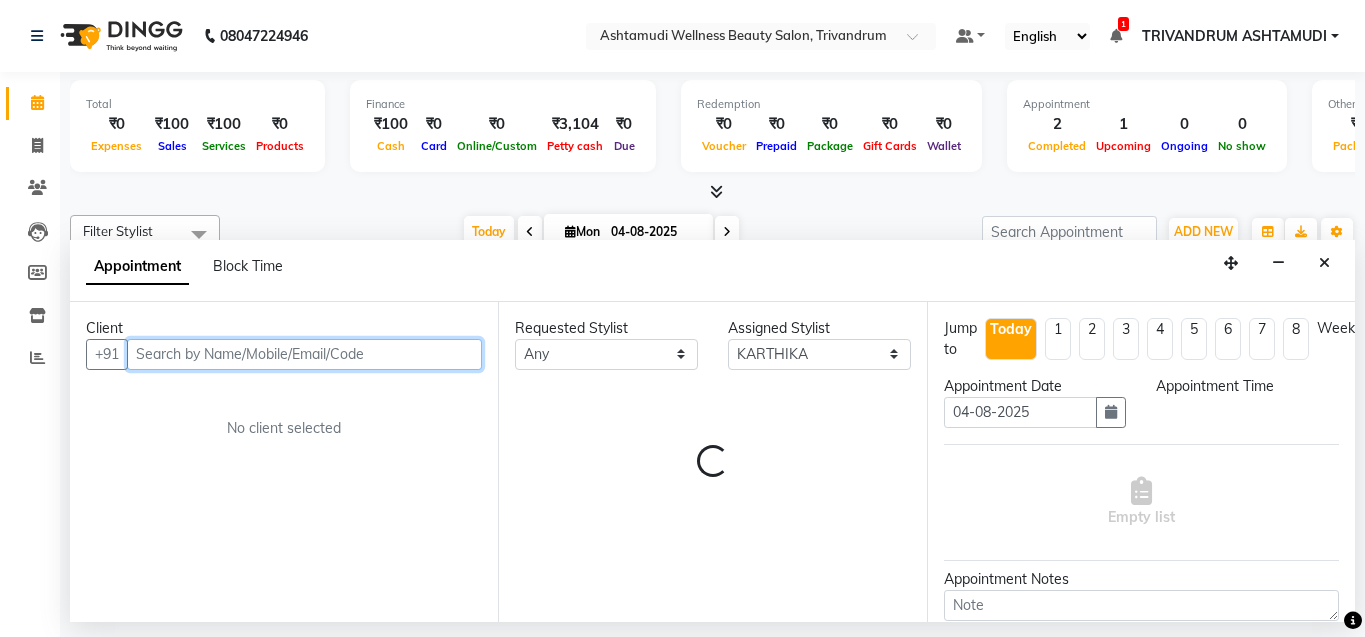 select on "795" 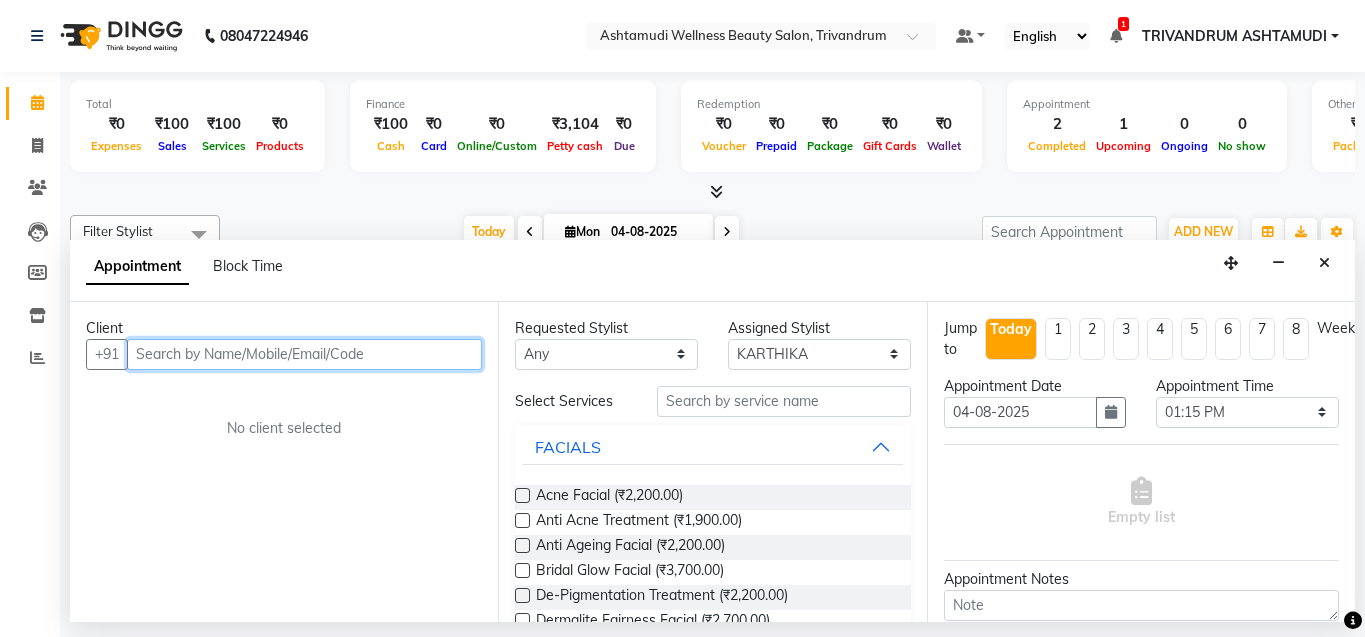 click at bounding box center [304, 354] 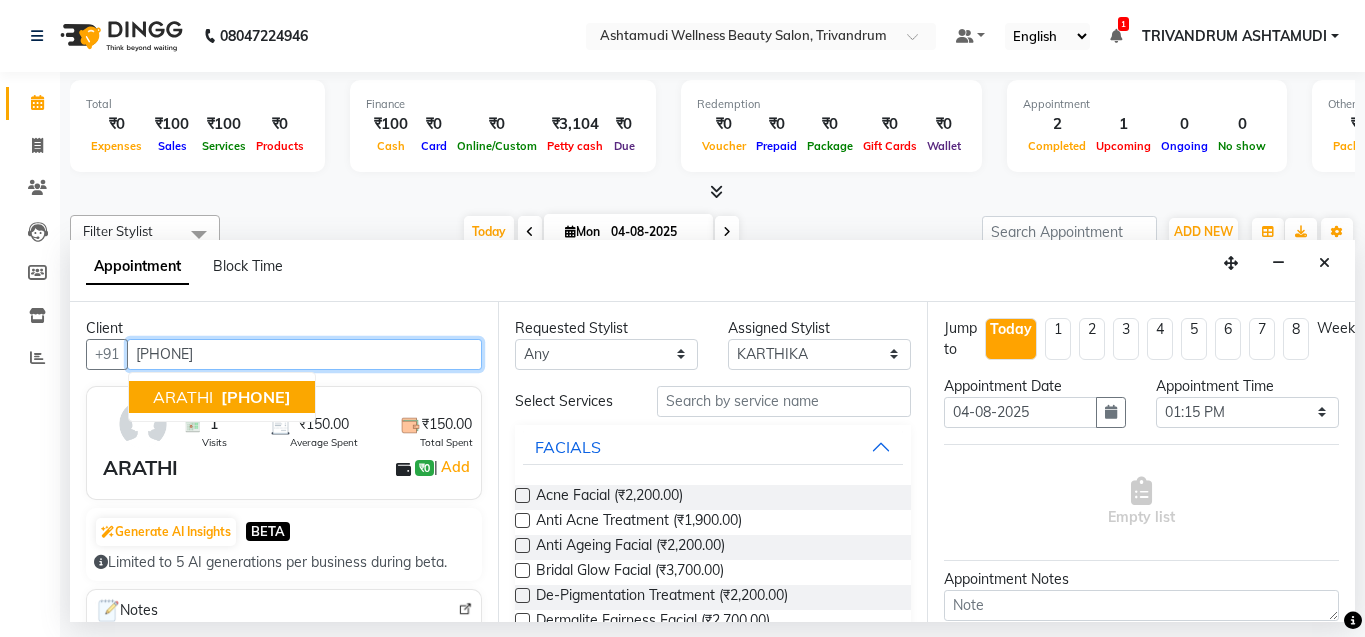 type on "9535028655" 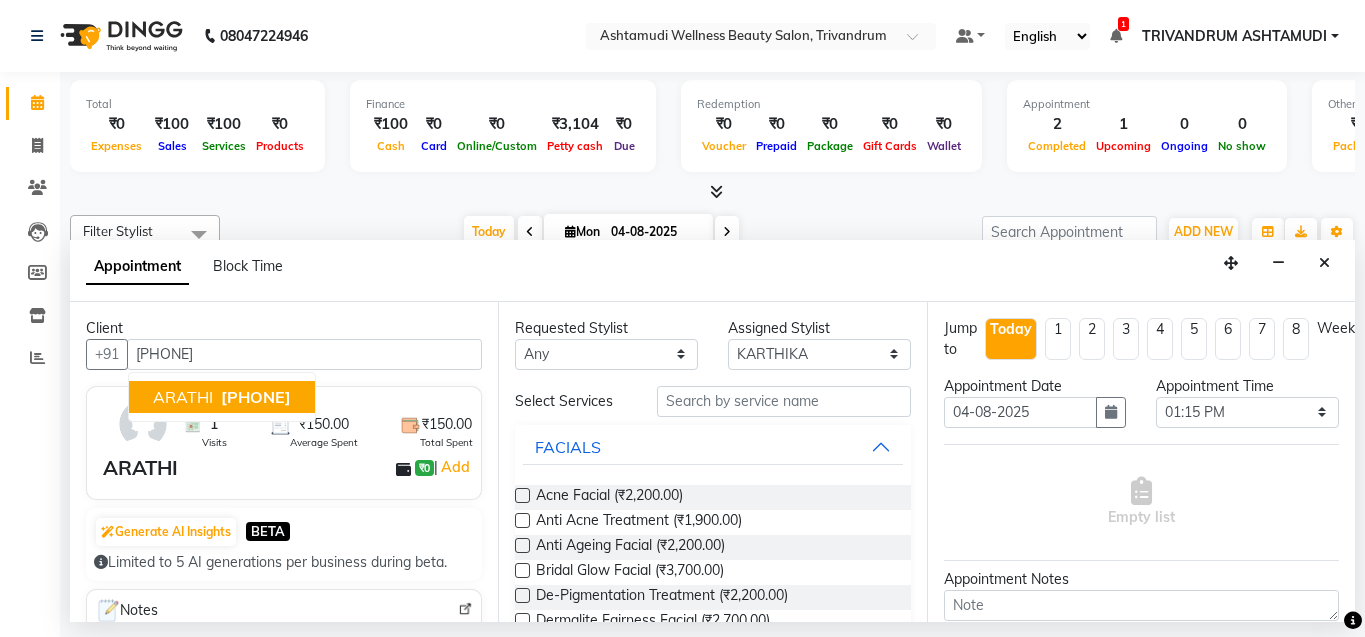 click on "ARATHI    ₹0  |   Add" at bounding box center (288, 468) 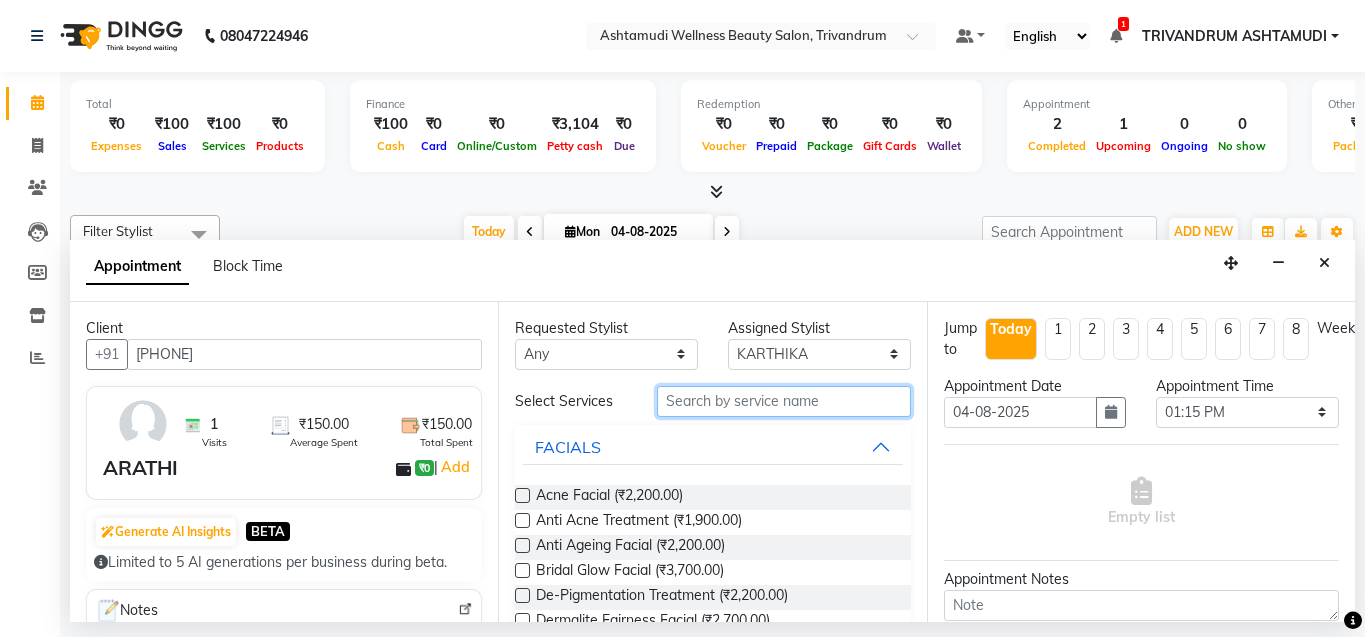 click at bounding box center [784, 401] 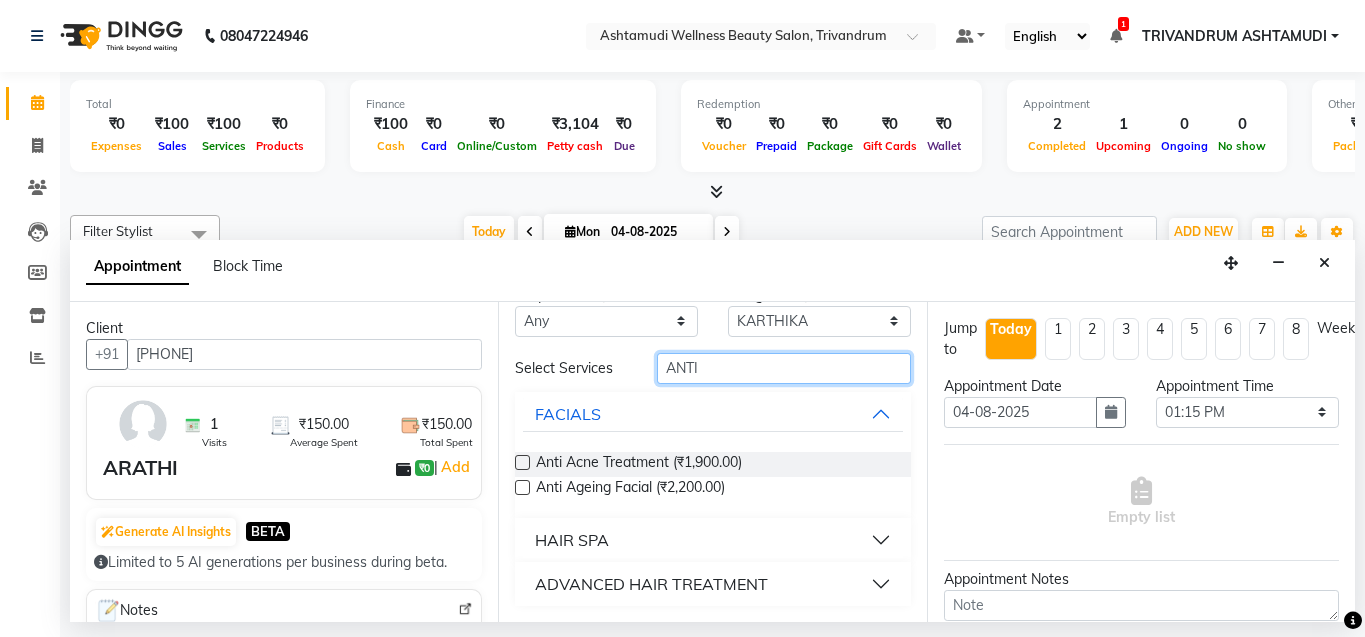 type on "ANTI" 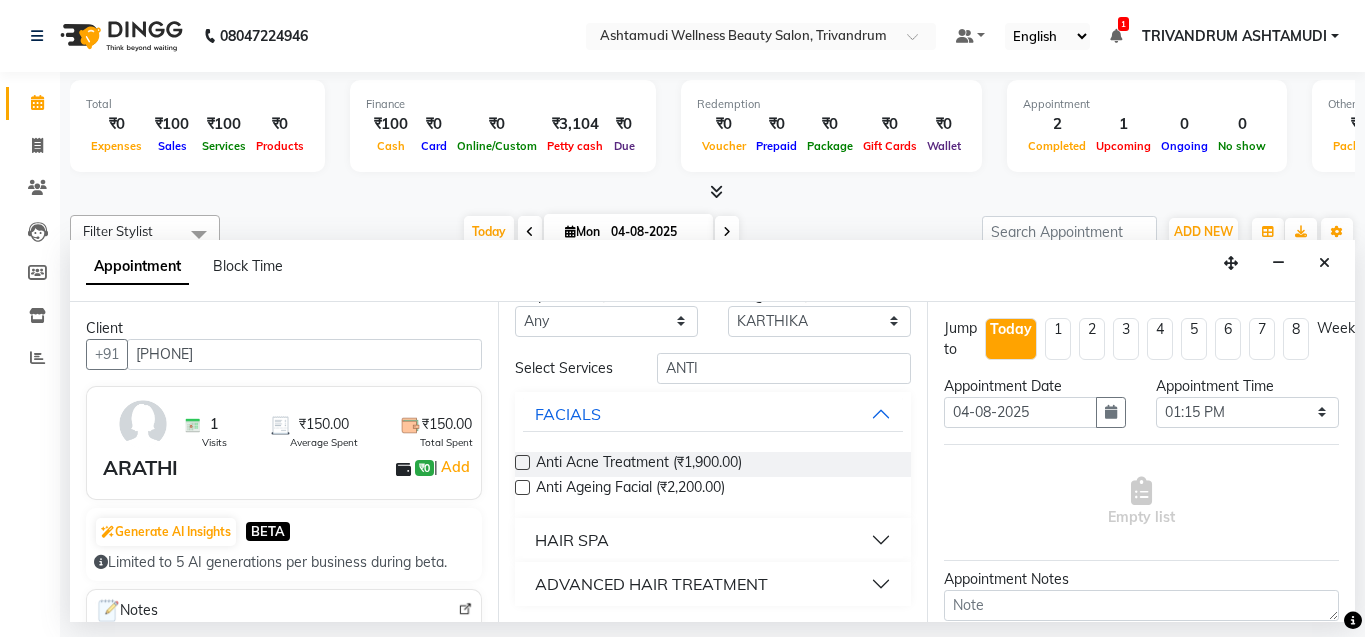 click on "ADVANCED HAIR TREATMENT" at bounding box center [712, 584] 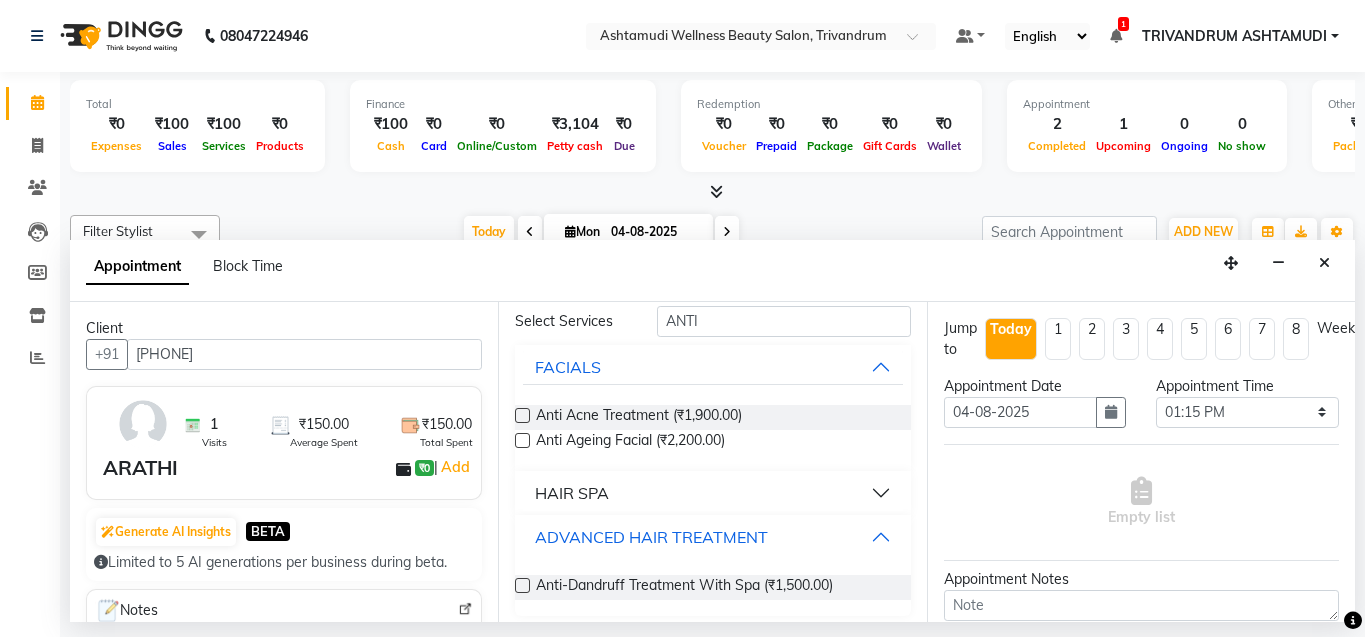scroll, scrollTop: 82, scrollLeft: 0, axis: vertical 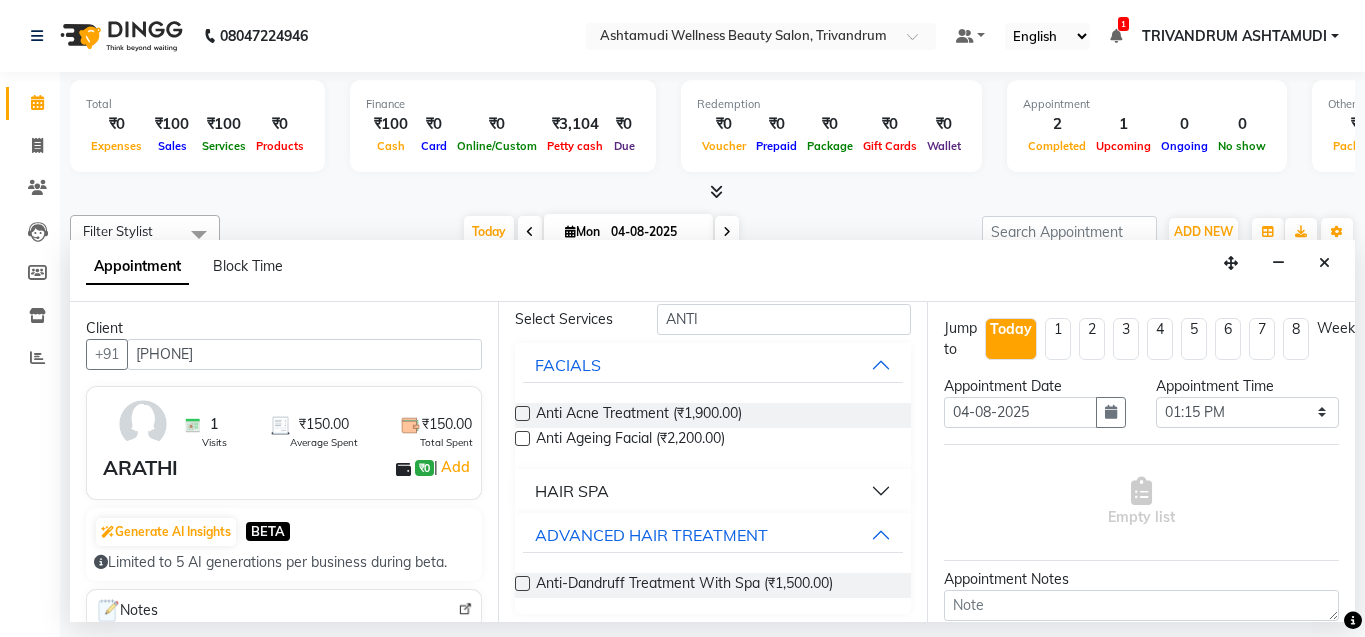click at bounding box center [522, 583] 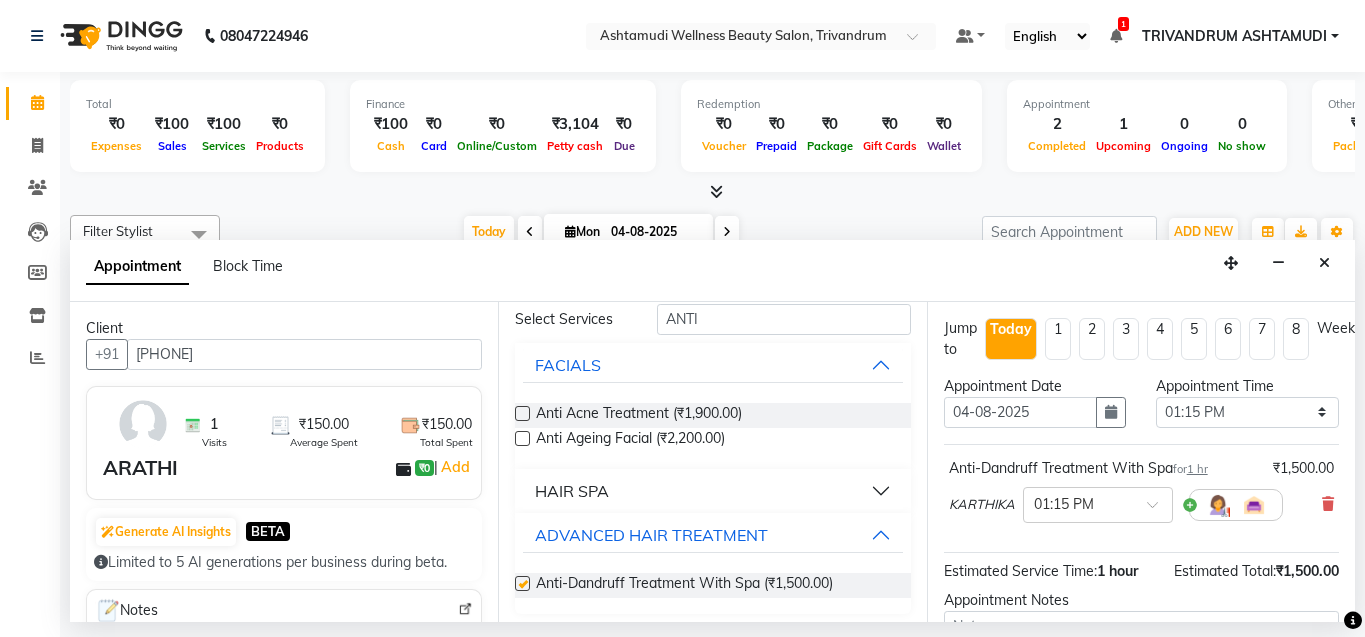 checkbox on "false" 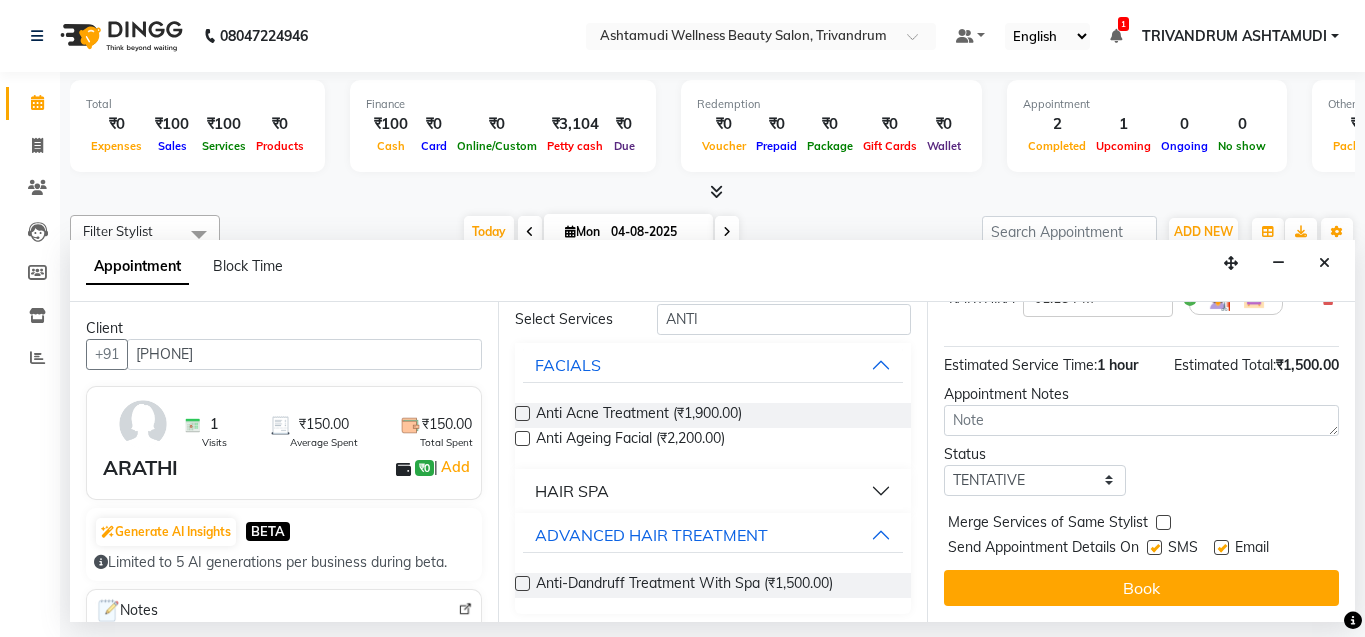 scroll, scrollTop: 221, scrollLeft: 0, axis: vertical 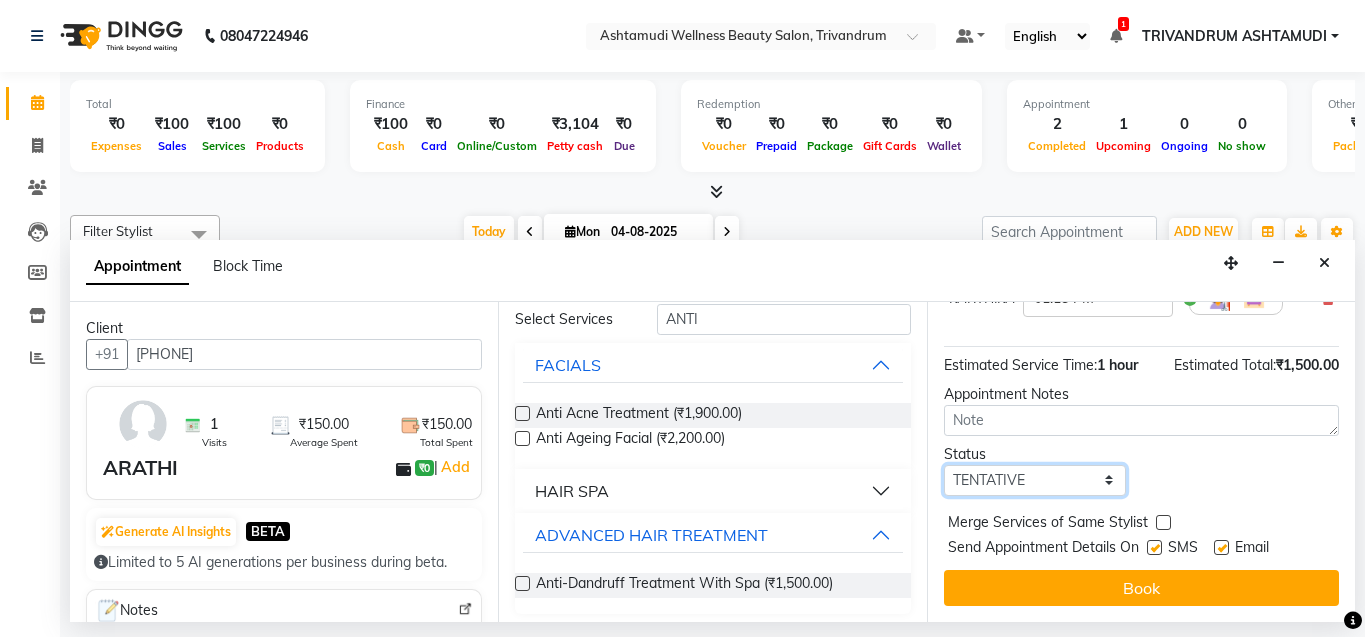 click on "Select TENTATIVE CONFIRM CHECK-IN UPCOMING" at bounding box center (1035, 480) 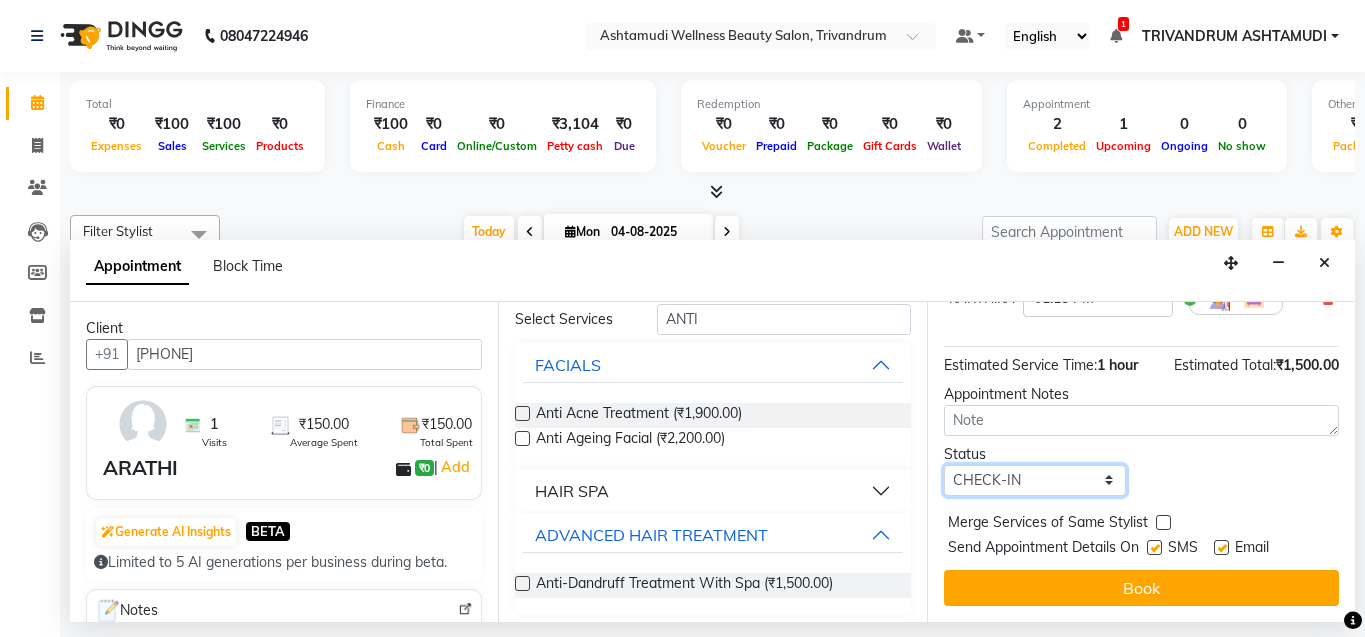 click on "Select TENTATIVE CONFIRM CHECK-IN UPCOMING" at bounding box center (1035, 480) 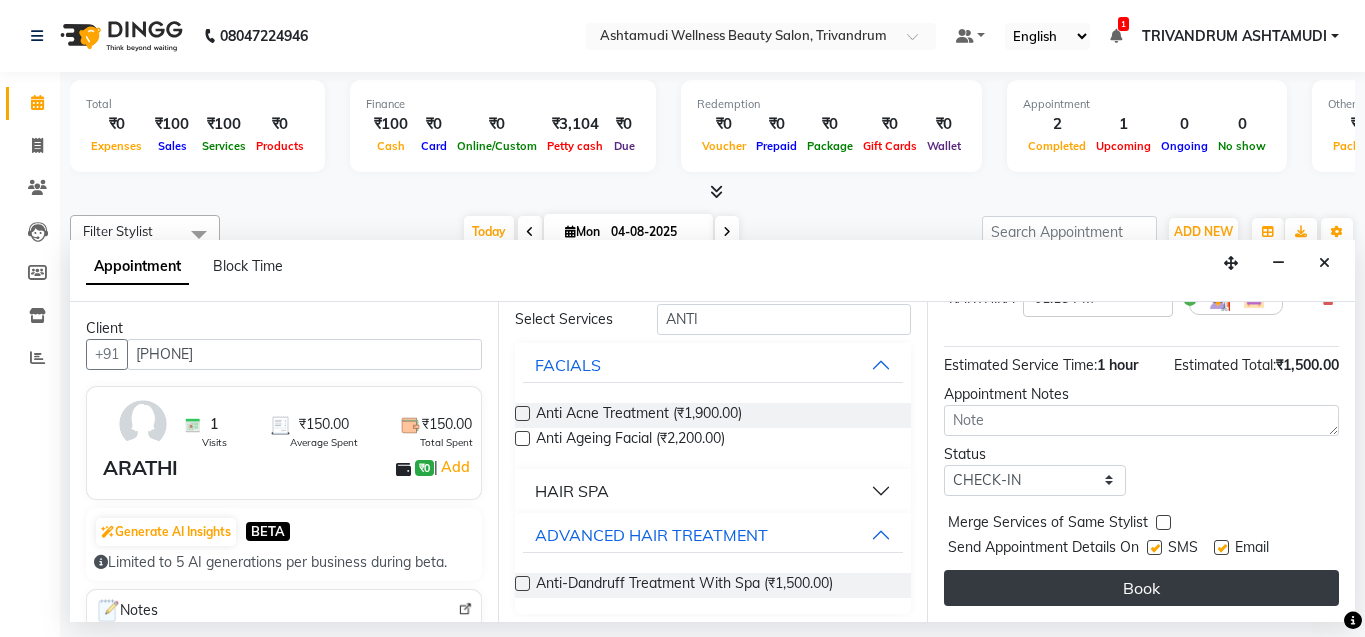 click on "Book" at bounding box center [1141, 588] 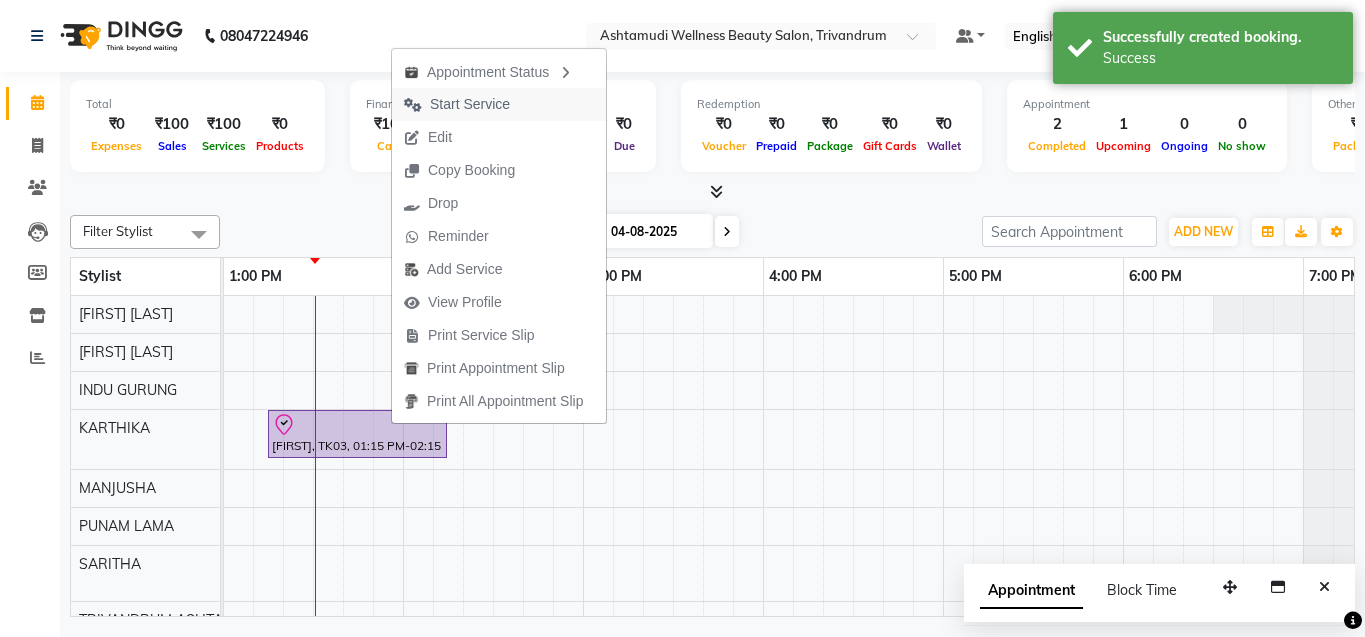 click on "Start Service" at bounding box center (470, 104) 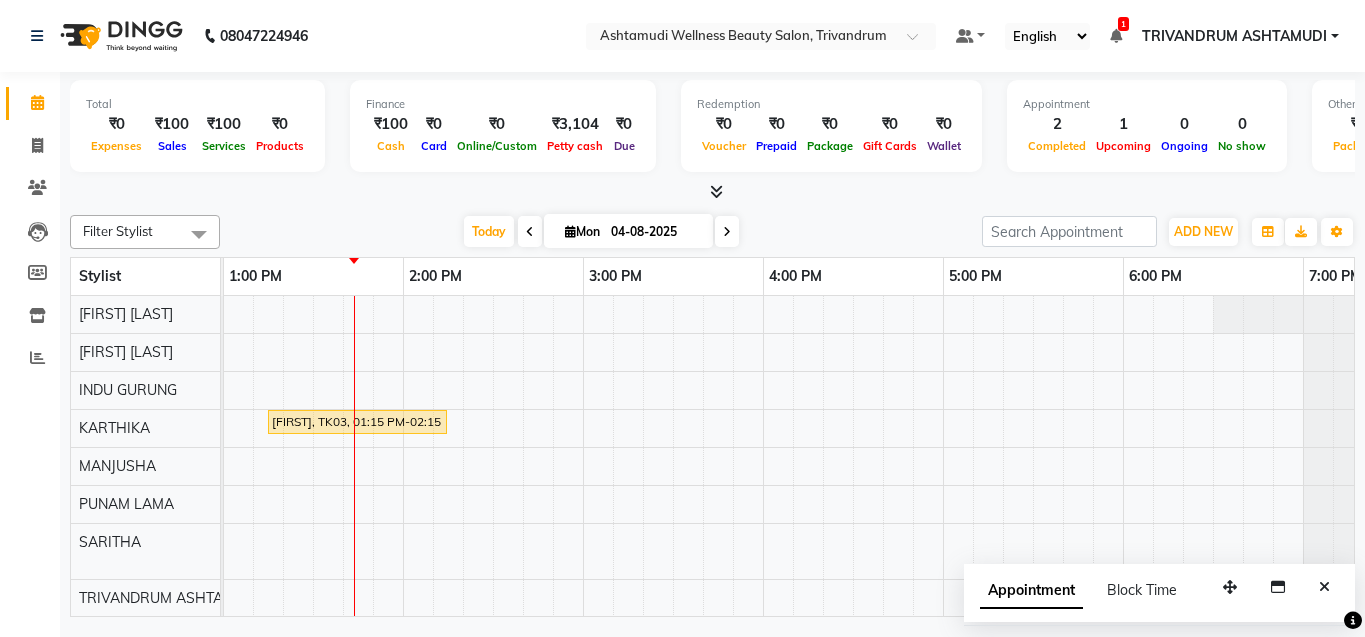 click on "ARATHI, TK03, 01:15 PM-02:15 PM, Anti-Dandruff Treatment With Spa     ROSHNA, TK02, 10:45 AM-11:00 AM, Eyebrows Threading     ROSHNA, TK02, 11:00 AM-11:15 AM, Forehead Threading     Athira, TK01, 05:15 PM-05:55 PM, Highlighting (Per Streaks)" at bounding box center [763, 532] 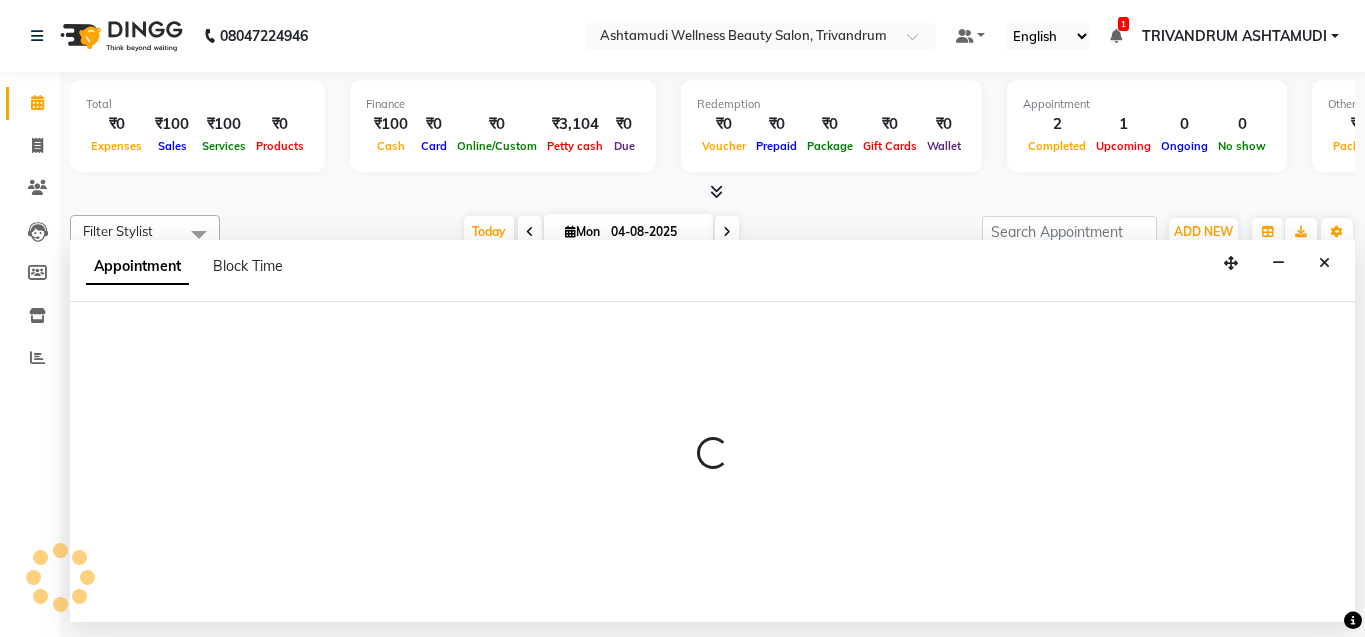 select on "27021" 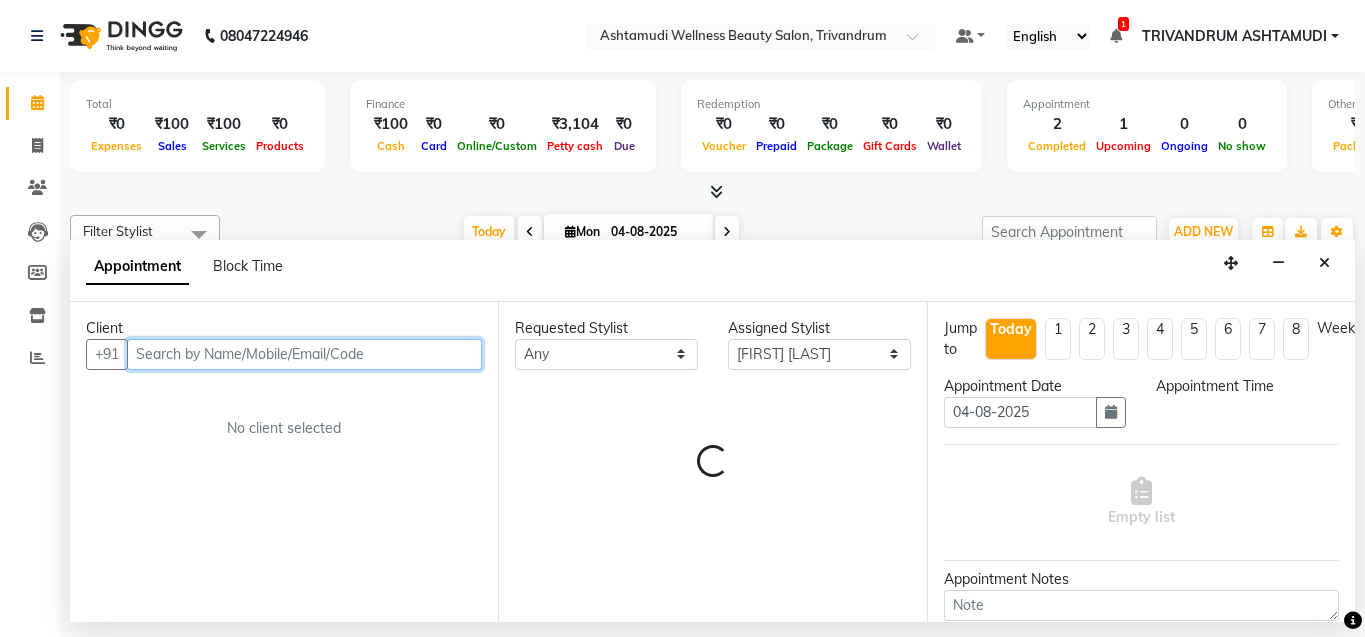 select on "810" 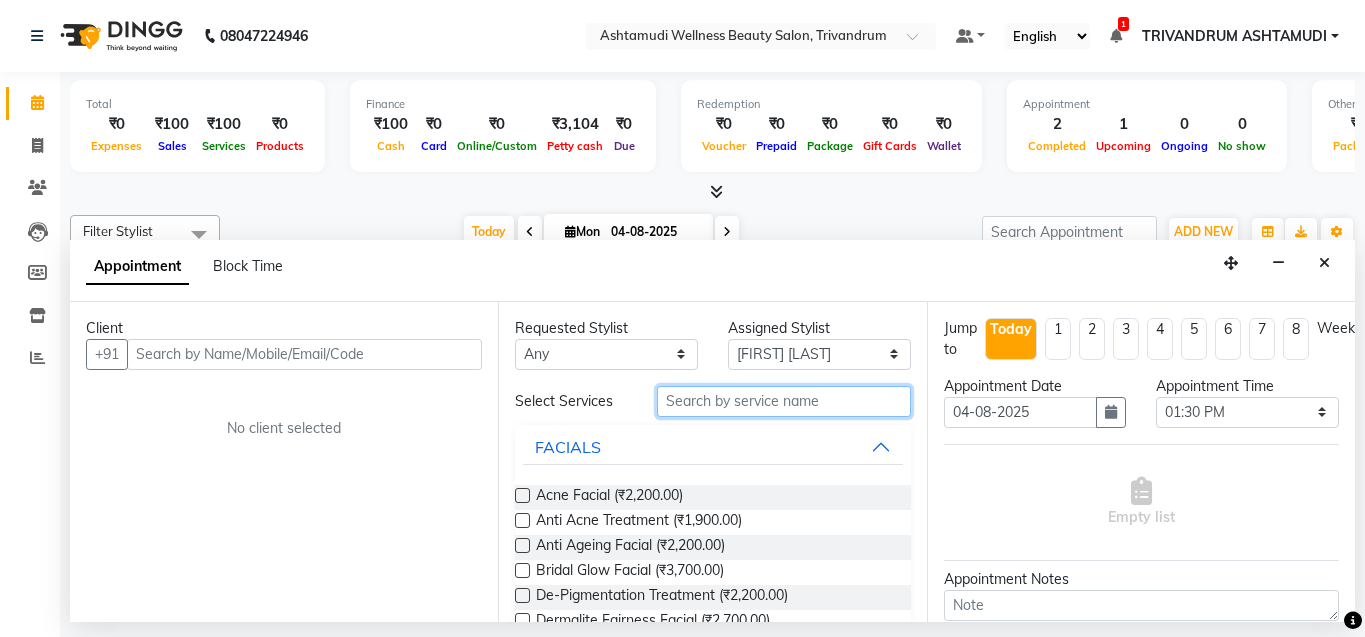 click at bounding box center (784, 401) 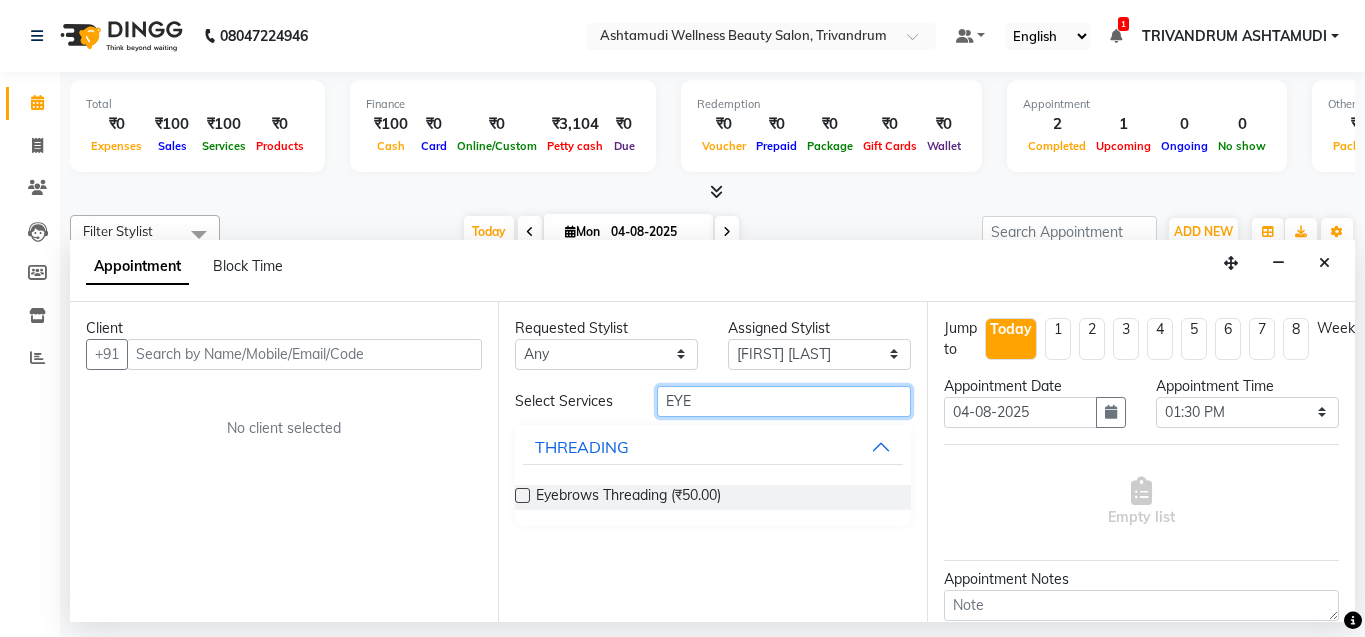 type on "EYE" 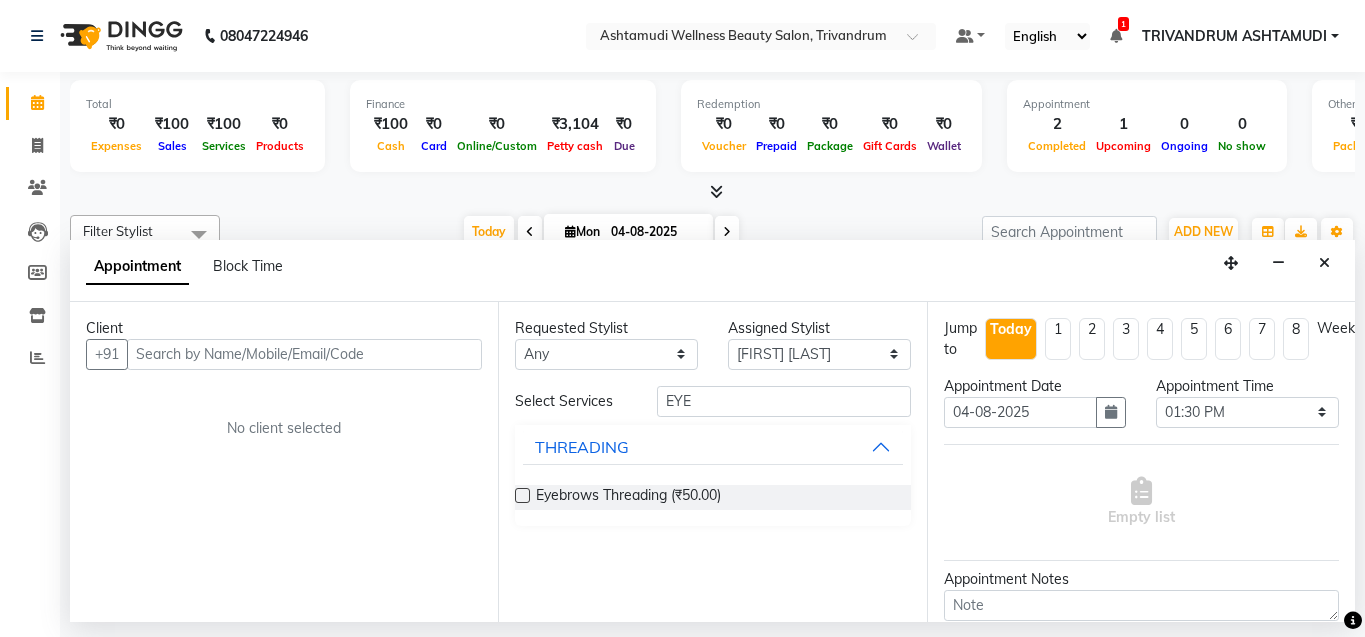 click at bounding box center (522, 495) 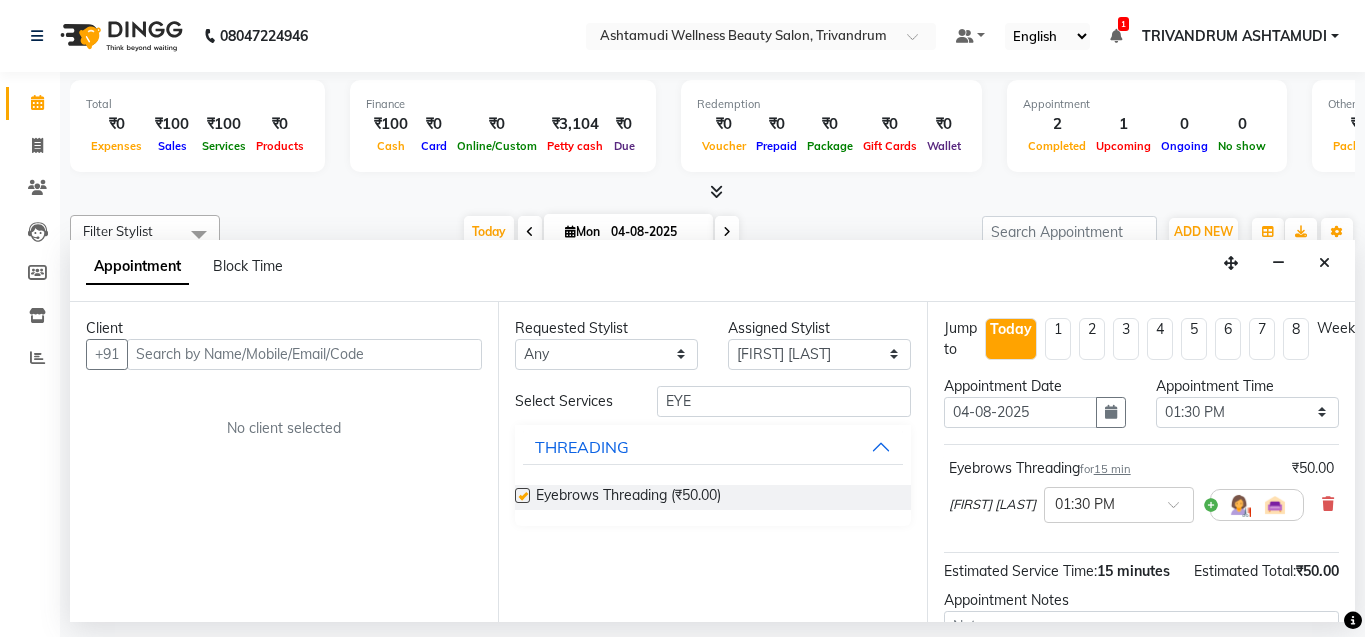 checkbox on "false" 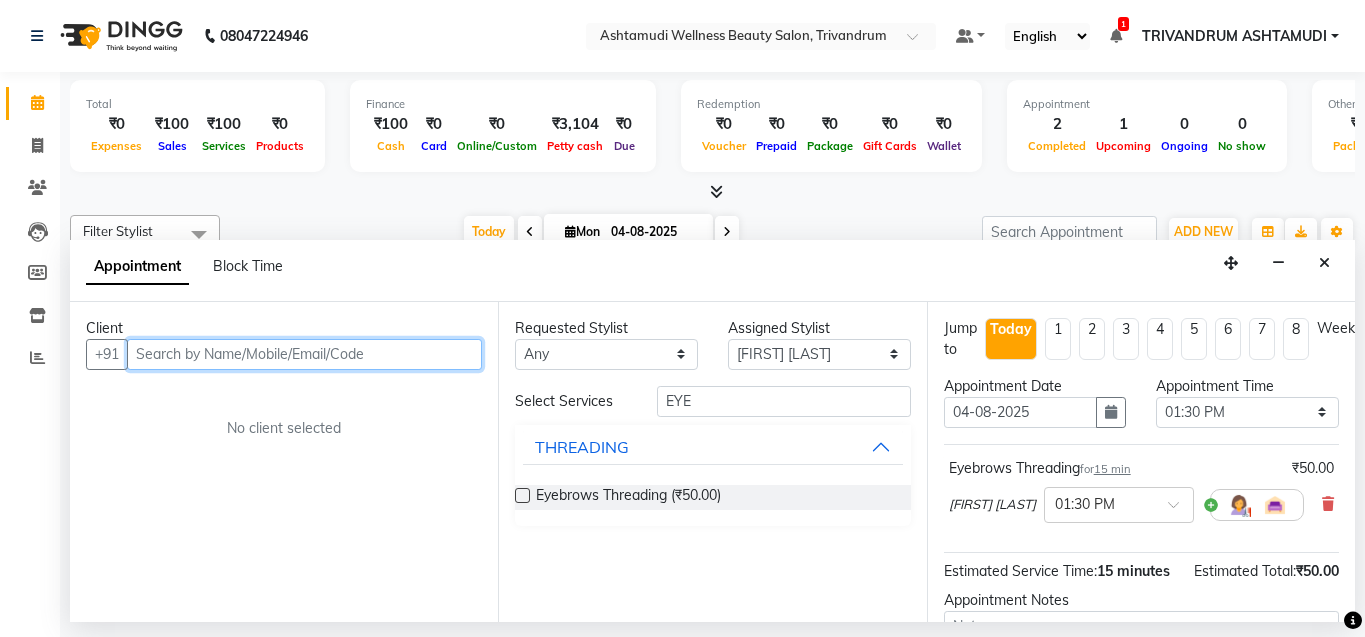 click at bounding box center [304, 354] 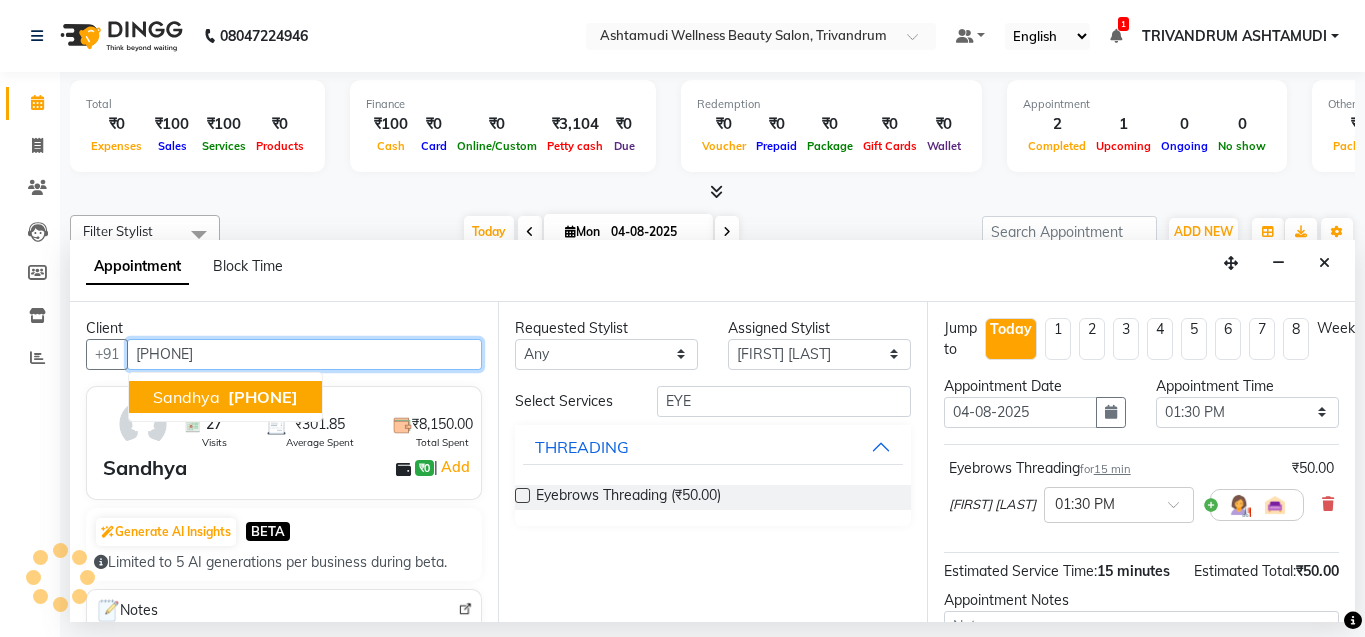 type on "[PHONE]" 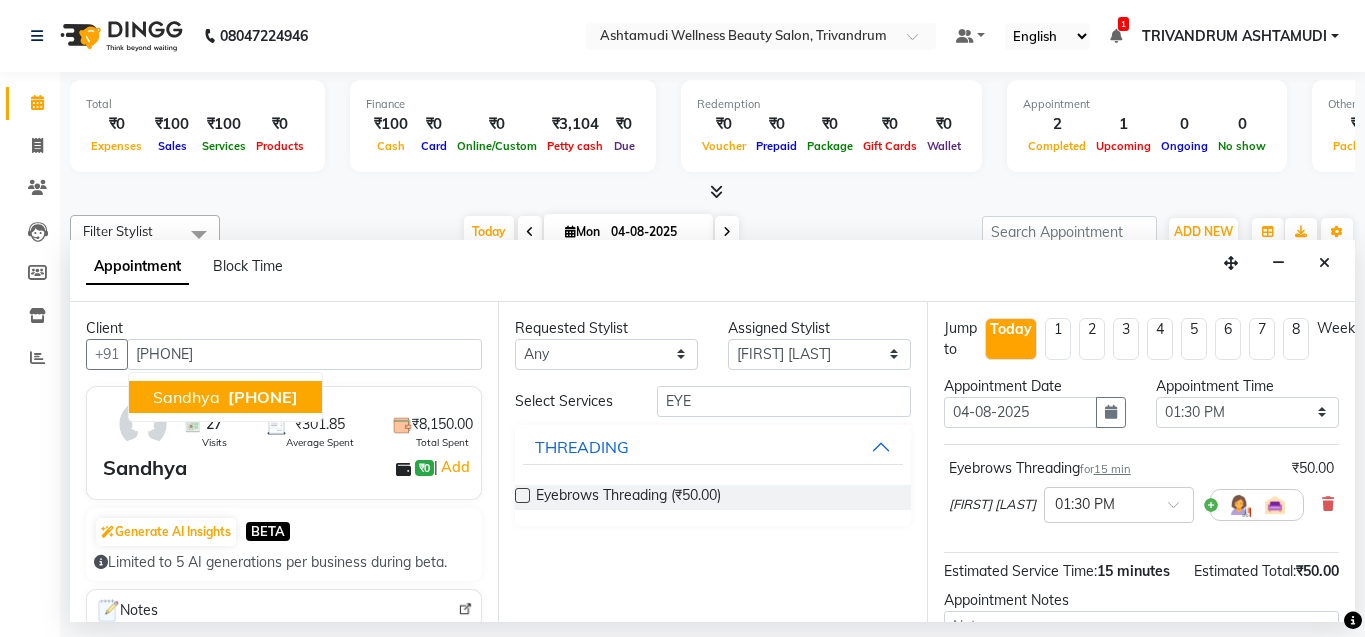 click on "Sandhya    ₹0  |   Add" at bounding box center [288, 468] 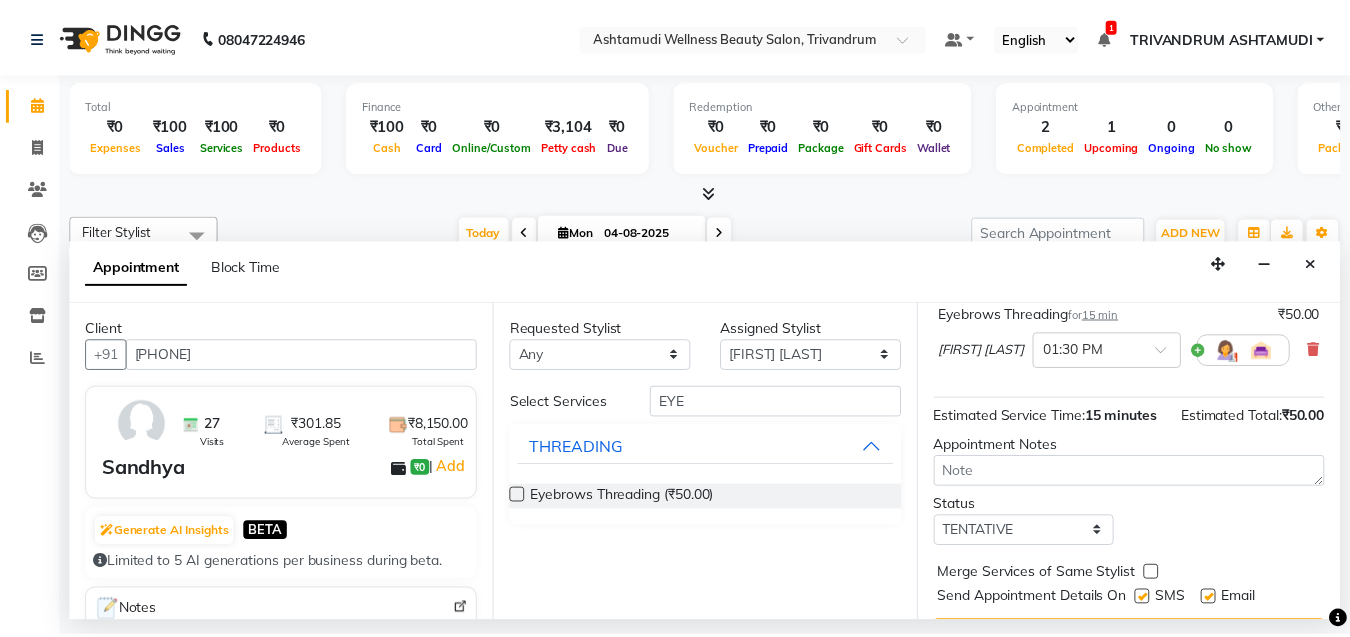 scroll, scrollTop: 242, scrollLeft: 0, axis: vertical 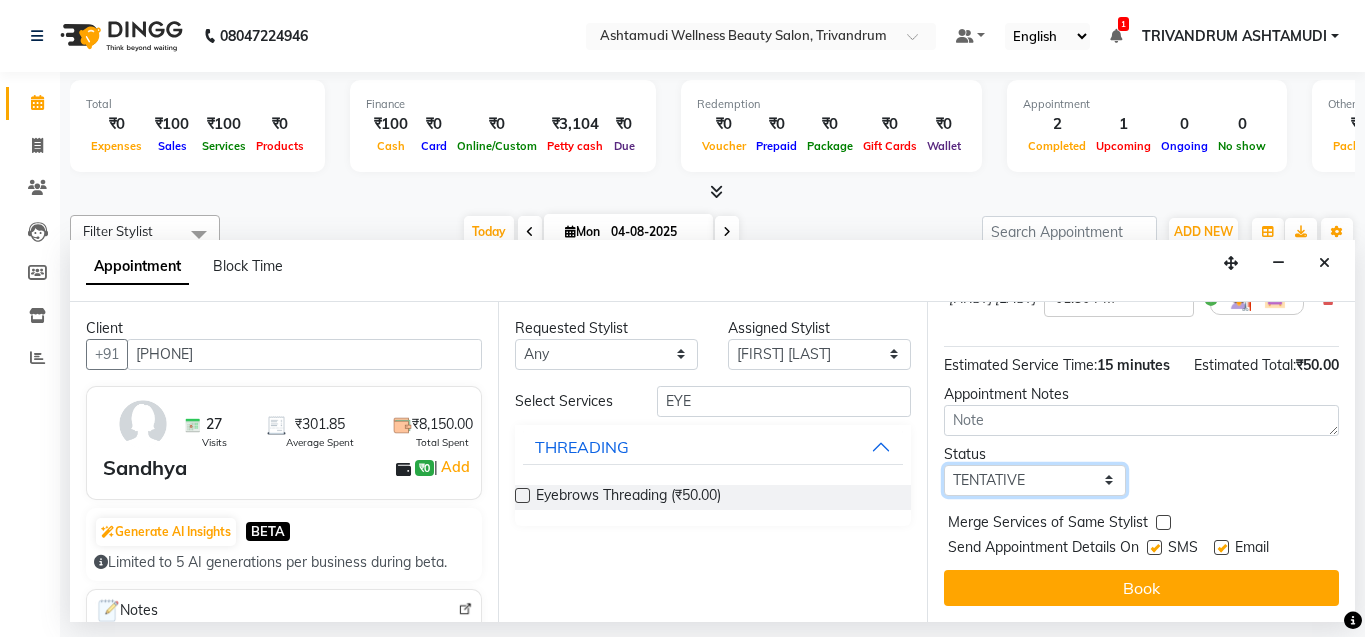 click on "Select TENTATIVE CONFIRM CHECK-IN UPCOMING" at bounding box center [1035, 480] 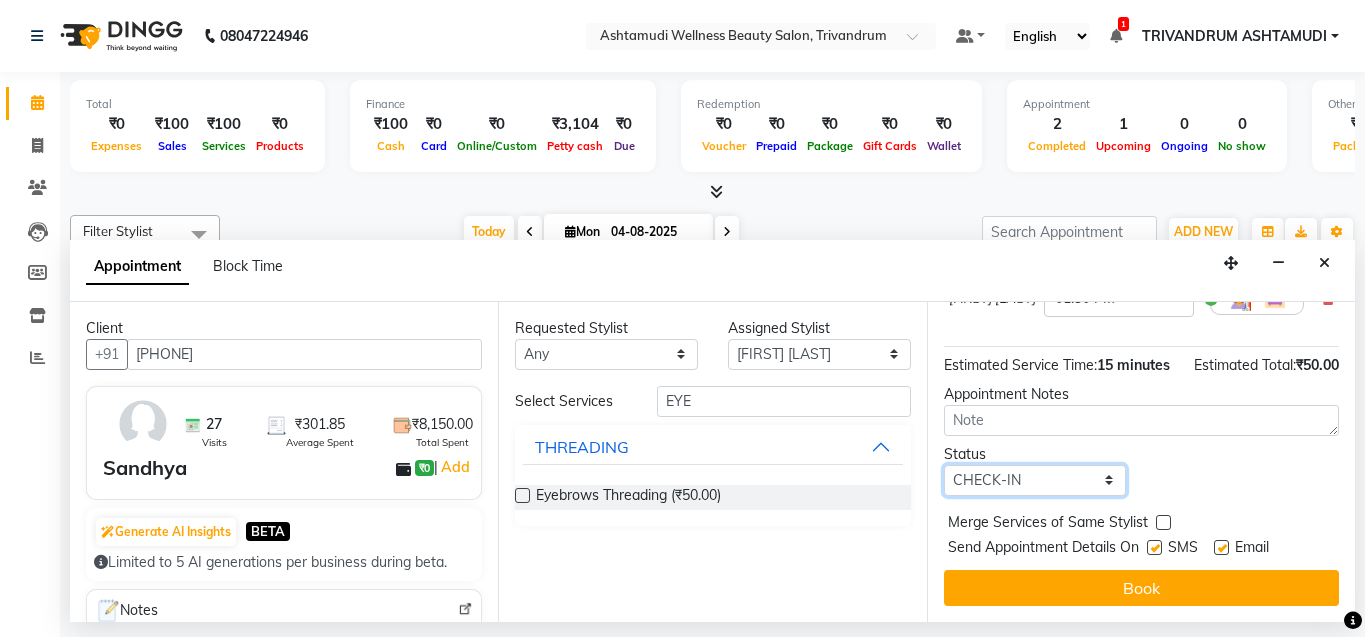 click on "Select TENTATIVE CONFIRM CHECK-IN UPCOMING" at bounding box center [1035, 480] 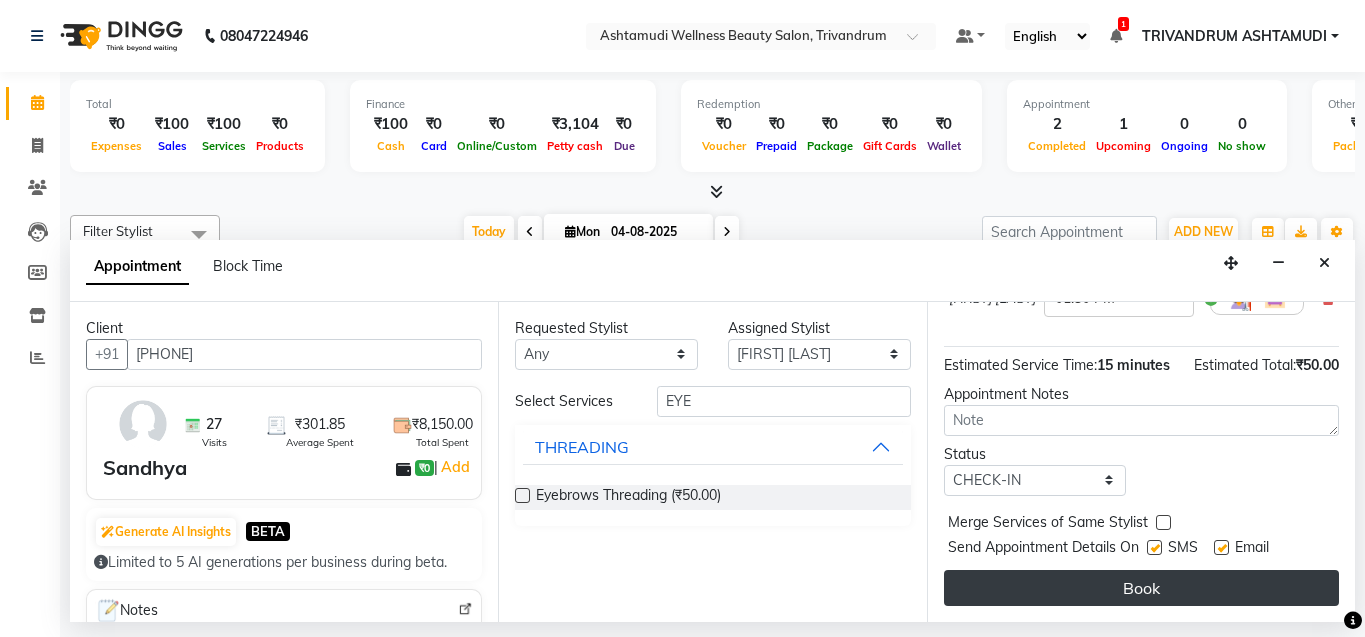 click on "Book" at bounding box center [1141, 588] 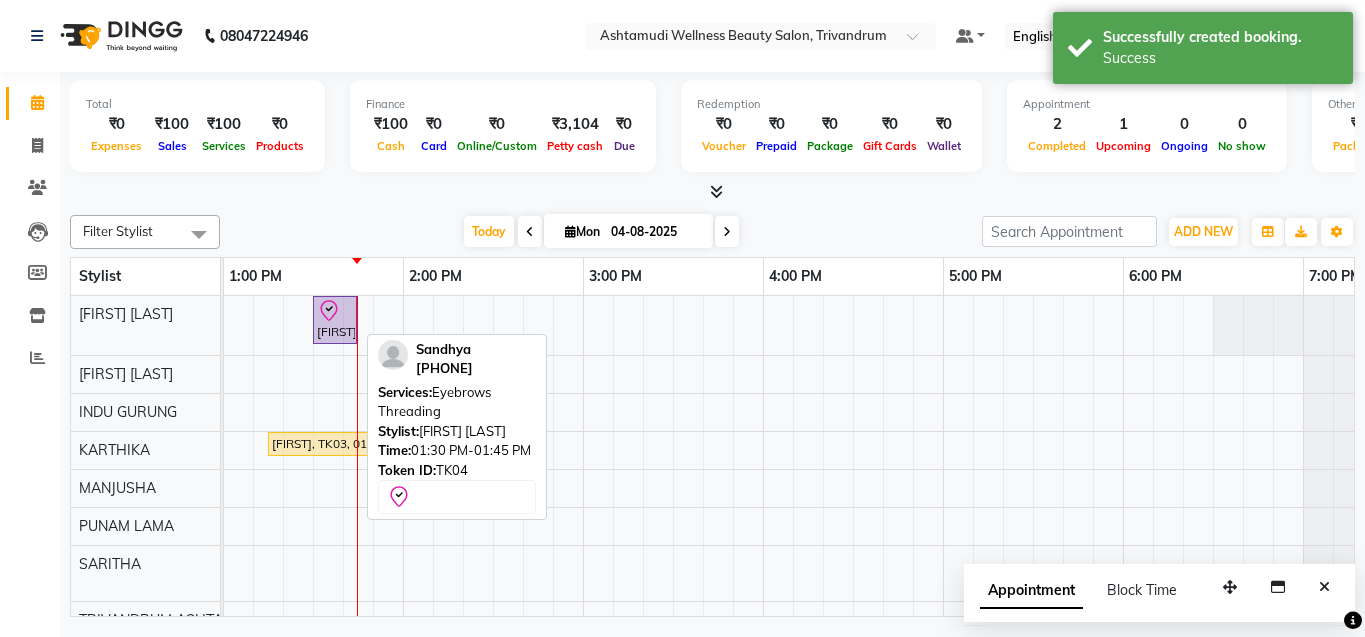 click on "[FIRST_NAME], TK04, 01:30 PM-01:45 PM, Eyebrows Threading" at bounding box center (335, 320) 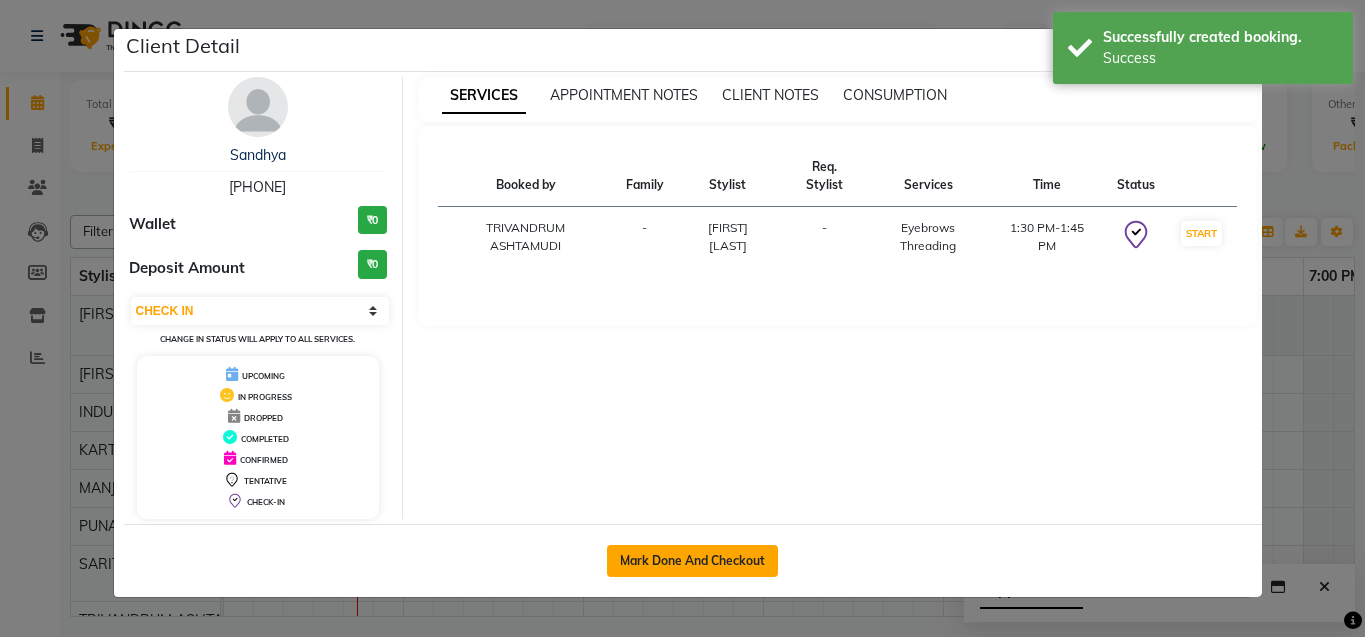 click on "Mark Done And Checkout" 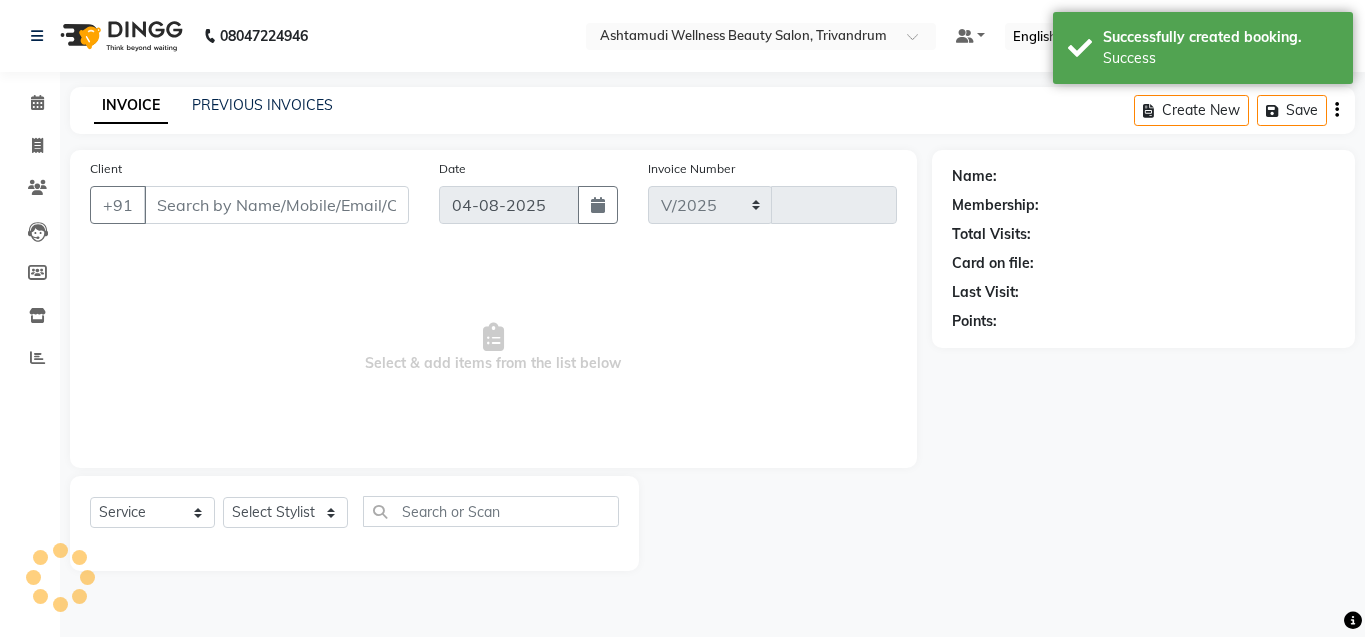 select on "4636" 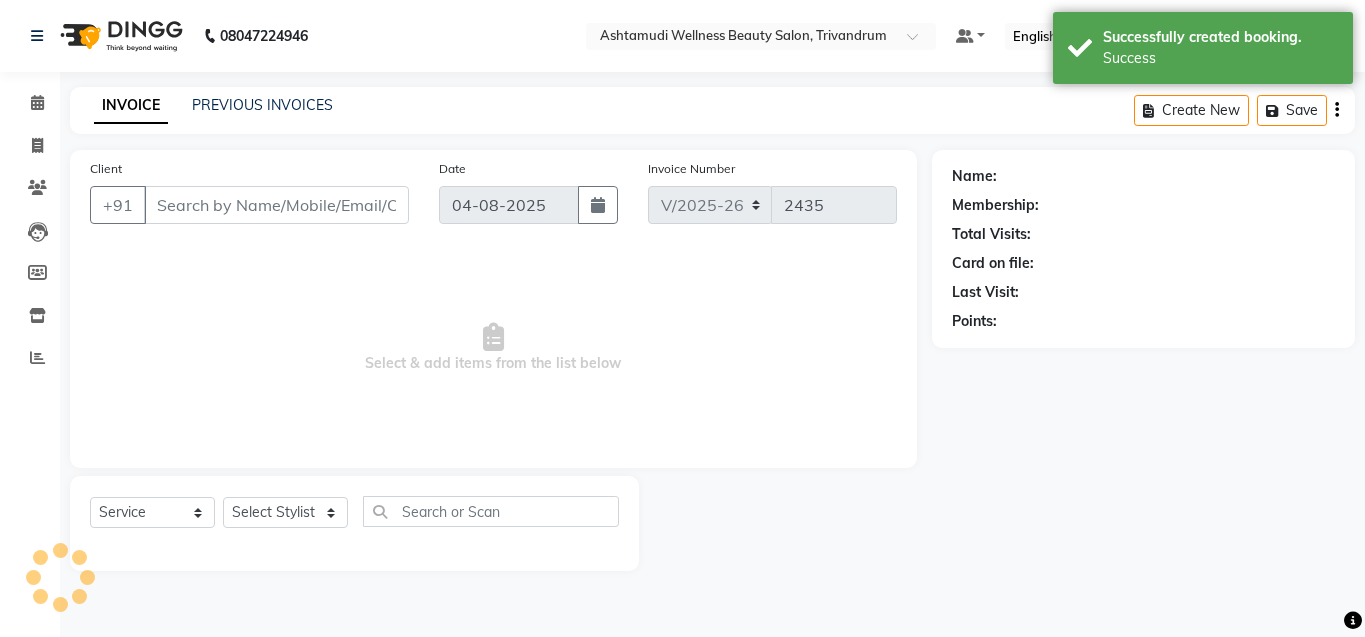 type on "[PHONE]" 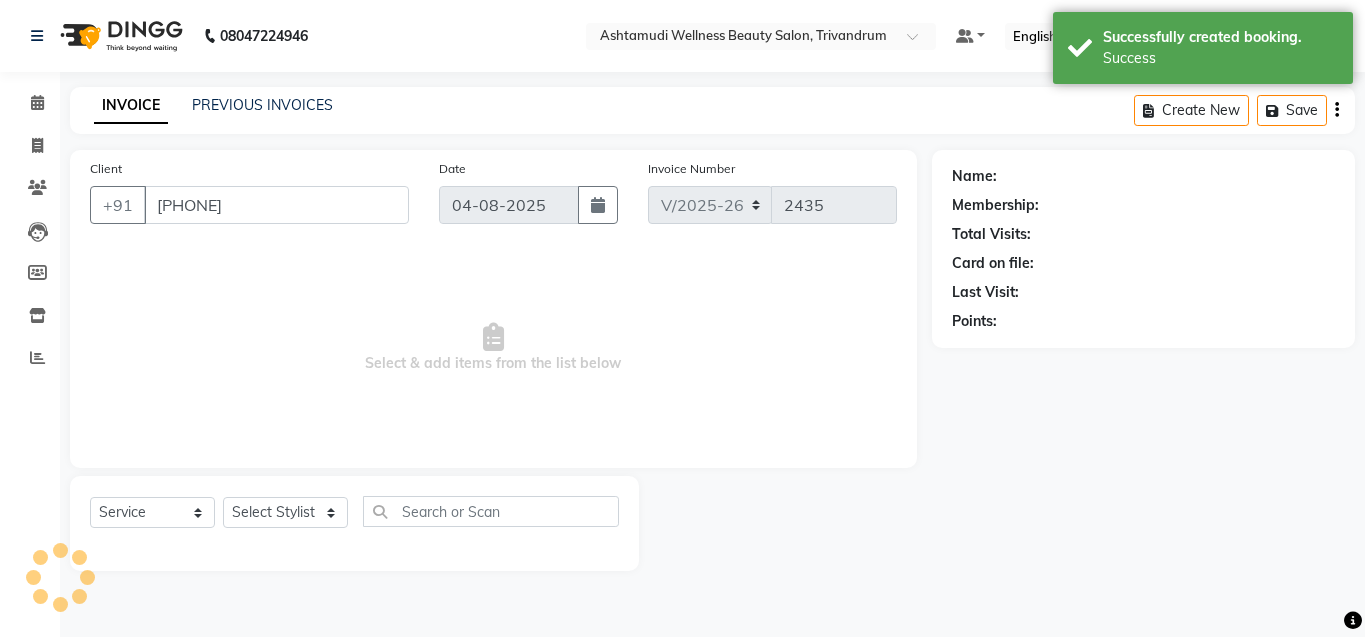 select on "27021" 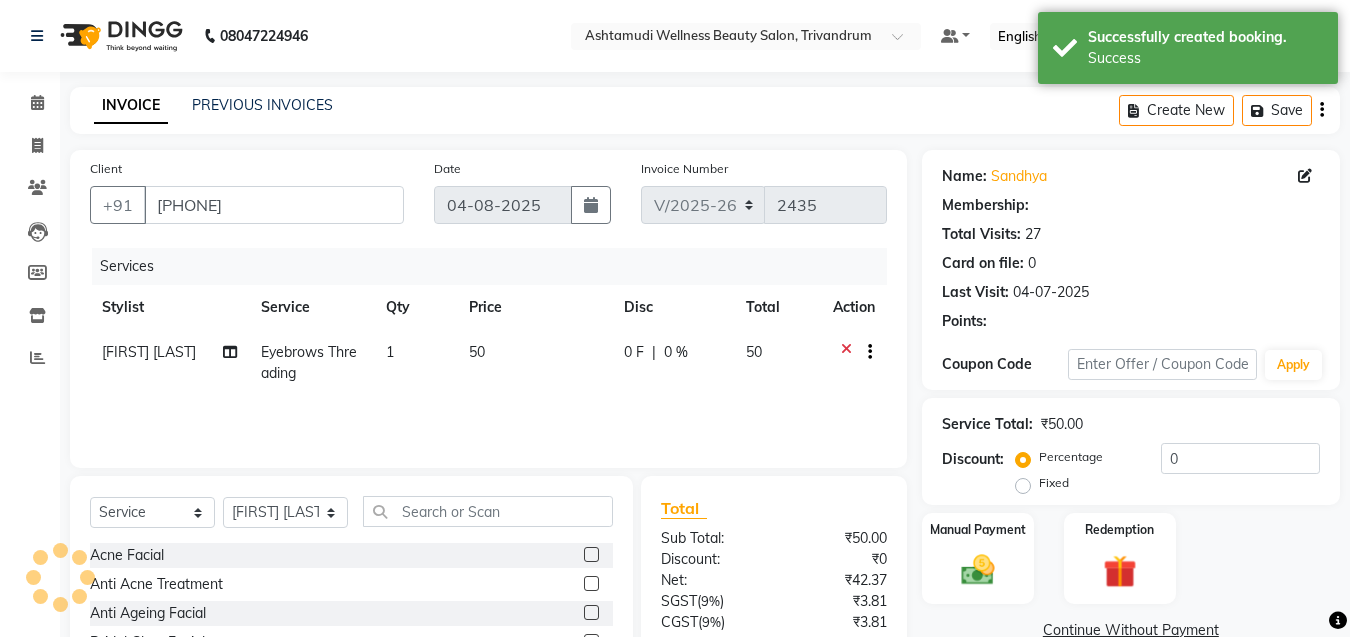select on "1: Object" 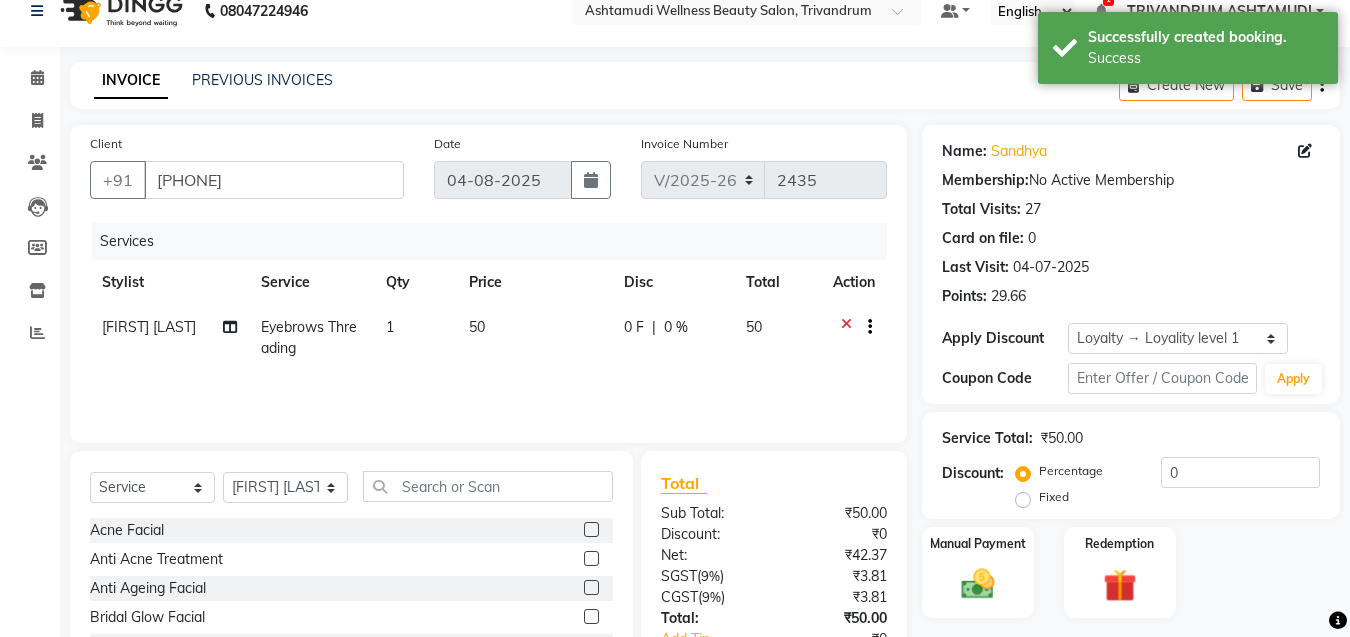 scroll, scrollTop: 164, scrollLeft: 0, axis: vertical 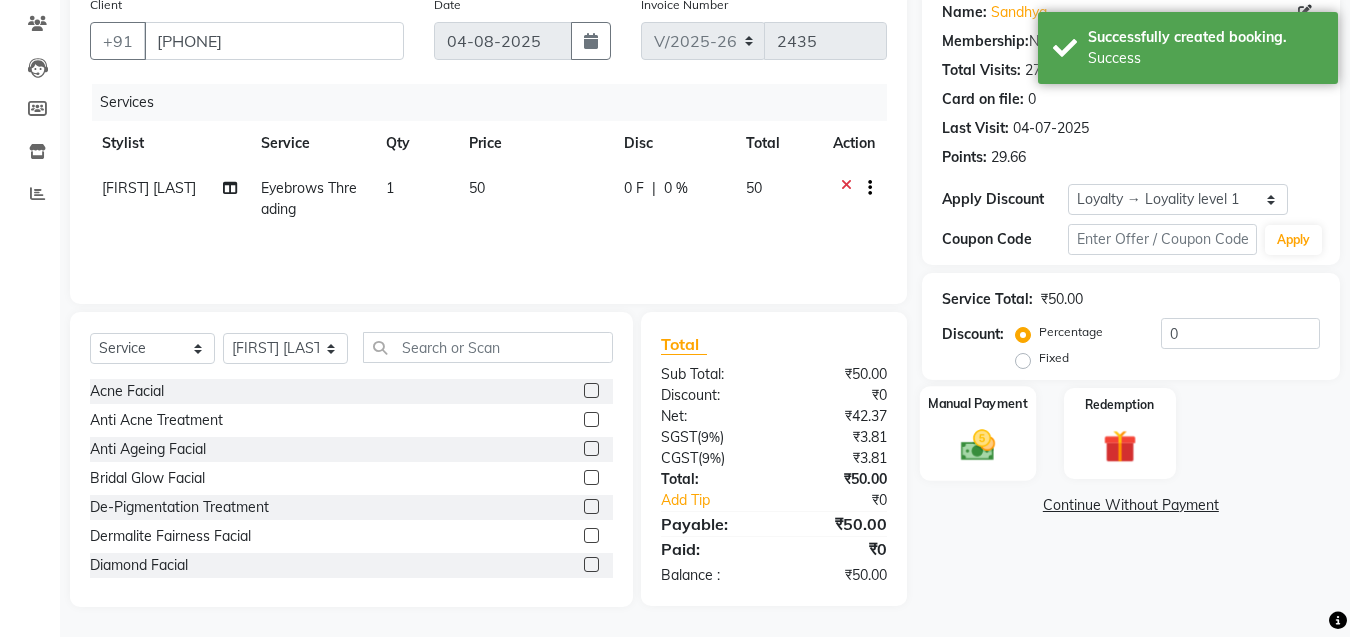 click 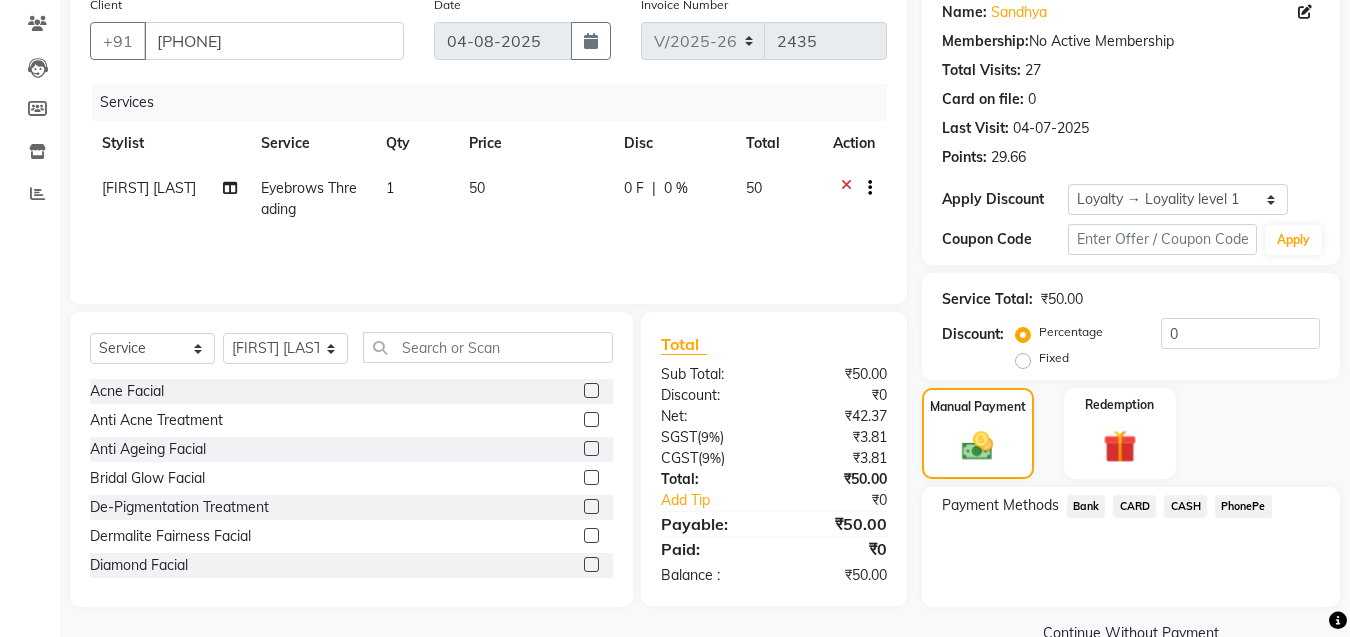 click on "PhonePe" 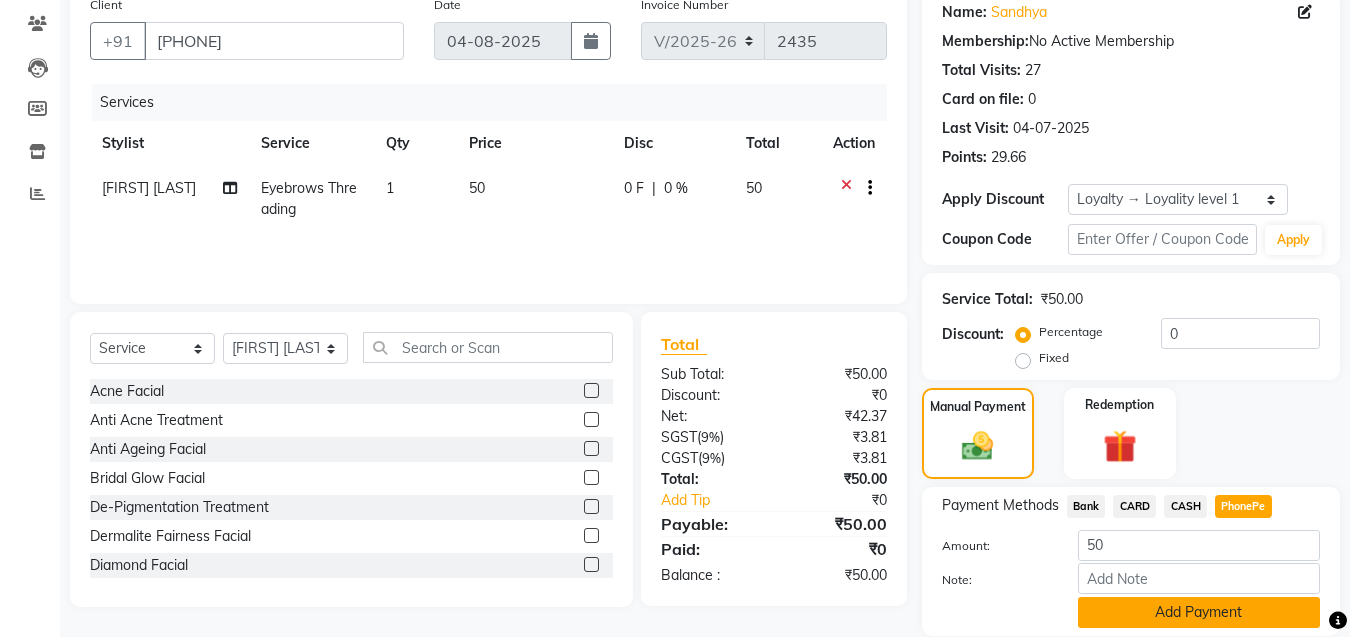 click on "Add Payment" 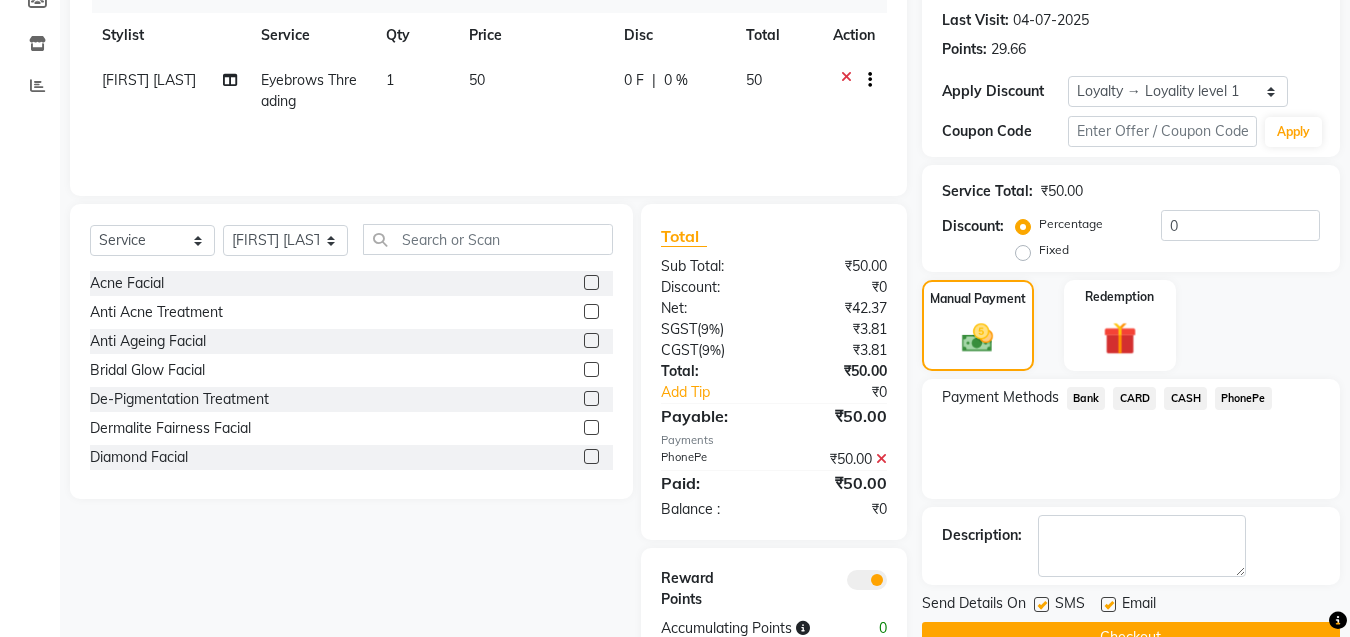 scroll, scrollTop: 318, scrollLeft: 0, axis: vertical 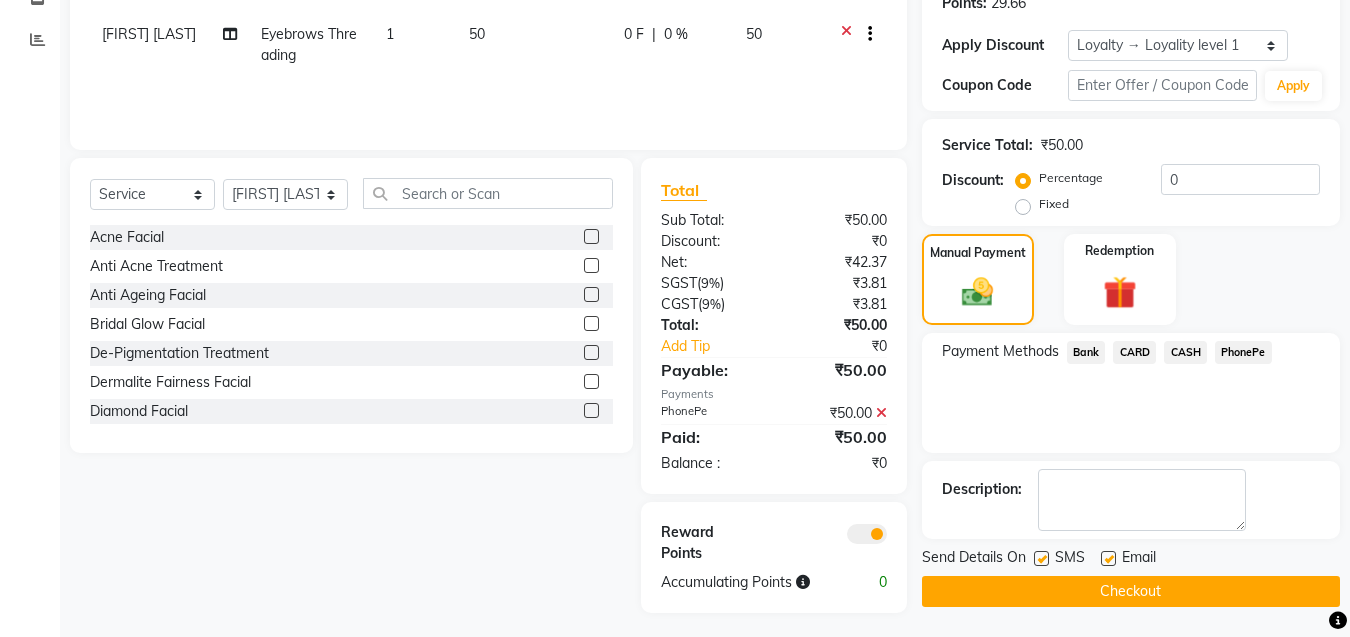 click on "Checkout" 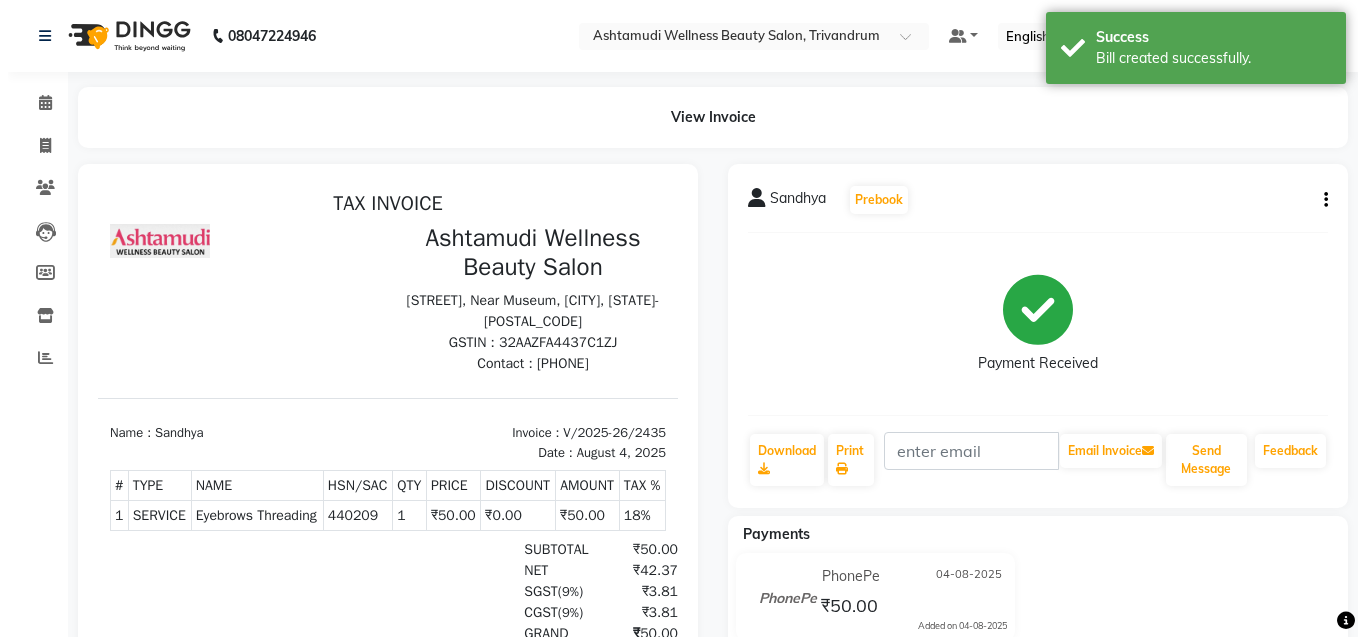 scroll, scrollTop: 0, scrollLeft: 0, axis: both 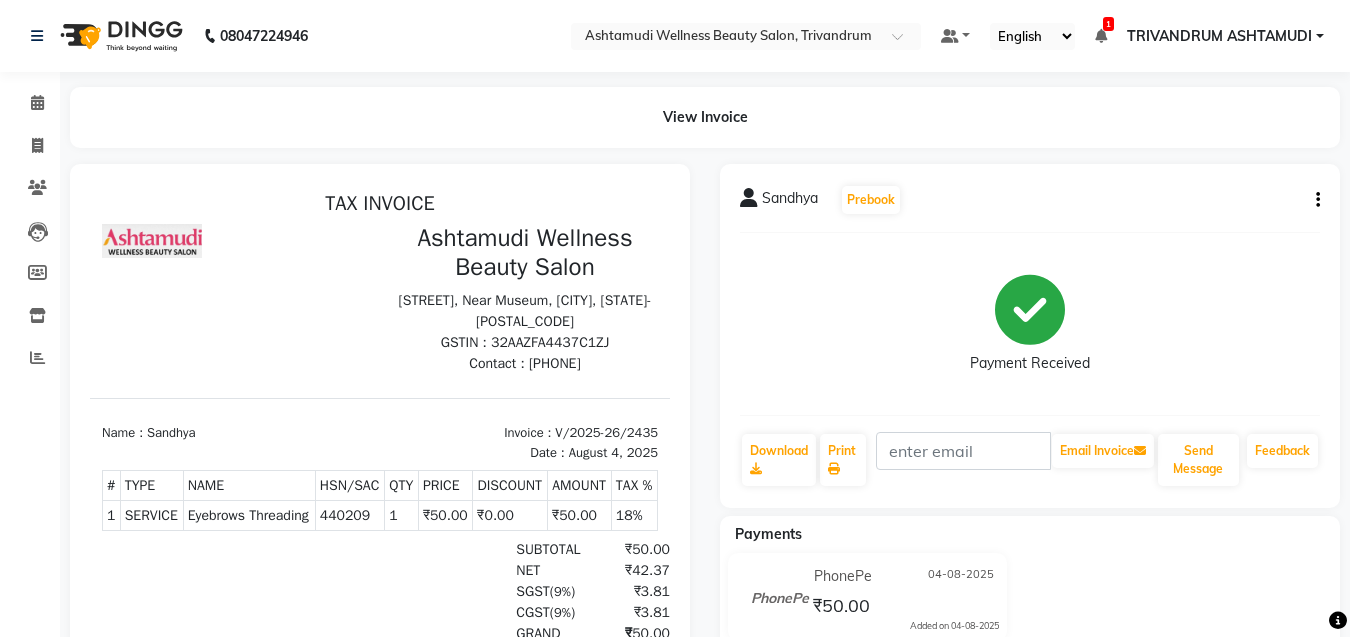 click on "08047224946 Select Location × Ashtamudi Wellness Beauty Salon, Trivandrum Default Panel My Panel English ENGLISH Español العربية मराठी हिंदी ગુજરાતી தமிழ் 中文 1 Notifications nothing to show TRIVANDRUM ASHTAMUDI Manage Profile Change Password Sign out  Version:3.16.0" 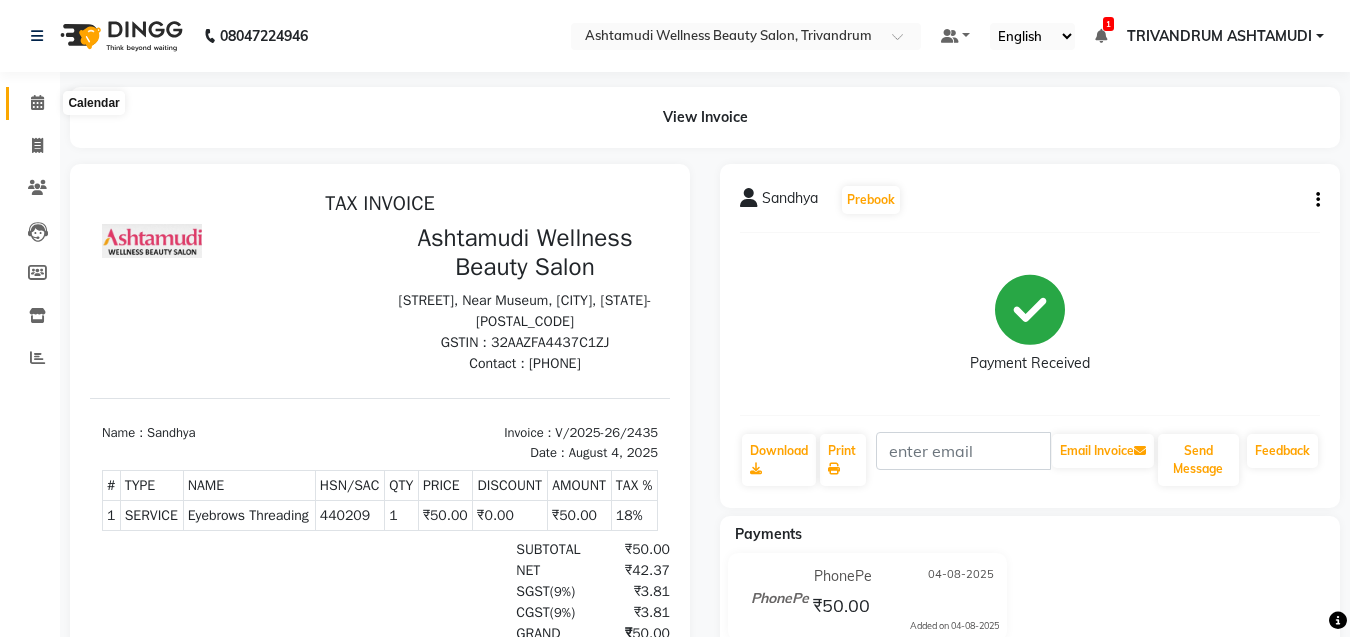 click 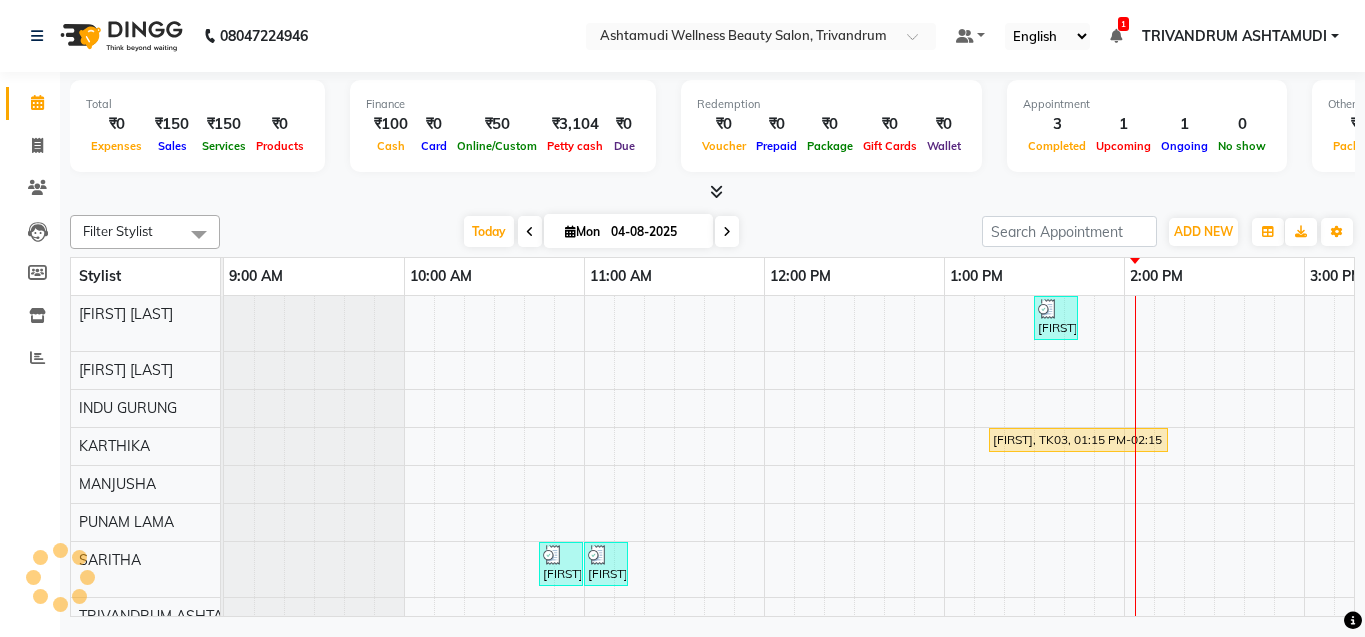 scroll, scrollTop: 0, scrollLeft: 0, axis: both 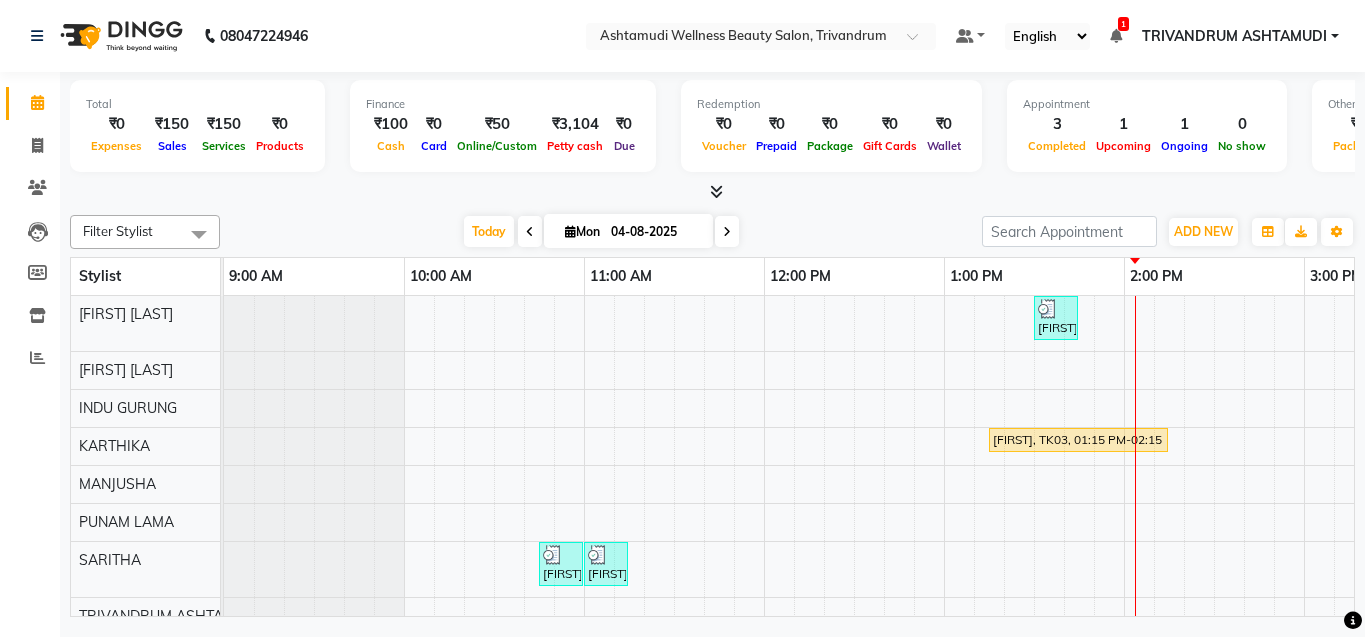 click on "Sandhya, TK04, 01:30 PM-01:45 PM, Eyebrows Threading    ARATHI, TK03, 01:15 PM-02:15 PM, Anti-Dandruff Treatment With Spa     ROSHNA, TK02, 10:45 AM-11:00 AM, Eyebrows Threading     ROSHNA, TK02, 11:00 AM-11:15 AM, Forehead Threading     Athira, TK01, 05:15 PM-05:55 PM, Highlighting (Per Streaks)" at bounding box center [1484, 541] 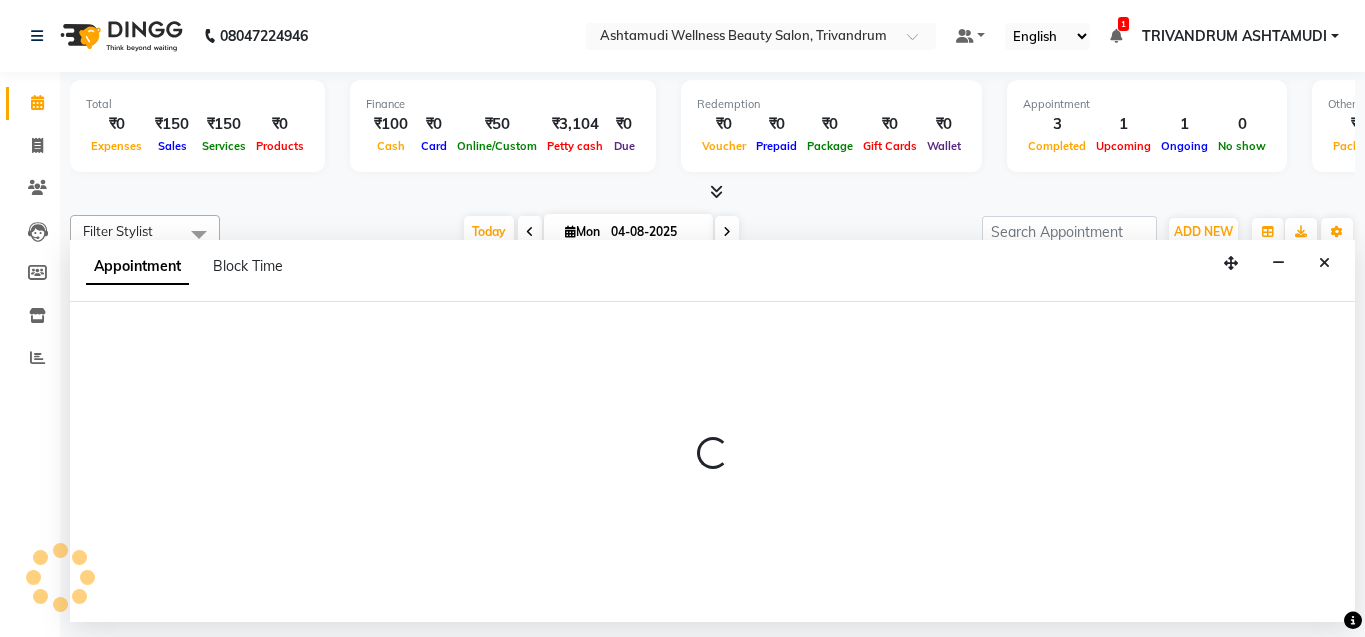 select on "27021" 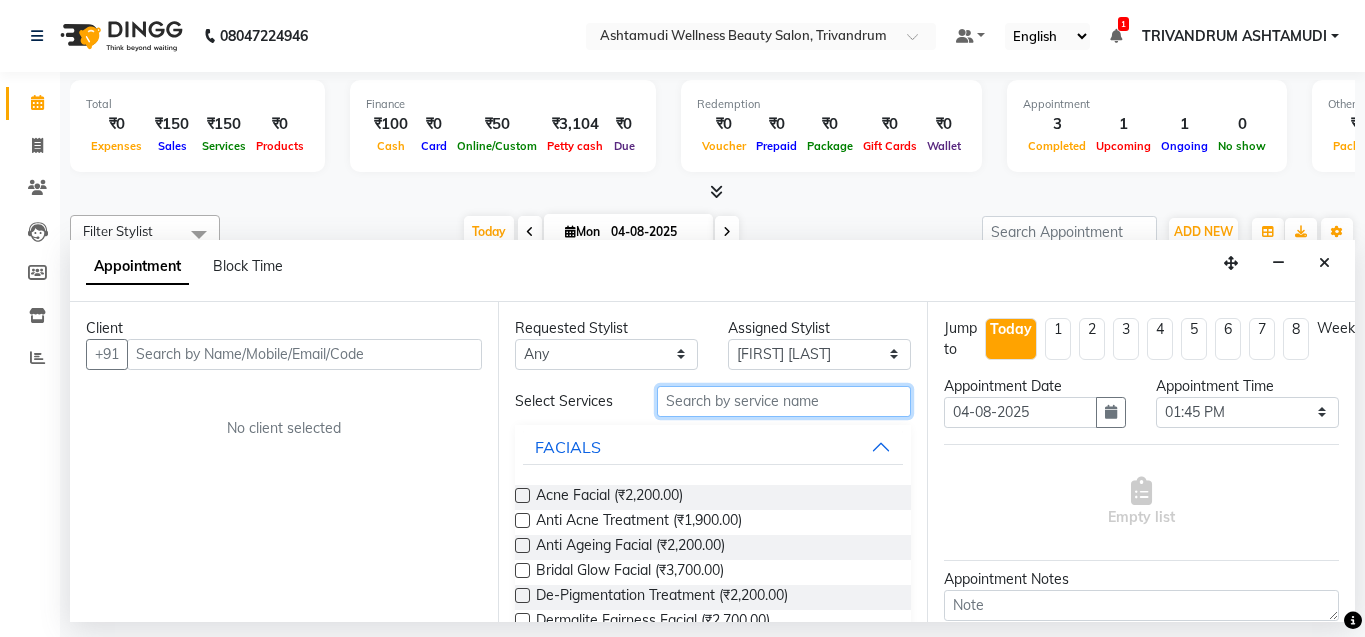 click at bounding box center (784, 401) 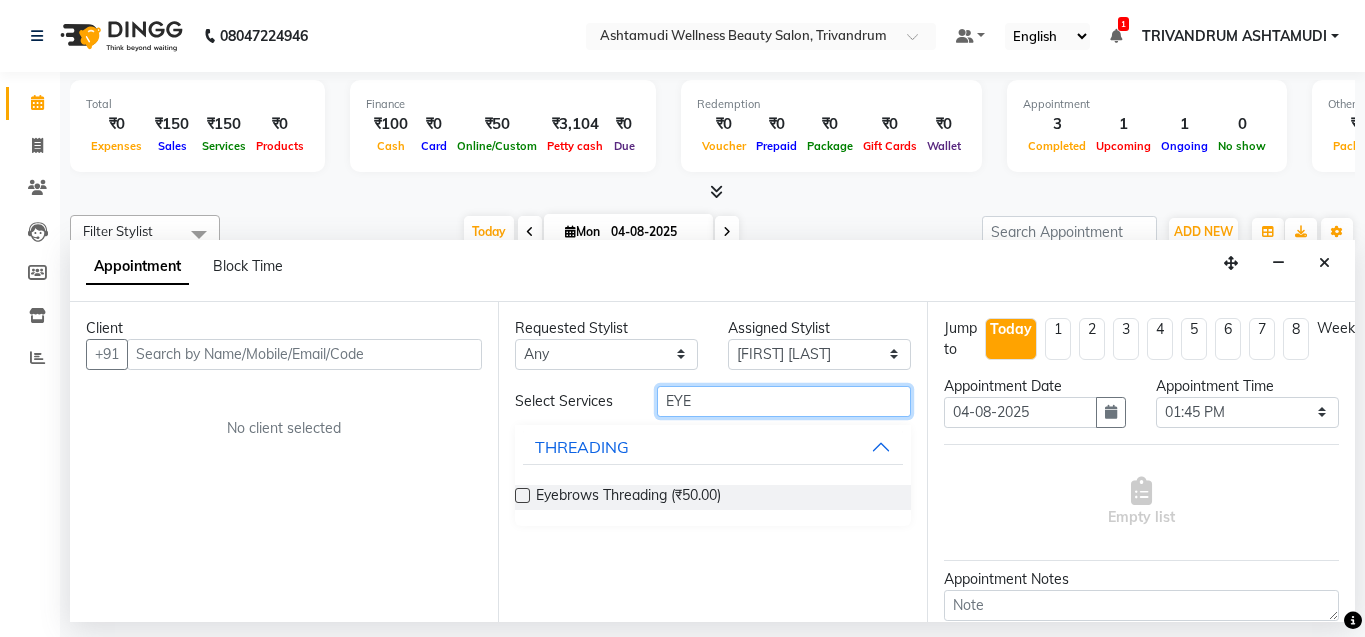 type on "EYE" 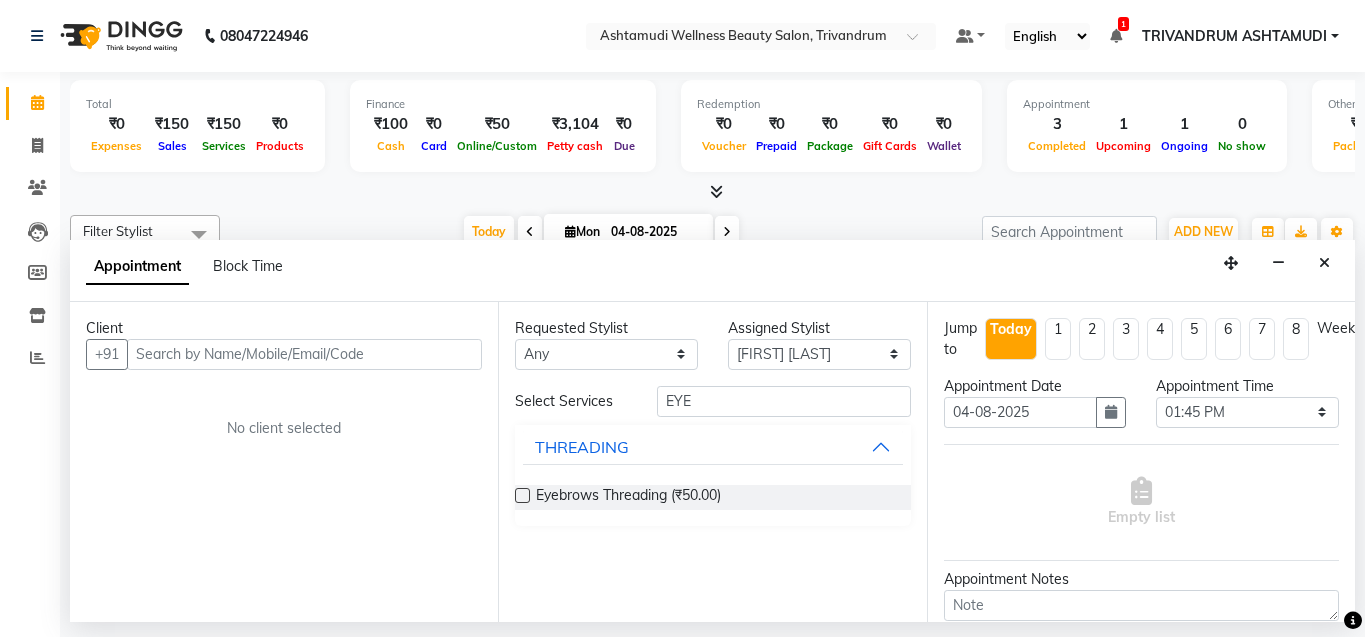 click at bounding box center [522, 495] 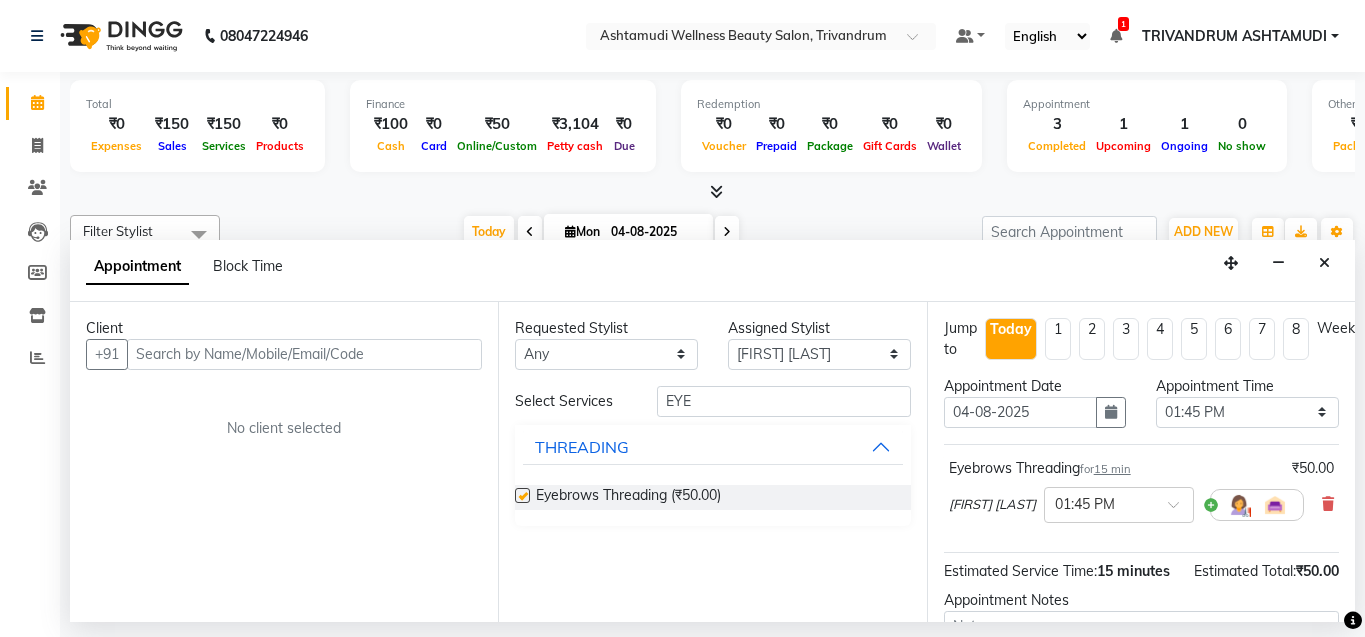 checkbox on "false" 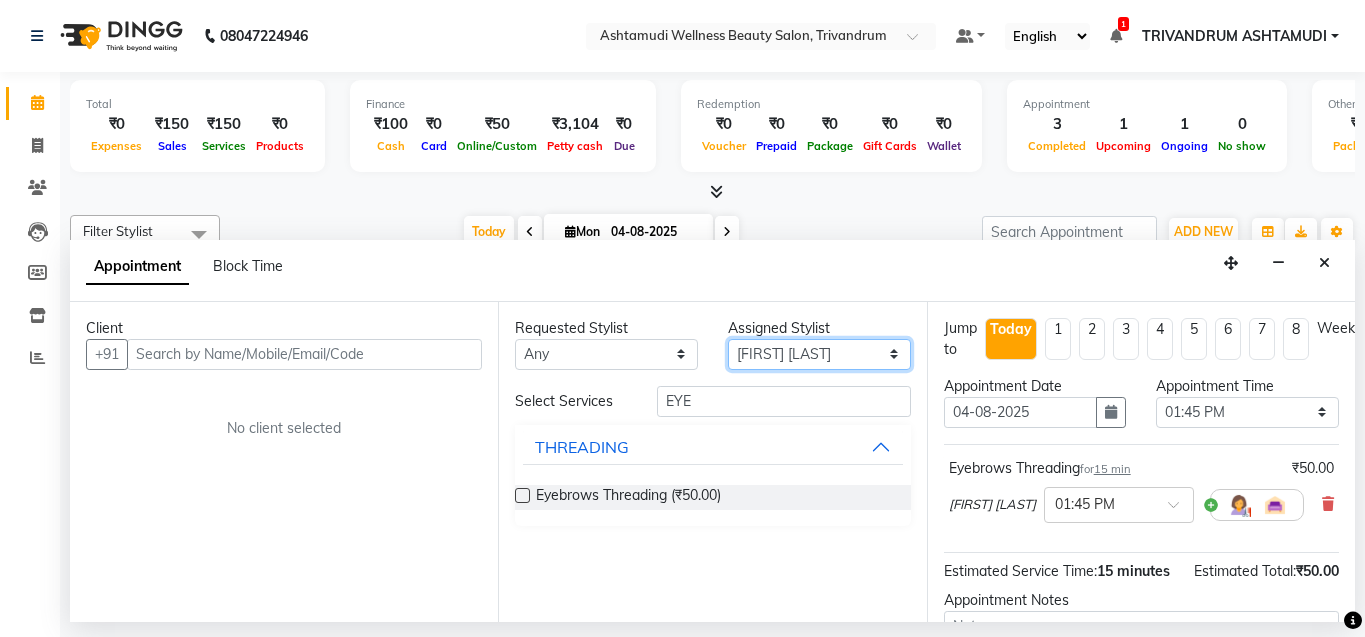 click on "Select ANJALI L B	 CHIPPY DHANYA D INDU GURUNG	 KARTHIKA	 Lekshmi MANJUSHA	 PUNAM LAMA	 SARITHA	 Sneha TRIVANDRUM ASHTAMUDI USHA KUMARI S" at bounding box center [819, 354] 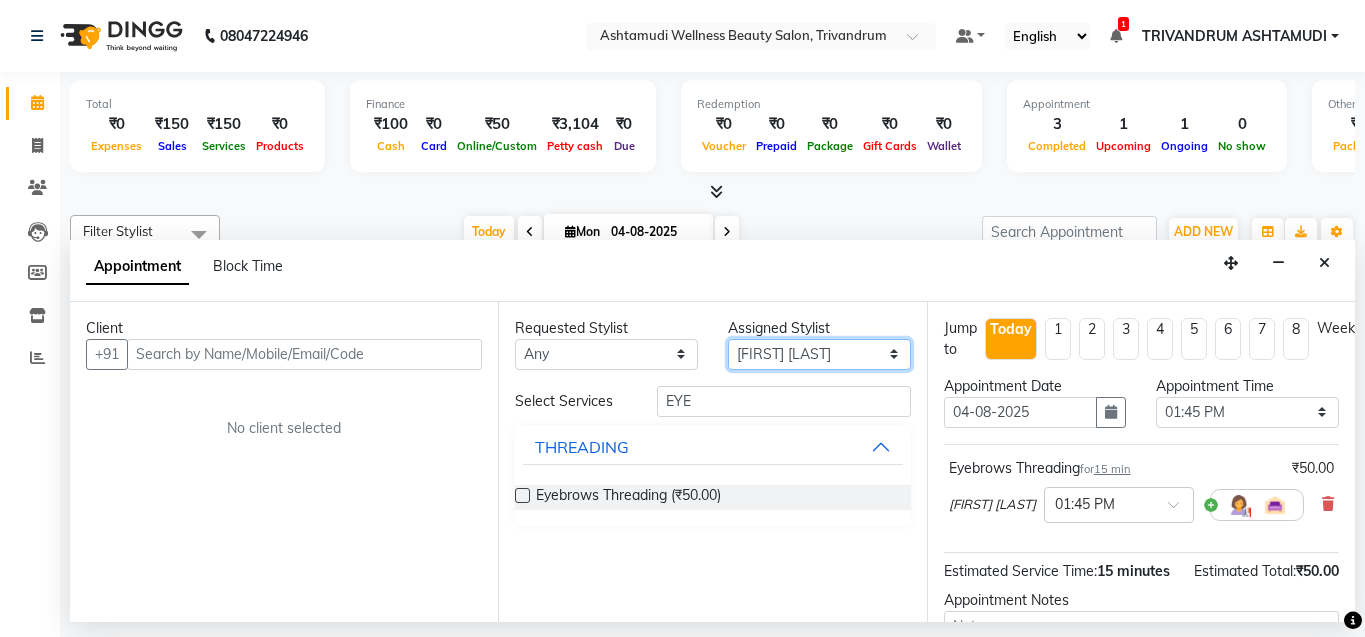 select on "82502" 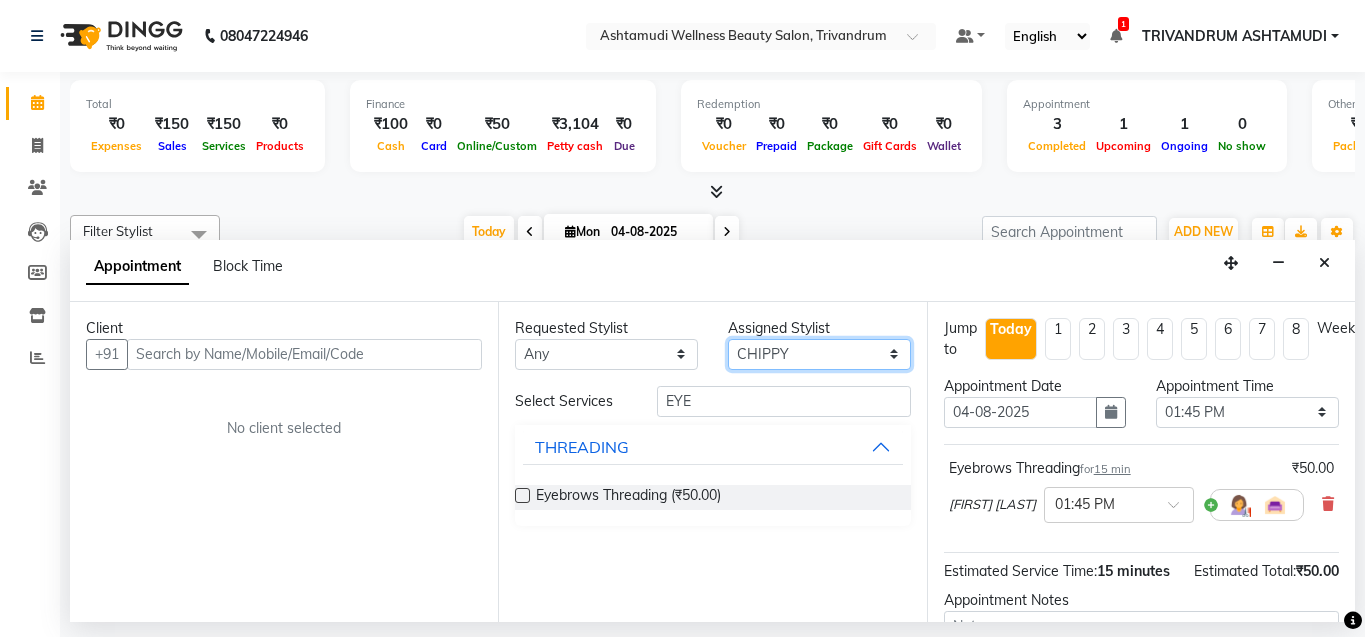 click on "Select ANJALI L B	 CHIPPY DHANYA D INDU GURUNG	 KARTHIKA	 Lekshmi MANJUSHA	 PUNAM LAMA	 SARITHA	 Sneha TRIVANDRUM ASHTAMUDI USHA KUMARI S" at bounding box center [819, 354] 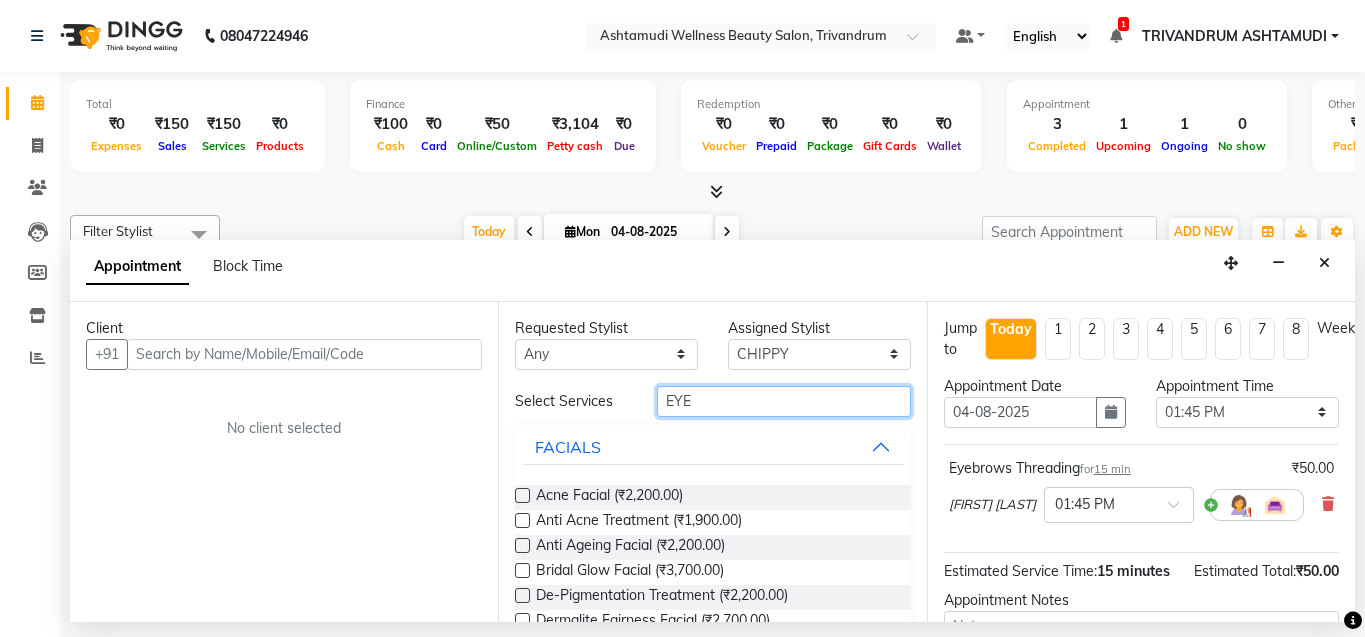 click on "EYE" at bounding box center (784, 401) 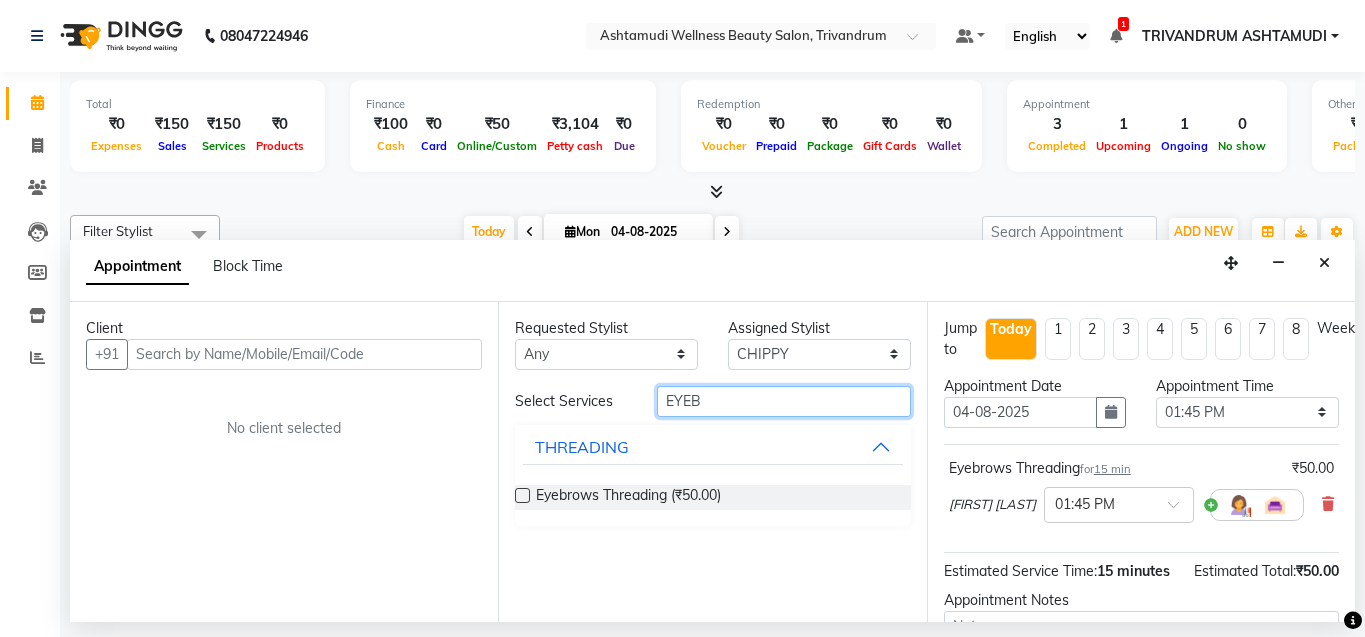 type on "EYEB" 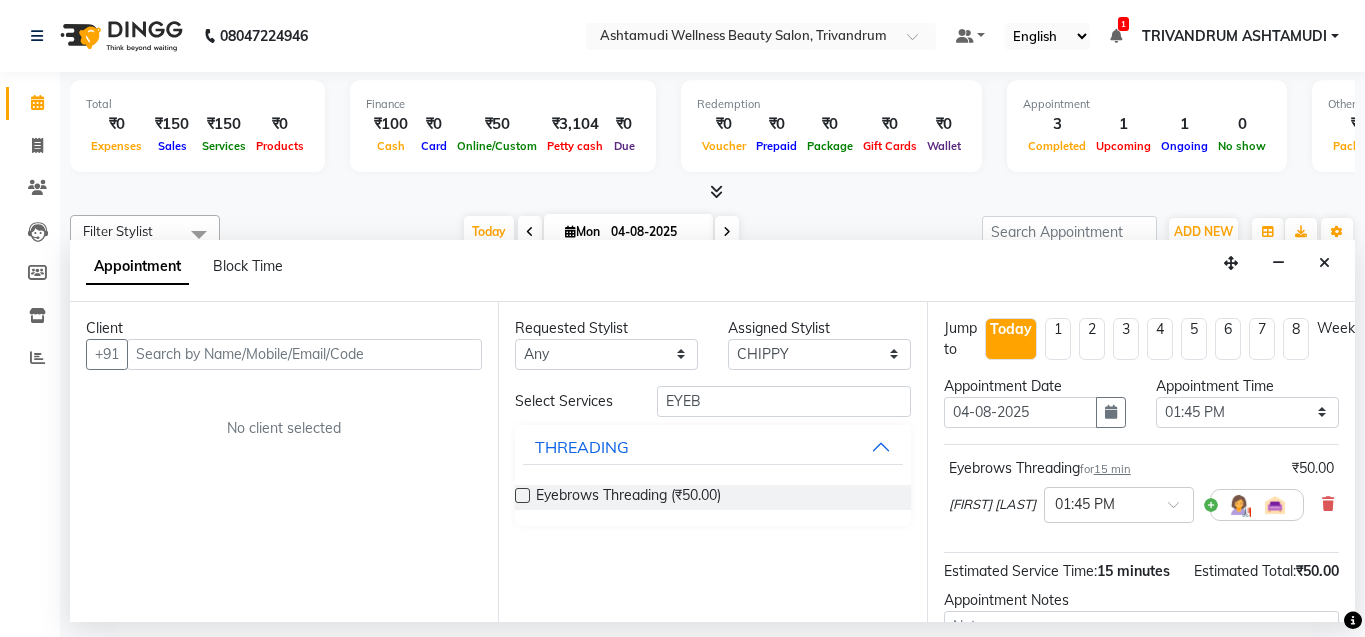 click at bounding box center [522, 495] 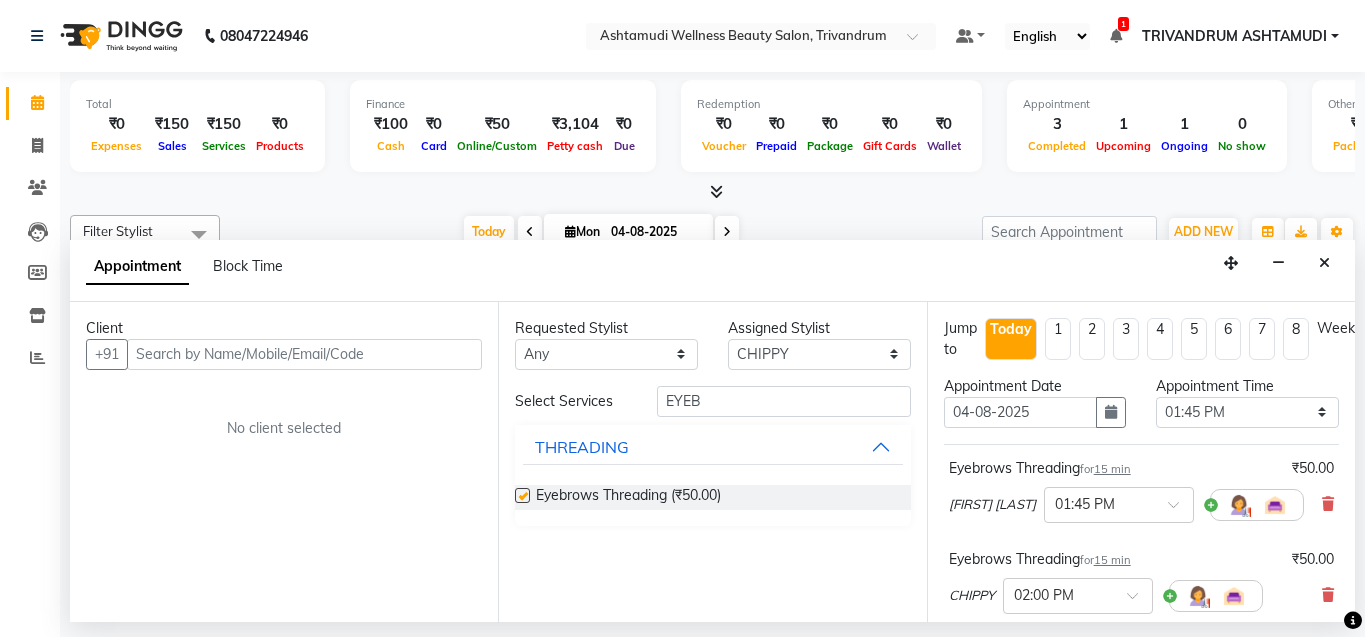 checkbox on "false" 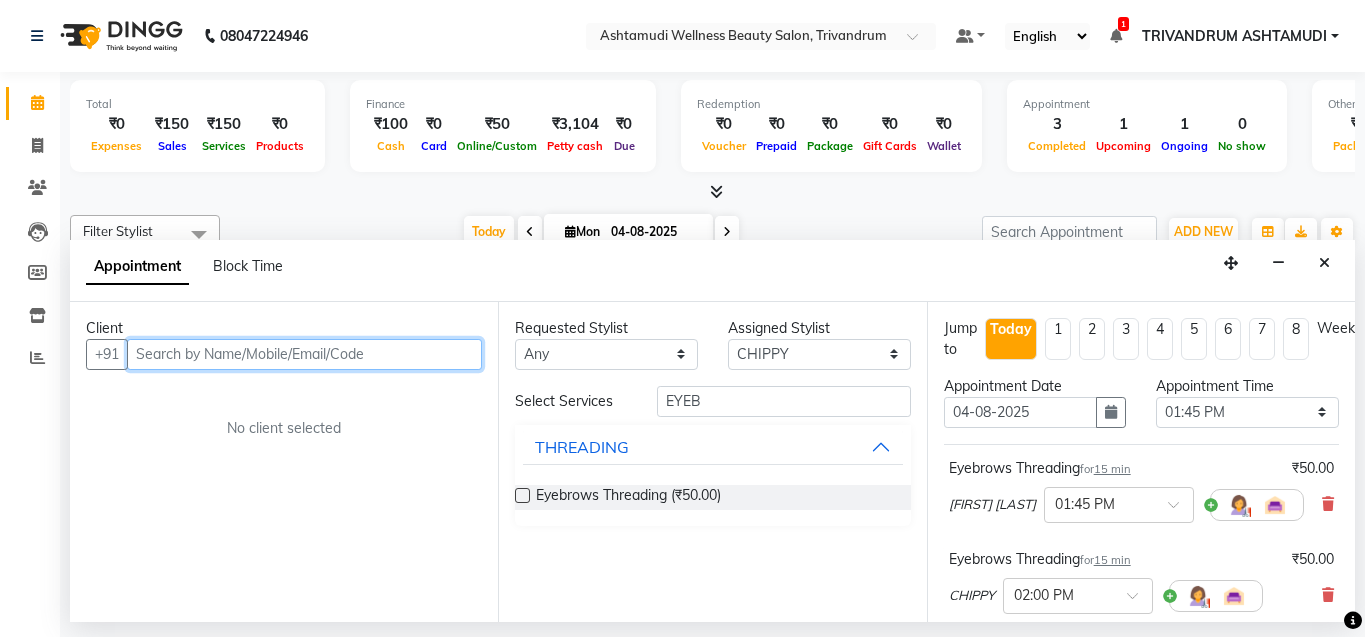 click at bounding box center [304, 354] 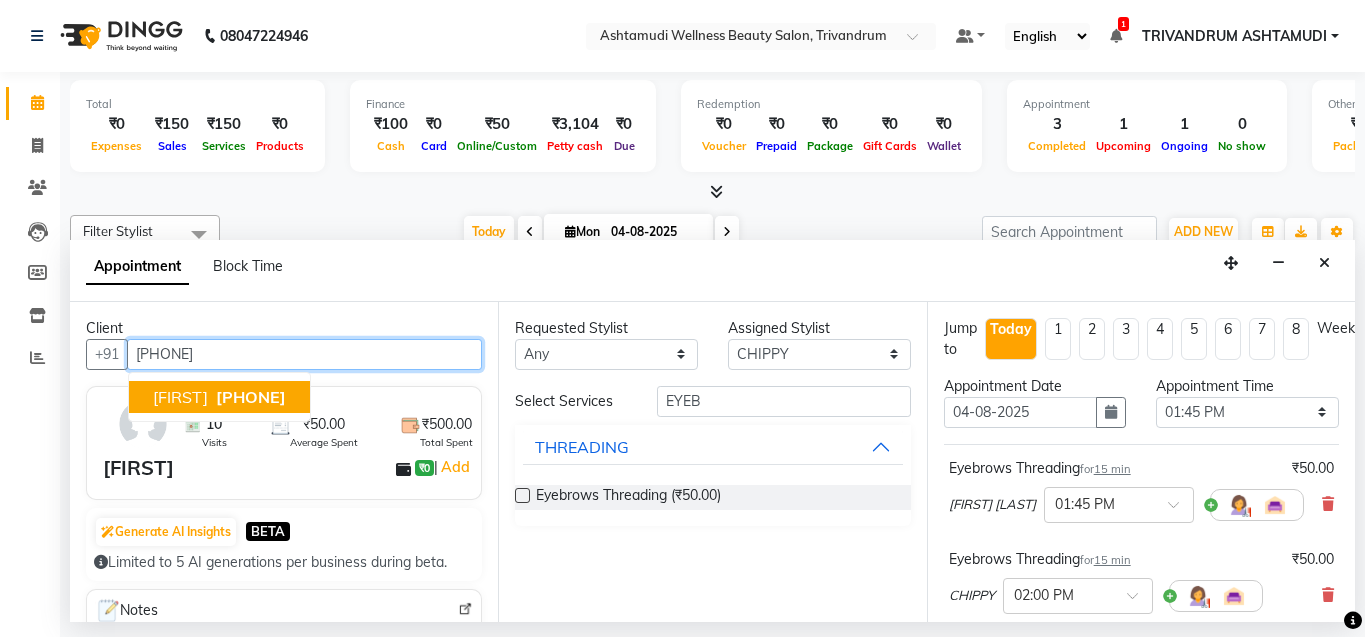 type on "[PHONE]" 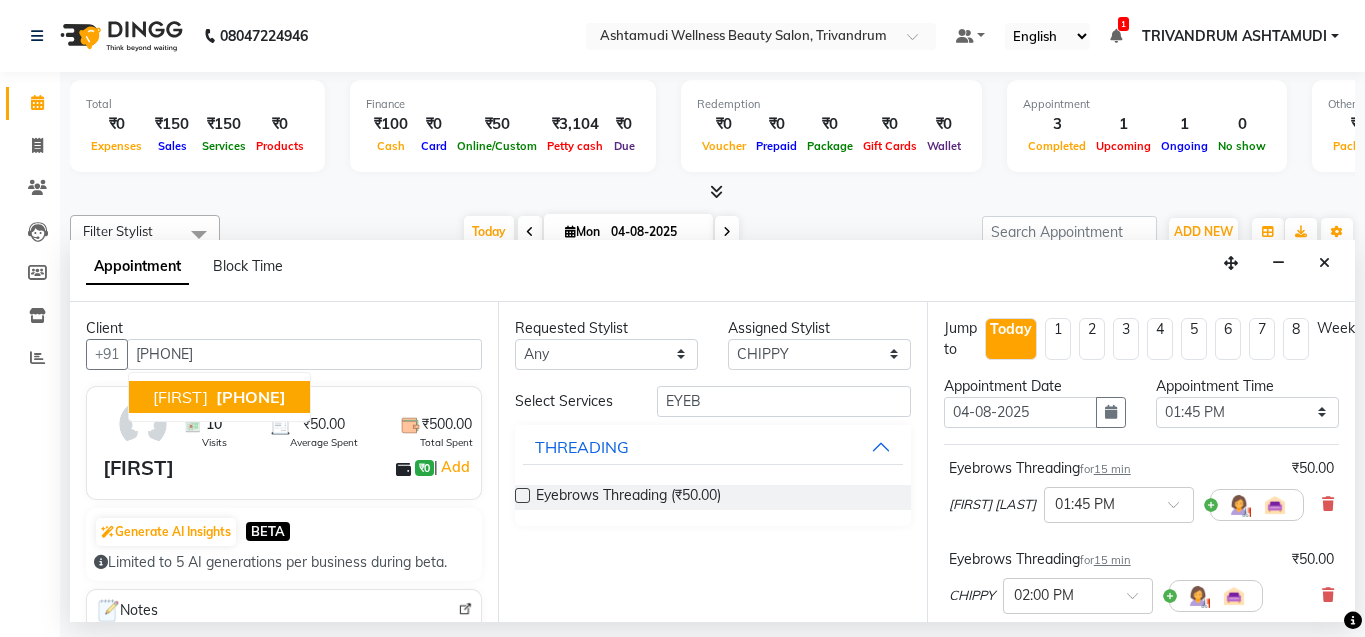 click on "sreekutty    ₹0  |   Add" at bounding box center (288, 468) 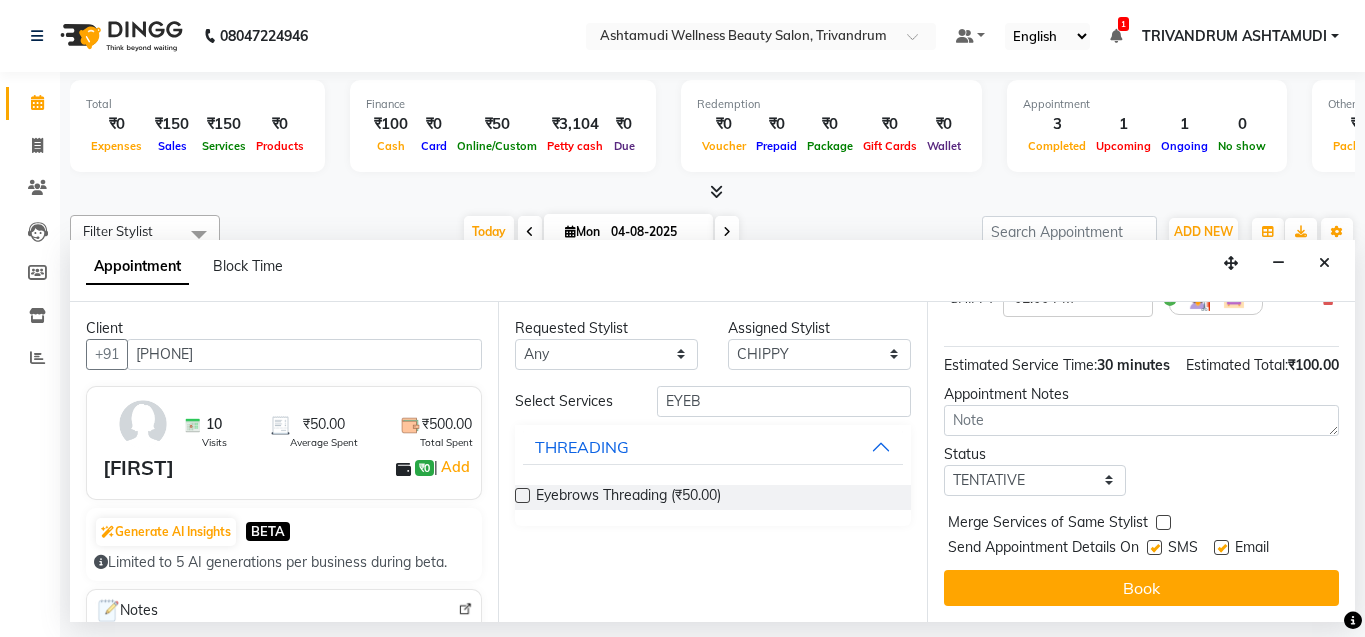 scroll, scrollTop: 333, scrollLeft: 0, axis: vertical 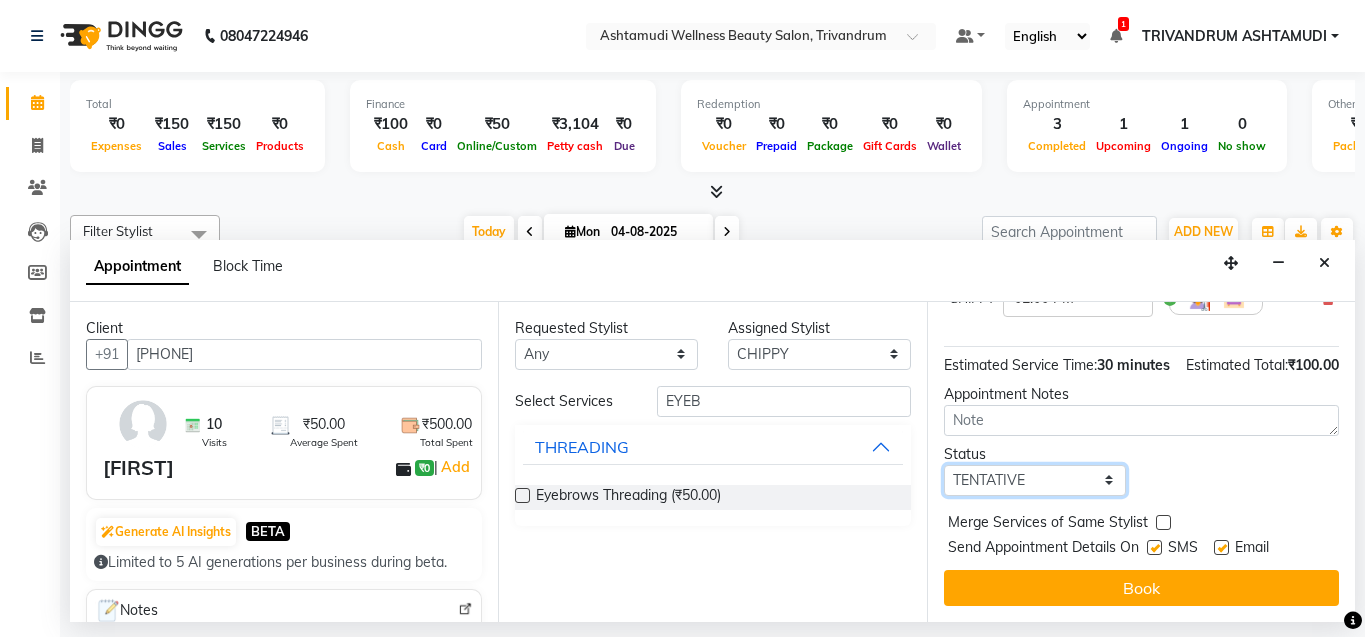 click on "Select TENTATIVE CONFIRM CHECK-IN UPCOMING" at bounding box center [1035, 480] 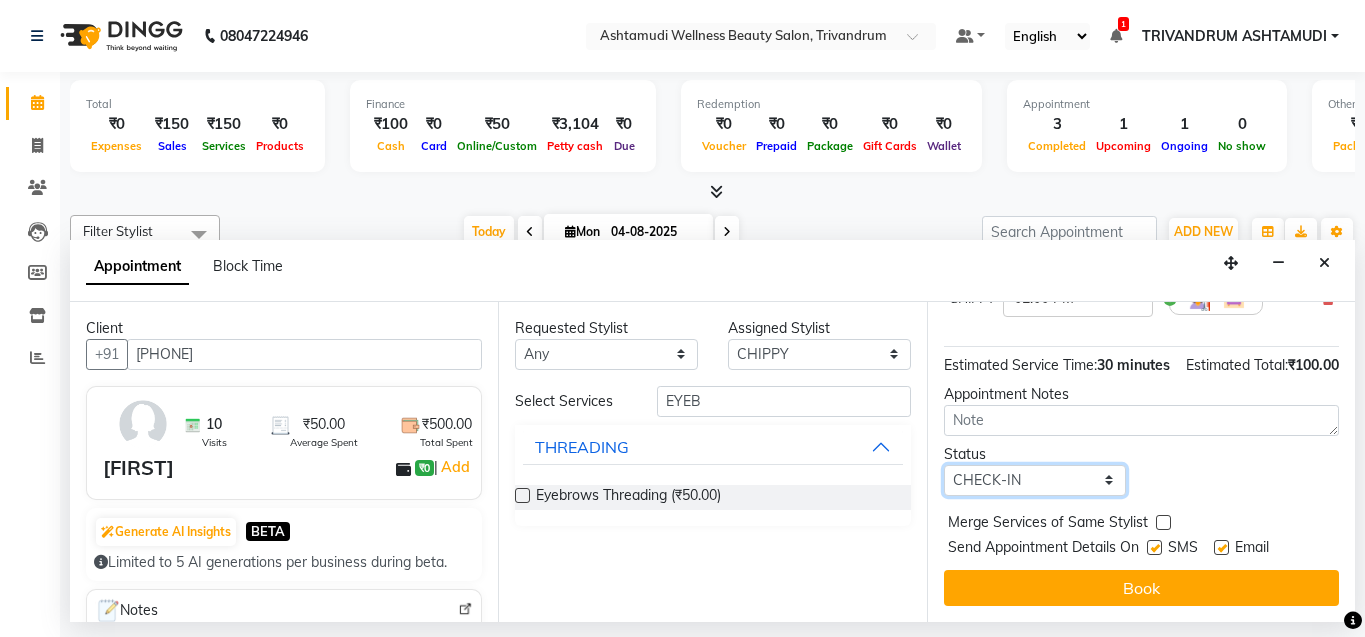 click on "Select TENTATIVE CONFIRM CHECK-IN UPCOMING" at bounding box center [1035, 480] 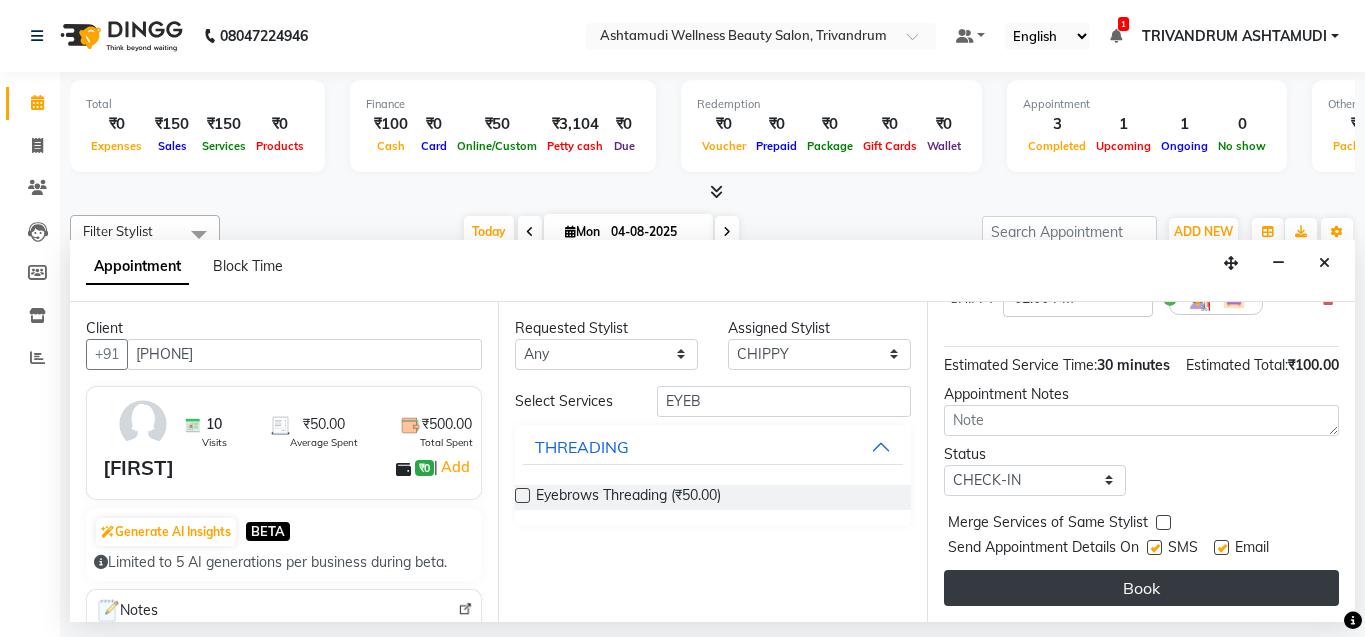 click on "Book" at bounding box center (1141, 588) 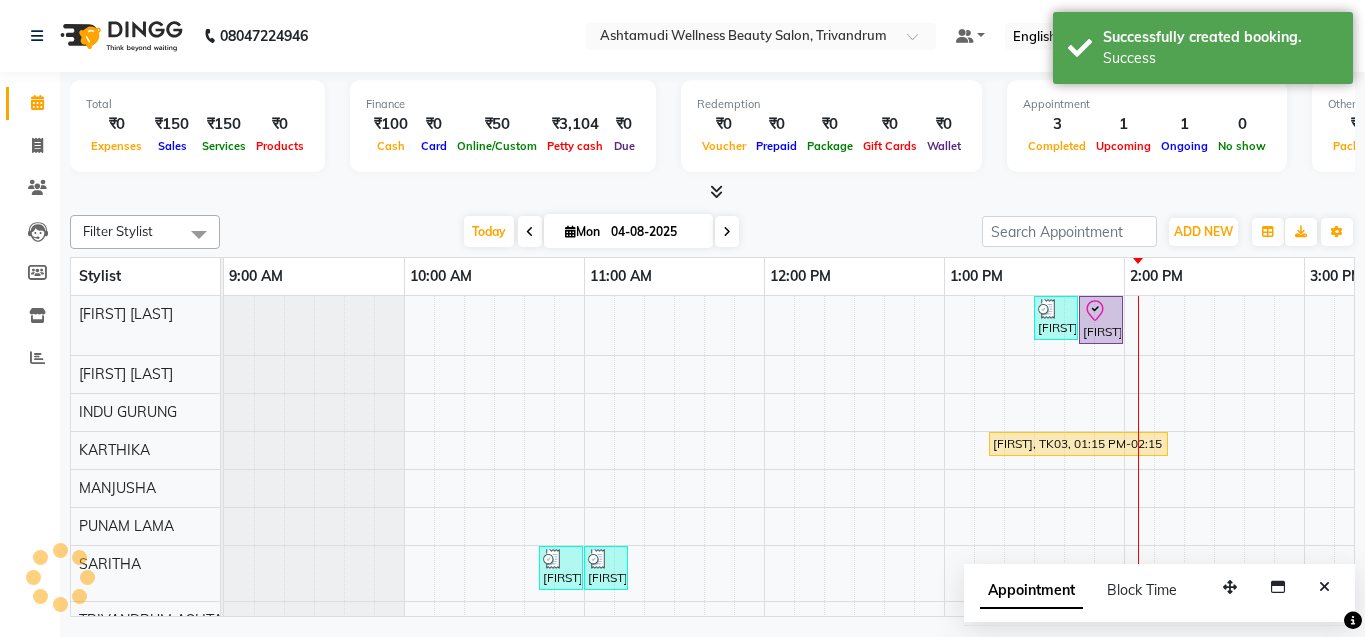 scroll, scrollTop: 190, scrollLeft: 0, axis: vertical 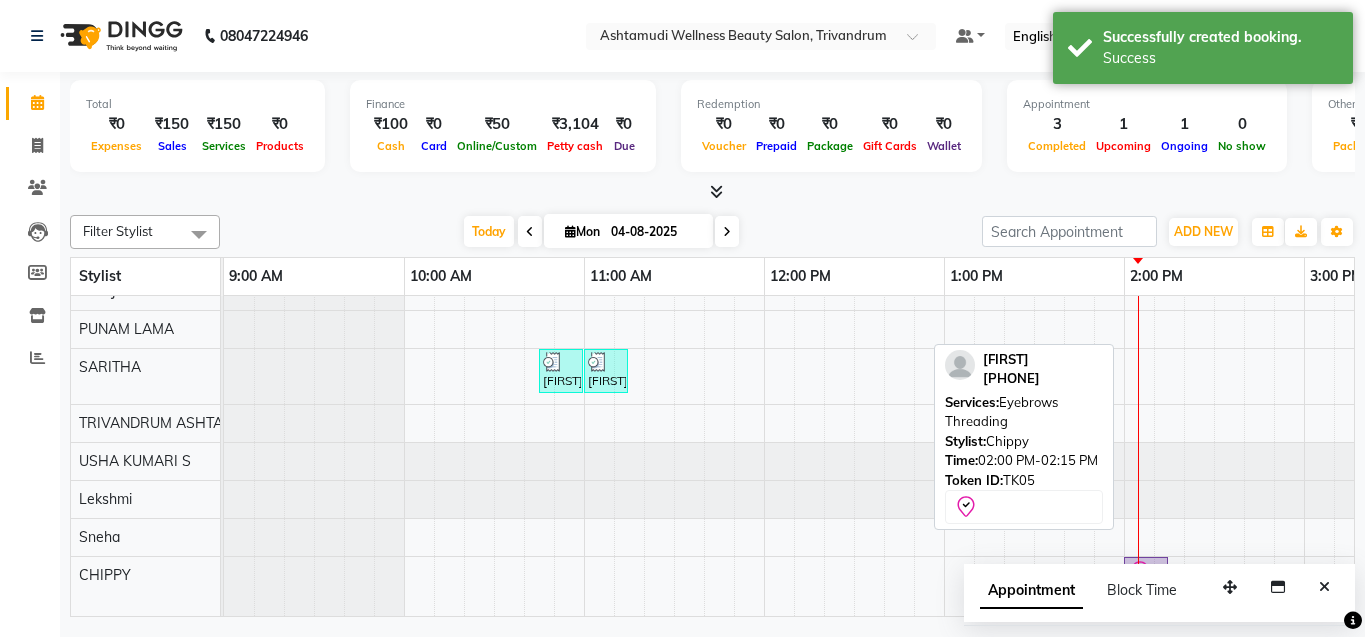 click at bounding box center [1146, 572] 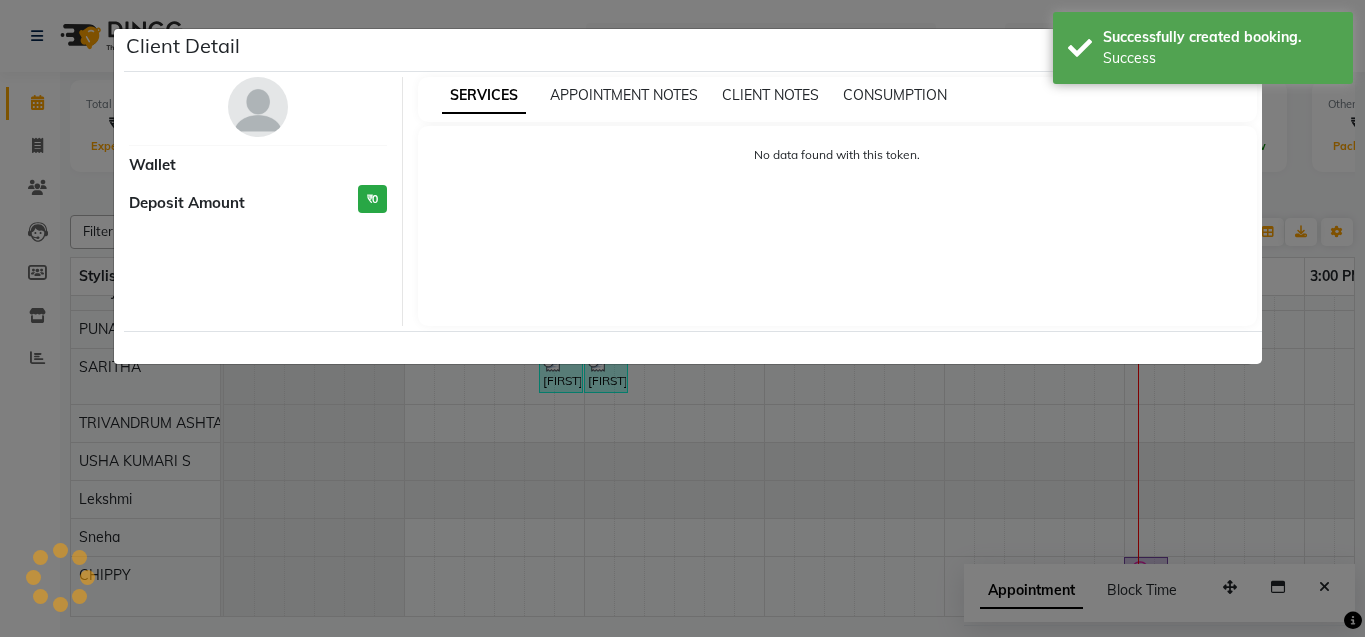 select on "8" 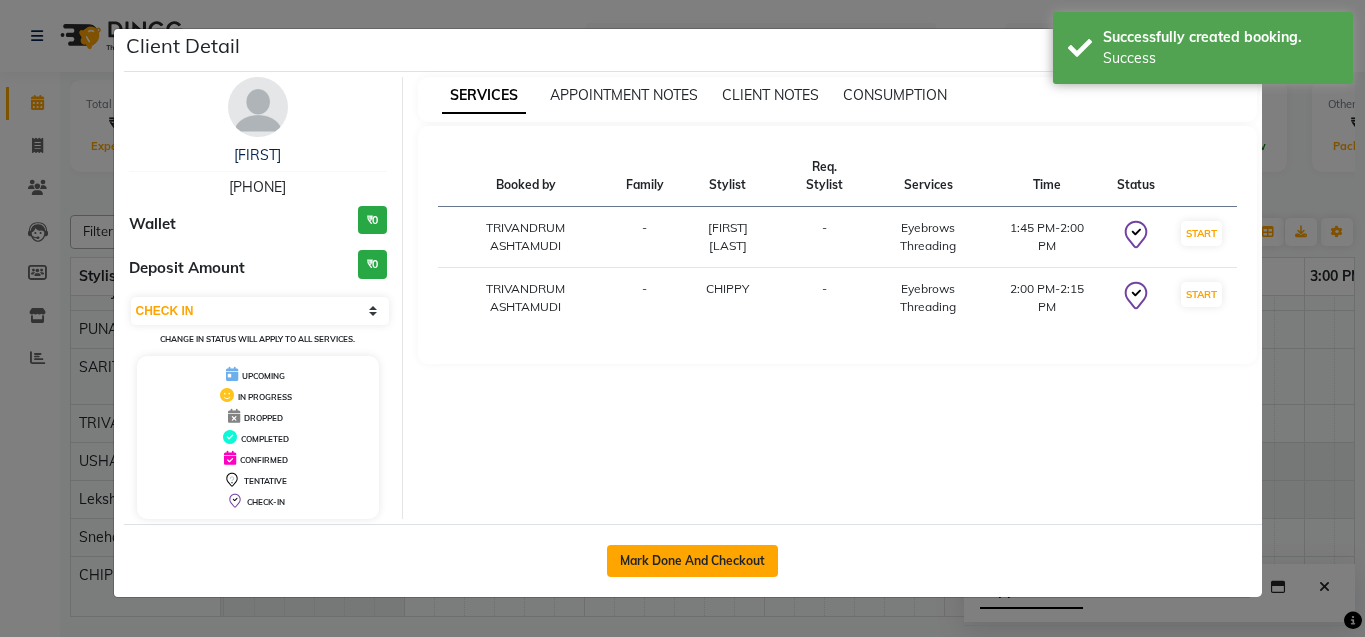 click on "Mark Done And Checkout" 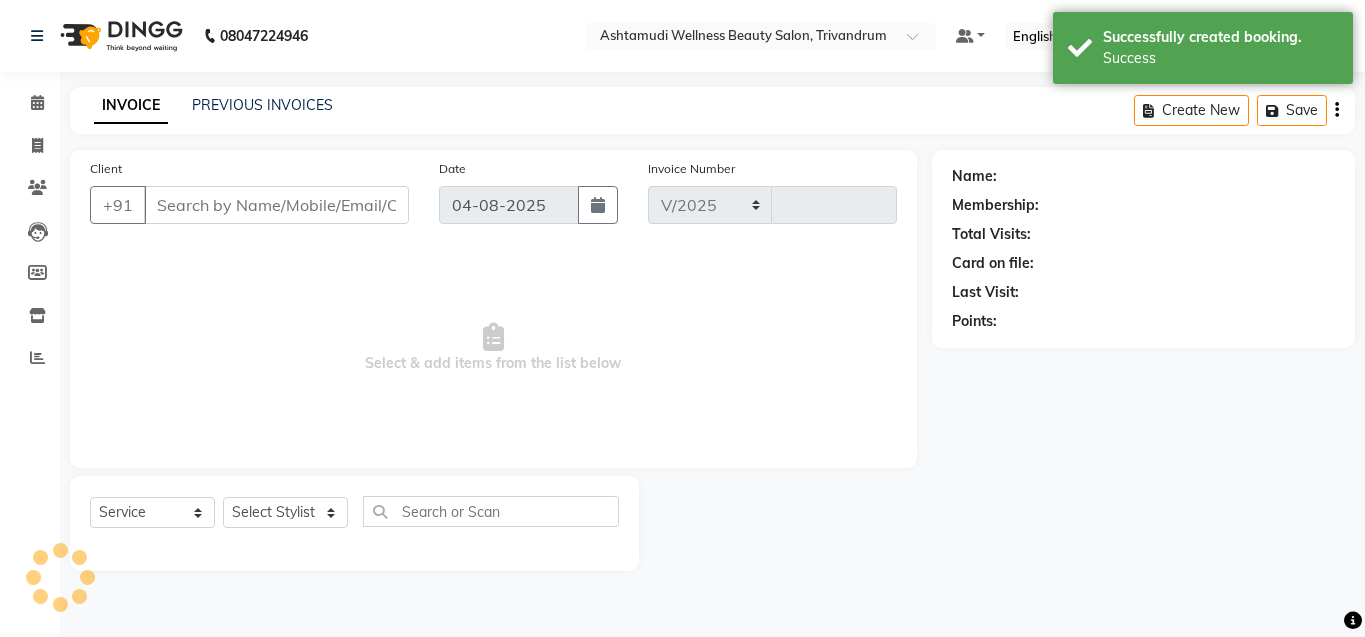 select on "4636" 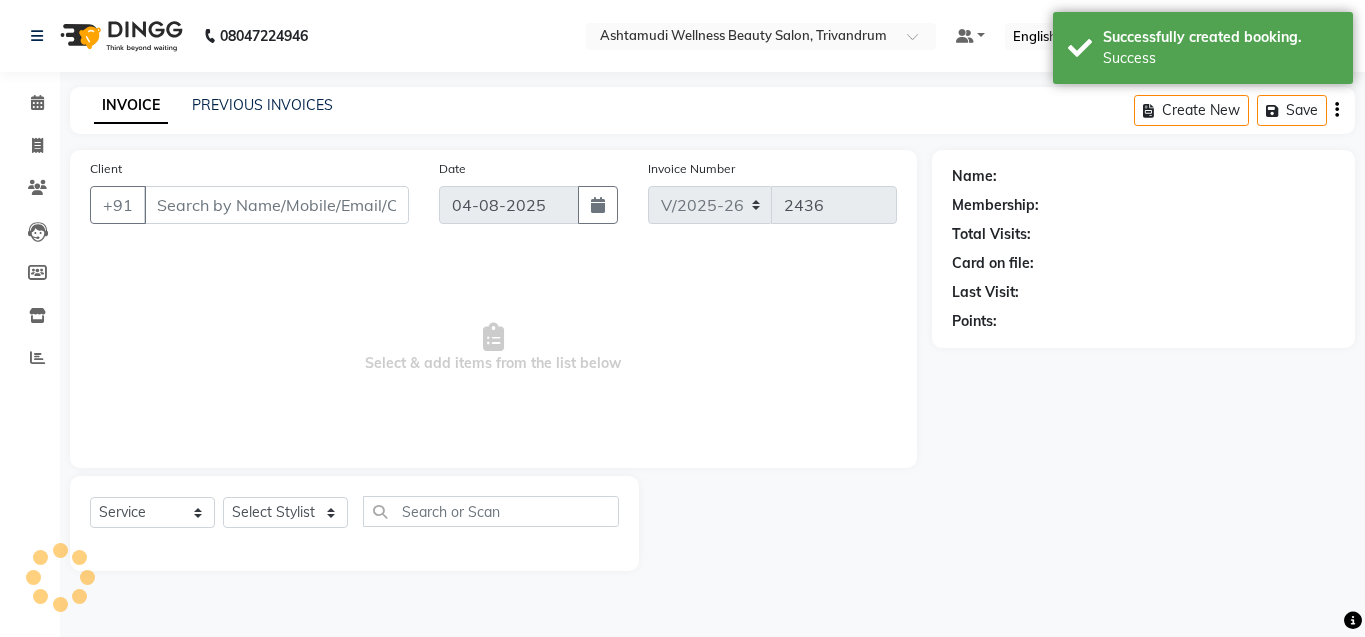 type on "[PHONE]" 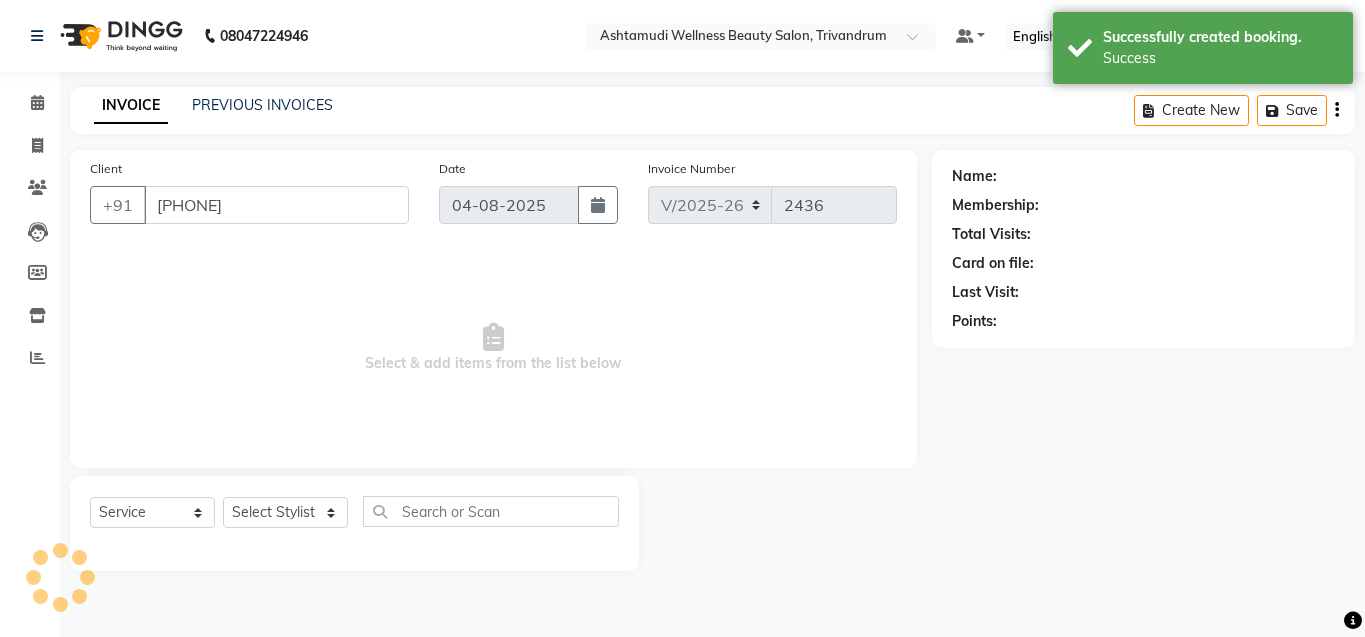 select on "82502" 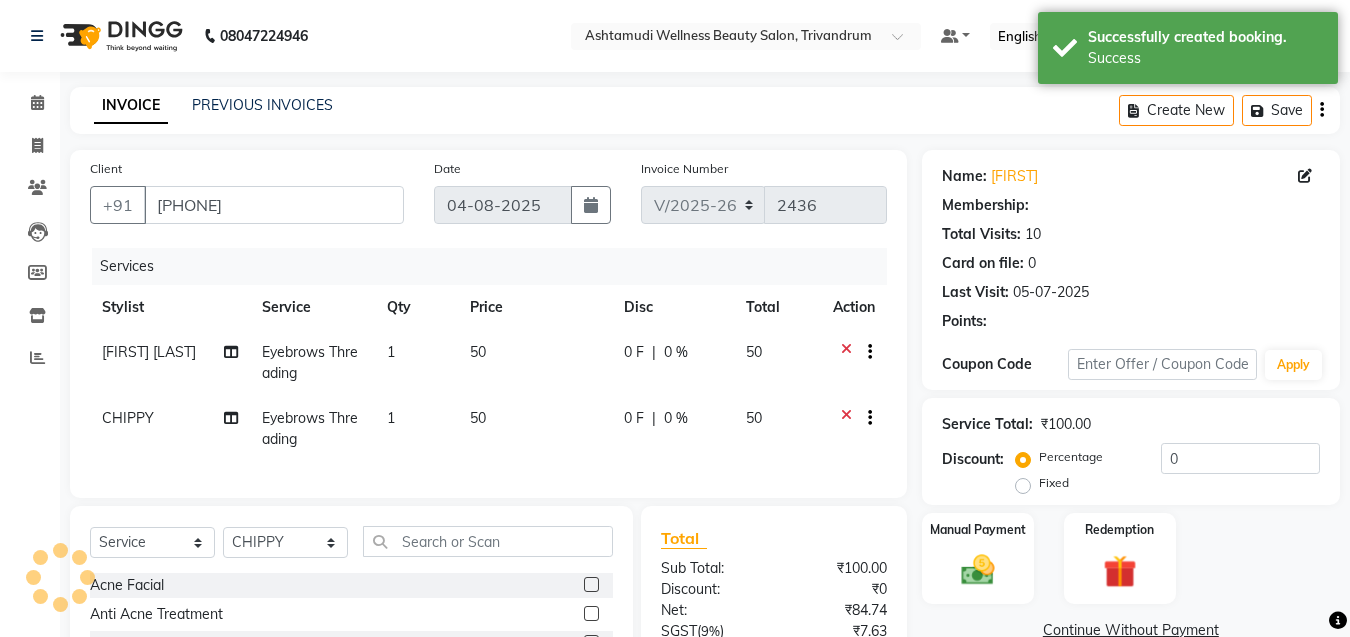 select on "1: Object" 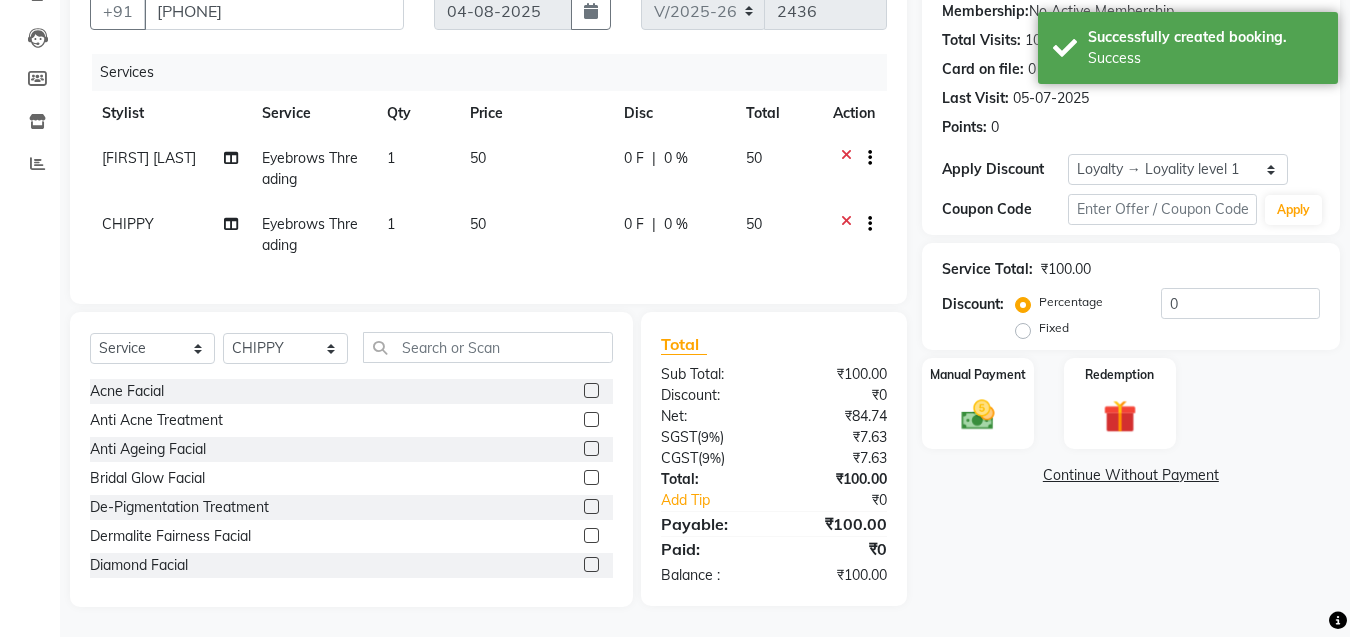 scroll, scrollTop: 209, scrollLeft: 0, axis: vertical 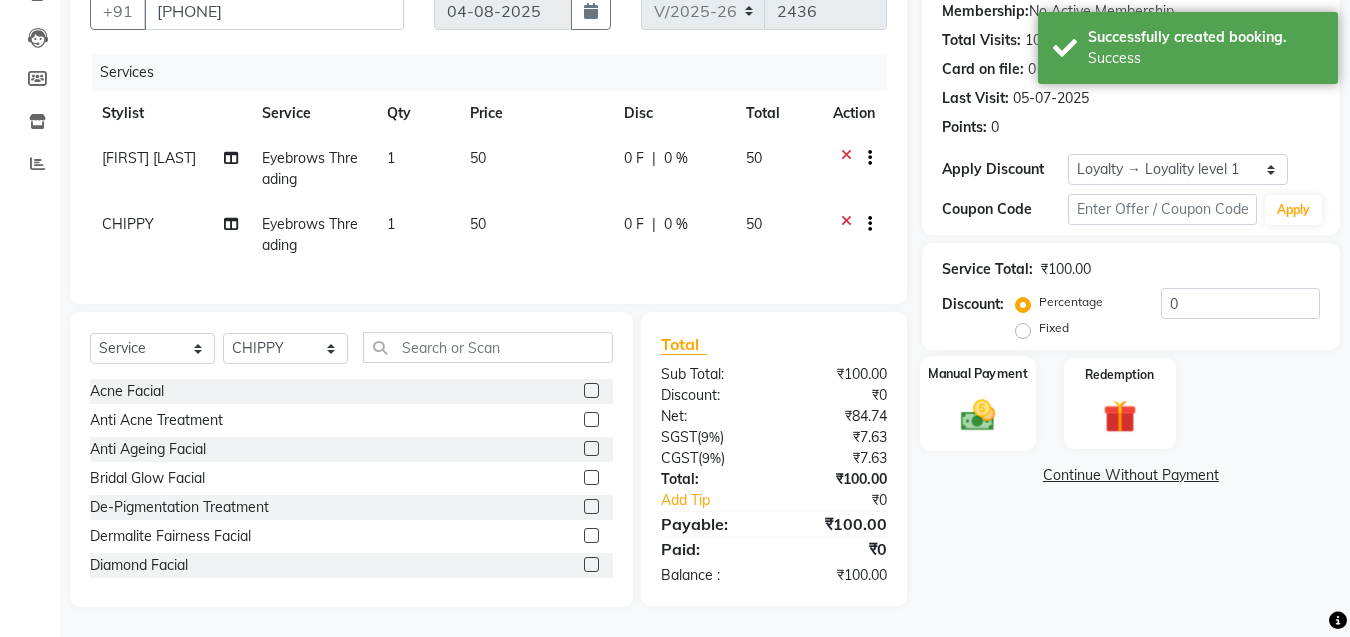 click on "Manual Payment" 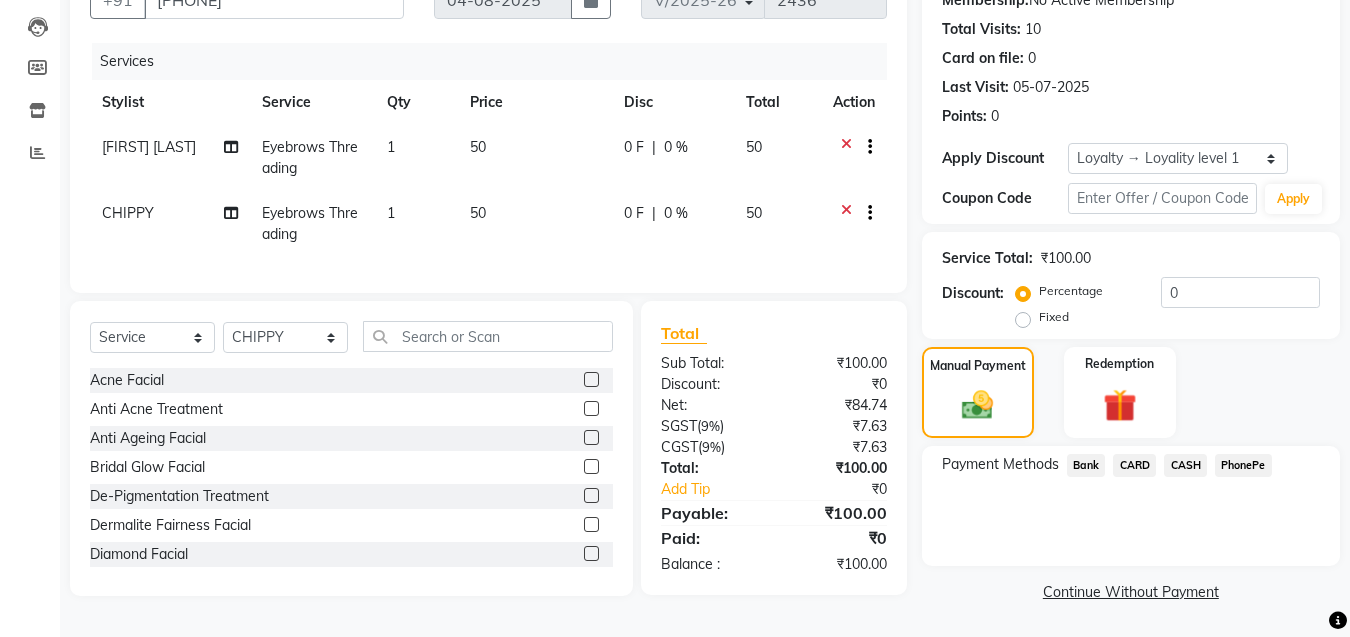 click on "CASH" 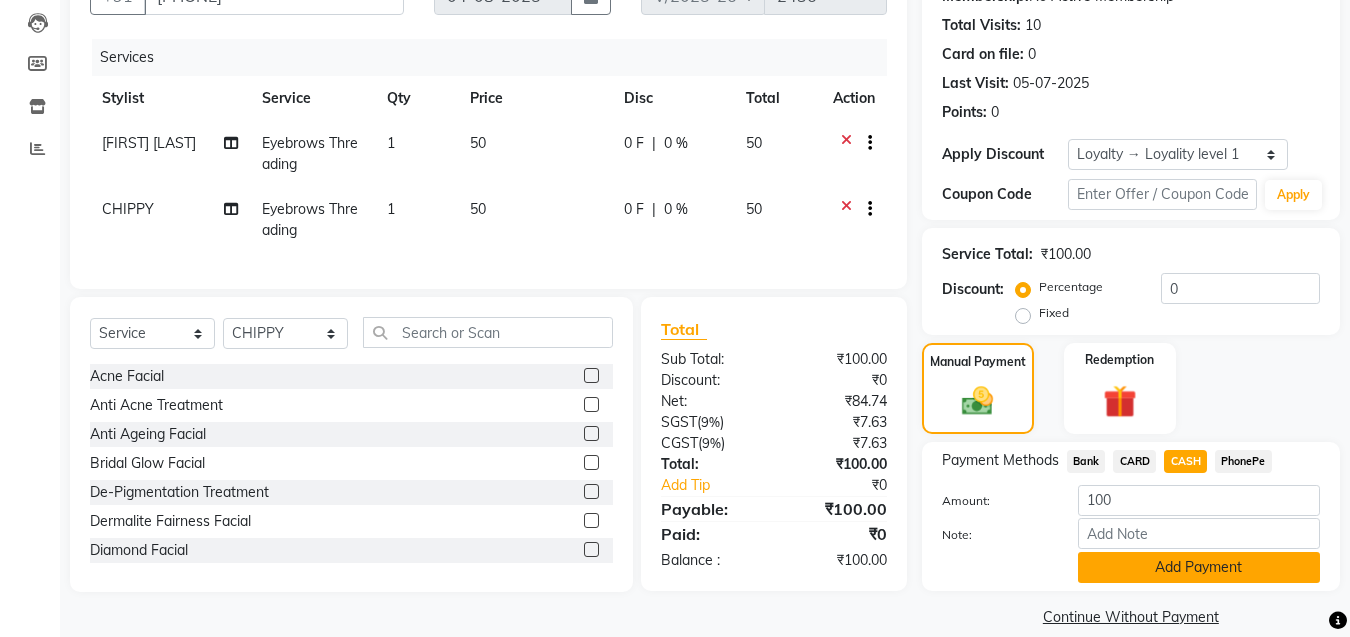 click on "Add Payment" 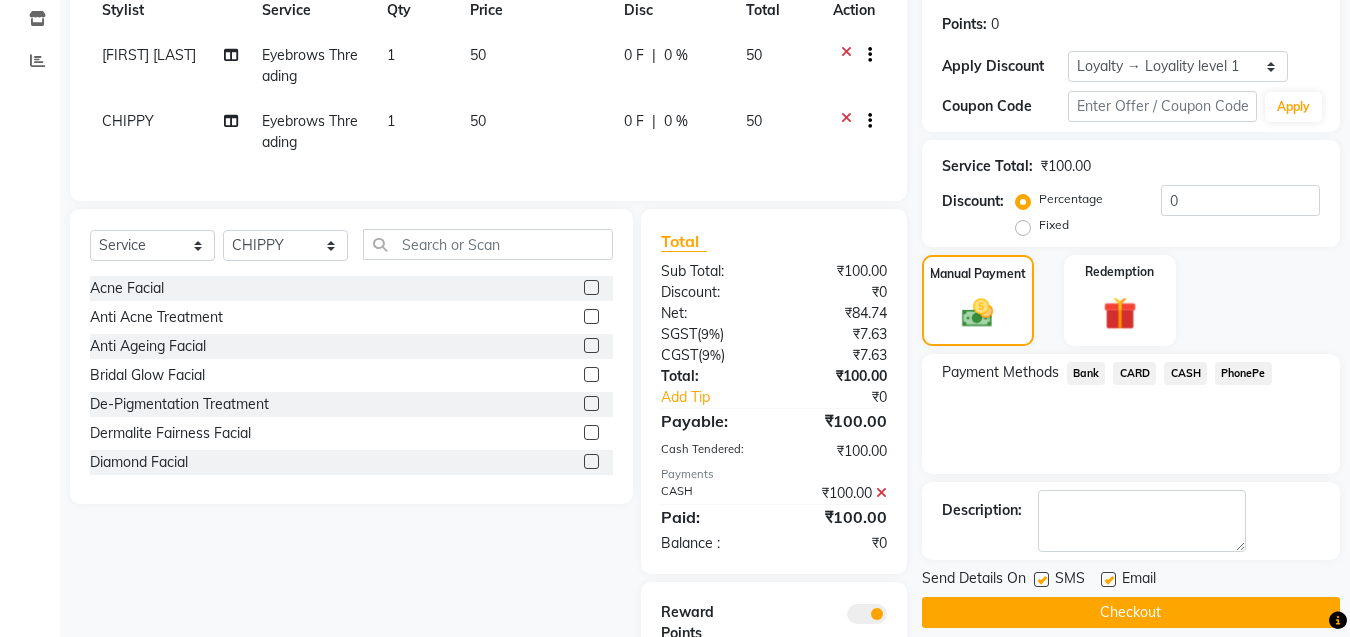 scroll, scrollTop: 378, scrollLeft: 0, axis: vertical 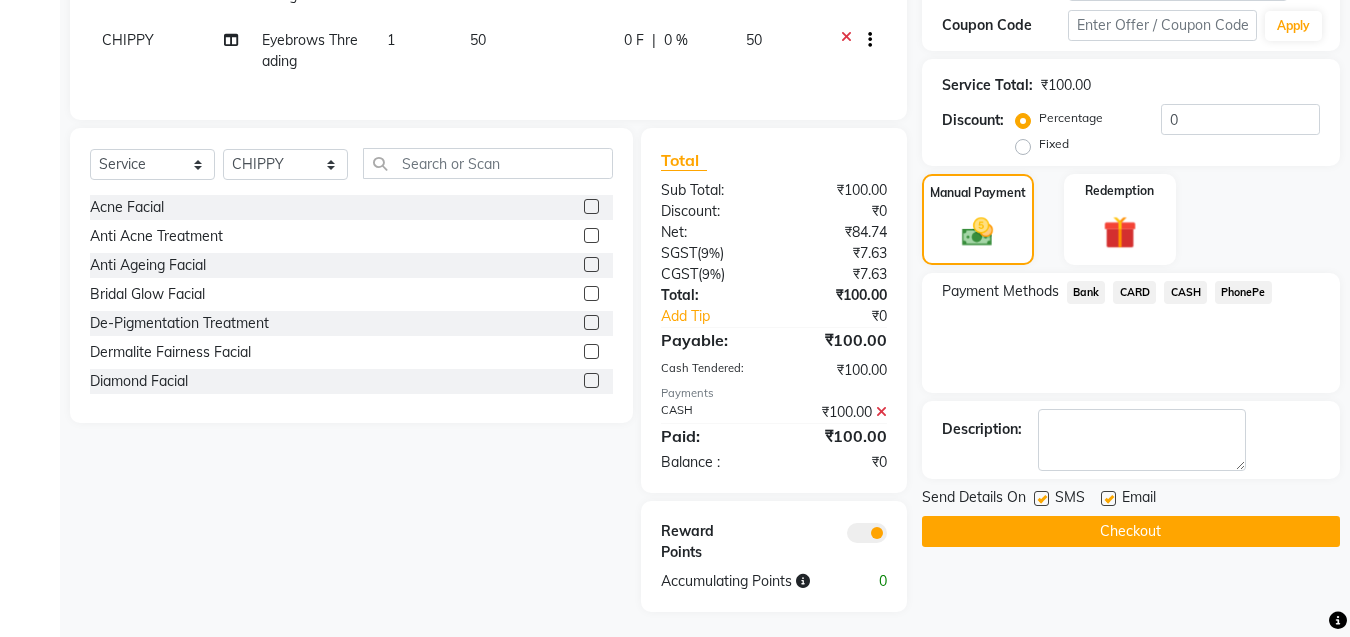 click on "Checkout" 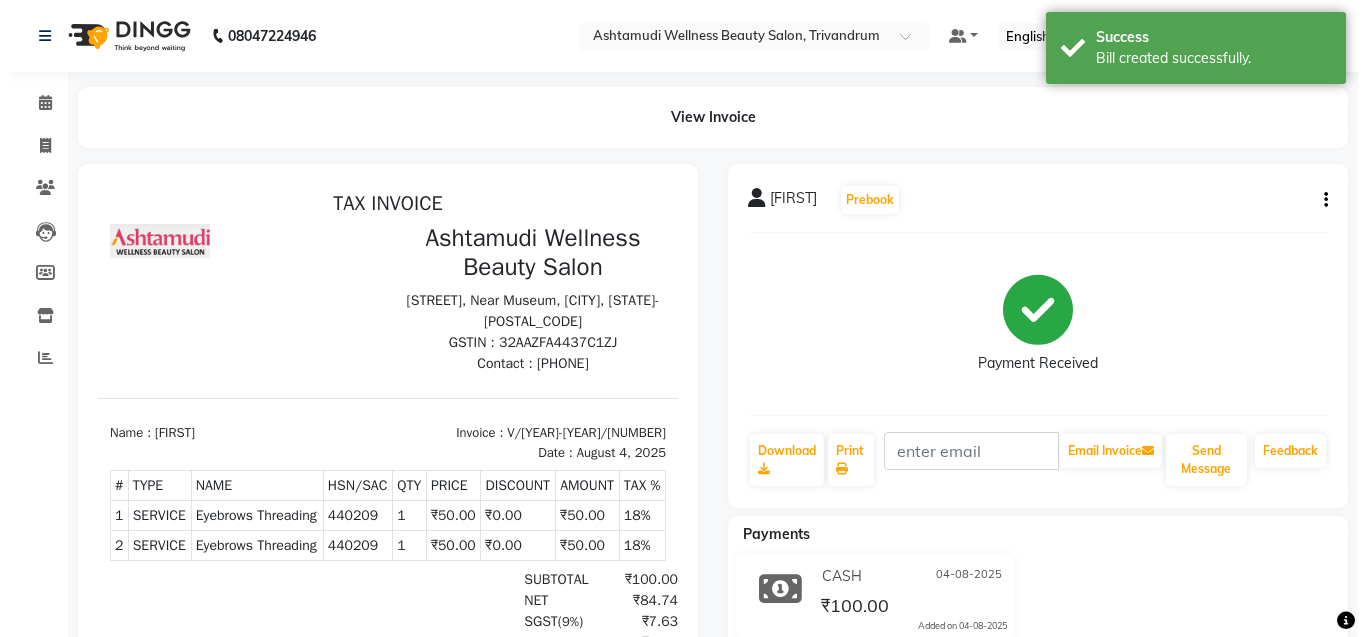 scroll, scrollTop: 0, scrollLeft: 0, axis: both 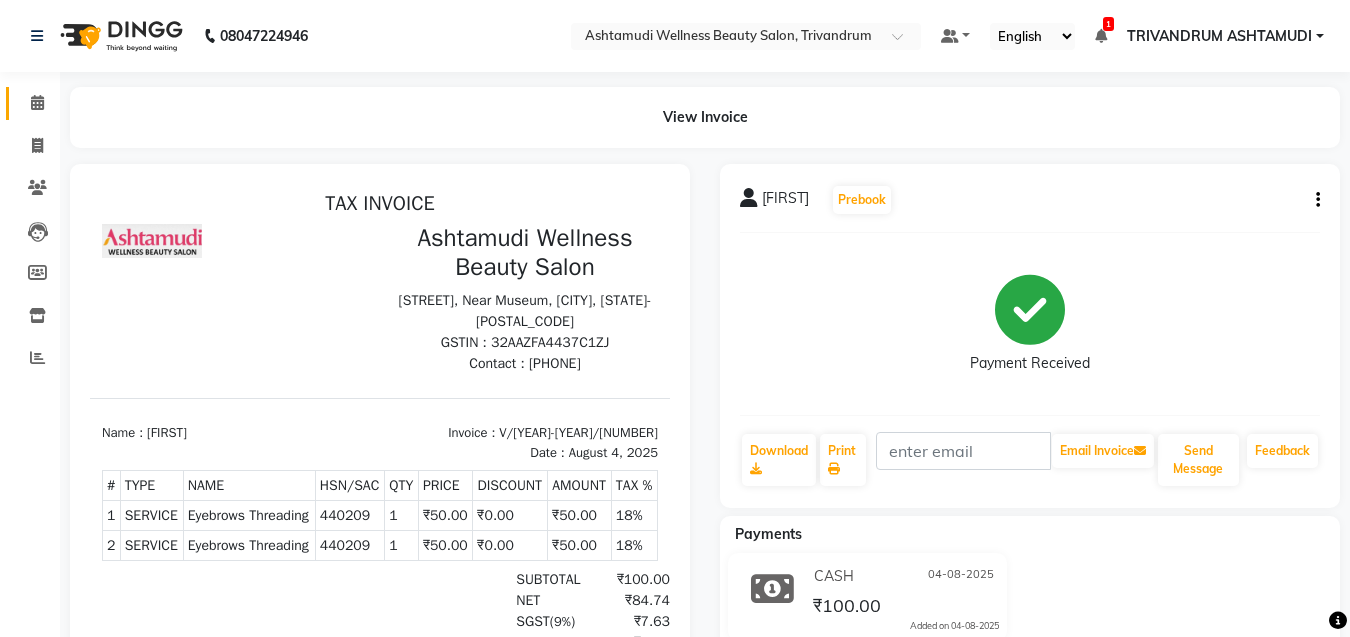 click on "Calendar" 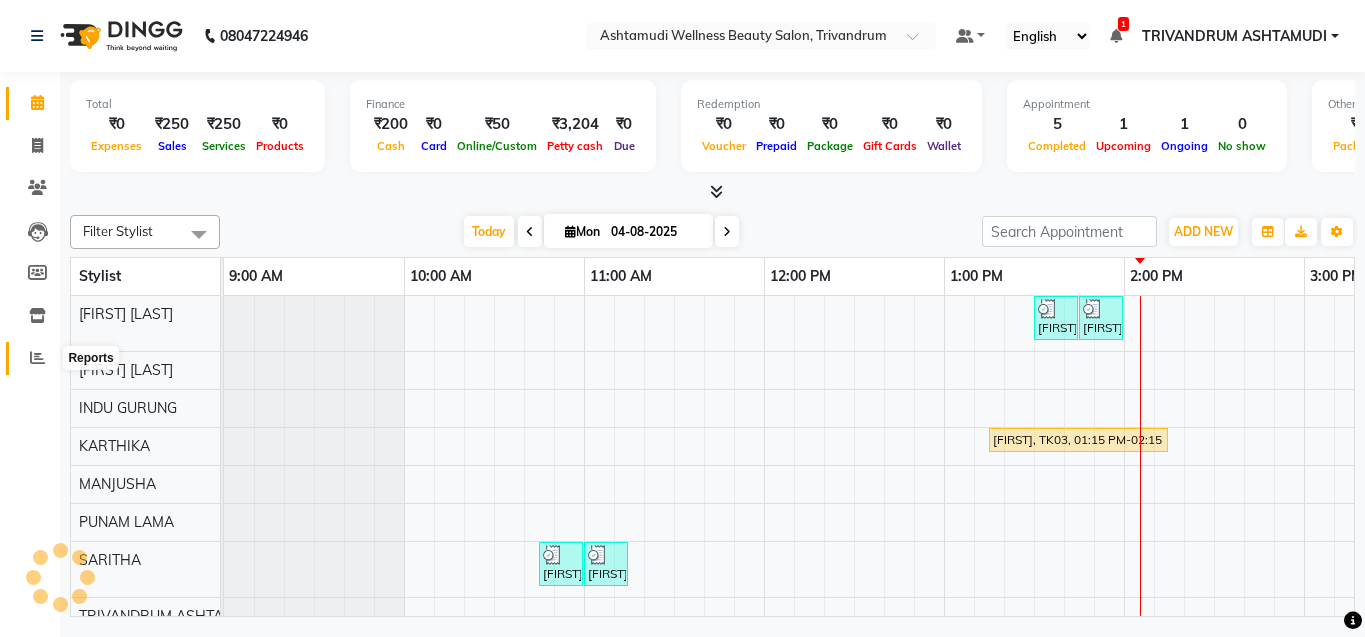 scroll, scrollTop: 0, scrollLeft: 0, axis: both 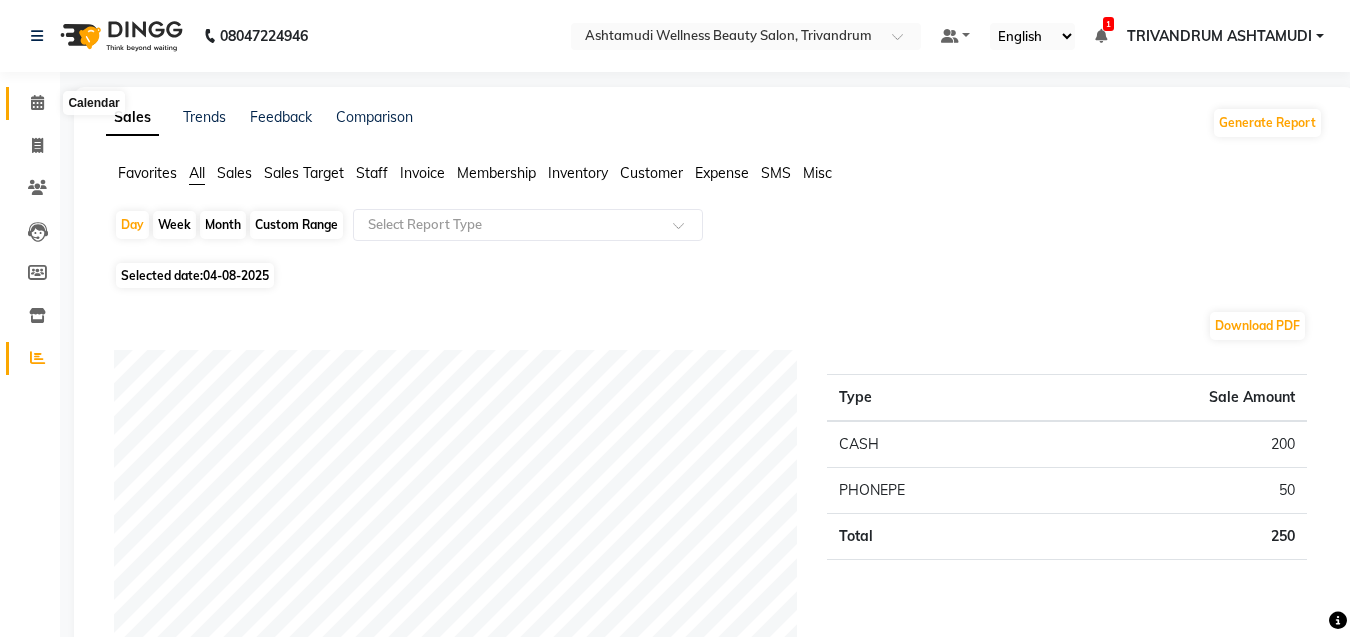 click 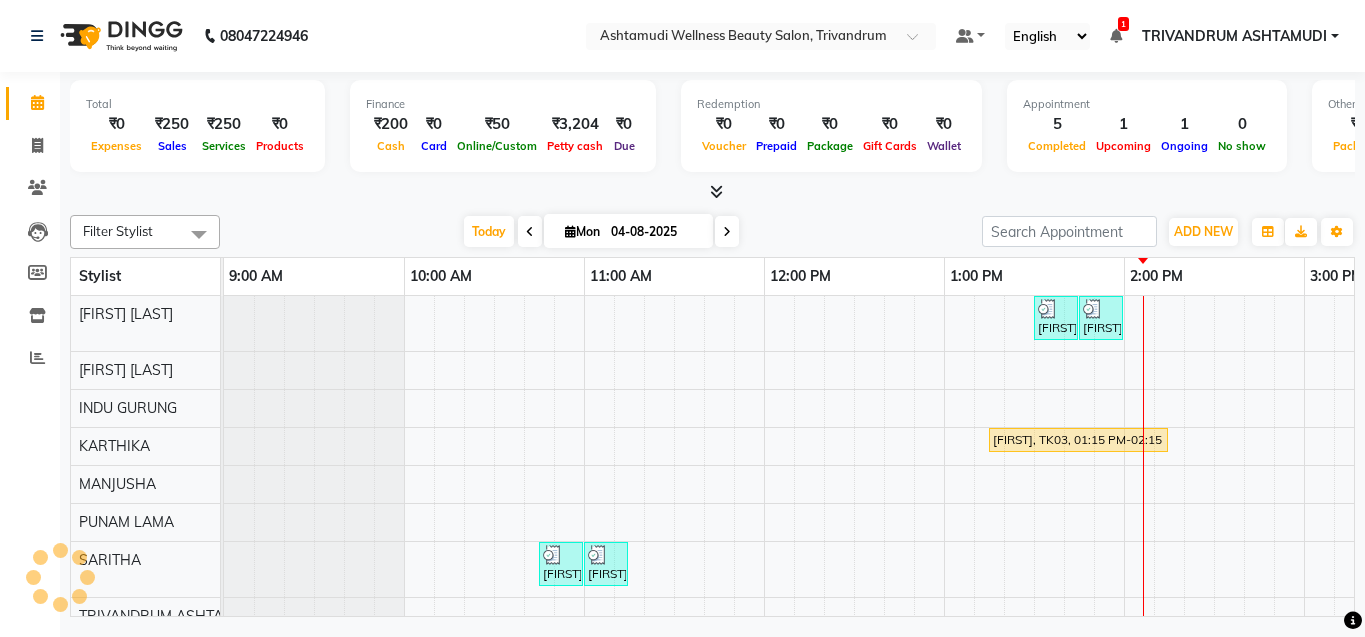 scroll, scrollTop: 0, scrollLeft: 0, axis: both 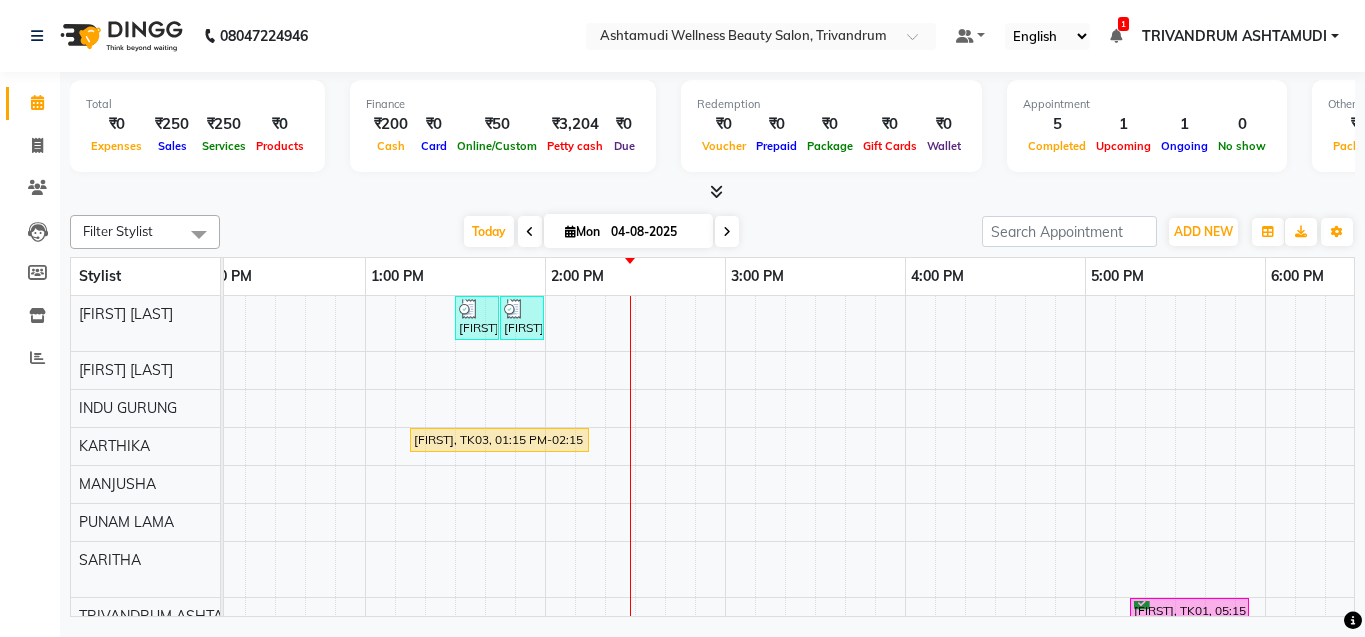 click on "Calendar" 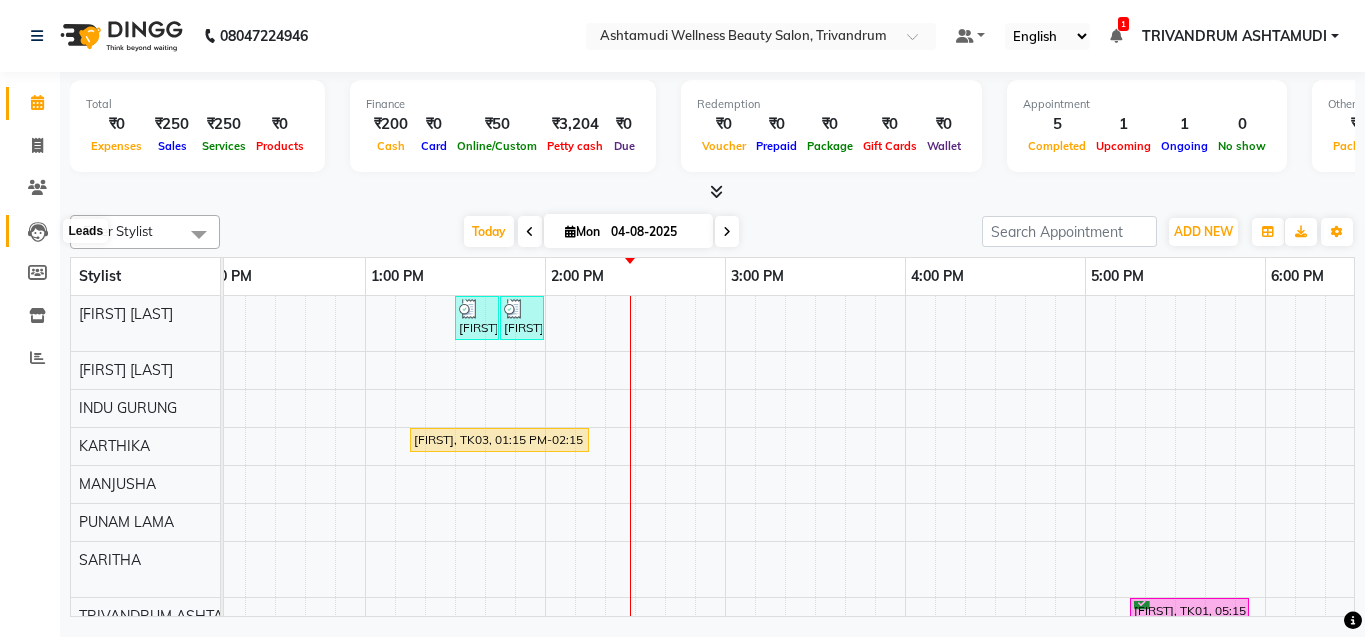 click 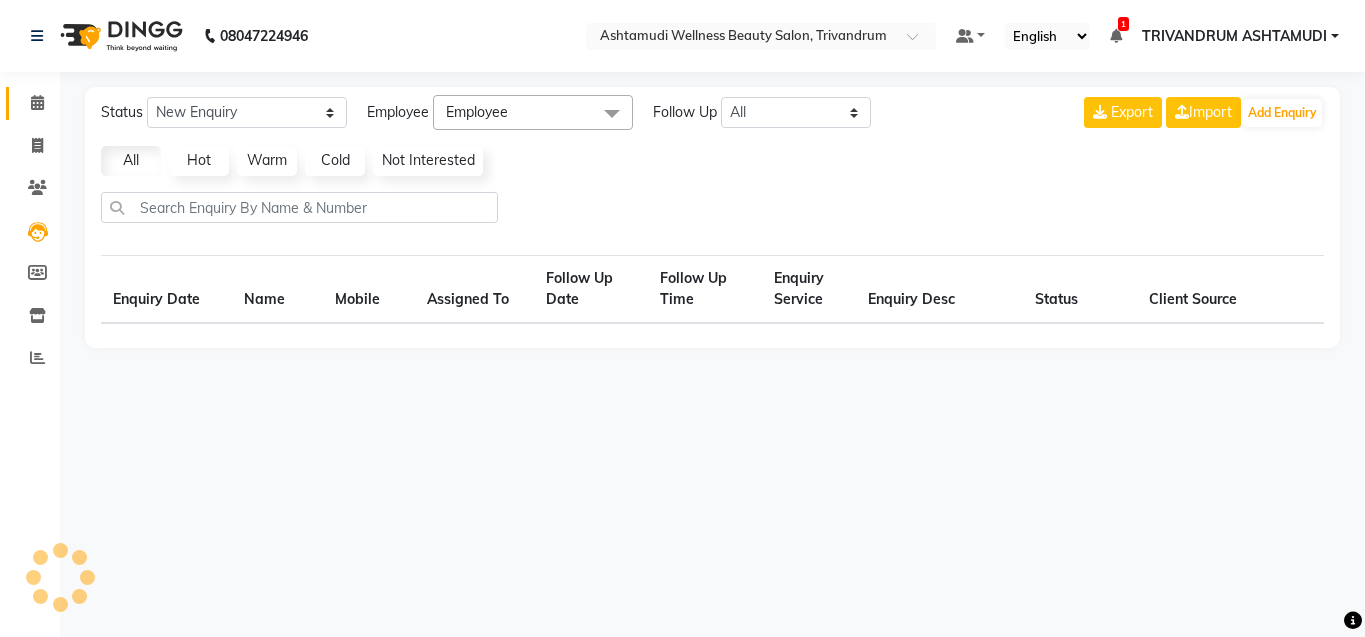 select on "10" 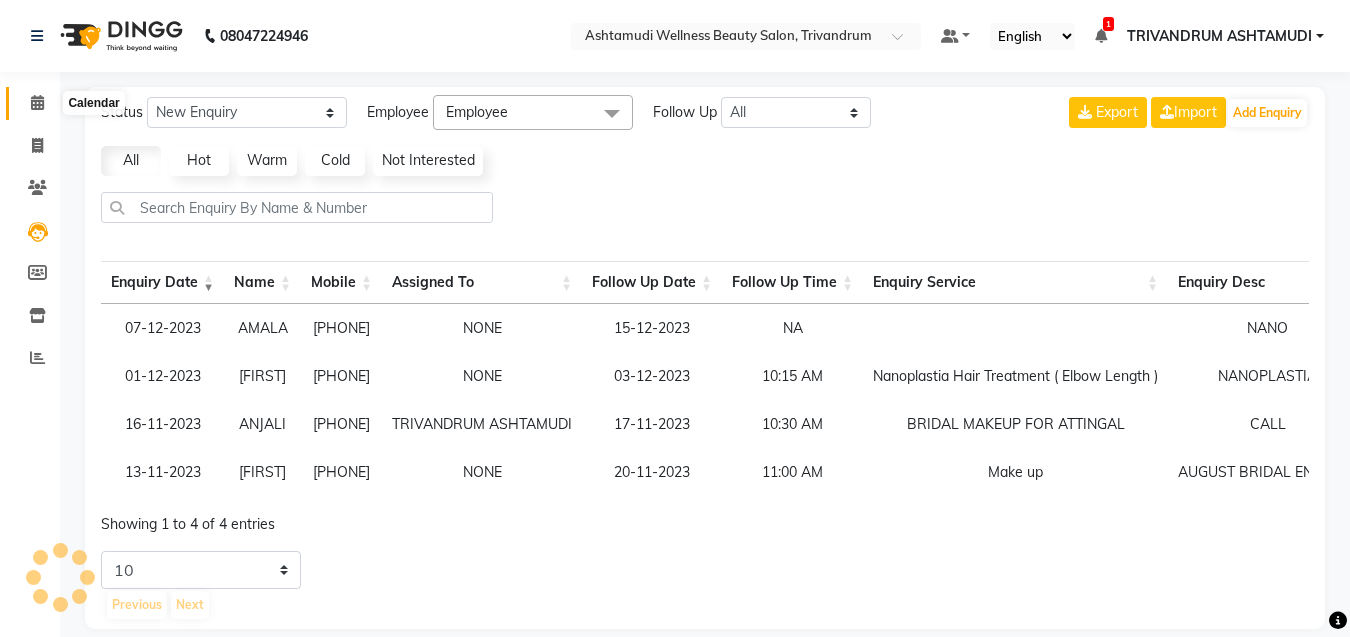 click 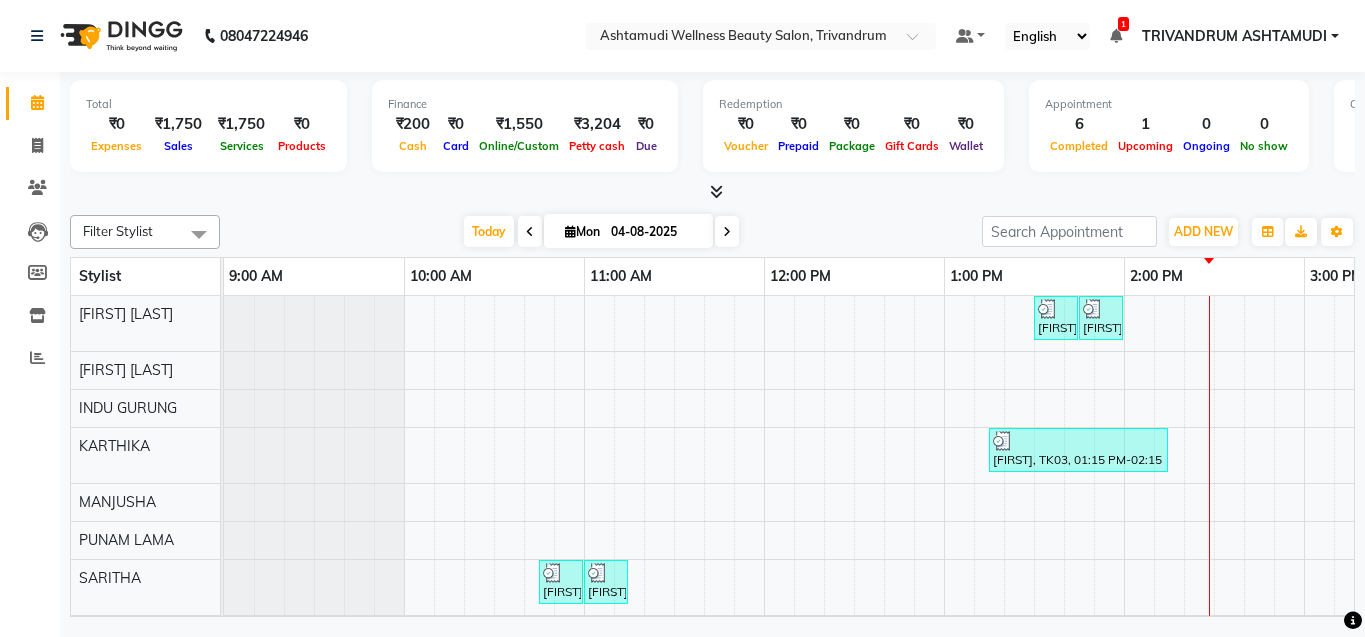 scroll, scrollTop: 0, scrollLeft: 901, axis: horizontal 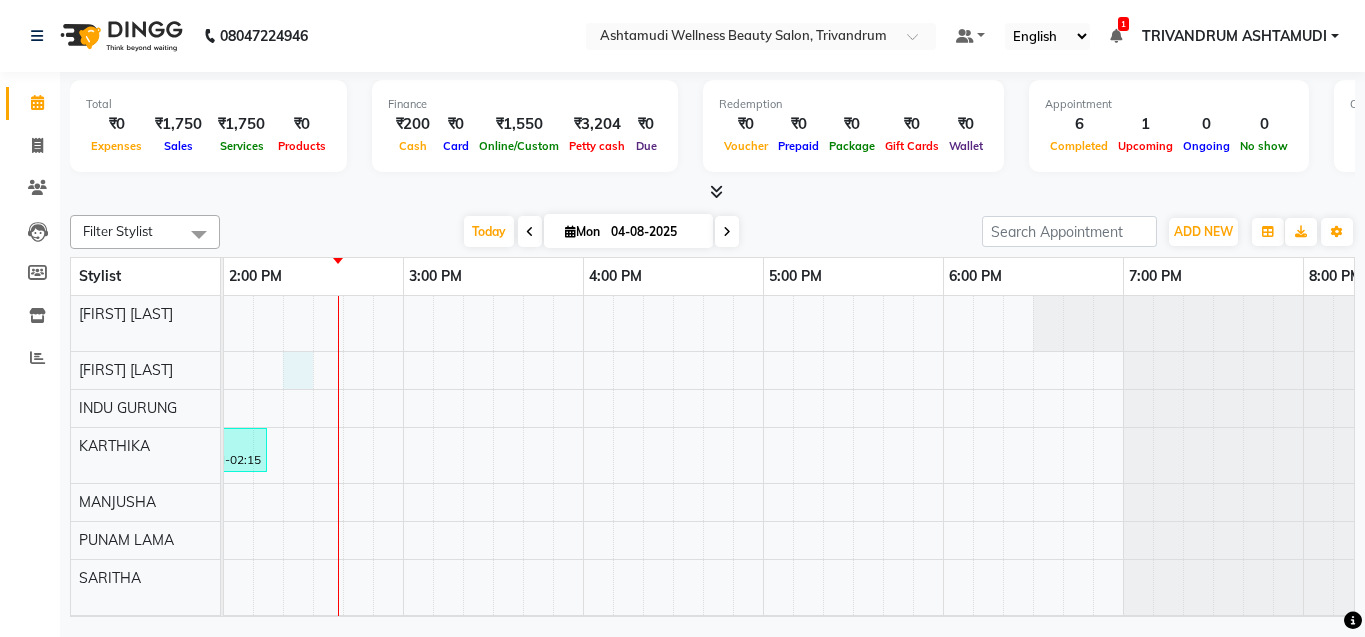 click on "Sandhya, TK04, 01:30 PM-01:45 PM, Eyebrows Threading     sreekutty, TK05, 01:45 PM-02:00 PM, Eyebrows Threading     ARATHI, TK03, 01:15 PM-02:15 PM, Anti-Dandruff Treatment With Spa     ROSHNA, TK02, 10:45 AM-11:00 AM, Eyebrows Threading     ROSHNA, TK02, 11:00 AM-11:15 AM, Forehead Threading     Athira, TK01, 05:15 PM-05:55 PM, Highlighting (Per Streaks)     sreekutty, TK05, 02:00 PM-02:15 PM, Eyebrows Threading" at bounding box center [583, 559] 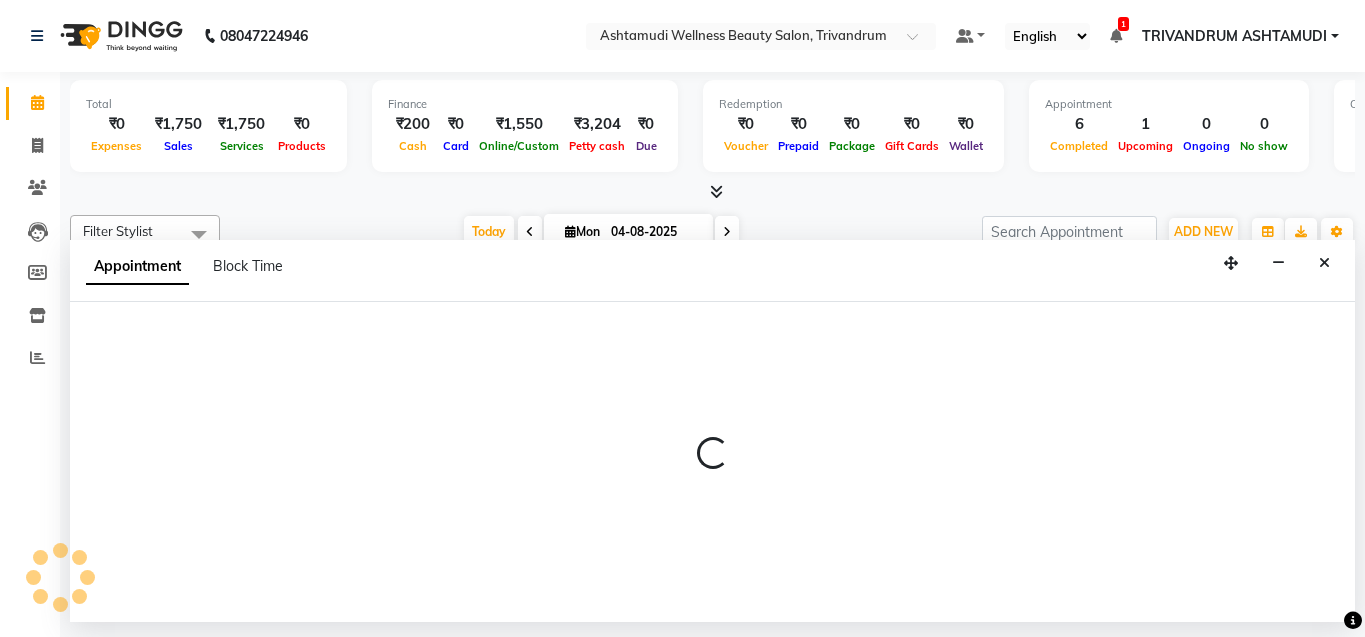 select on "27022" 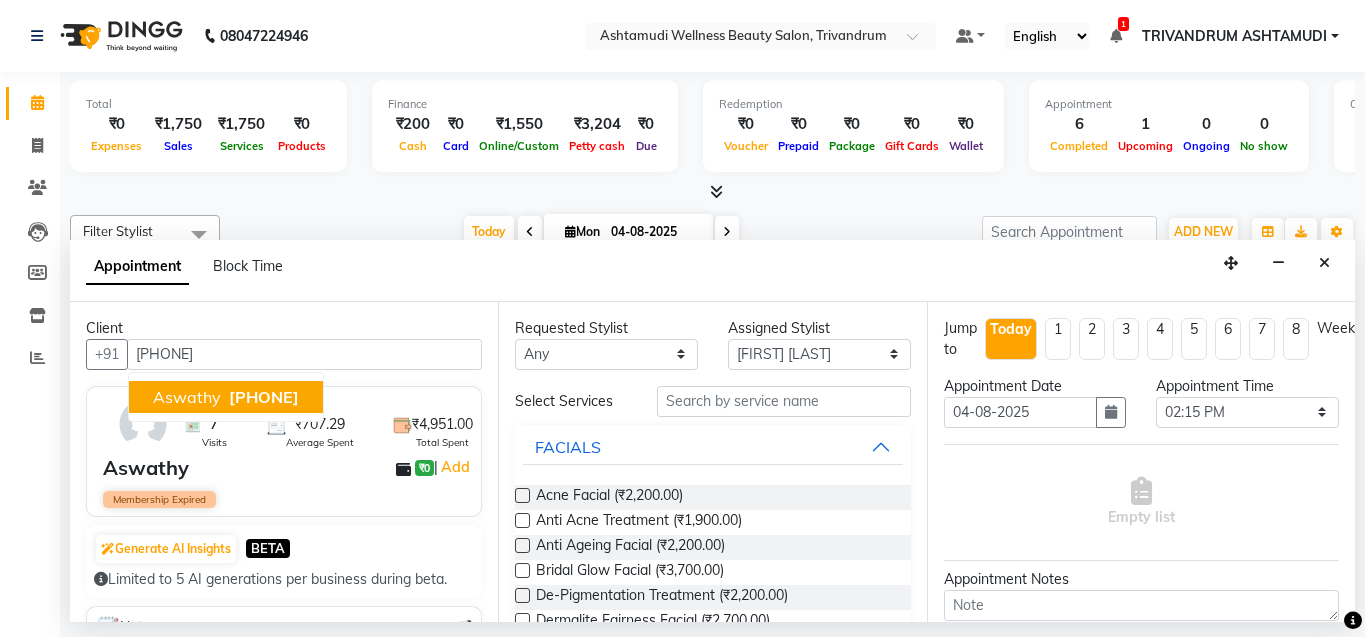 drag, startPoint x: 253, startPoint y: 390, endPoint x: 263, endPoint y: 391, distance: 10.049875 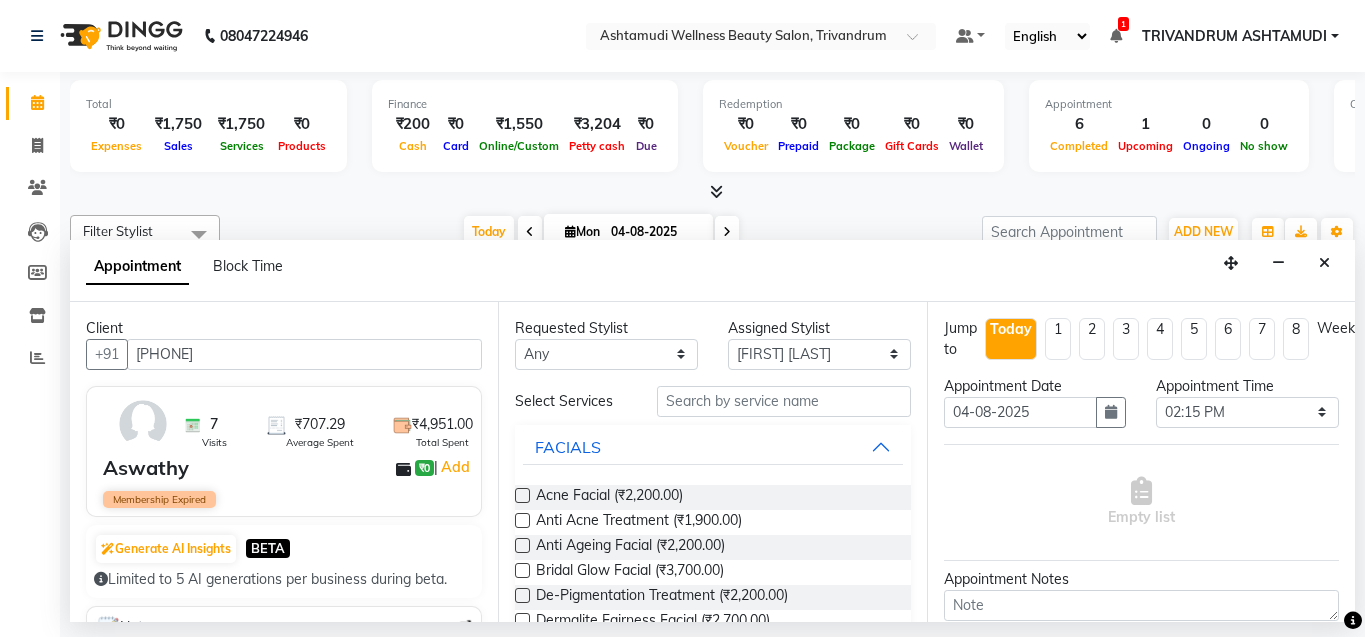 type on "[PHONE]" 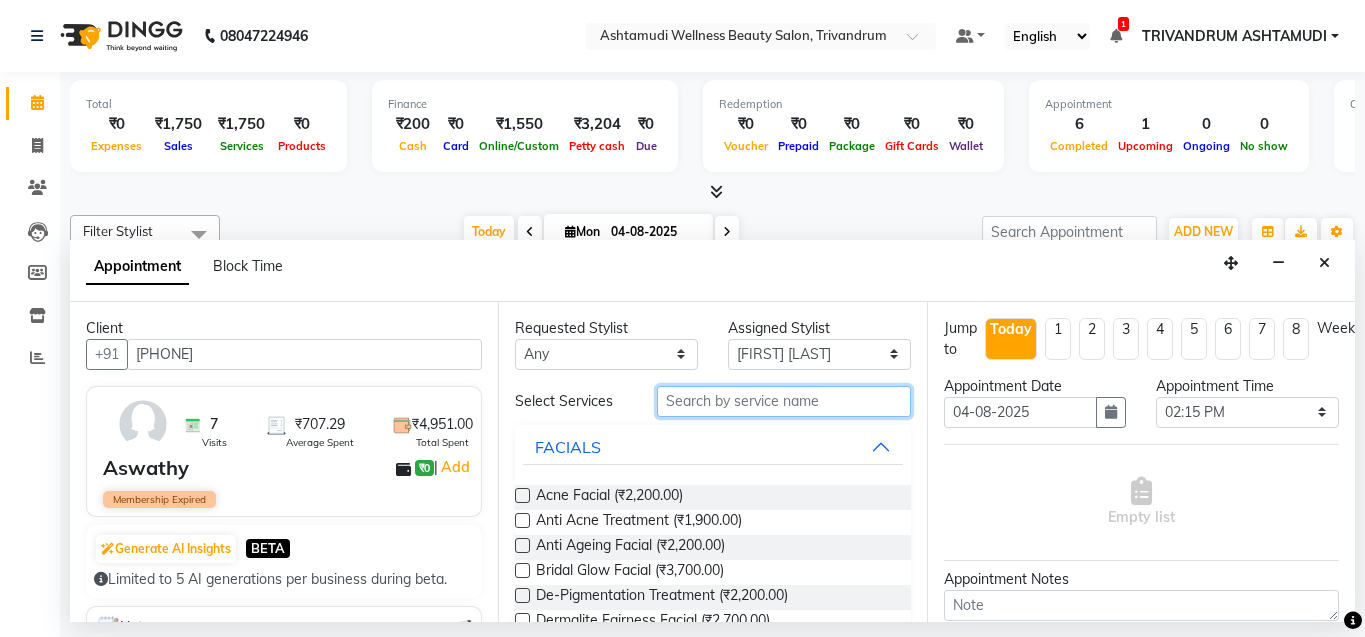click at bounding box center (784, 401) 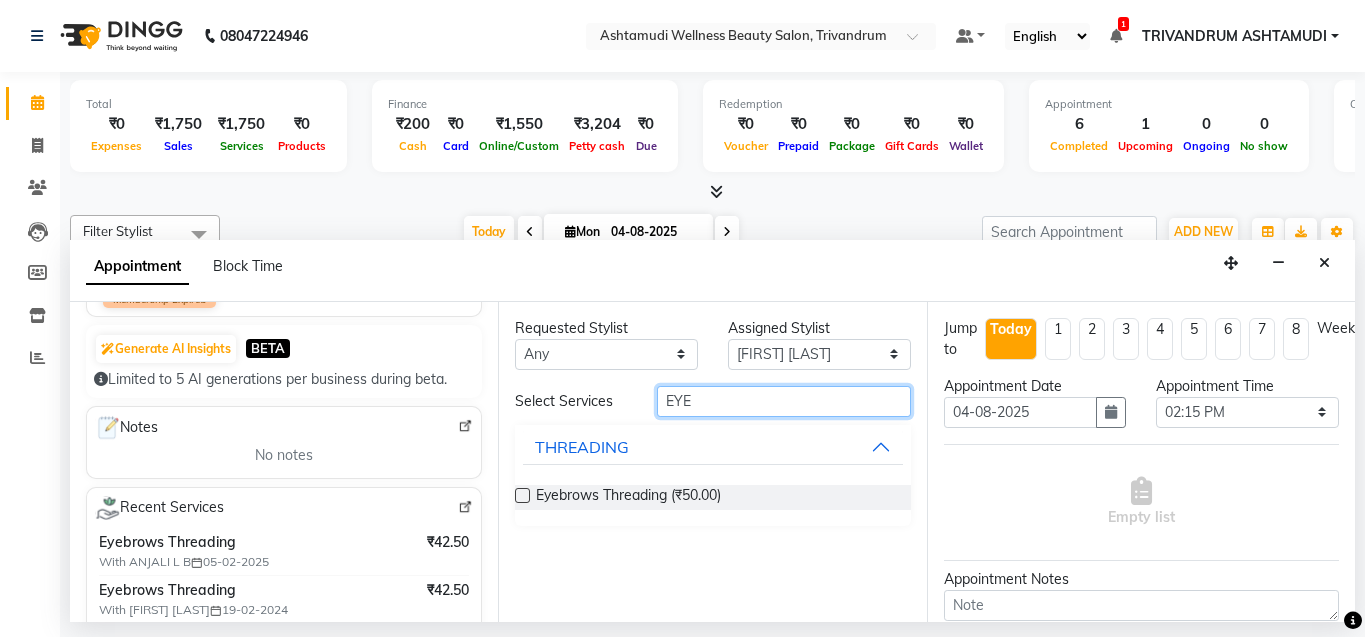 scroll, scrollTop: 300, scrollLeft: 0, axis: vertical 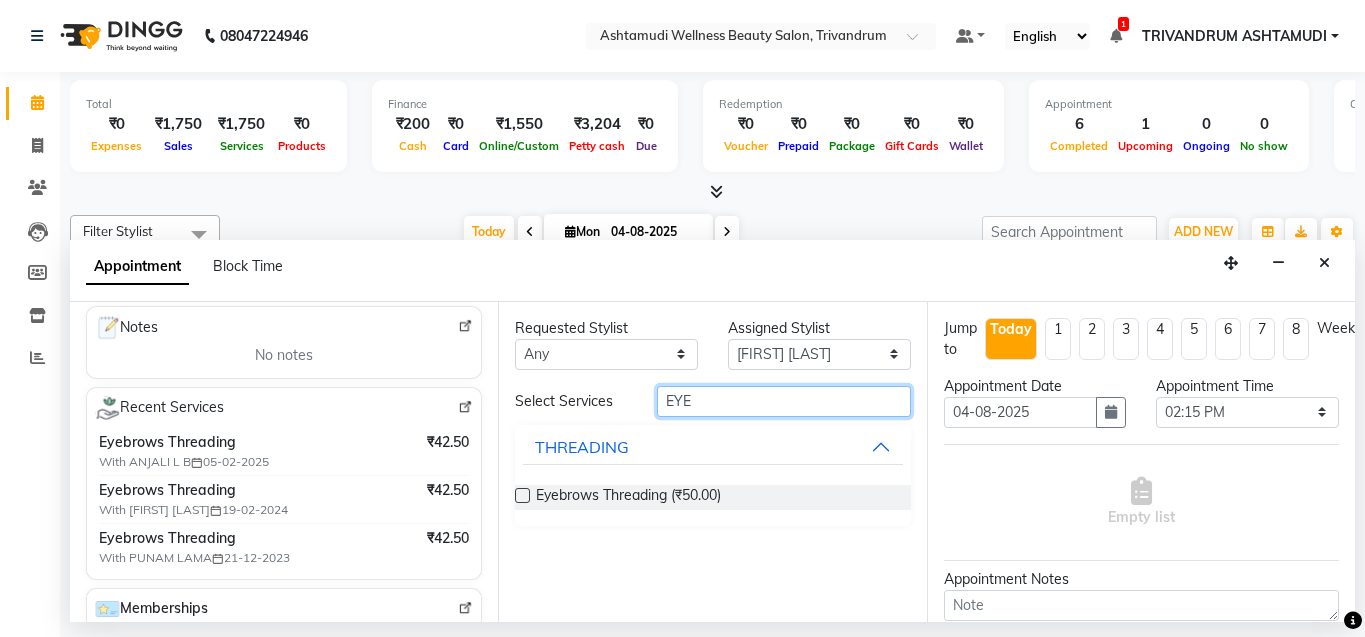 type on "EYE" 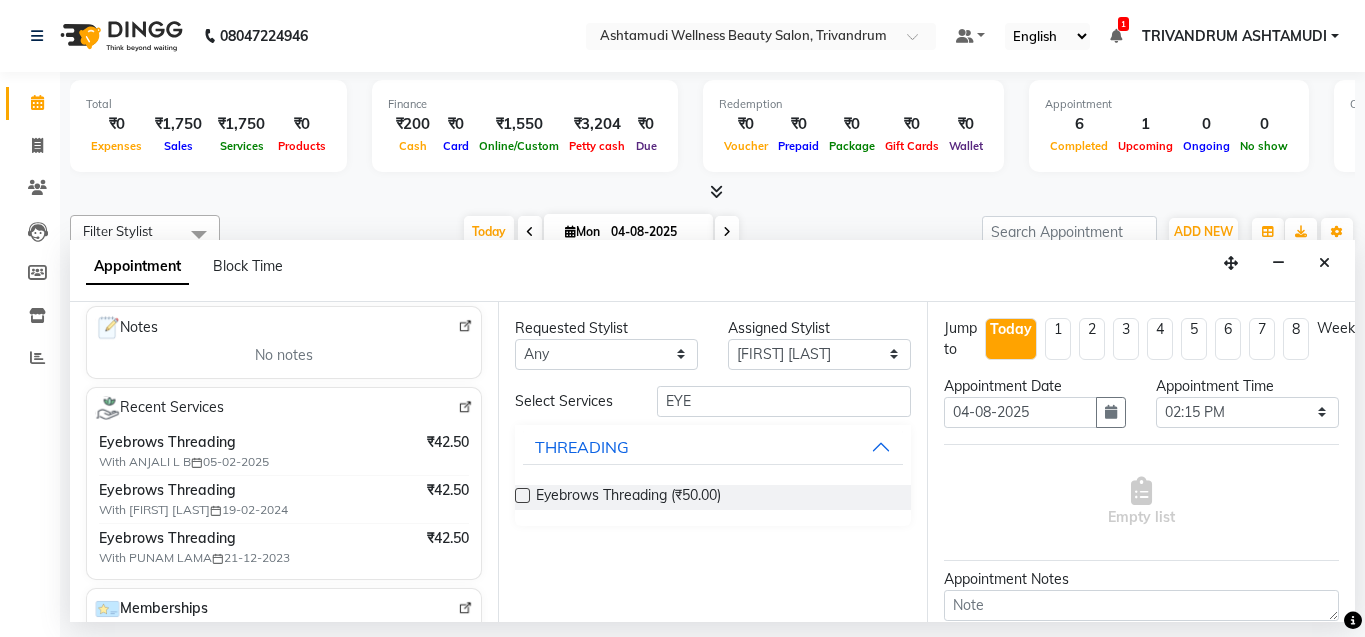 click at bounding box center (465, 407) 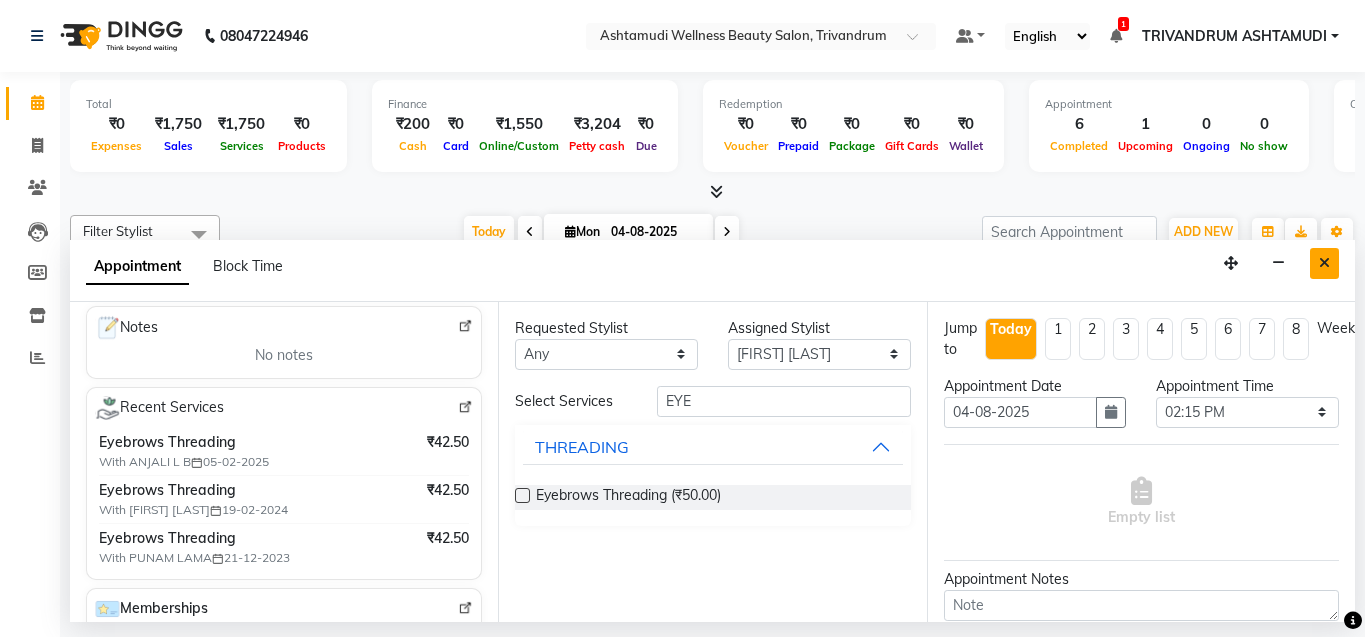 click at bounding box center (1324, 263) 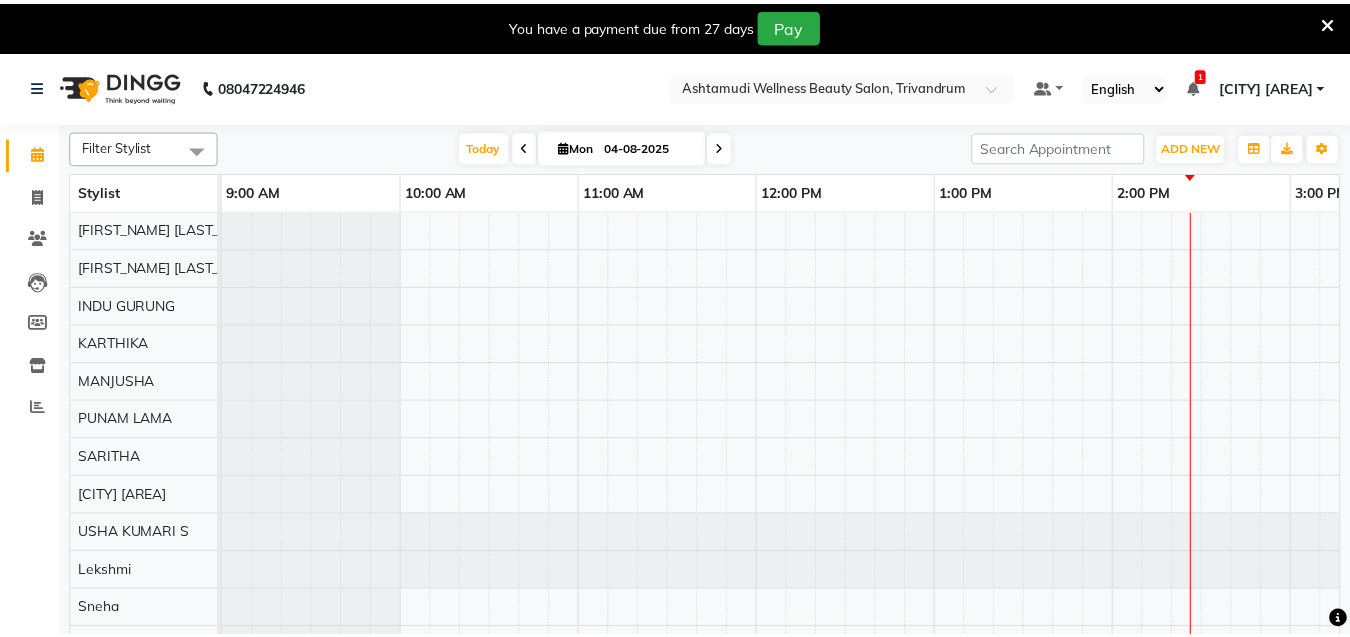 scroll, scrollTop: 0, scrollLeft: 0, axis: both 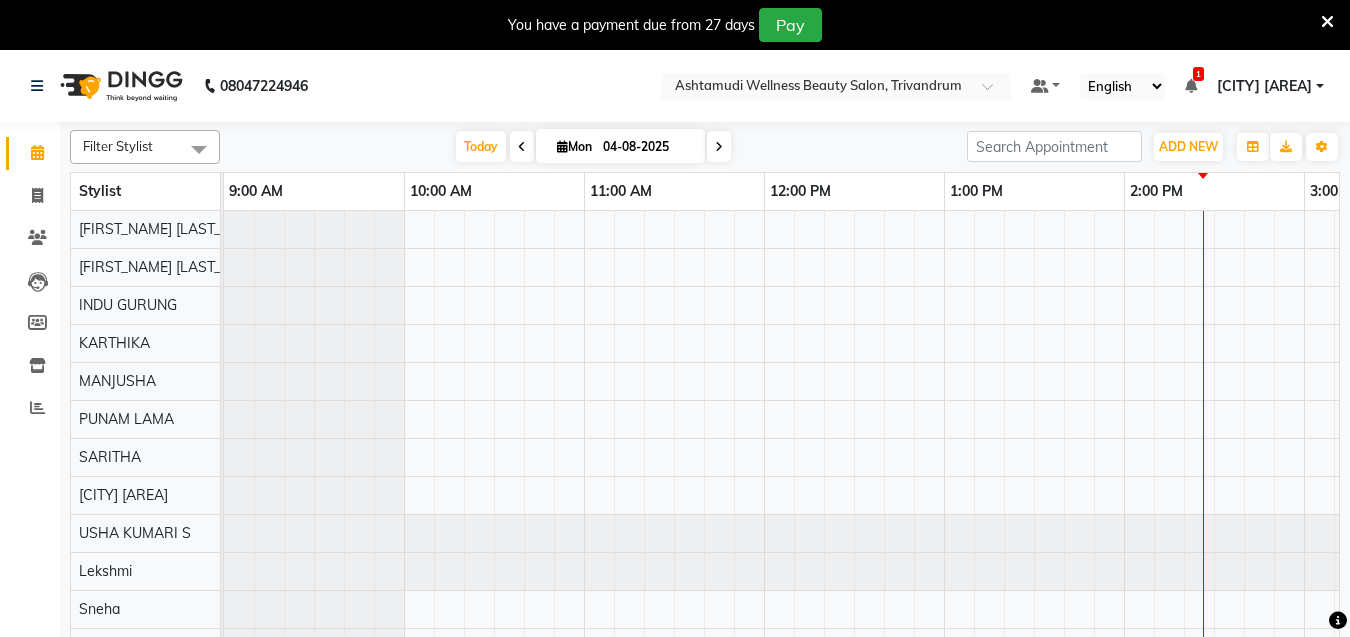 select on "en" 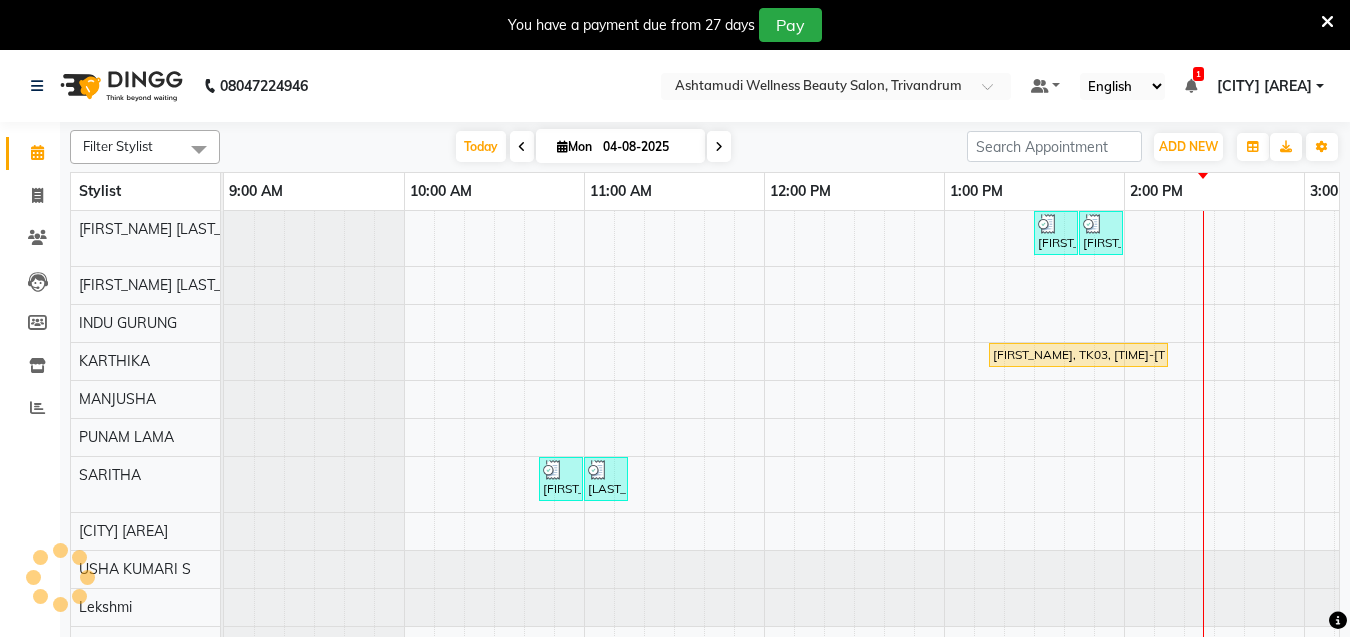 scroll, scrollTop: 0, scrollLeft: 0, axis: both 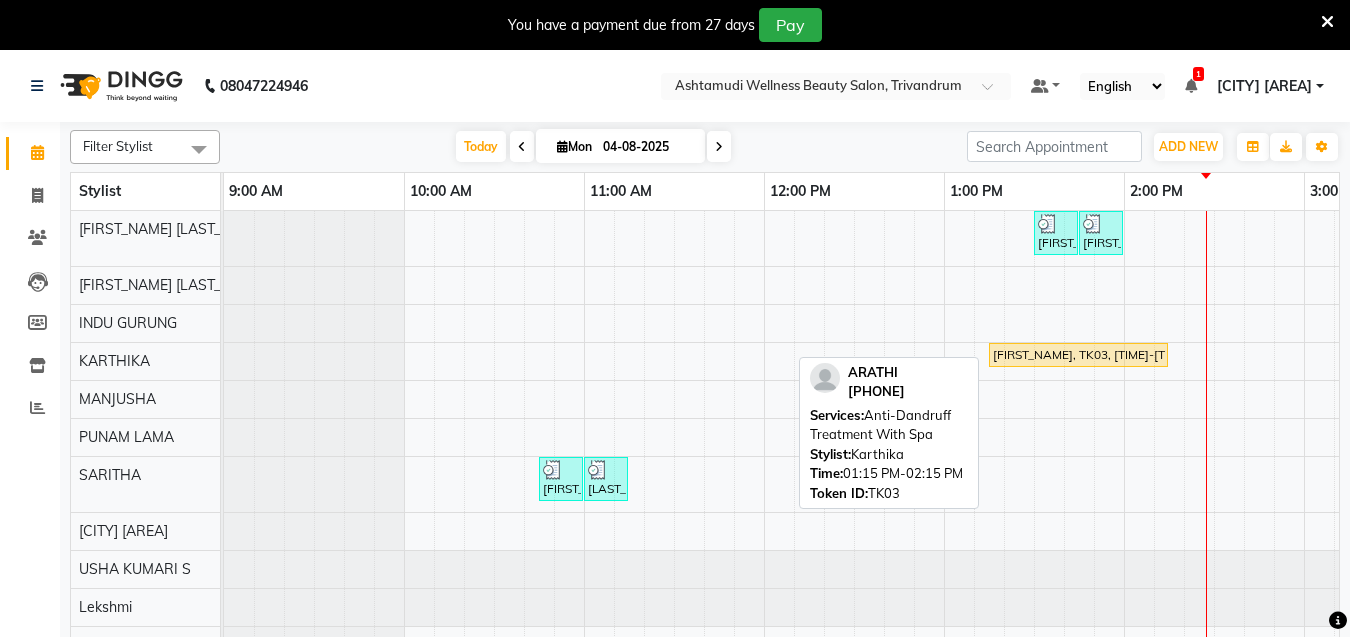 click on "[FIRST_NAME], TK03, [TIME]-[TIME], Anti-Dandruff Treatment With Spa" at bounding box center [1078, 355] 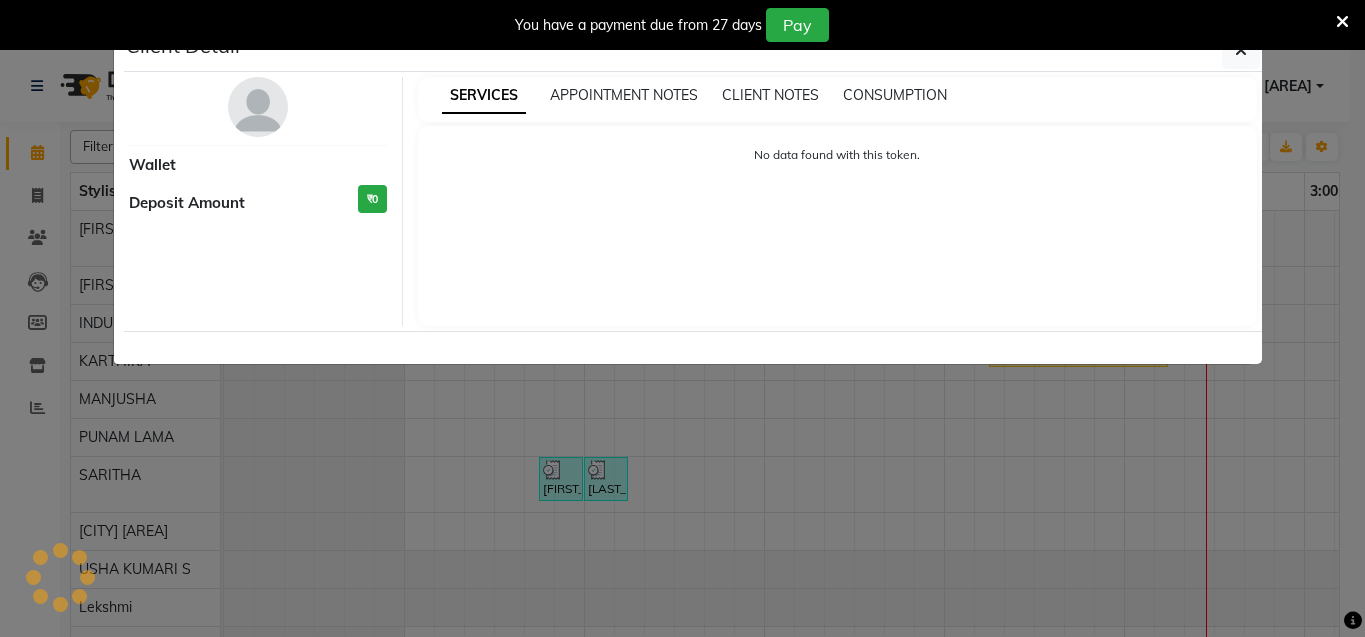 select on "1" 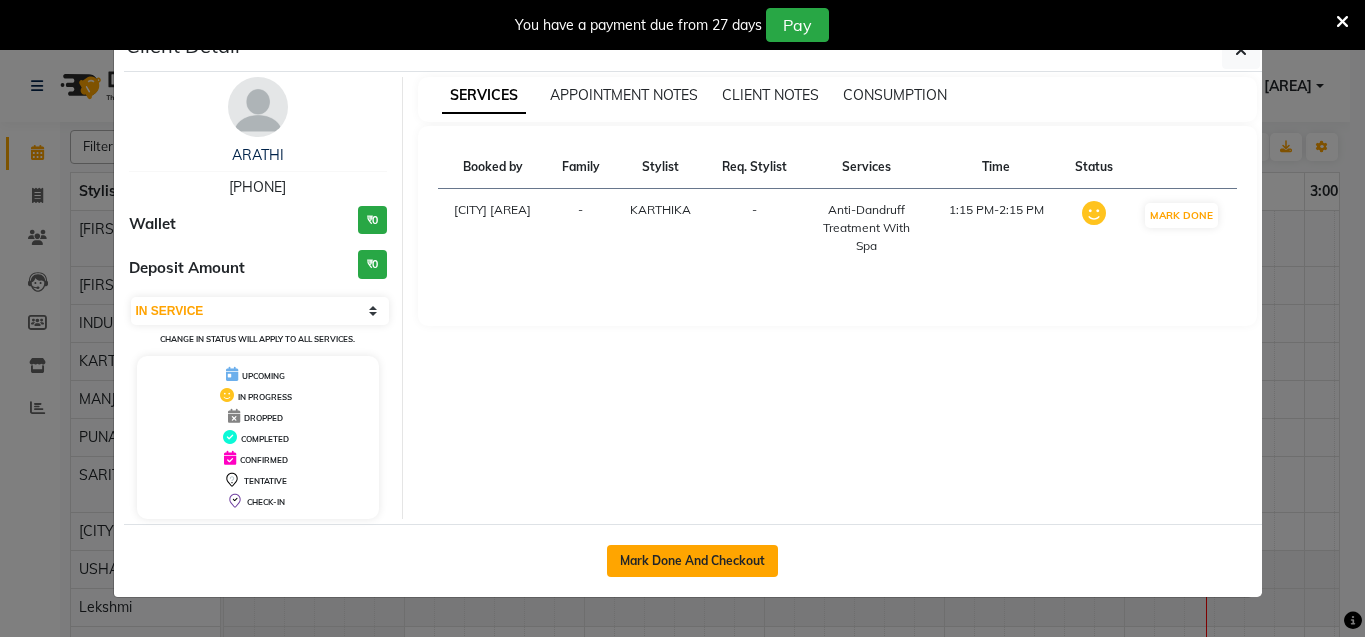 click on "Mark Done And Checkout" 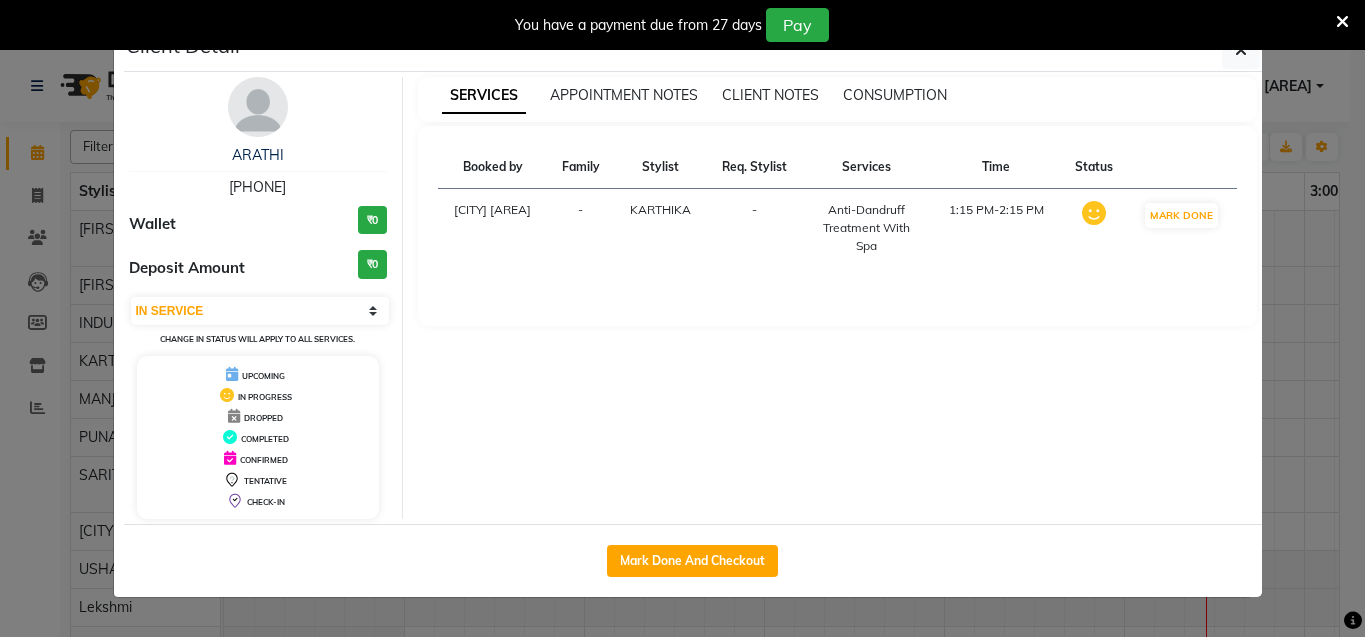 select on "4636" 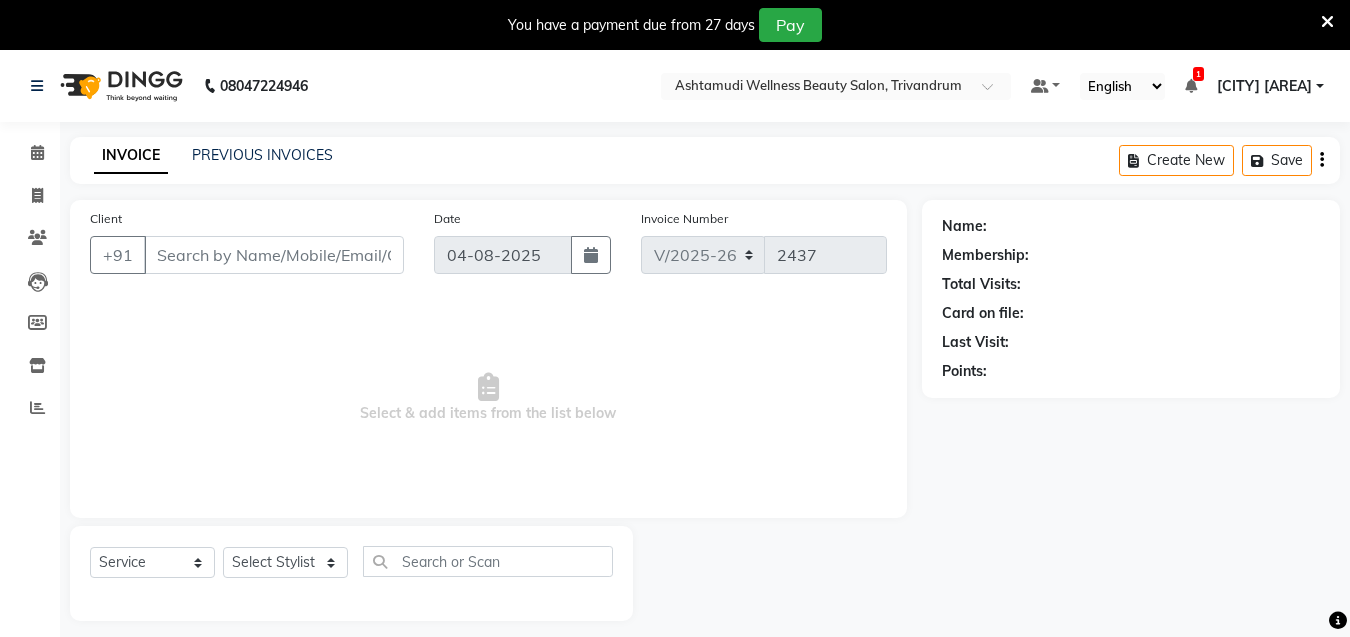 type on "[PHONE]" 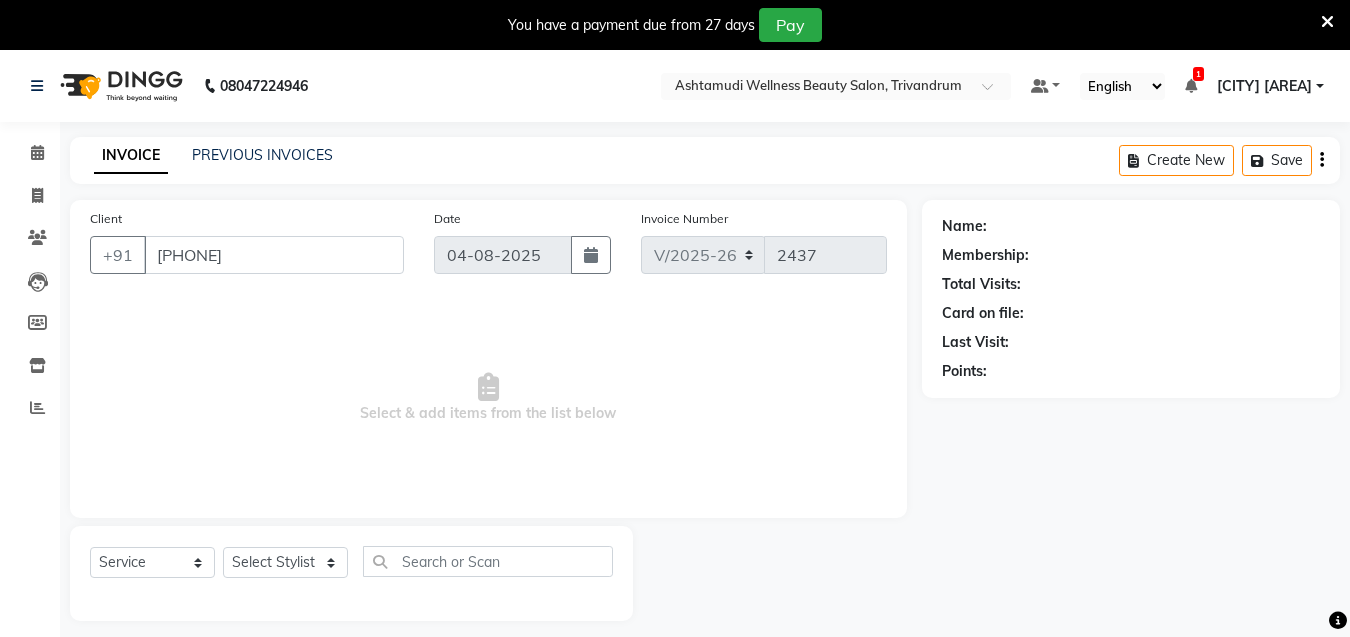 select on "27025" 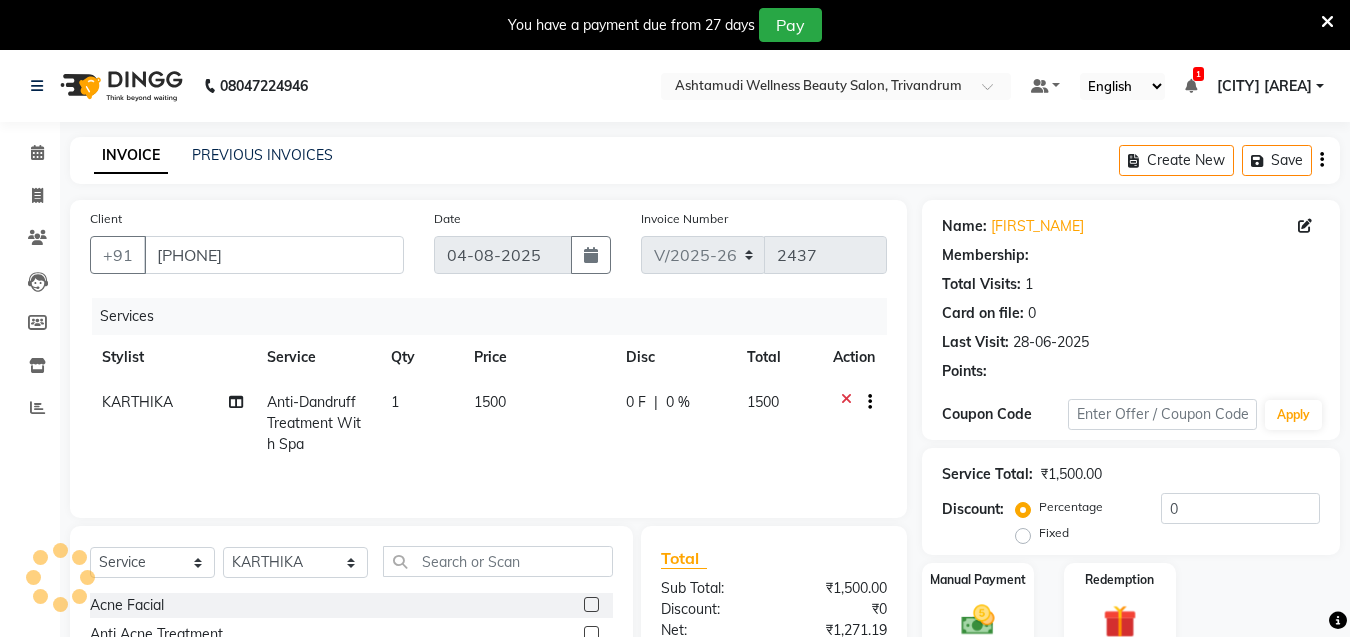 select on "1: Object" 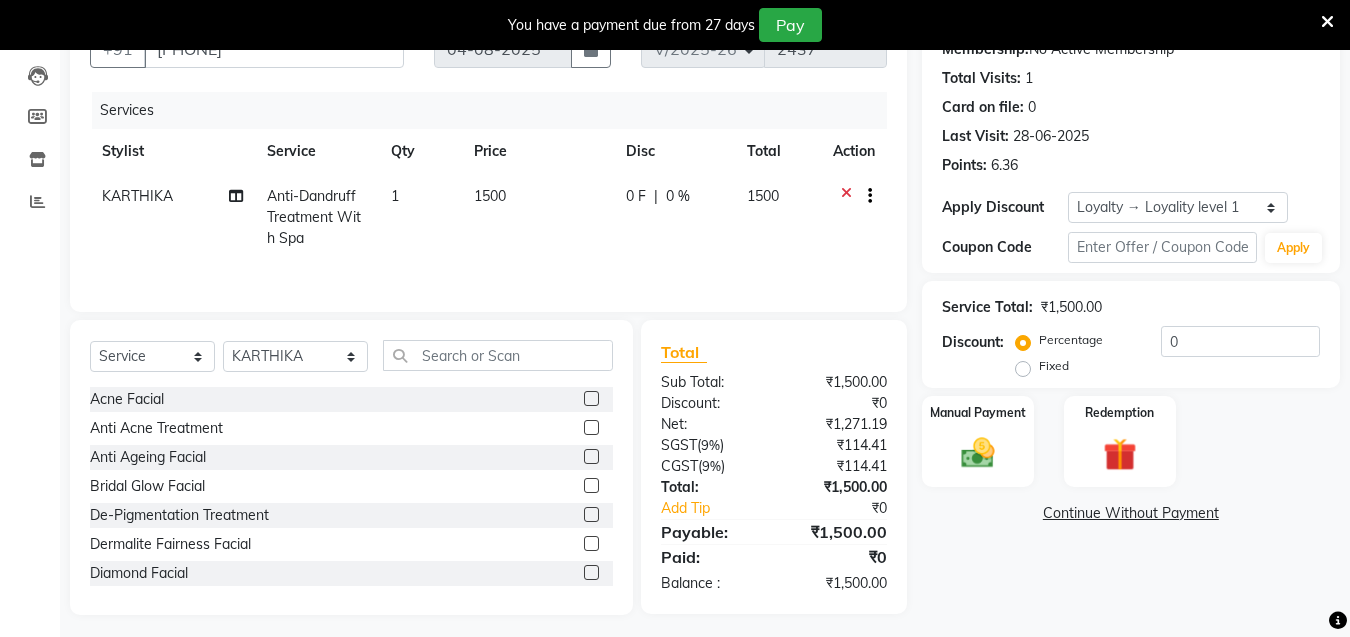 scroll, scrollTop: 214, scrollLeft: 0, axis: vertical 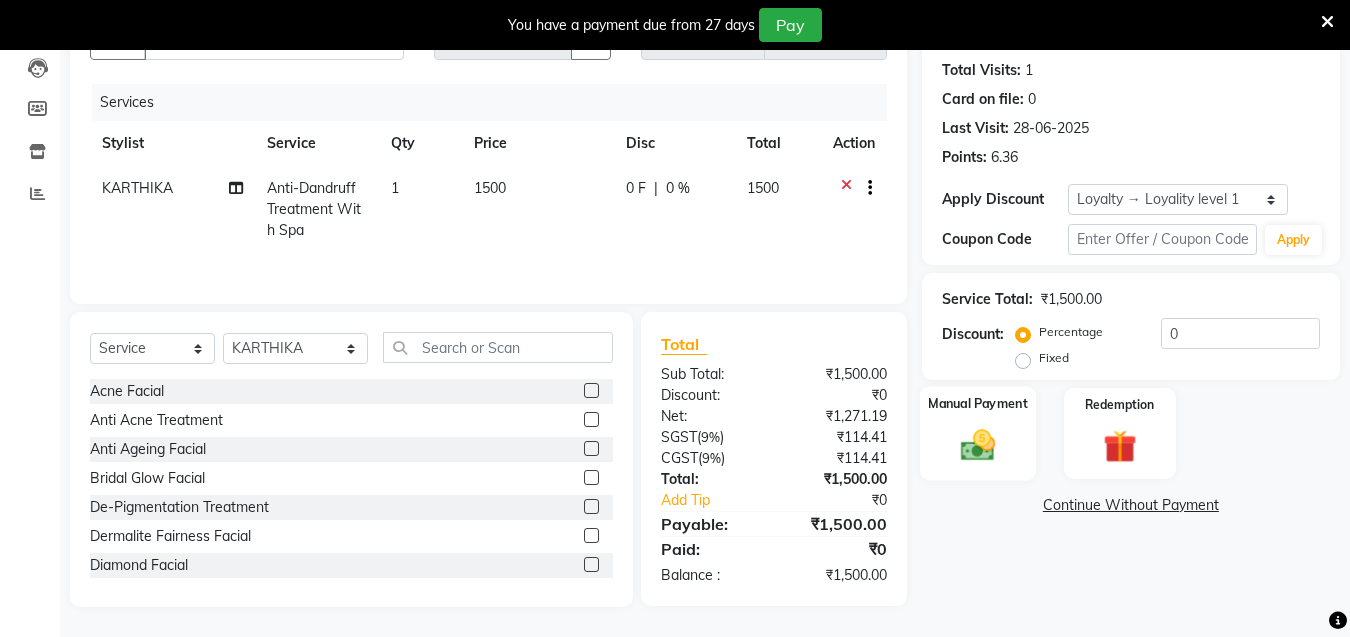 click 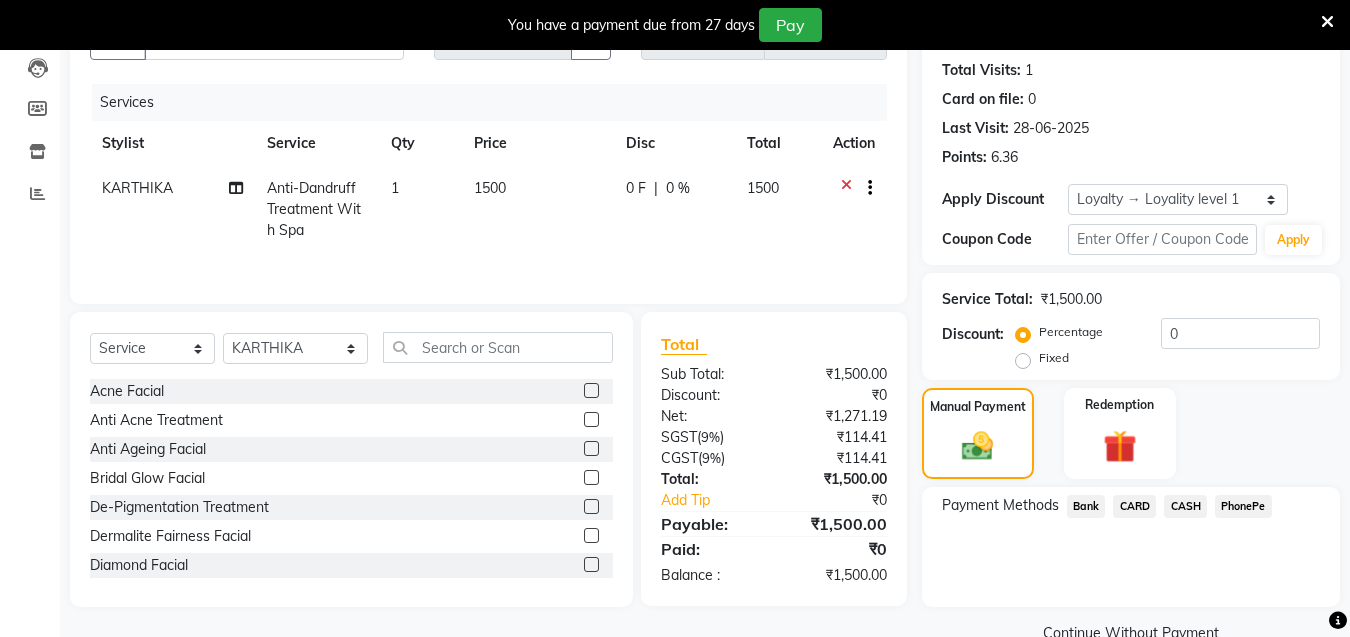 click on "PhonePe" 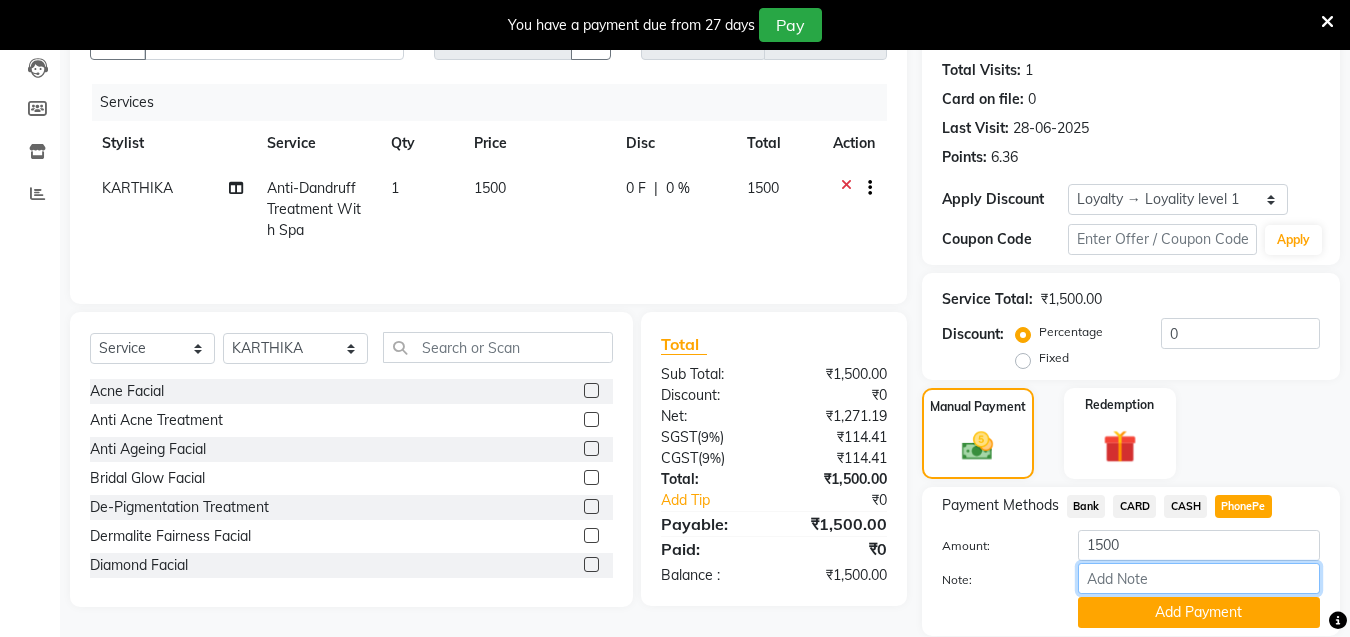 click on "Note:" at bounding box center (1199, 578) 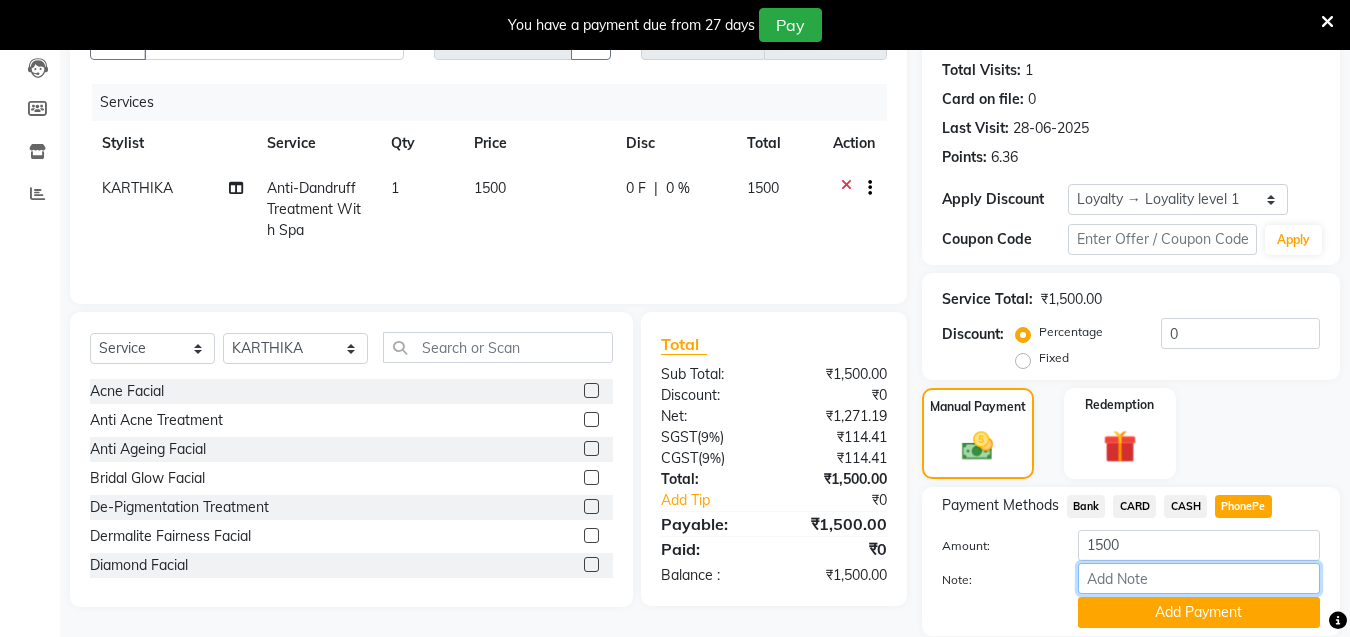 type on "Manjusha" 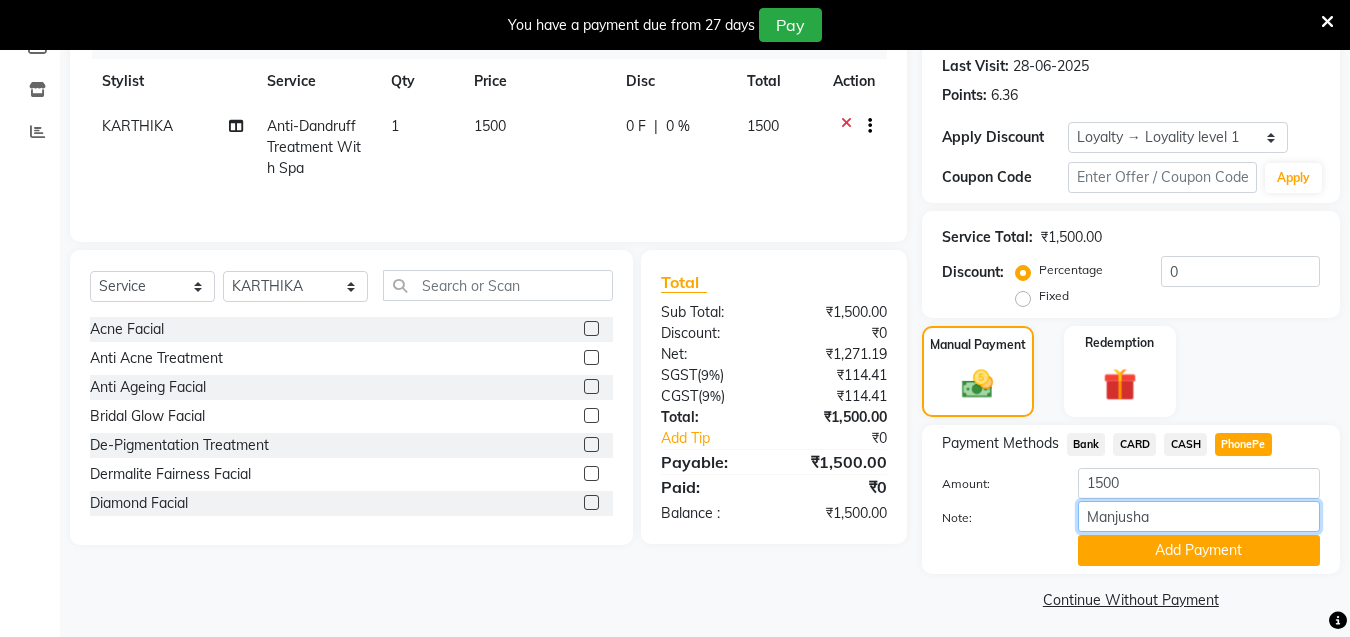 scroll, scrollTop: 284, scrollLeft: 0, axis: vertical 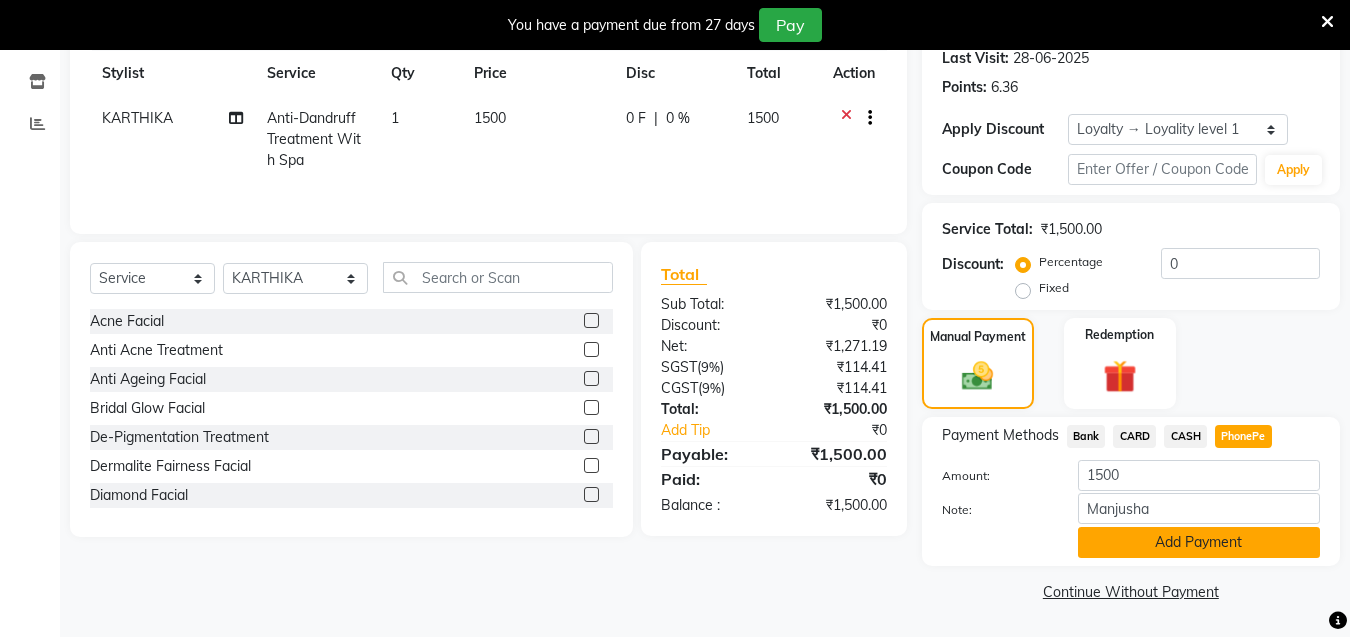 click on "Add Payment" 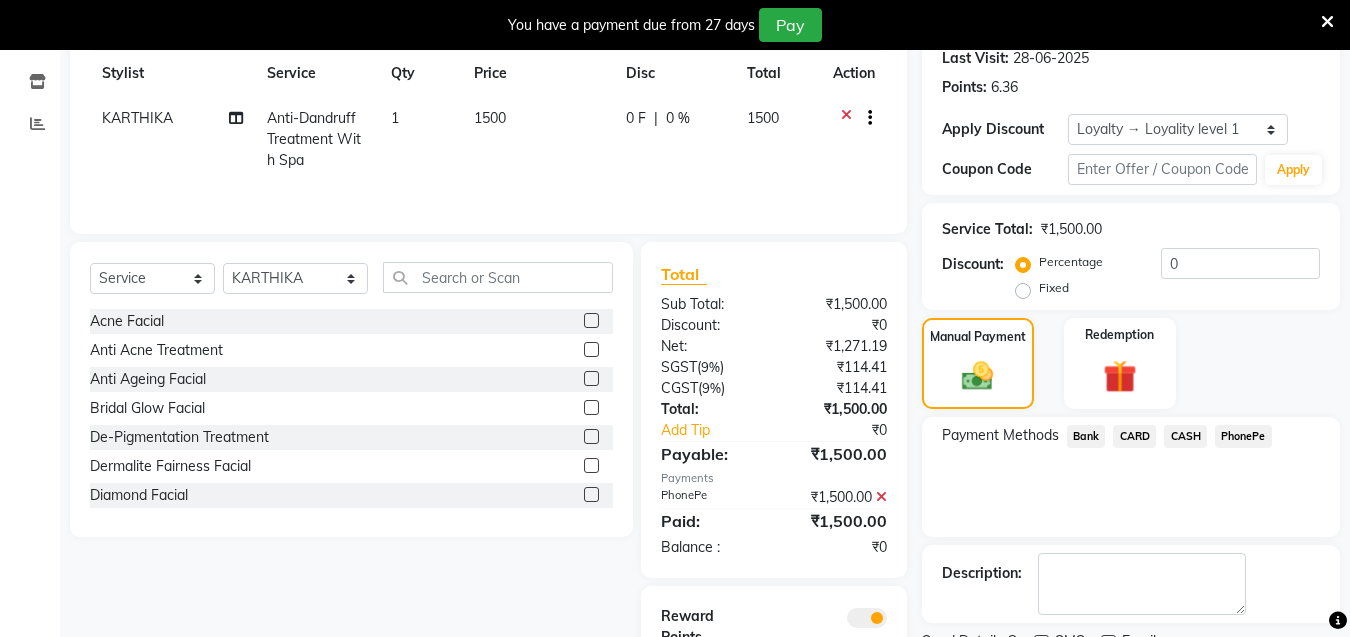 scroll, scrollTop: 375, scrollLeft: 0, axis: vertical 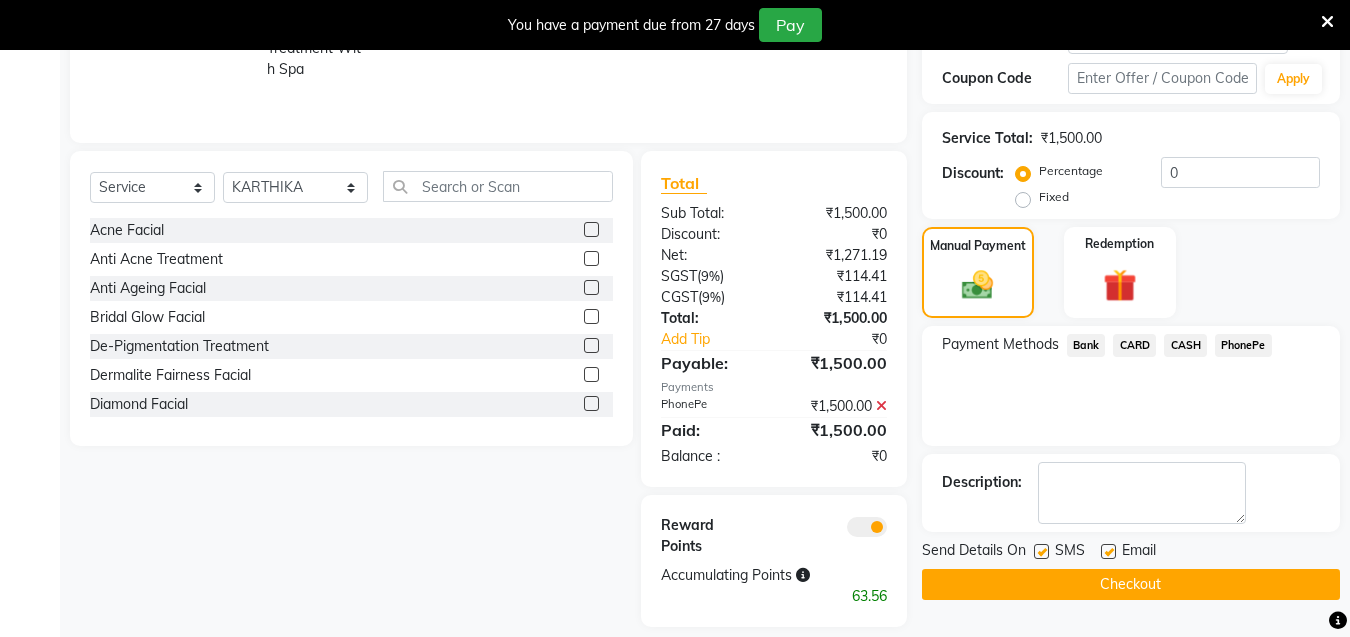 drag, startPoint x: 1041, startPoint y: 554, endPoint x: 1141, endPoint y: 540, distance: 100.97524 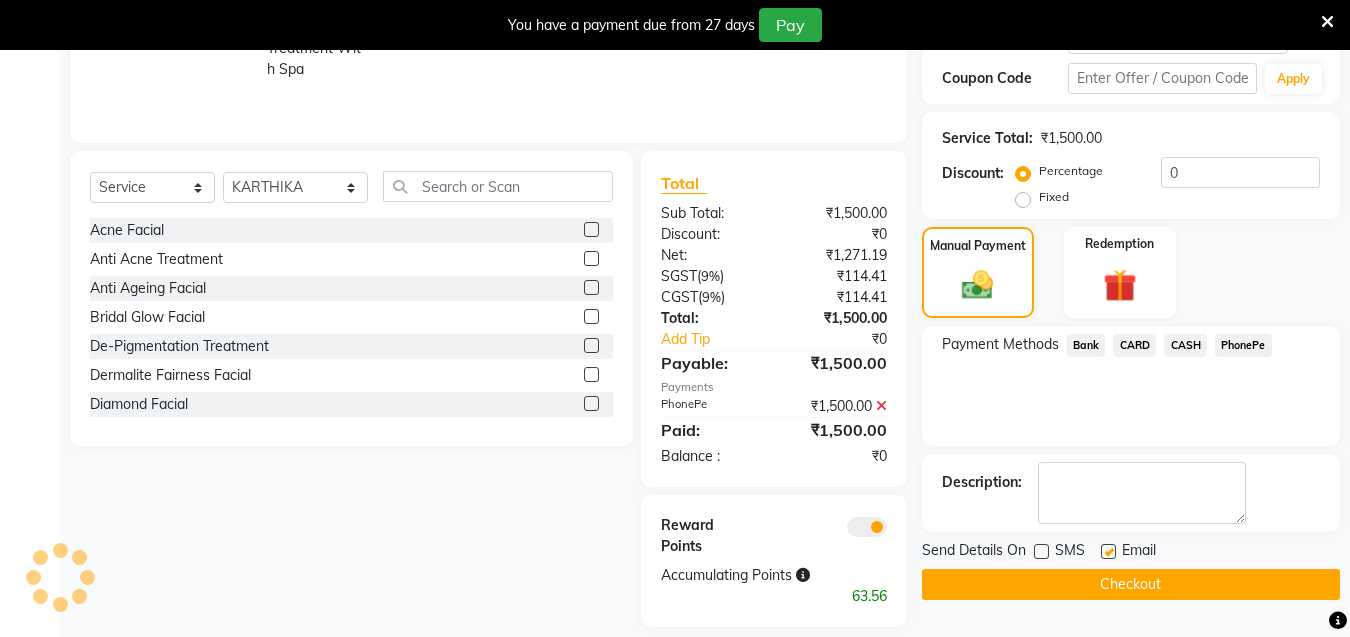 click 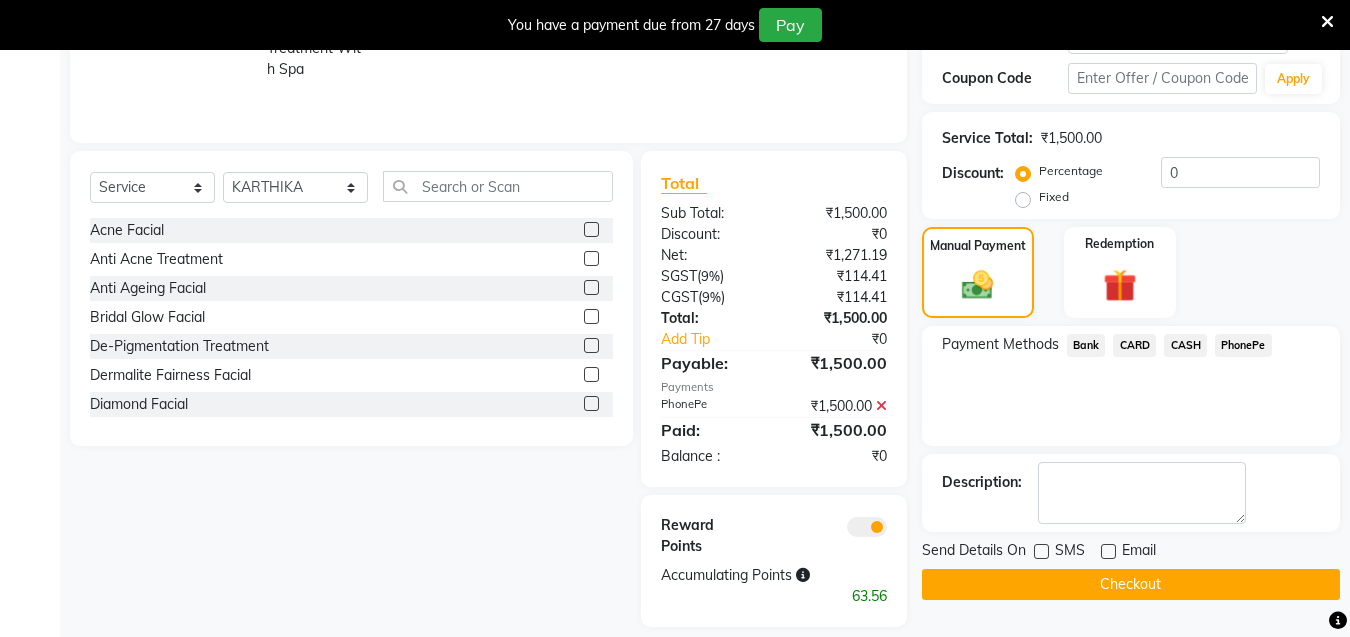 click on "Checkout" 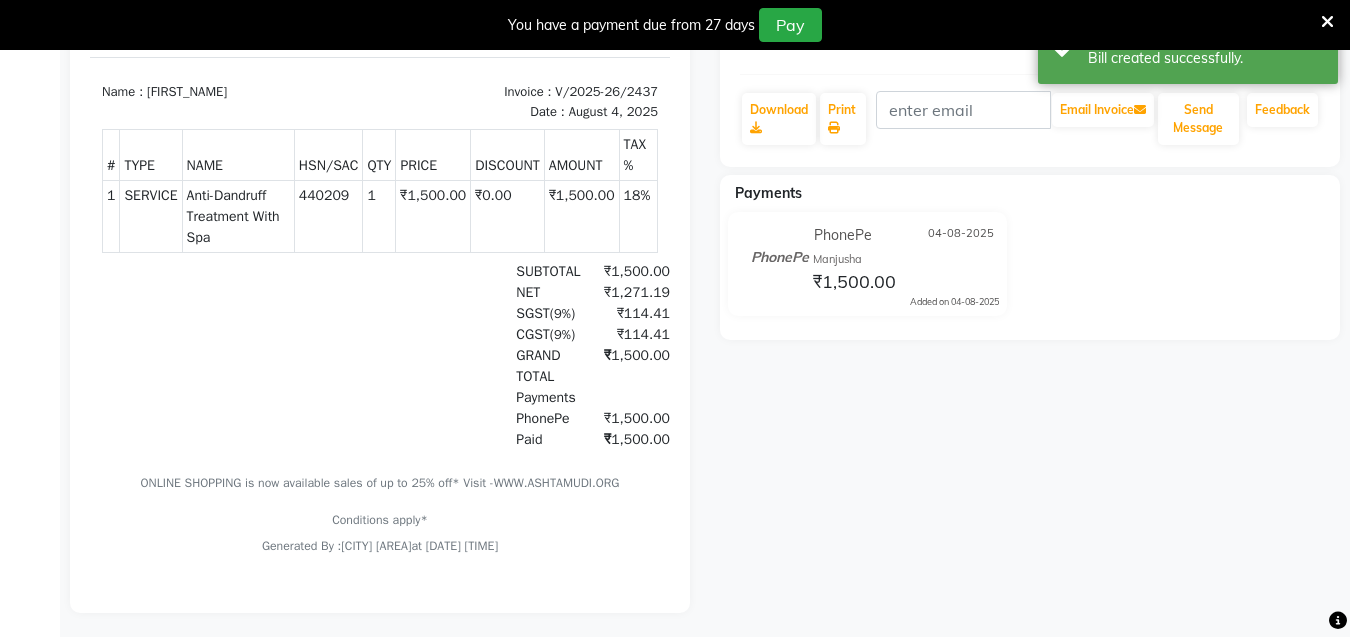 scroll, scrollTop: 0, scrollLeft: 0, axis: both 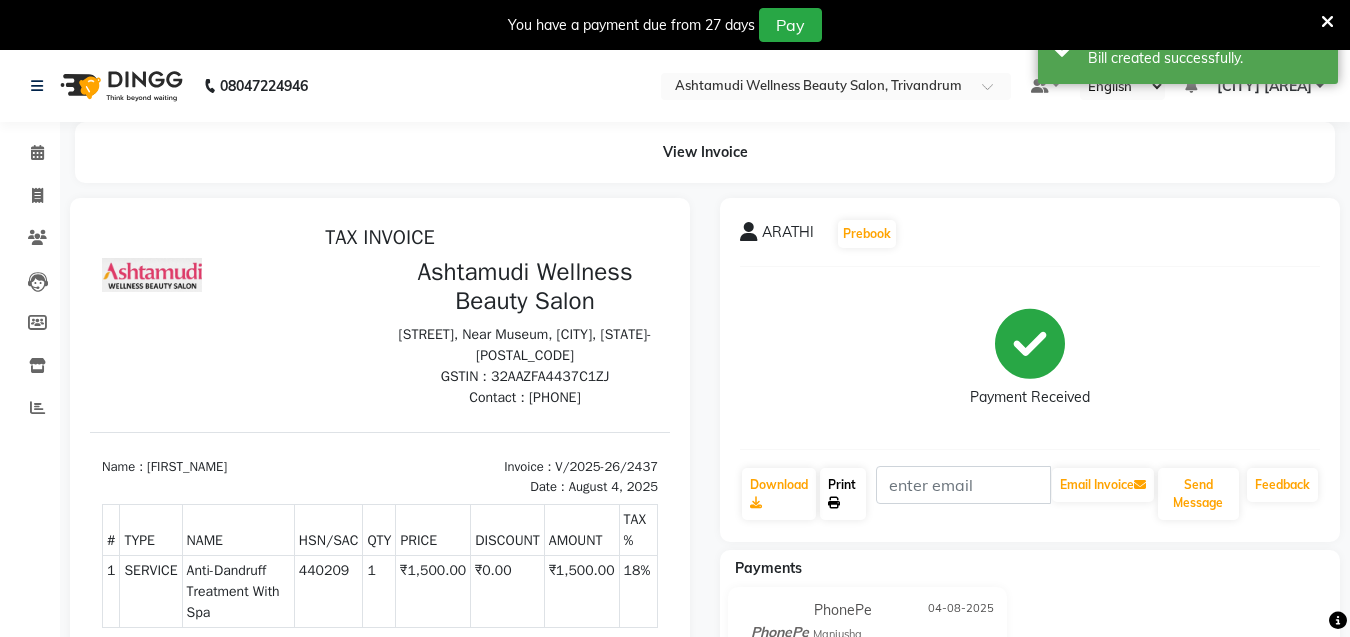 click on "Print" 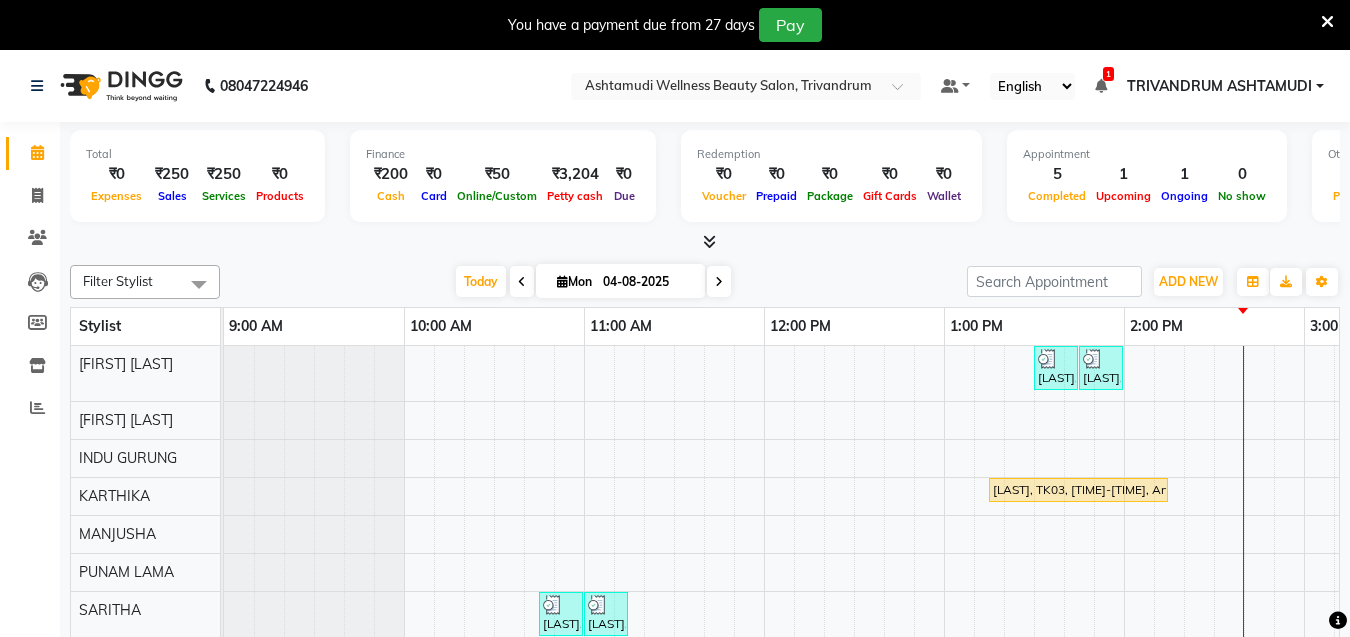 scroll, scrollTop: 0, scrollLeft: 0, axis: both 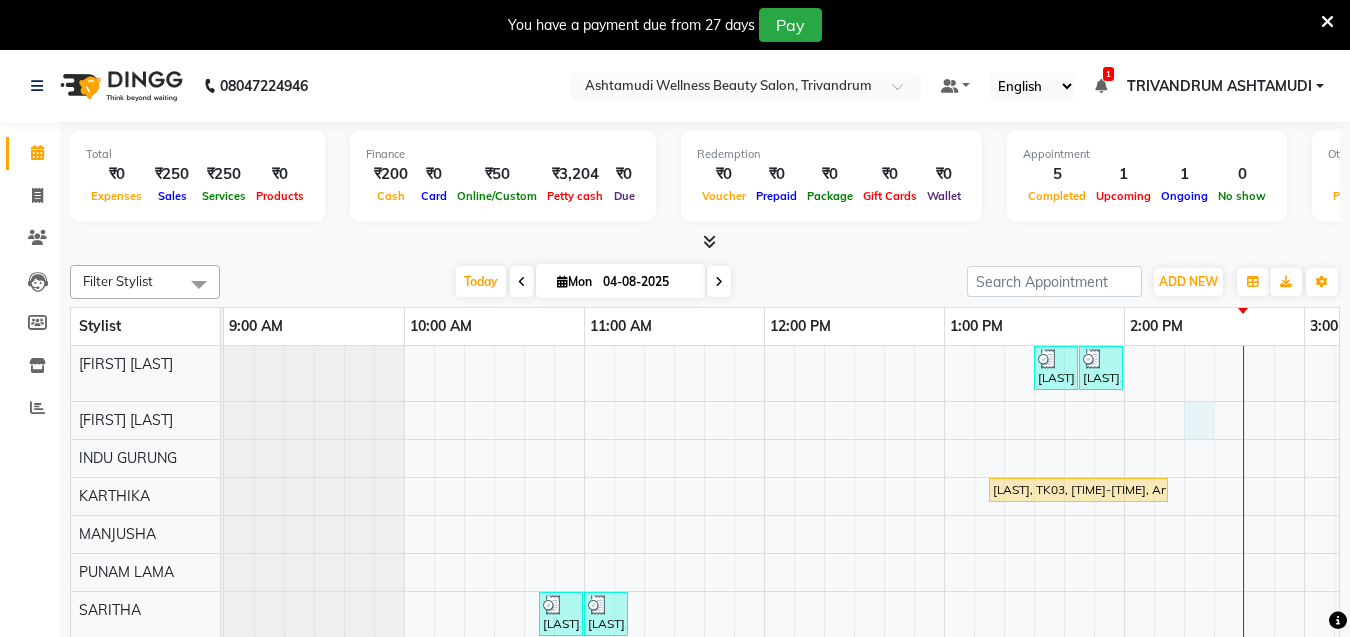click on "Sandhya, TK04, 01:30 PM-01:45 PM, Eyebrows Threading     sreekutty, TK05, 01:45 PM-02:00 PM, Eyebrows Threading    ARATHI, TK03, 01:15 PM-02:15 PM, Anti-Dandruff Treatment With Spa     ROSHNA, TK02, 10:45 AM-11:00 AM, Eyebrows Threading     ROSHNA, TK02, 11:00 AM-11:15 AM, Forehead Threading     Athira, TK01, 05:15 PM-05:55 PM, Highlighting (Per Streaks)     sreekutty, TK05, 02:00 PM-02:15 PM, Eyebrows Threading" at bounding box center [1484, 600] 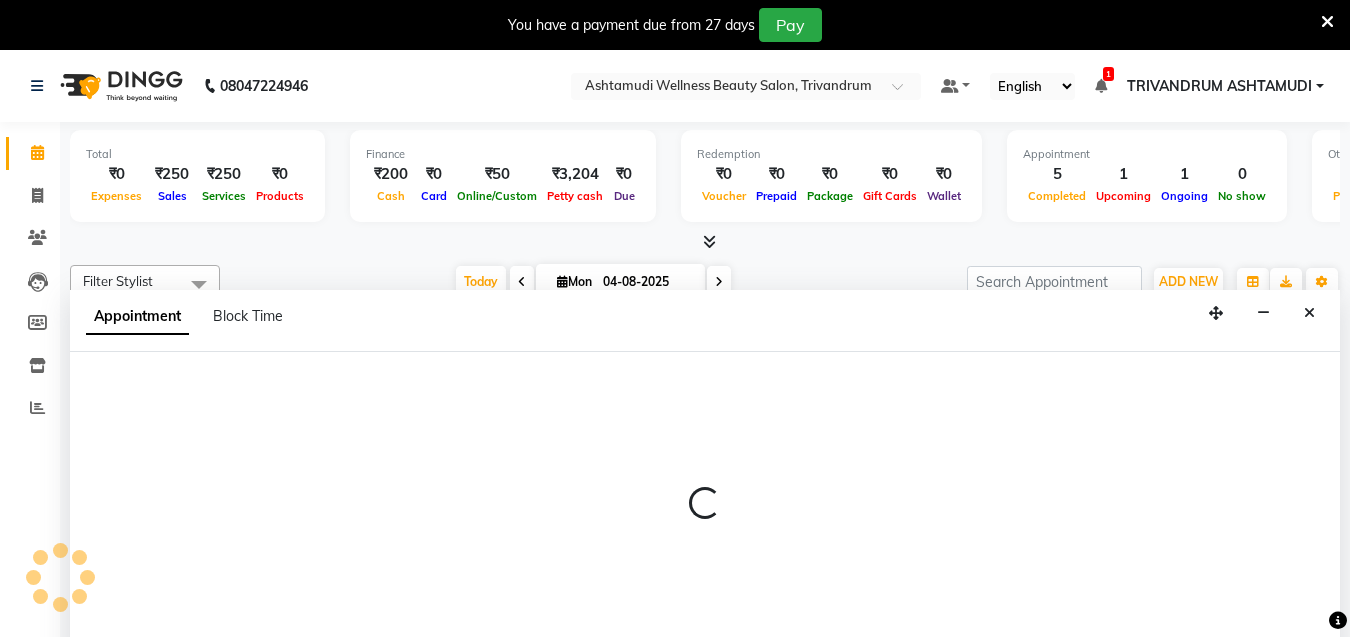 scroll, scrollTop: 50, scrollLeft: 0, axis: vertical 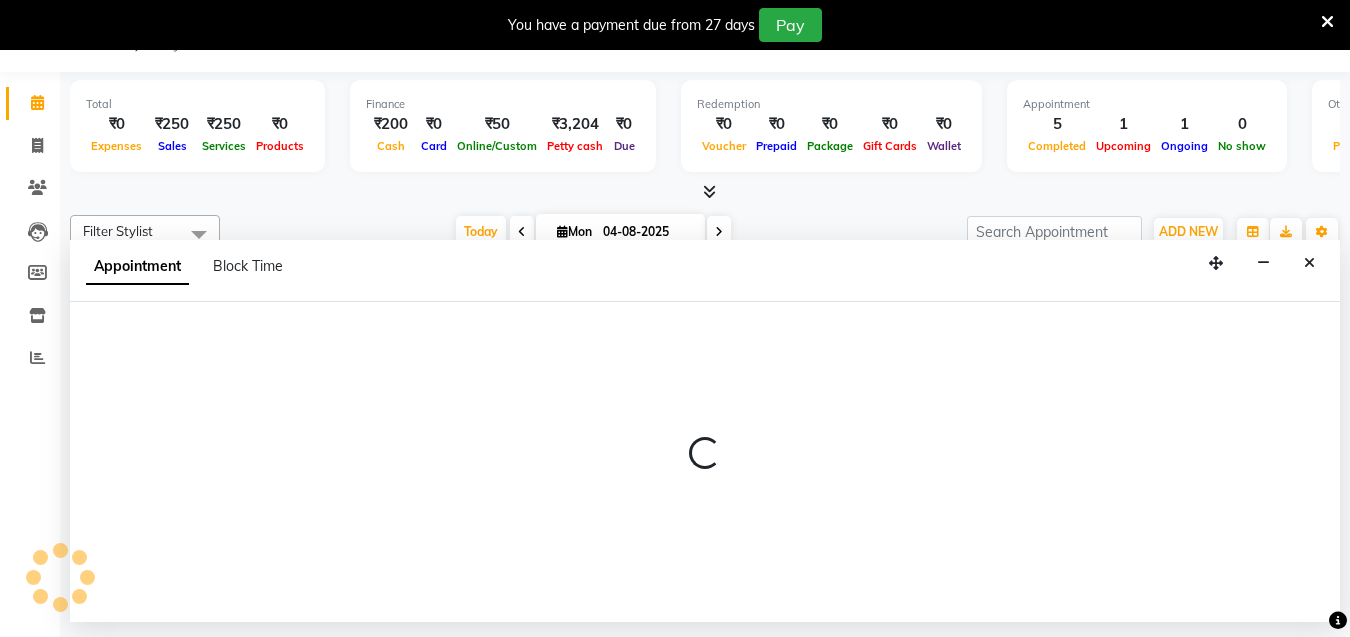 select on "27022" 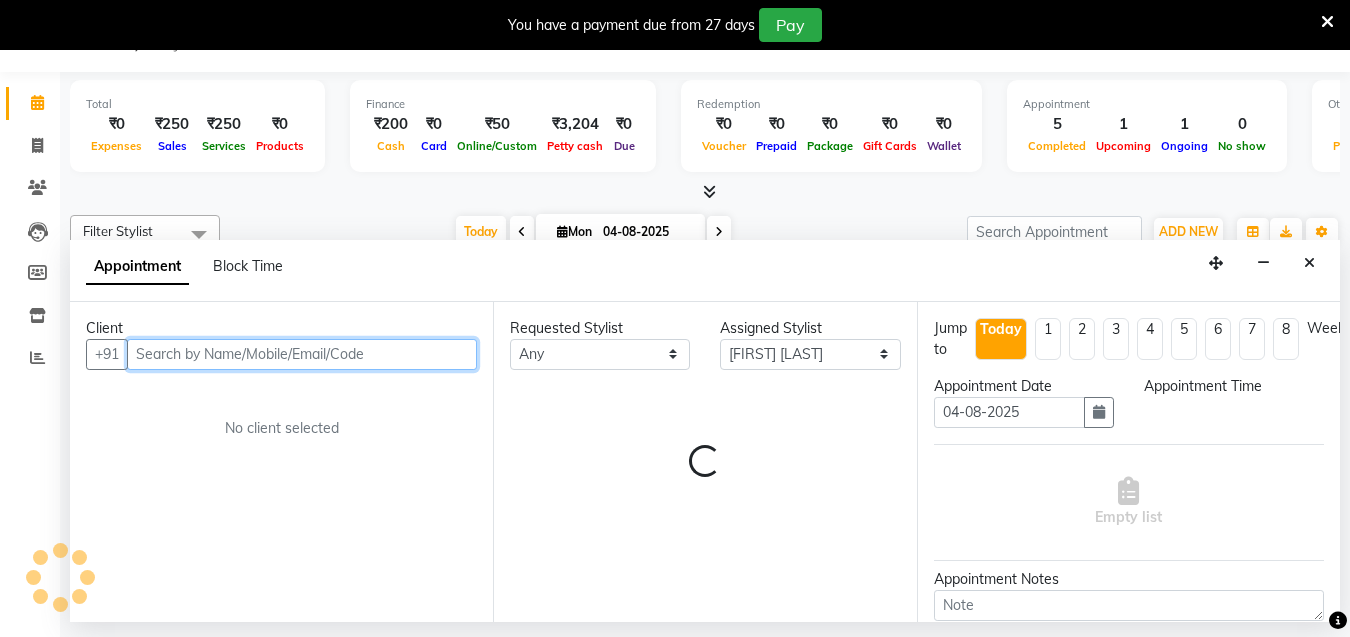 select on "855" 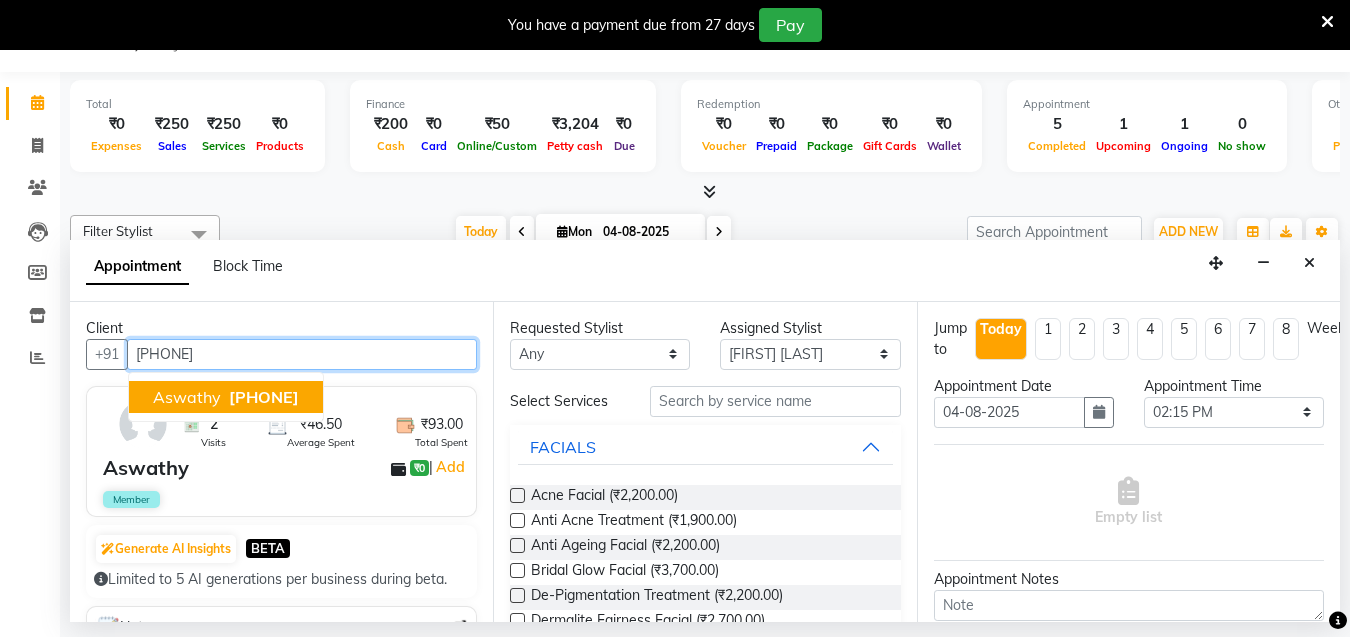 click on "Aswathy" at bounding box center (187, 397) 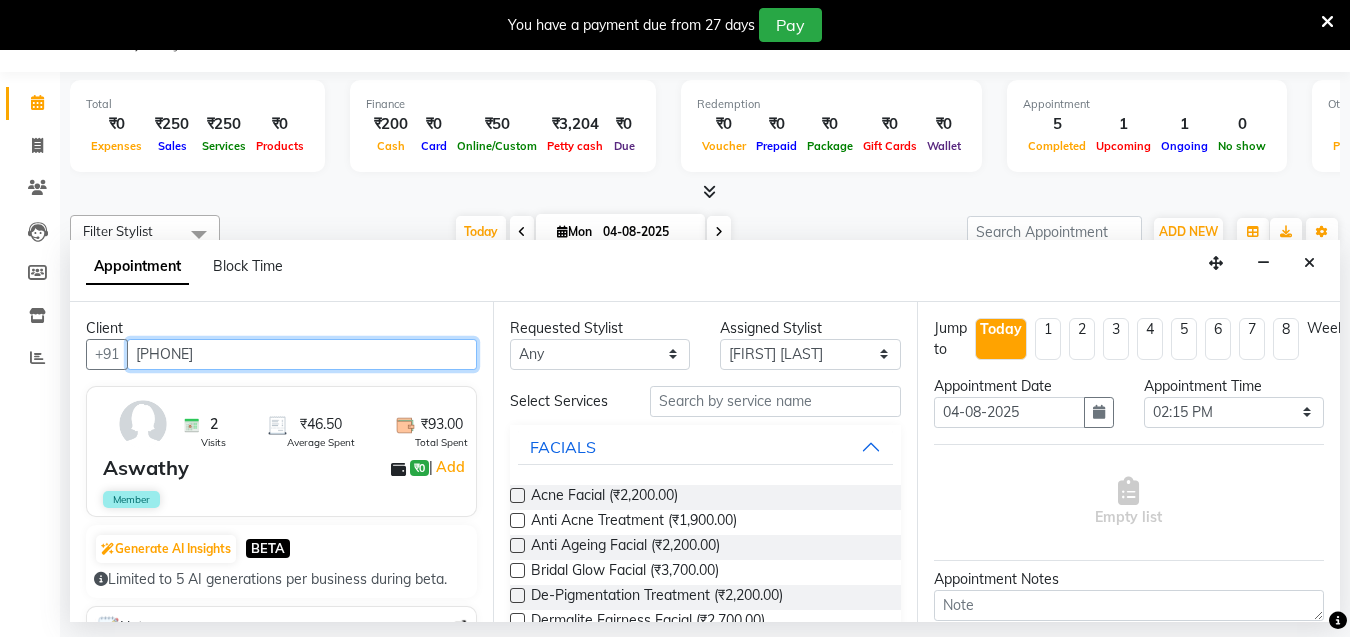 type on "8921147105" 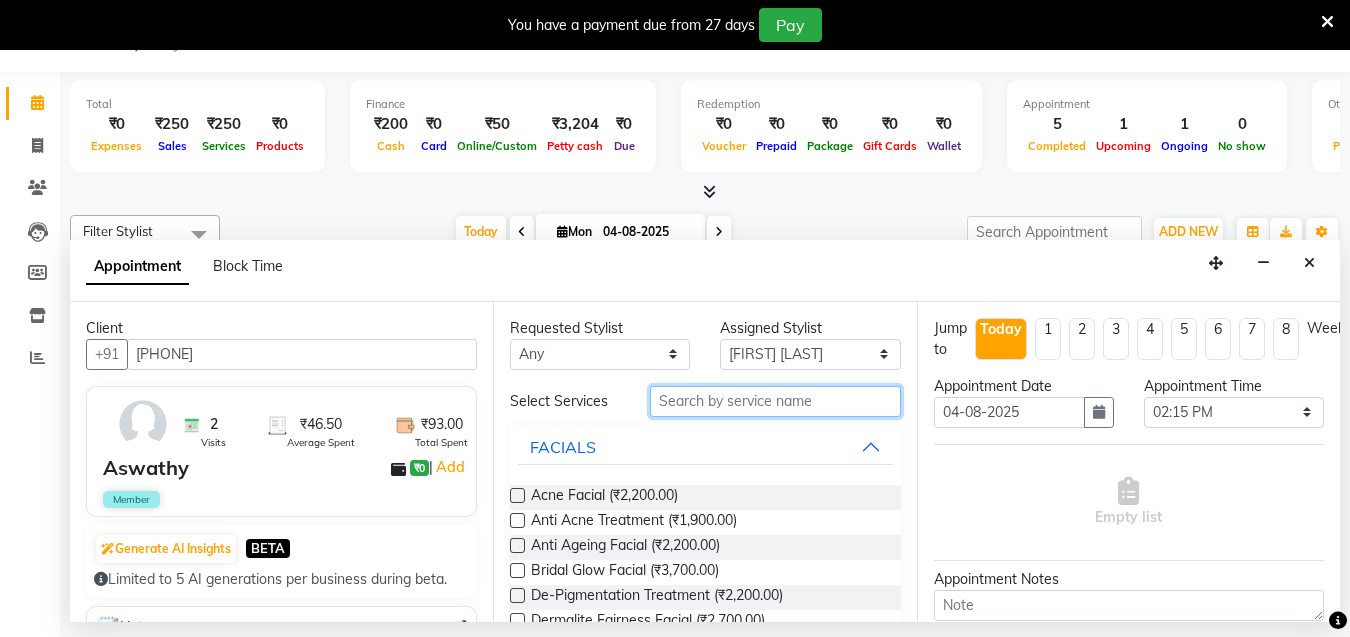 click at bounding box center (775, 401) 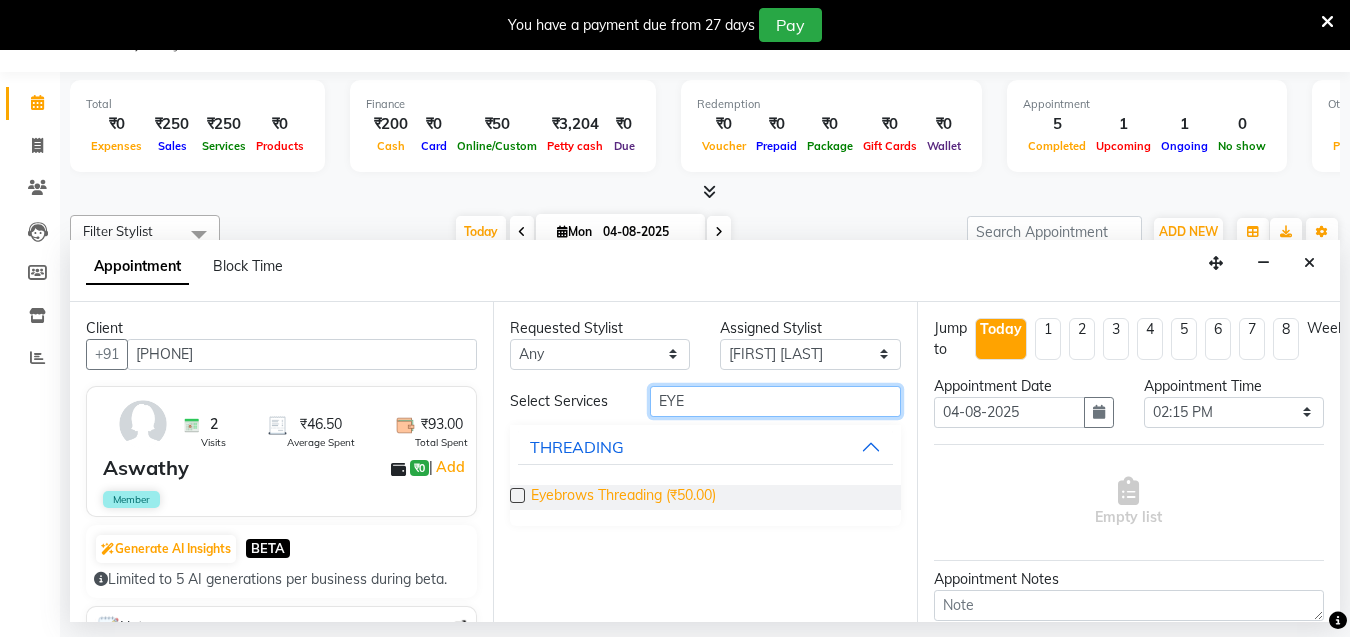 type on "EYE" 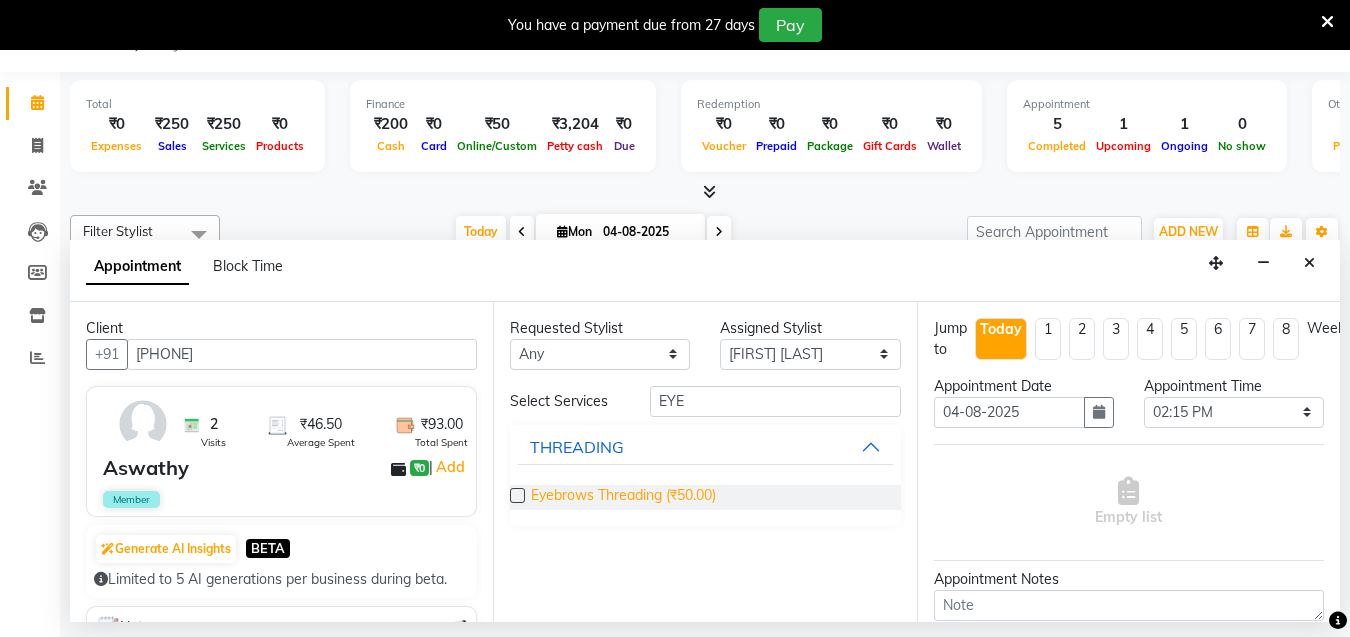 click on "Eyebrows Threading (₹50.00)" at bounding box center (623, 497) 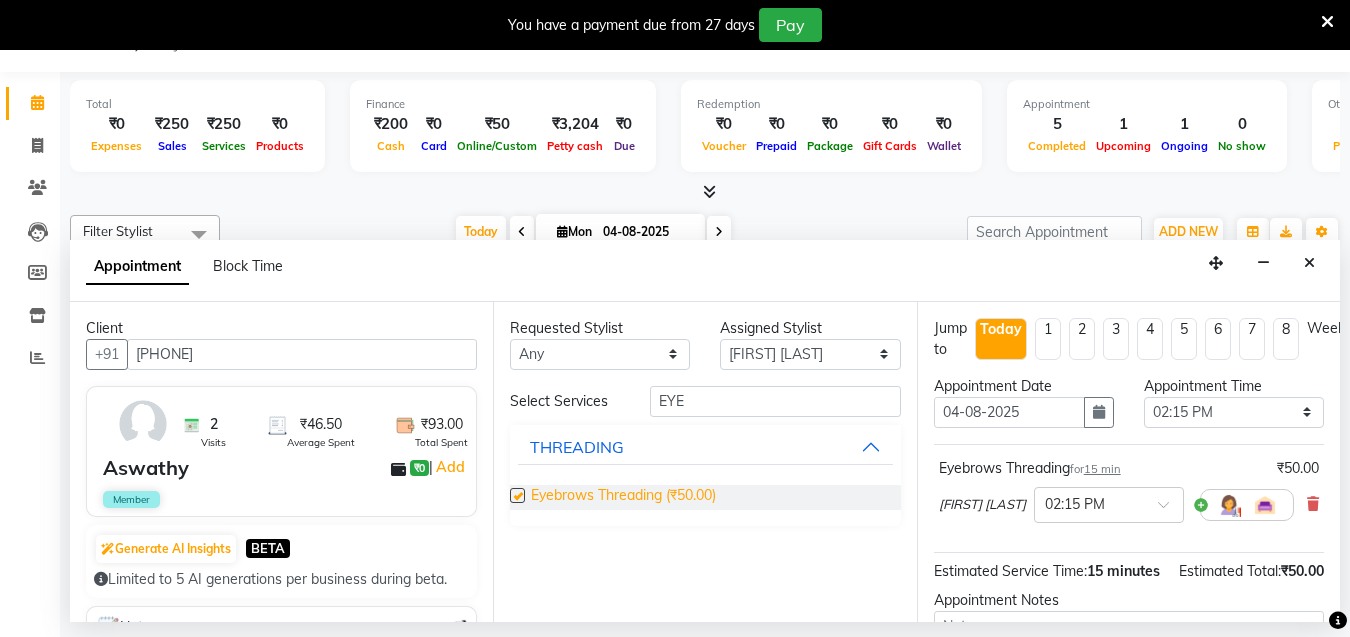 checkbox on "false" 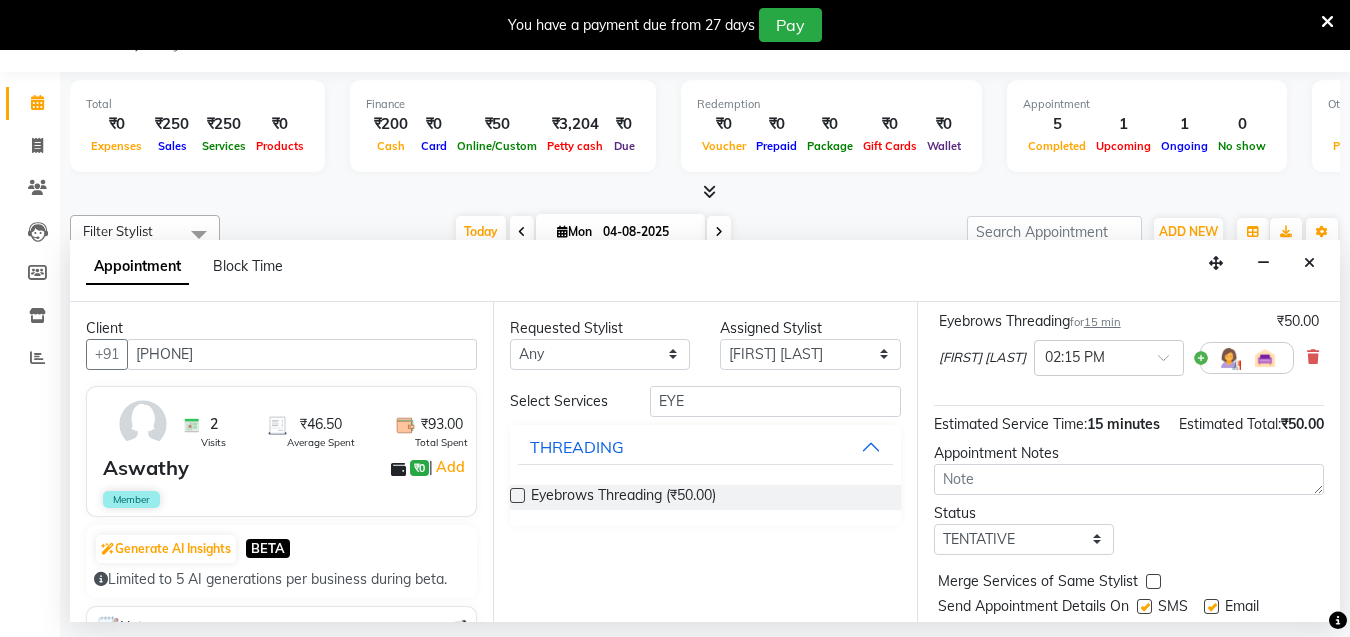 scroll, scrollTop: 242, scrollLeft: 0, axis: vertical 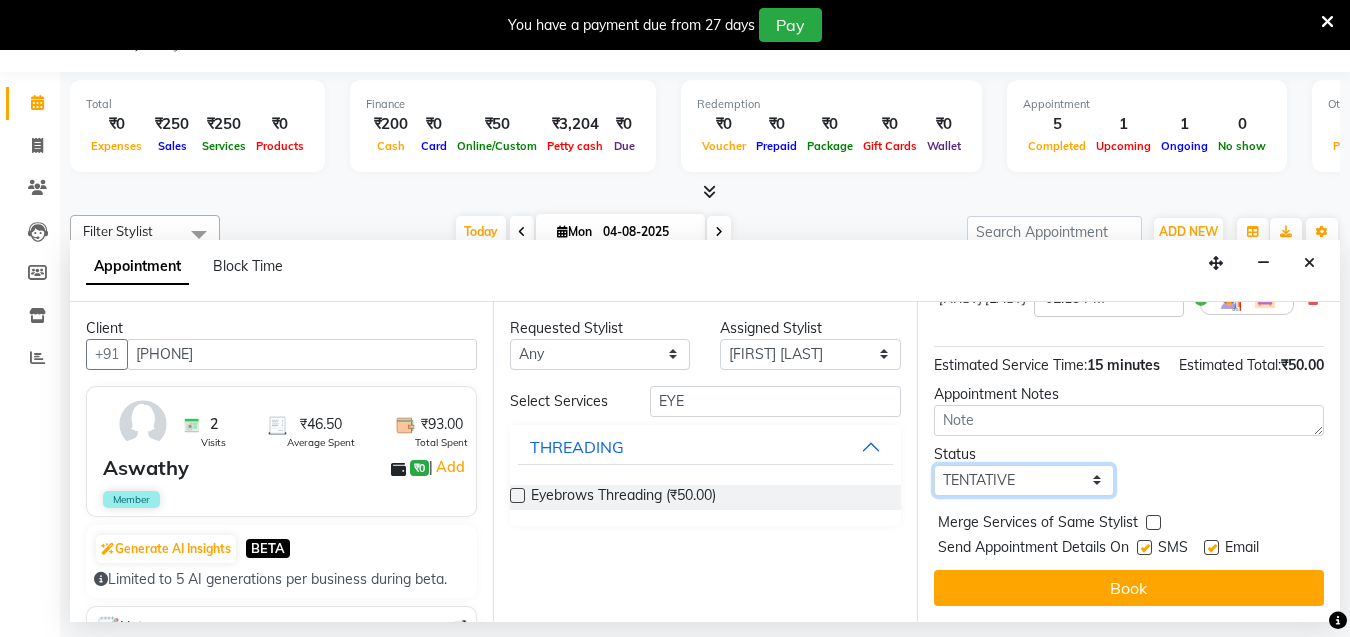 click on "Select TENTATIVE CONFIRM CHECK-IN UPCOMING" at bounding box center (1024, 480) 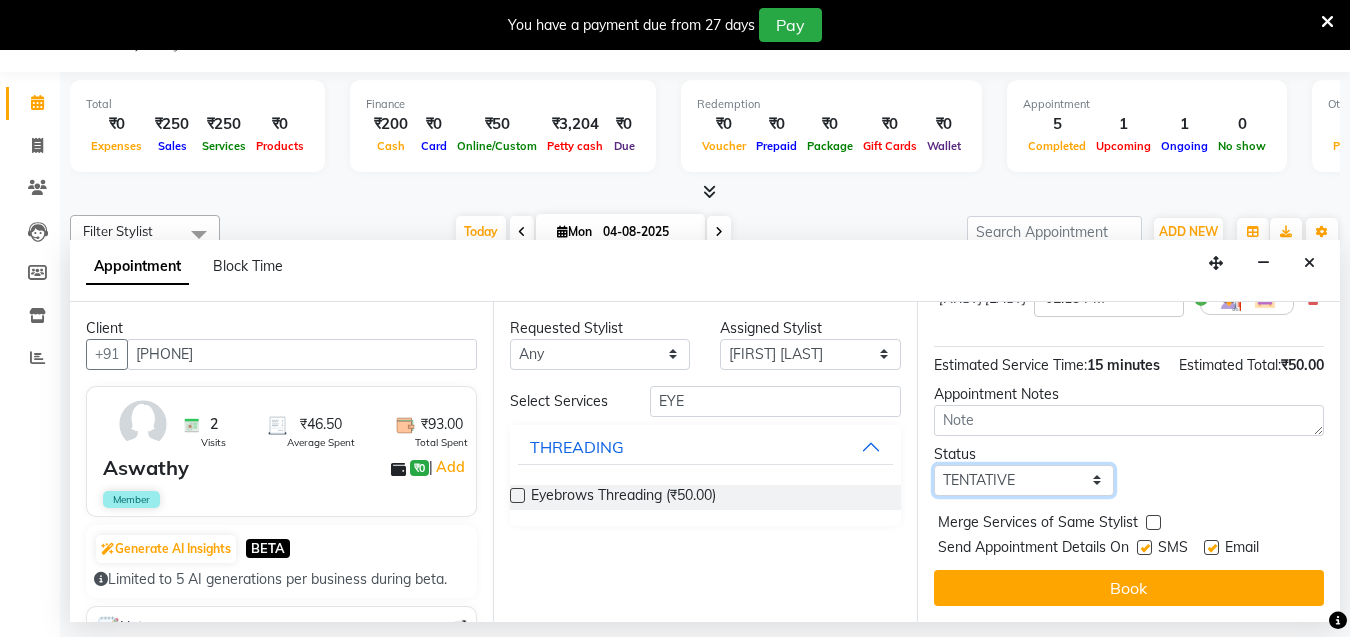 select on "check-in" 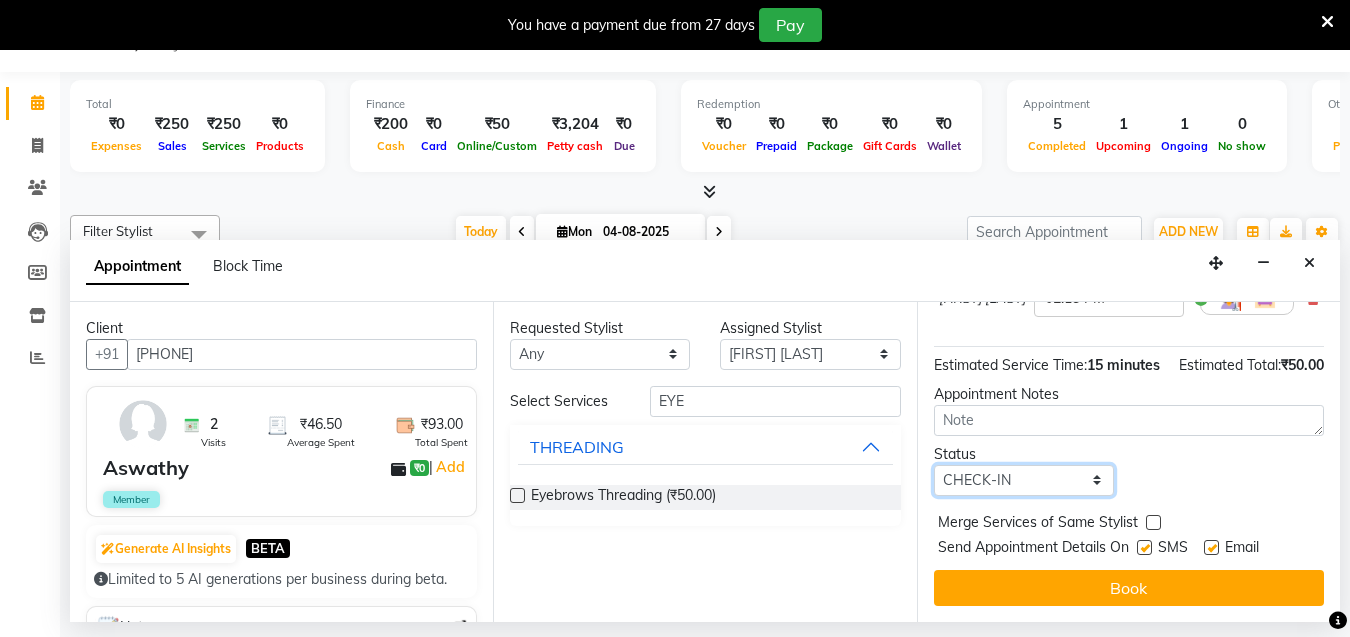click on "Select TENTATIVE CONFIRM CHECK-IN UPCOMING" at bounding box center (1024, 480) 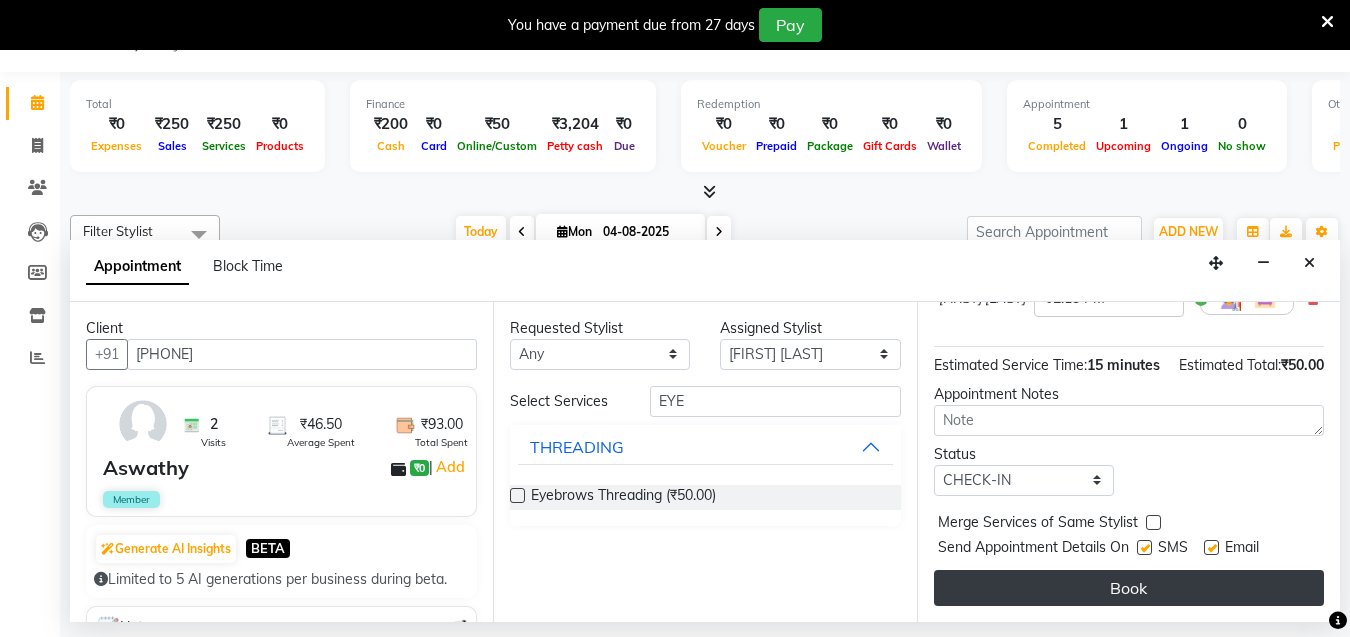 click on "Book" at bounding box center [1129, 588] 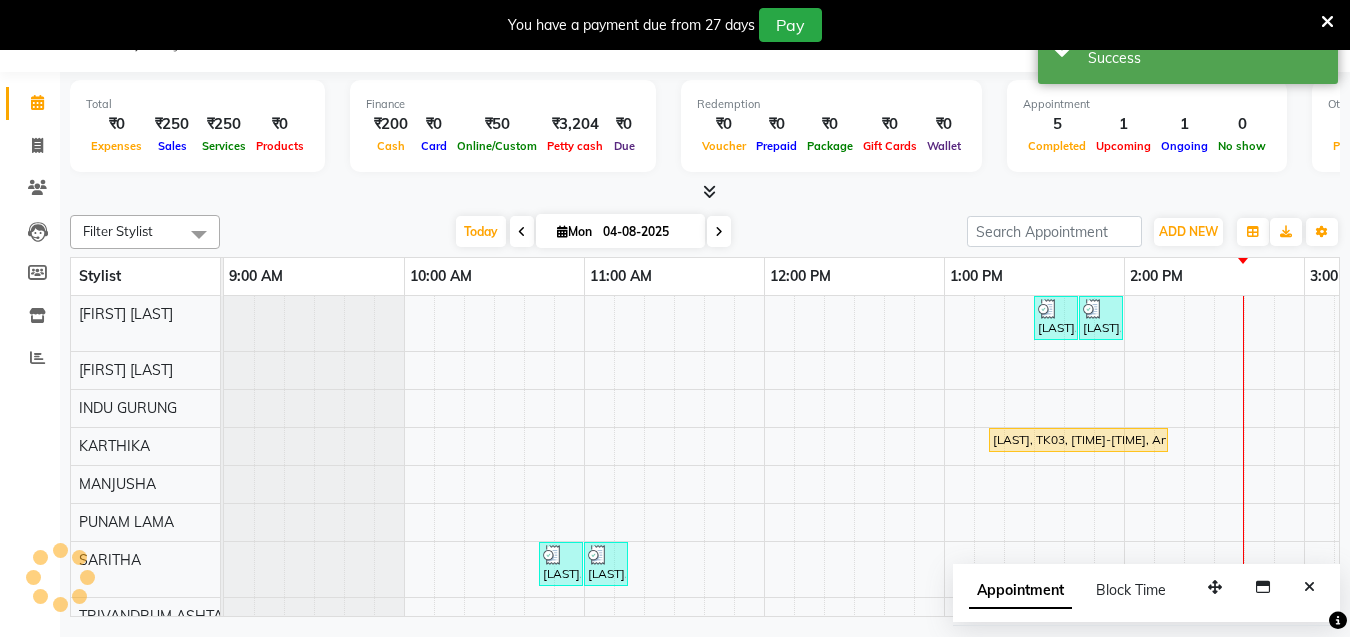 scroll, scrollTop: 0, scrollLeft: 0, axis: both 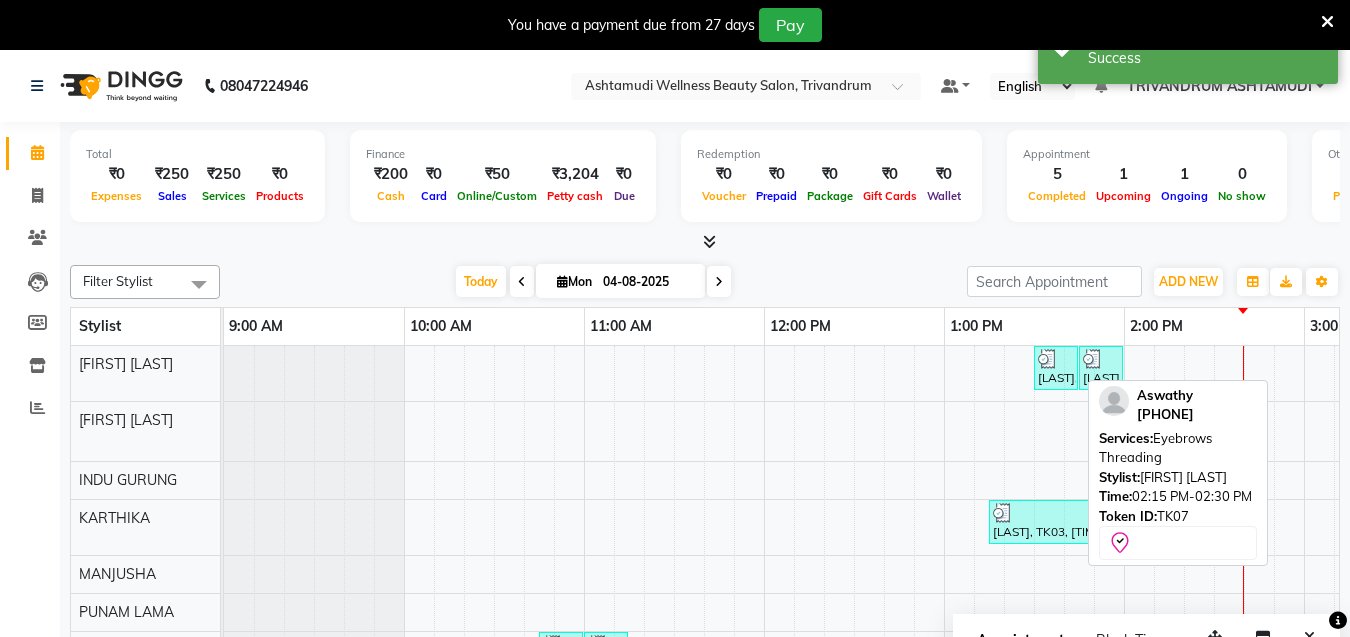 click at bounding box center [1212, 426] 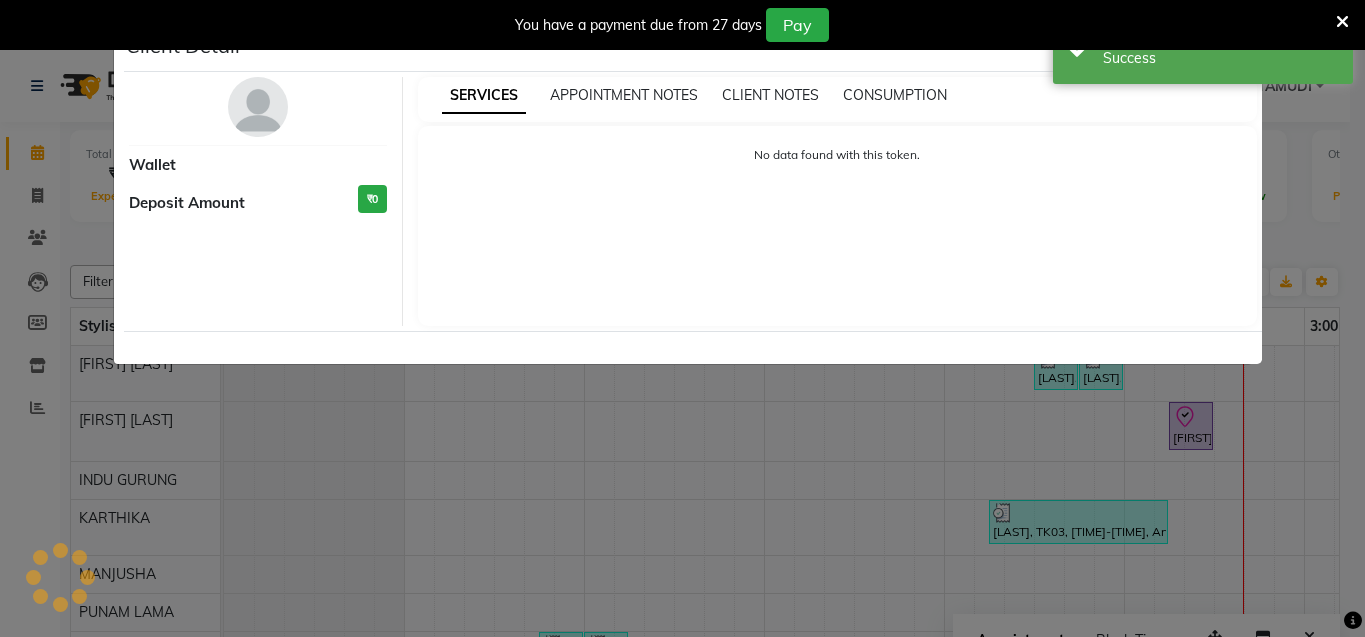 select on "8" 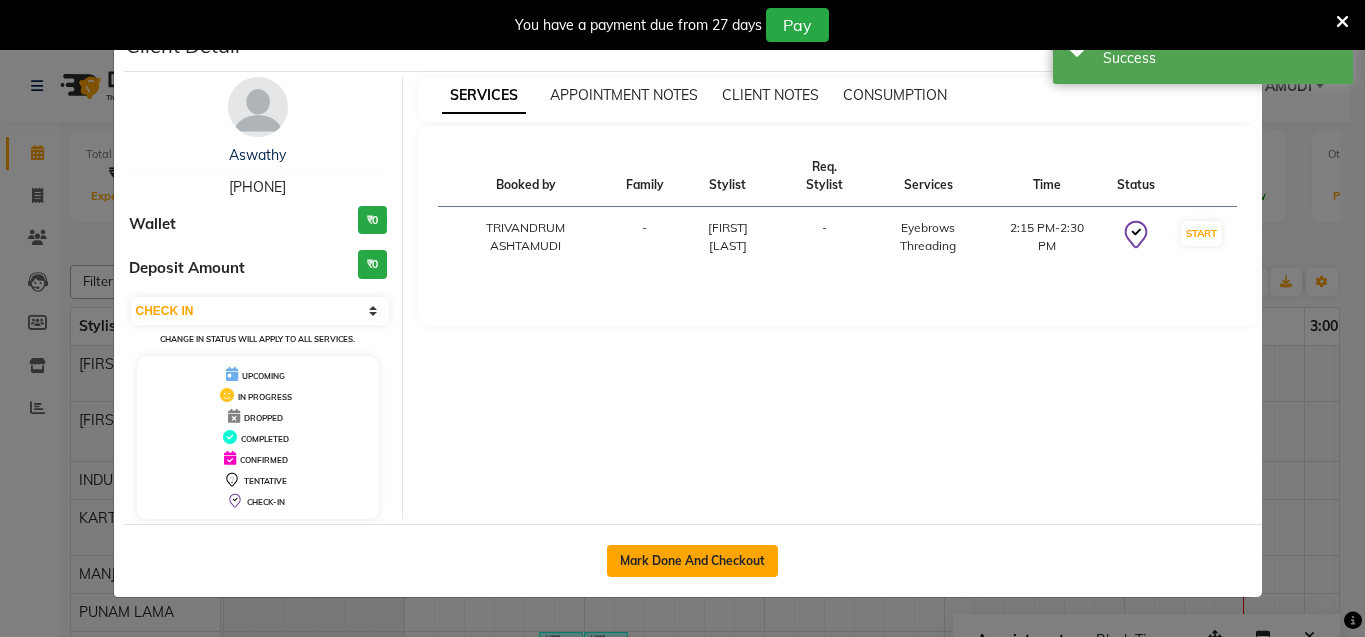 click on "Mark Done And Checkout" 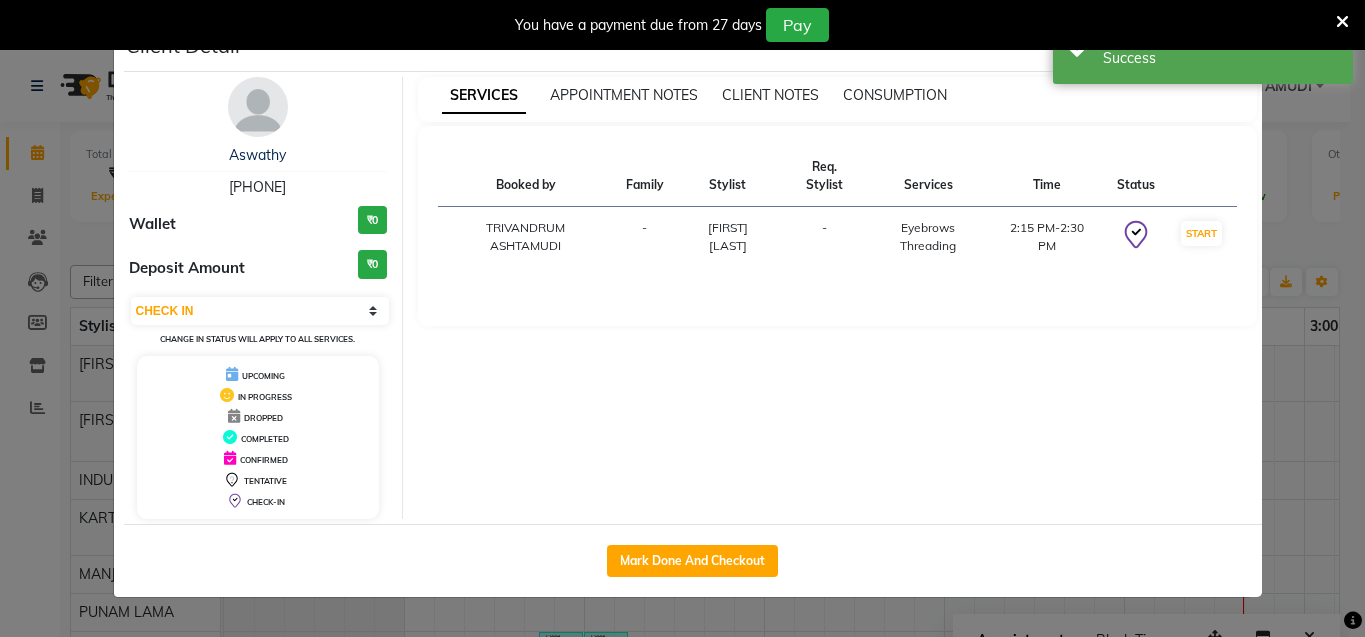 select on "service" 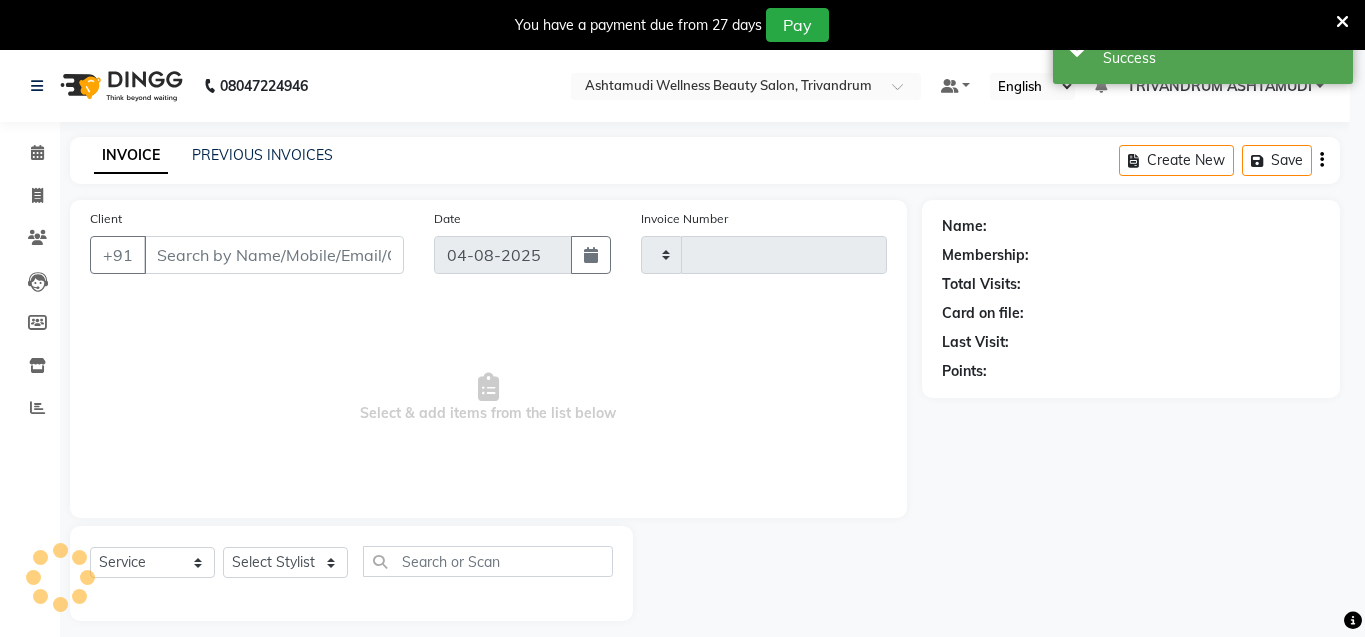 type on "2438" 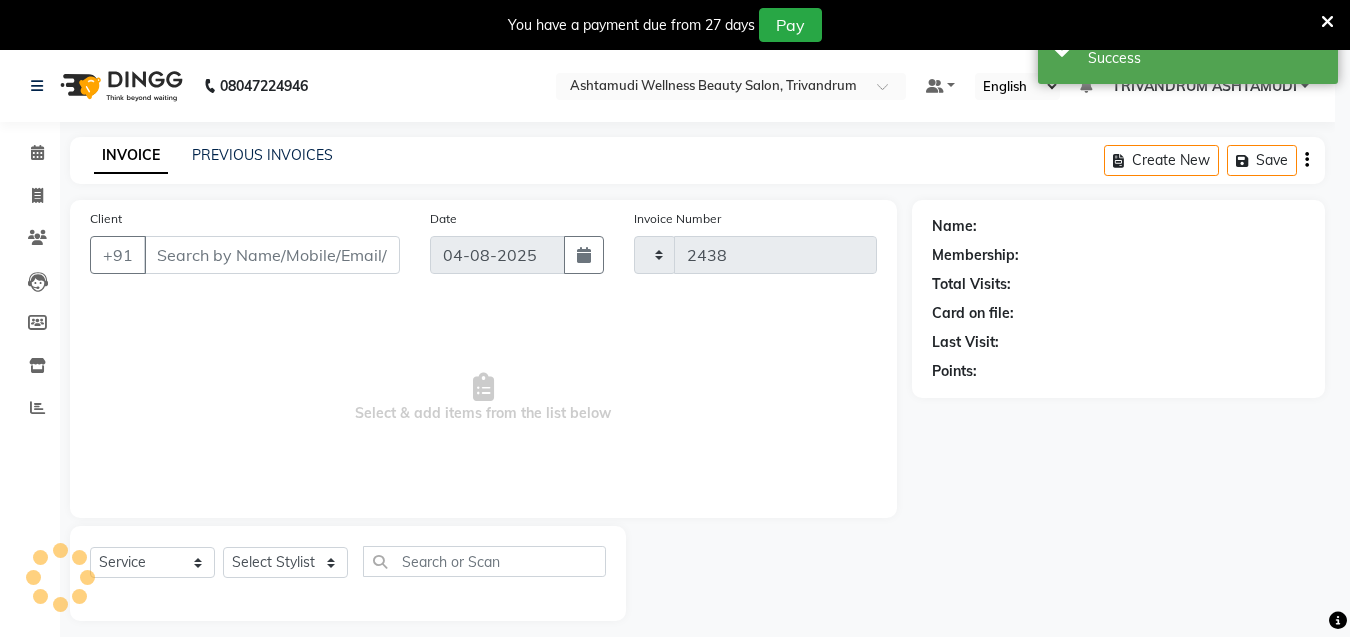 select on "4636" 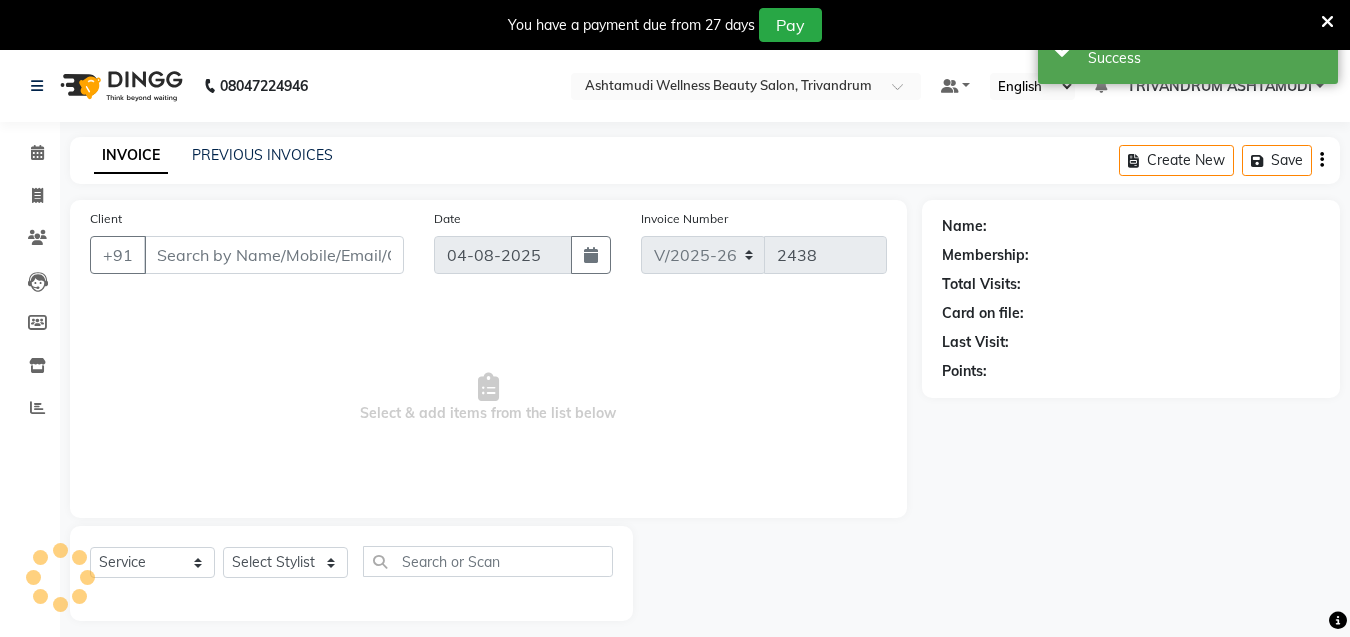 type on "8921147105" 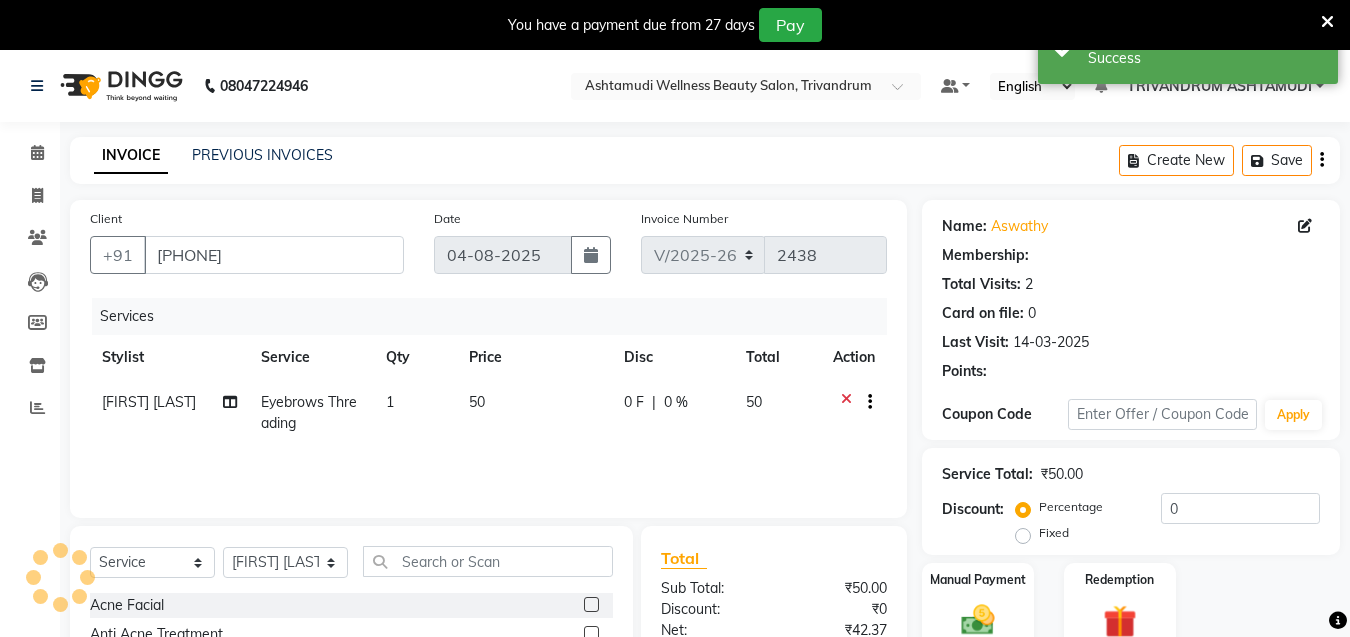 type on "15" 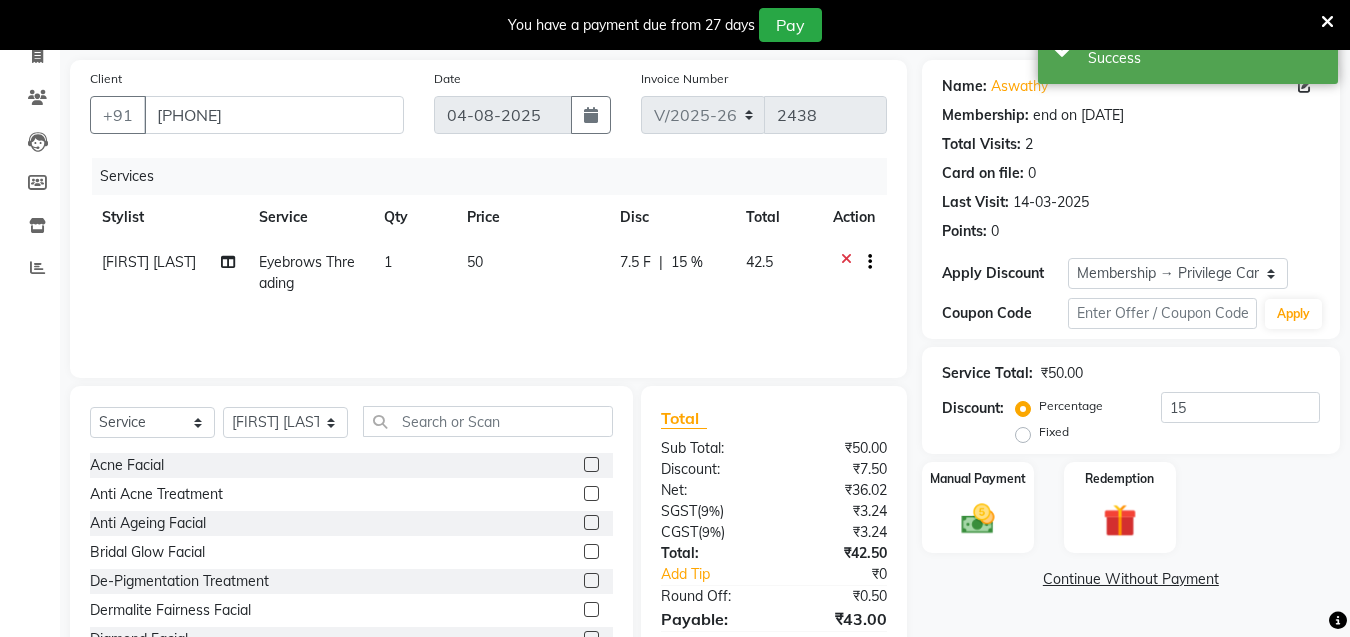 scroll, scrollTop: 234, scrollLeft: 0, axis: vertical 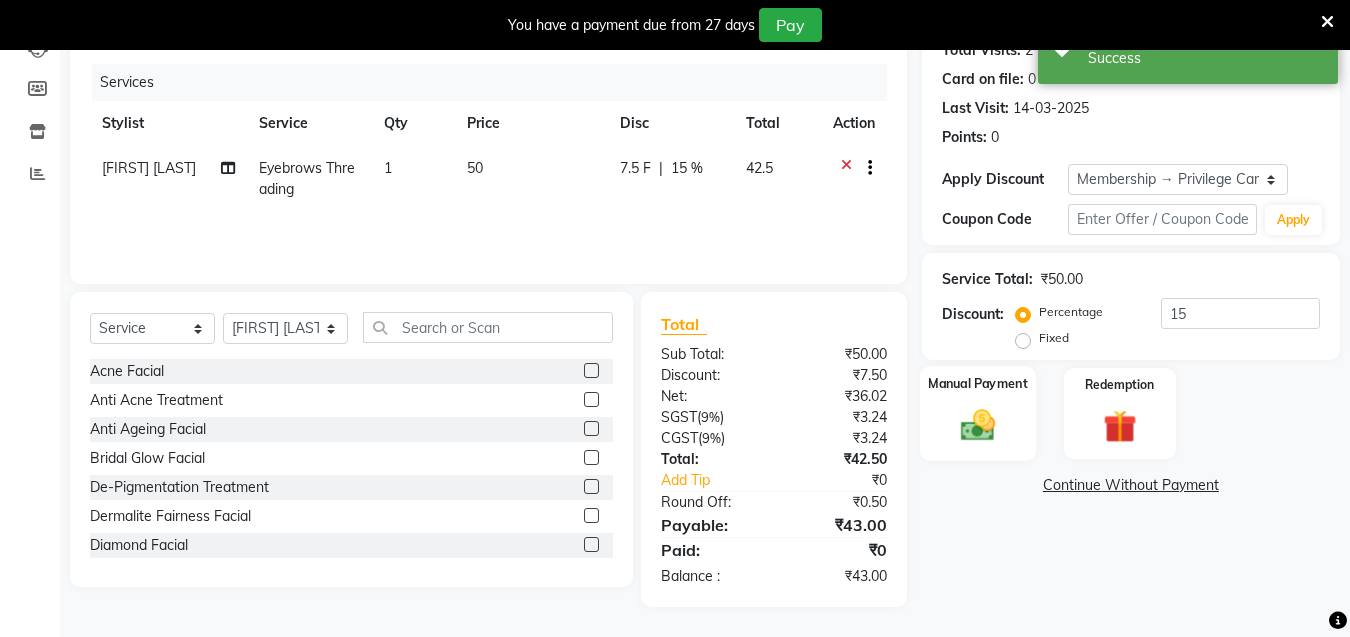 click 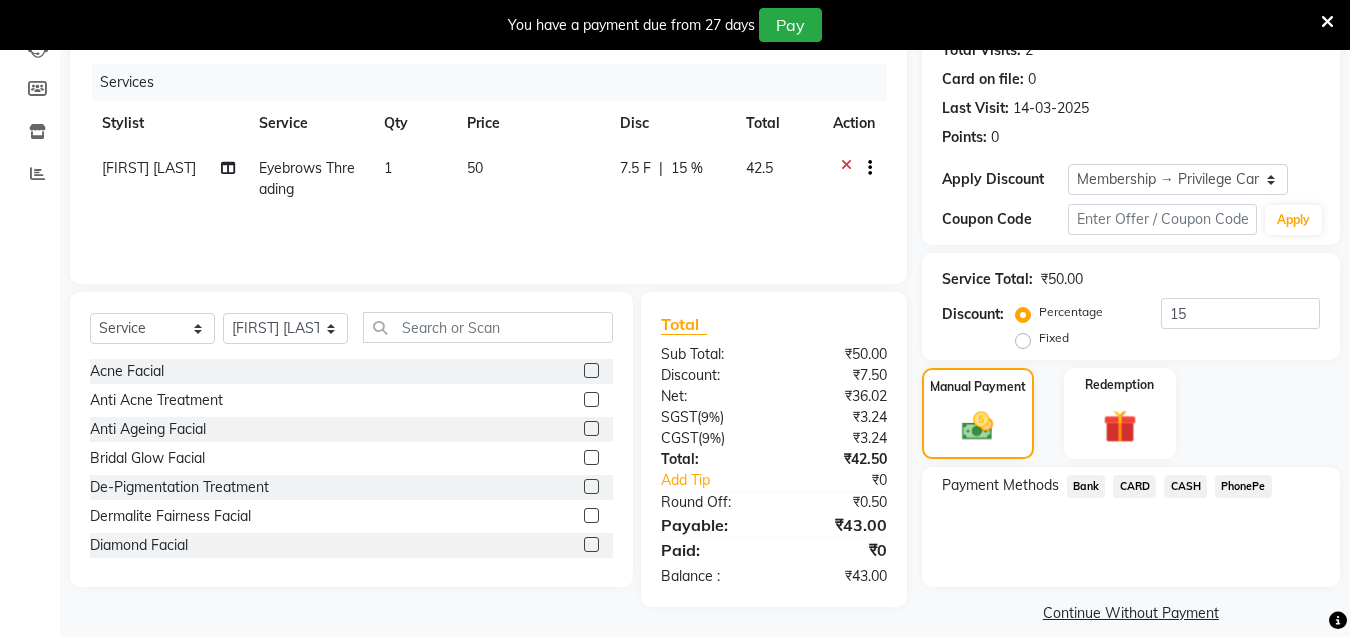 click on "PhonePe" 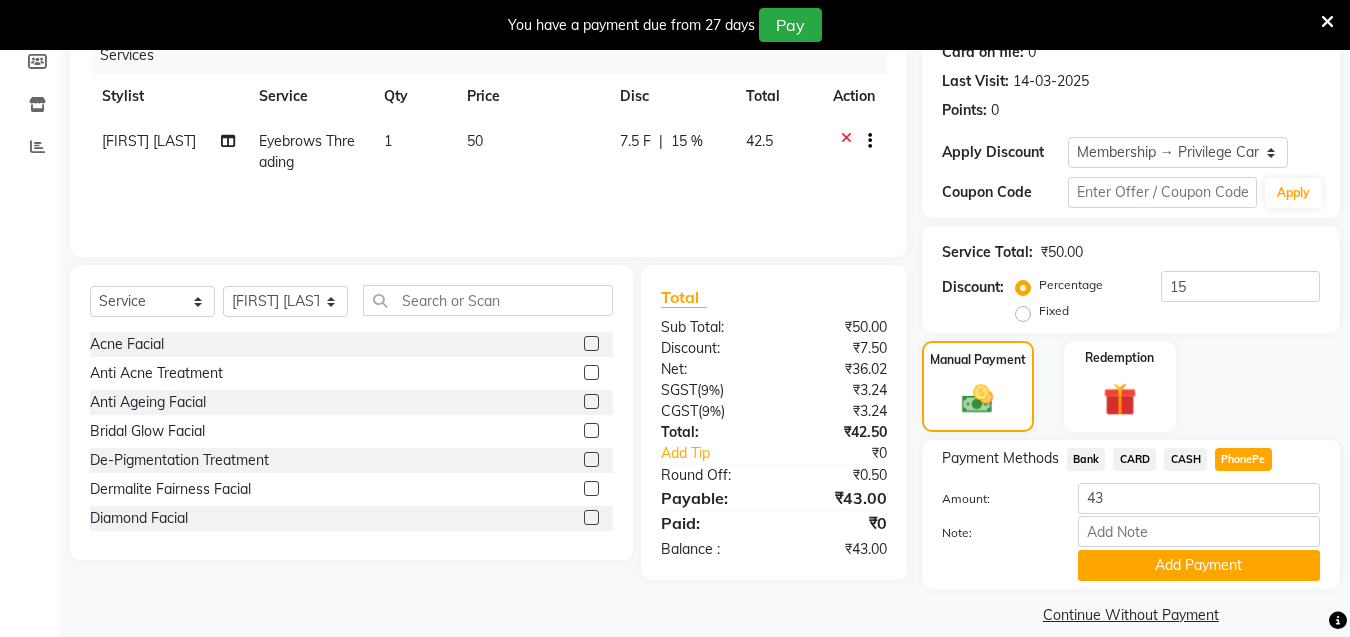 scroll, scrollTop: 284, scrollLeft: 0, axis: vertical 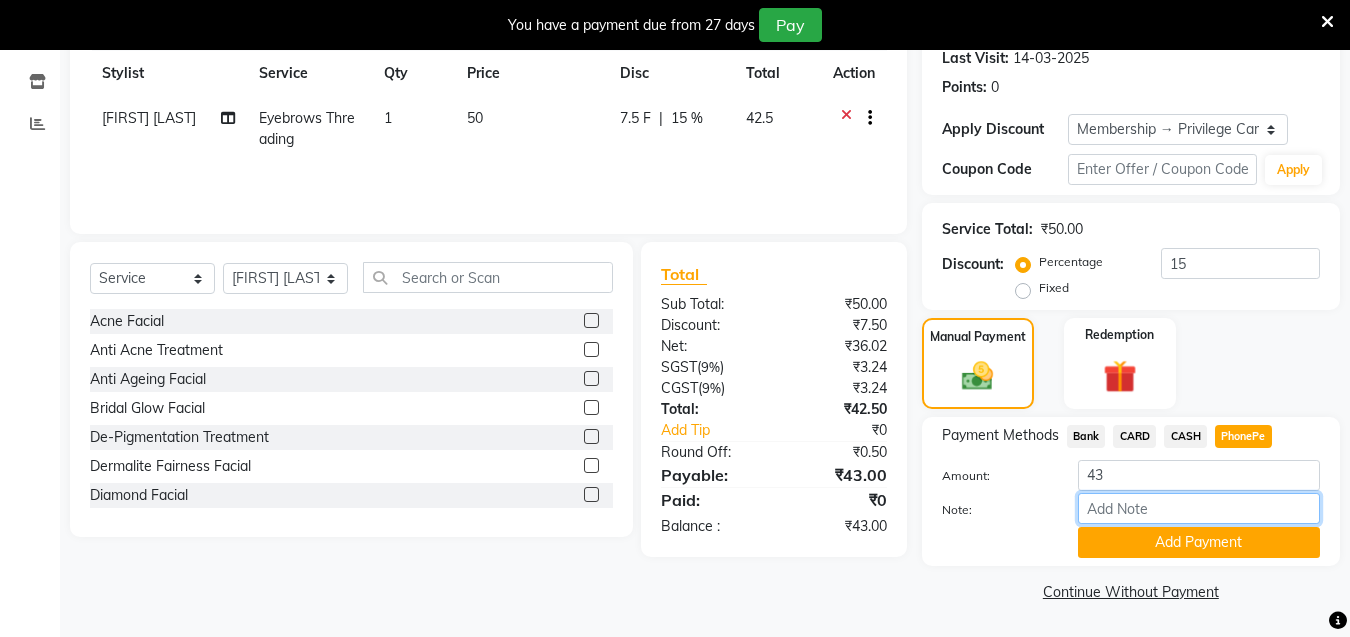 click on "Note:" at bounding box center (1199, 508) 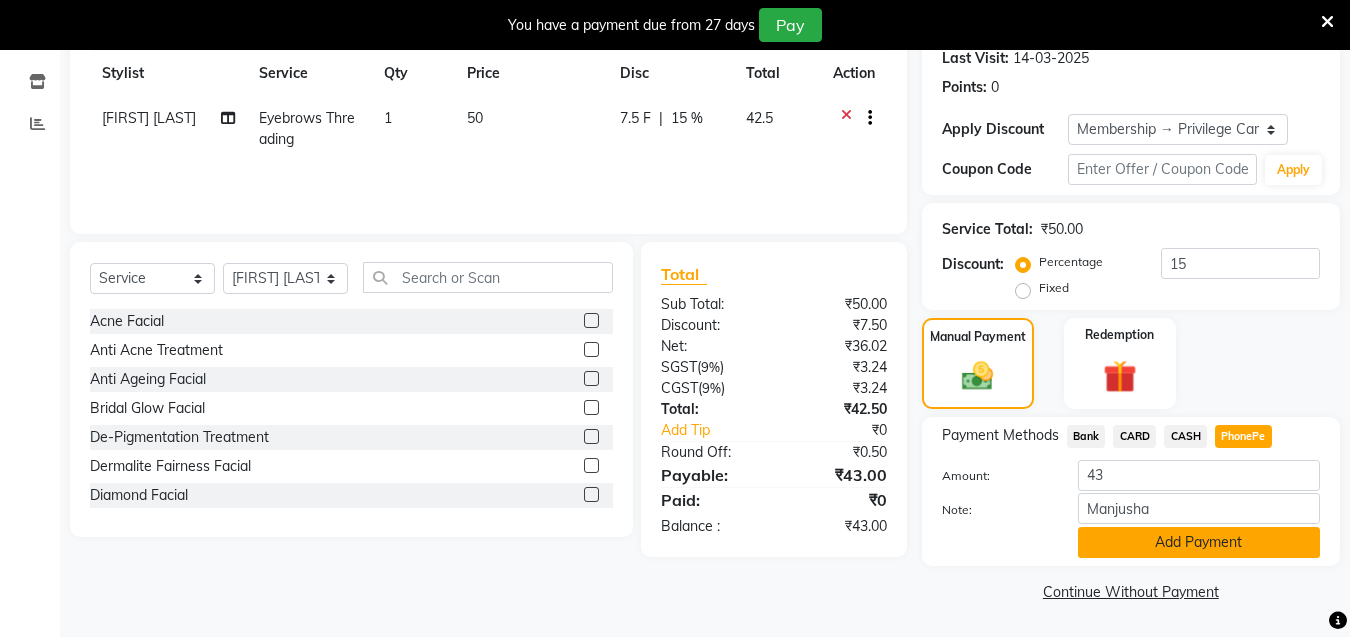 click on "Add Payment" 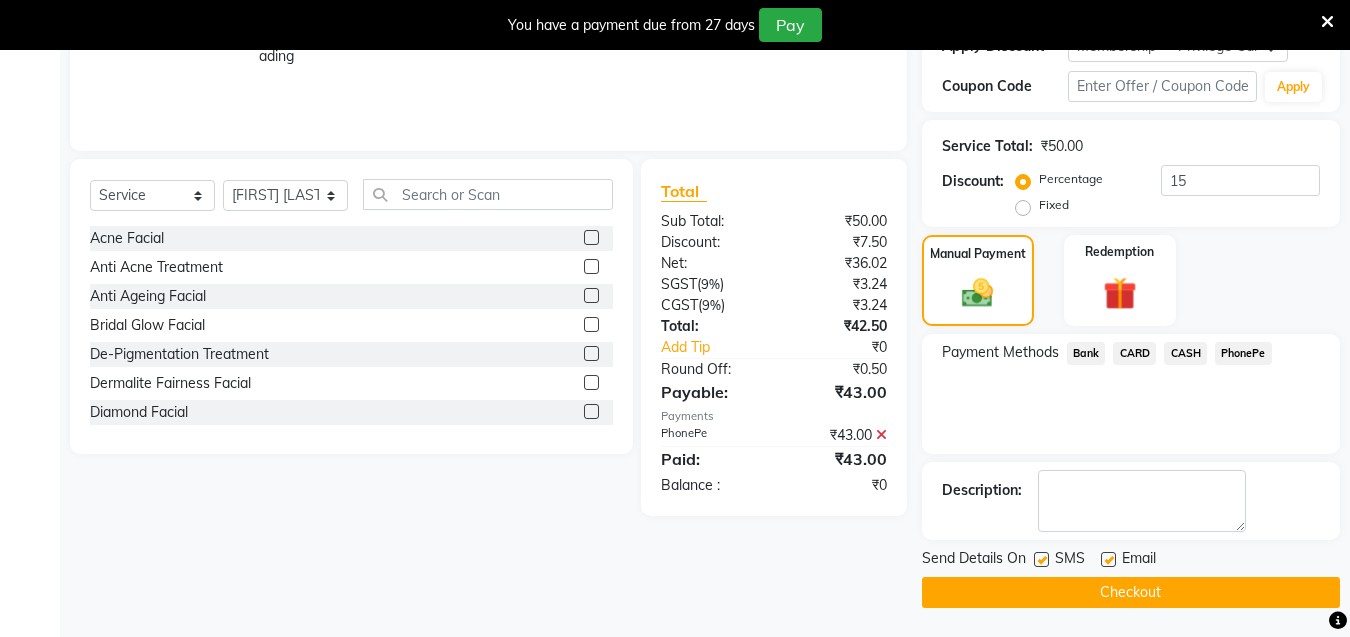 scroll, scrollTop: 368, scrollLeft: 0, axis: vertical 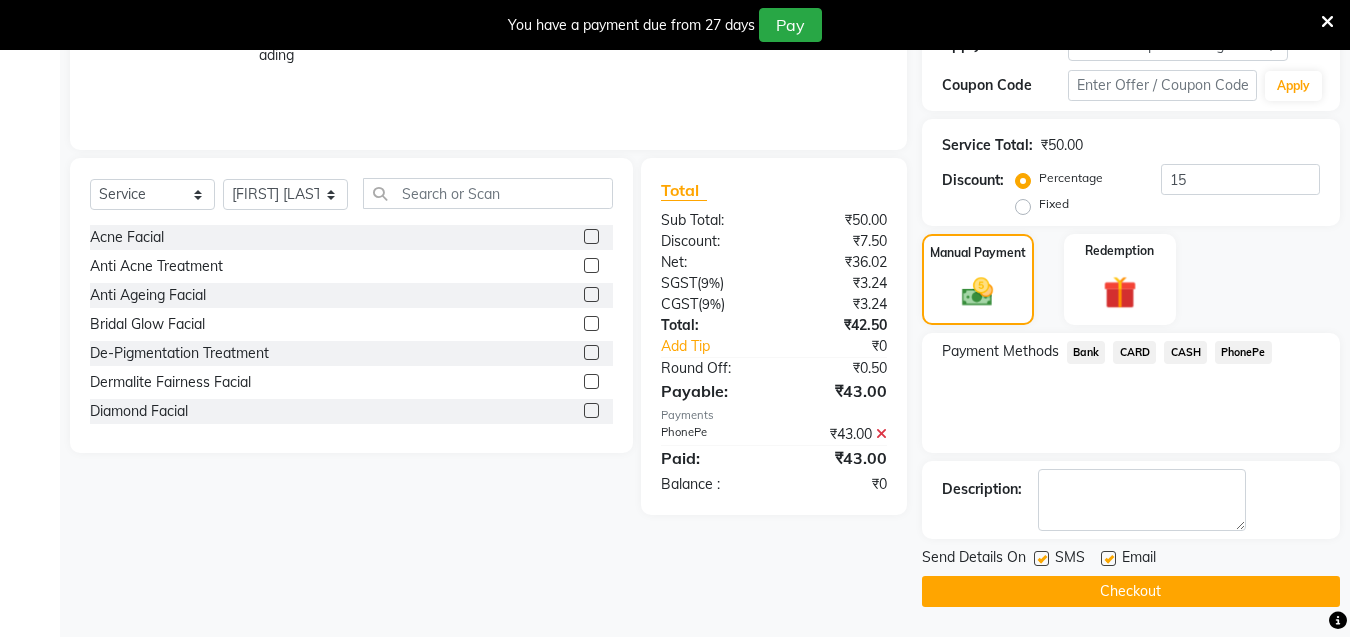 drag, startPoint x: 1032, startPoint y: 559, endPoint x: 1140, endPoint y: 569, distance: 108.461975 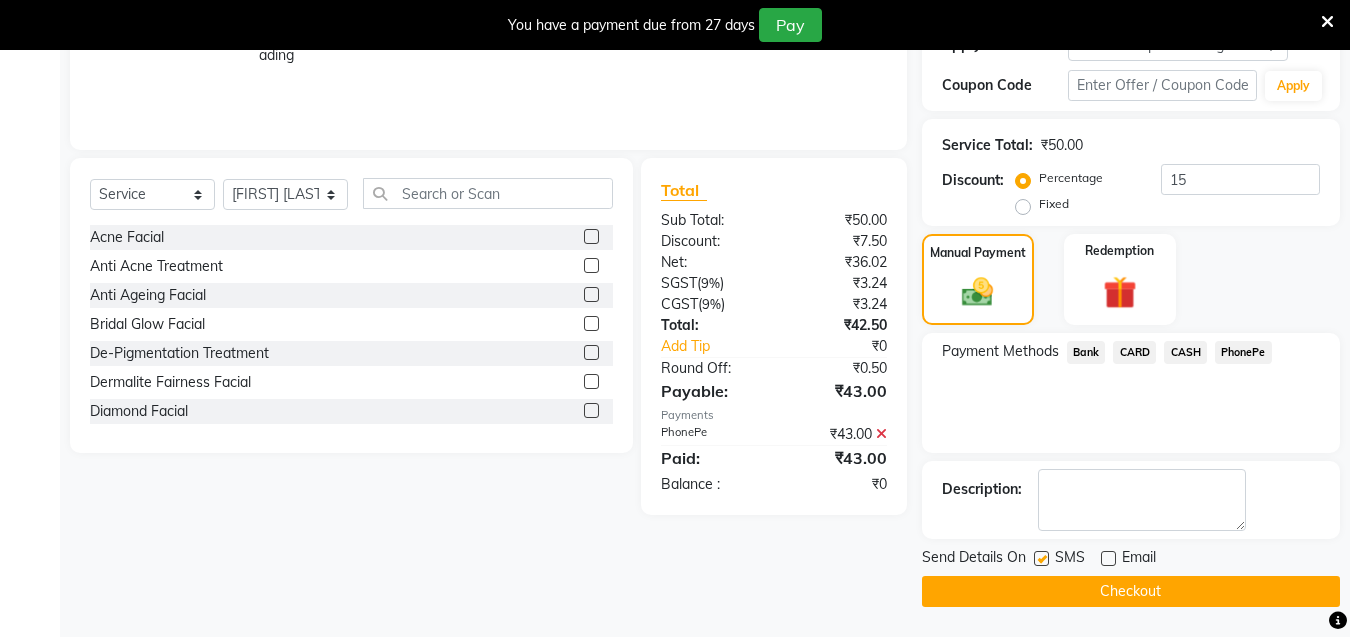 click 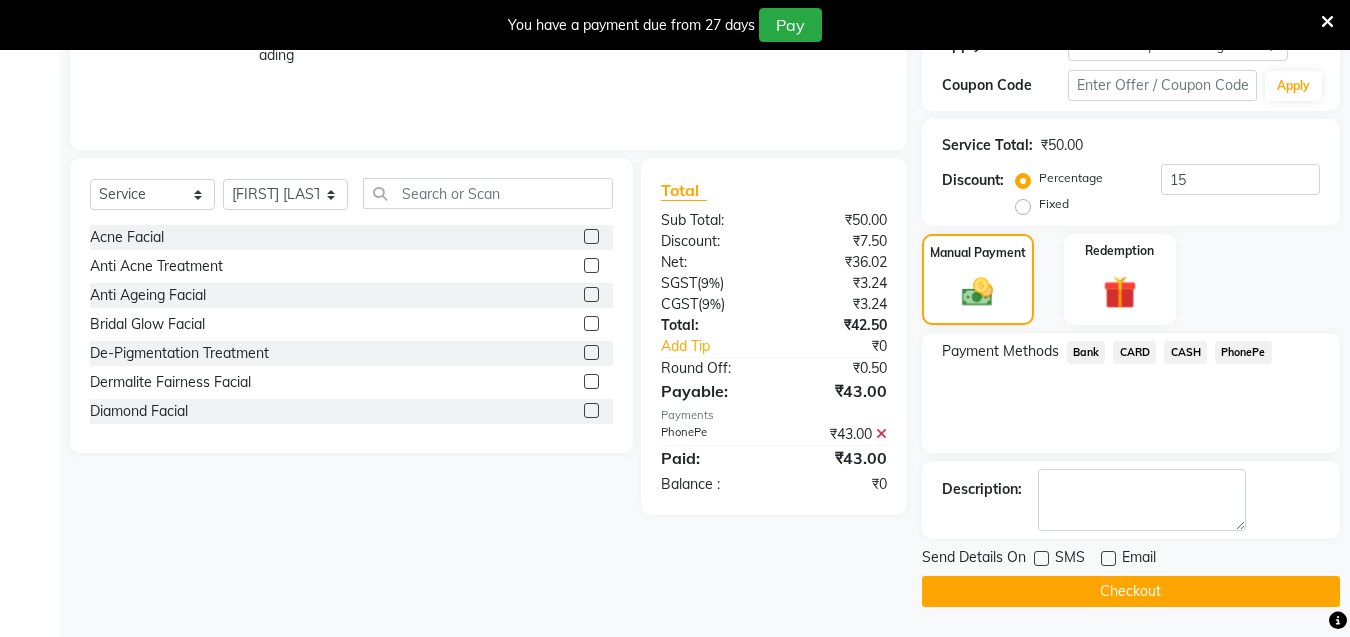 click on "Checkout" 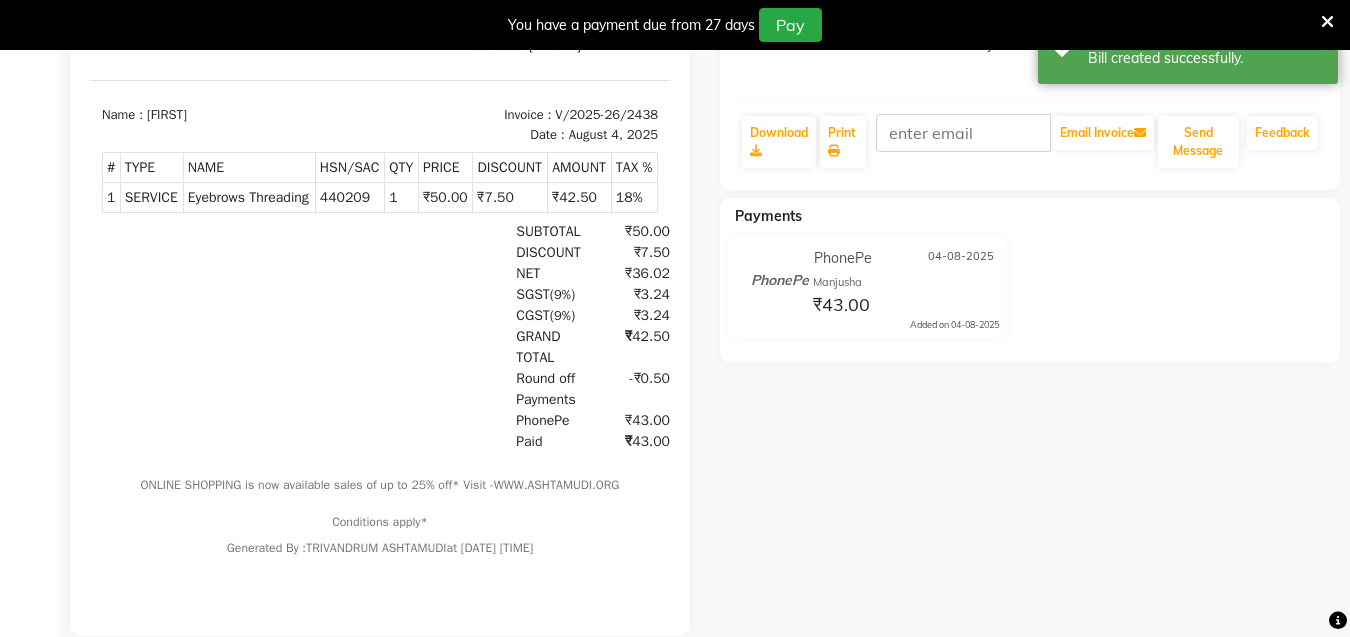 scroll, scrollTop: 0, scrollLeft: 0, axis: both 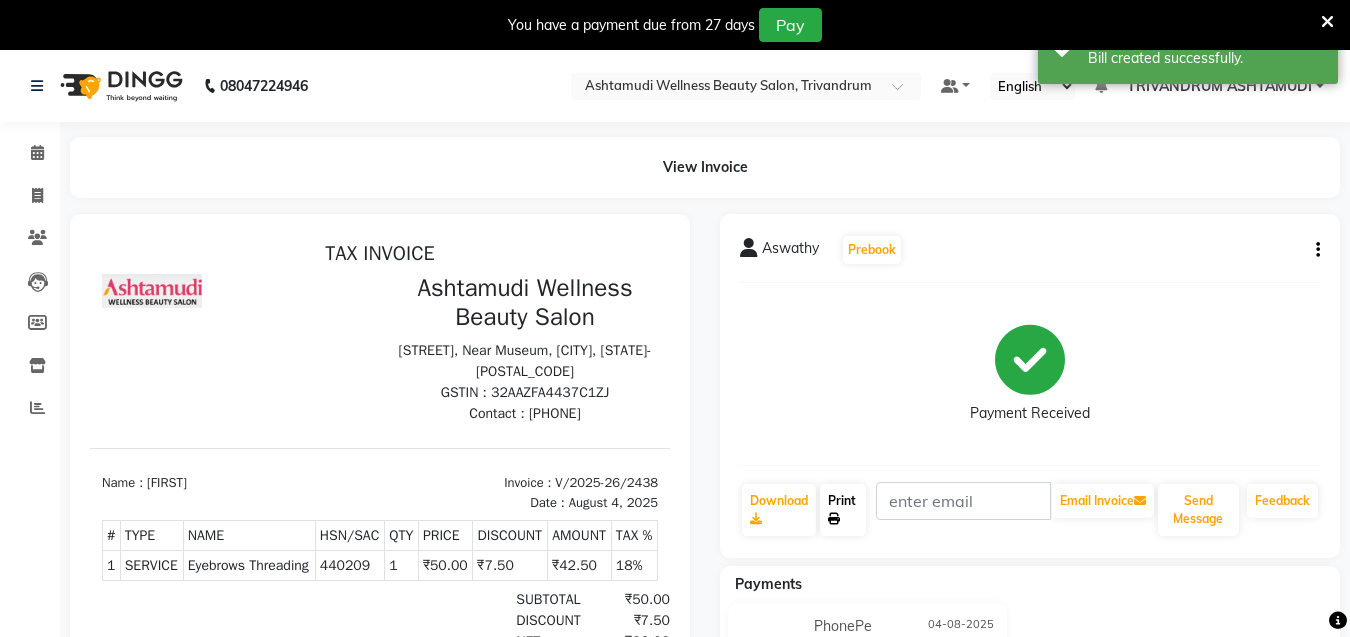 click 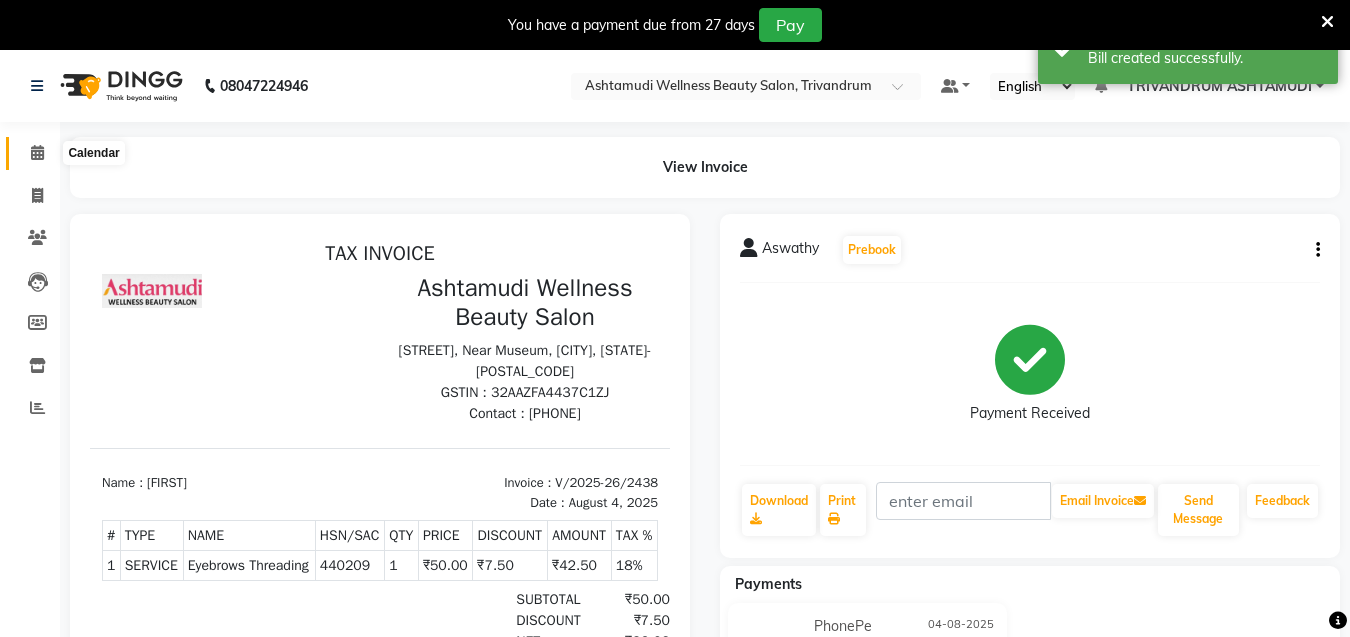 click 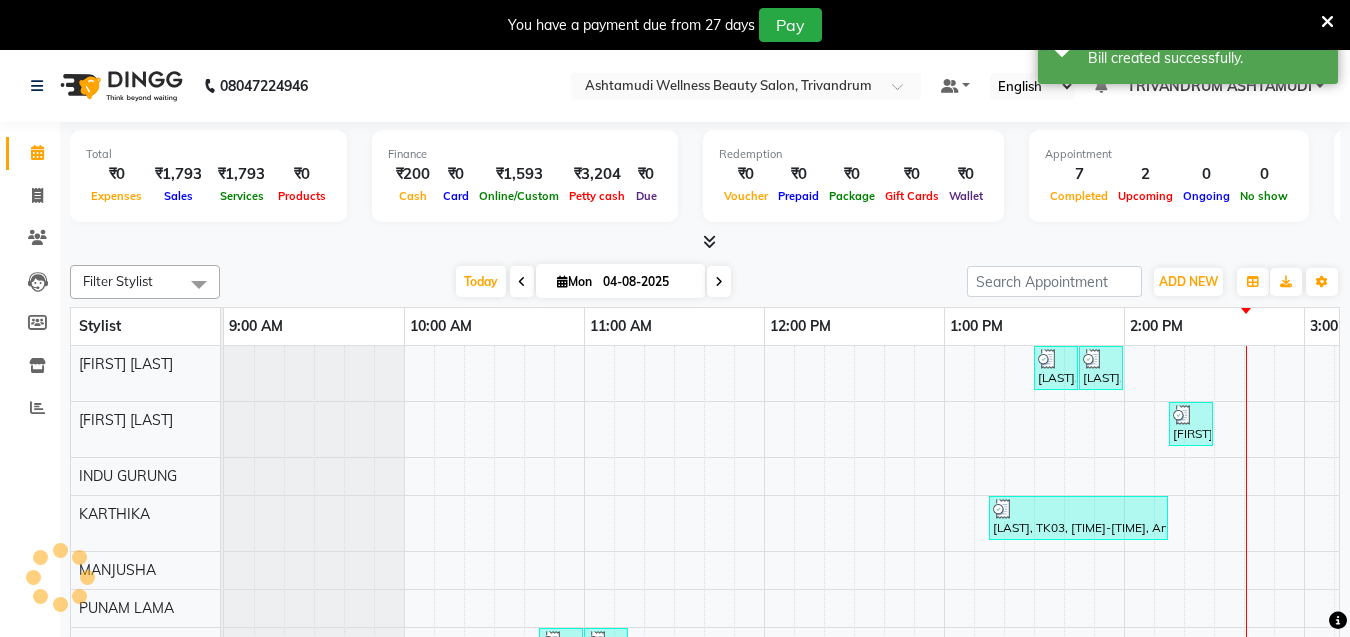 scroll, scrollTop: 0, scrollLeft: 0, axis: both 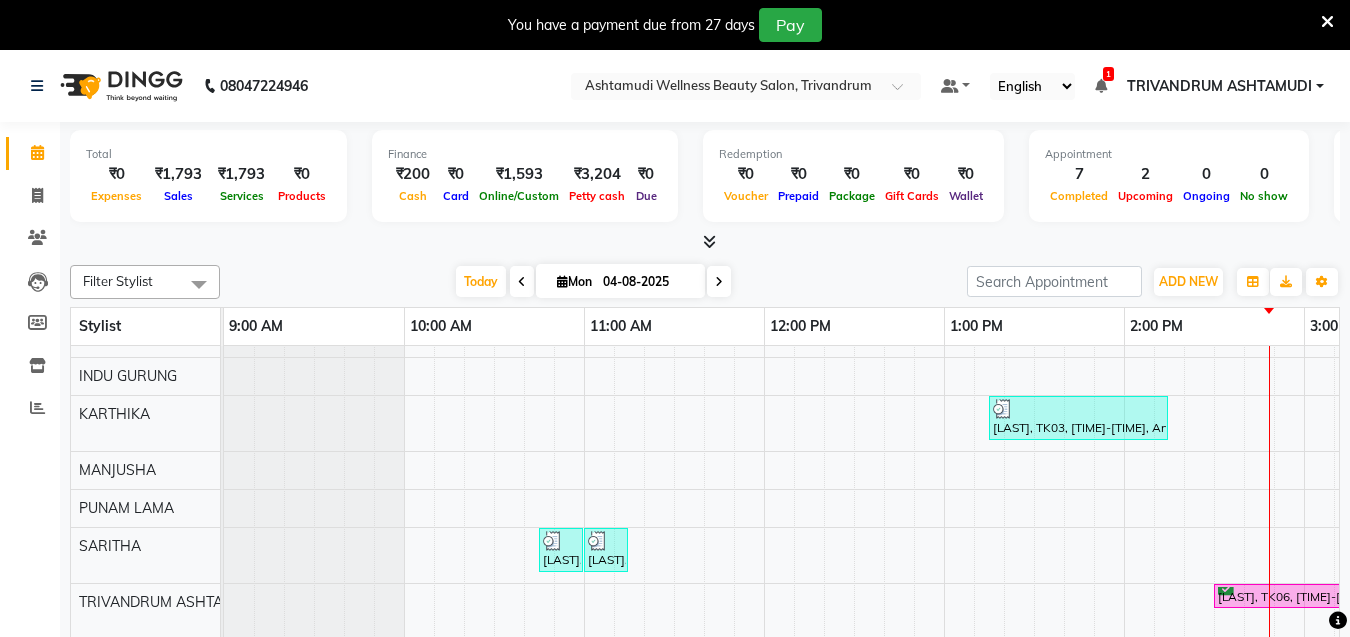 click on "Sandhya, TK04, 01:30 PM-01:45 PM, Eyebrows Threading     sreekutty, TK05, 01:45 PM-02:00 PM, Eyebrows Threading     Aswathy, TK07, 02:15 PM-02:30 PM, Eyebrows Threading     ARATHI, TK03, 01:15 PM-02:15 PM, Anti-Dandruff Treatment With Spa     ROSHNA, TK02, 10:45 AM-11:00 AM, Eyebrows Threading     ROSHNA, TK02, 11:00 AM-11:15 AM, Forehead Threading     JISMI, TK06, 02:30 PM-05:30 PM, Botox Any Length Offer     Athira, TK01, 05:15 PM-05:55 PM, Highlighting (Per Streaks)     sreekutty, TK05, 02:00 PM-02:15 PM, Eyebrows Threading" at bounding box center [1484, 531] 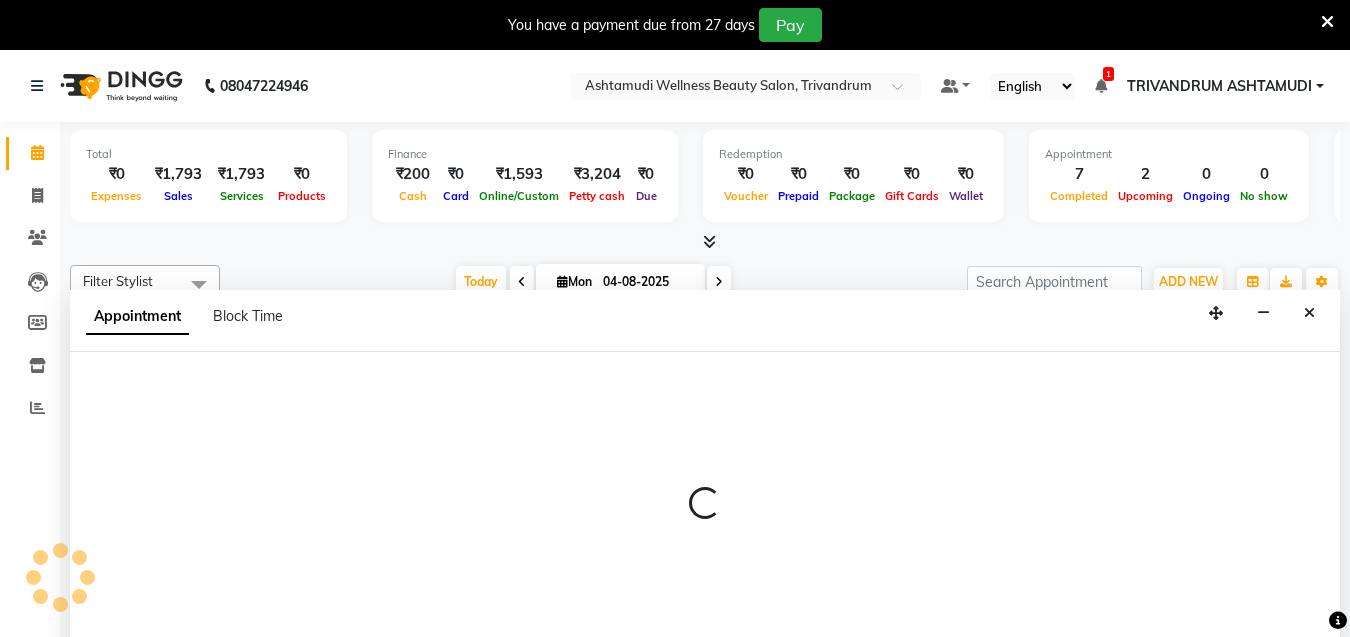 scroll, scrollTop: 50, scrollLeft: 0, axis: vertical 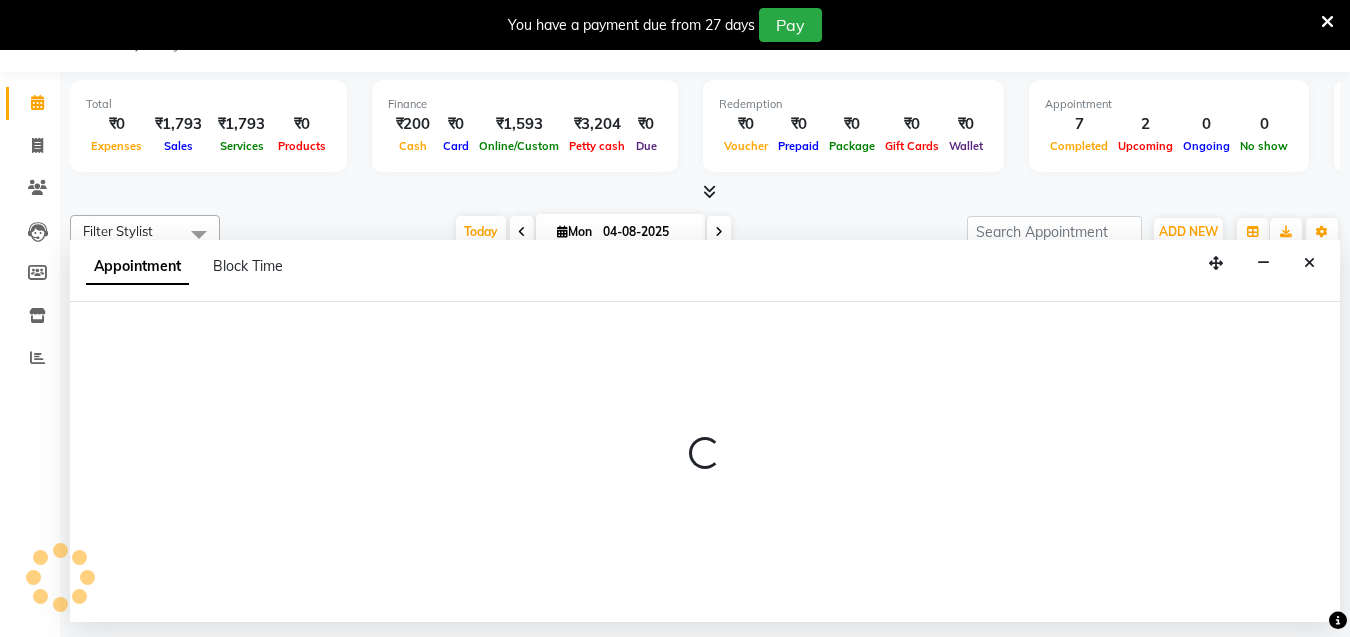 select on "27025" 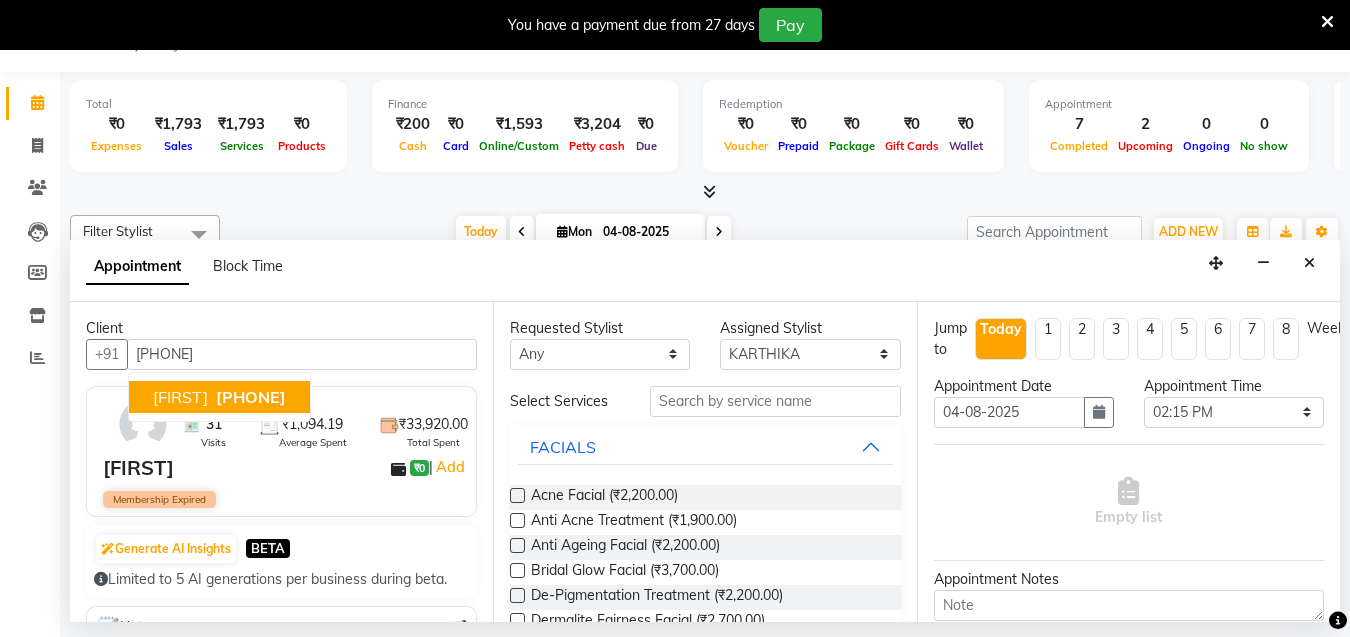 click on "9744954866" at bounding box center (251, 397) 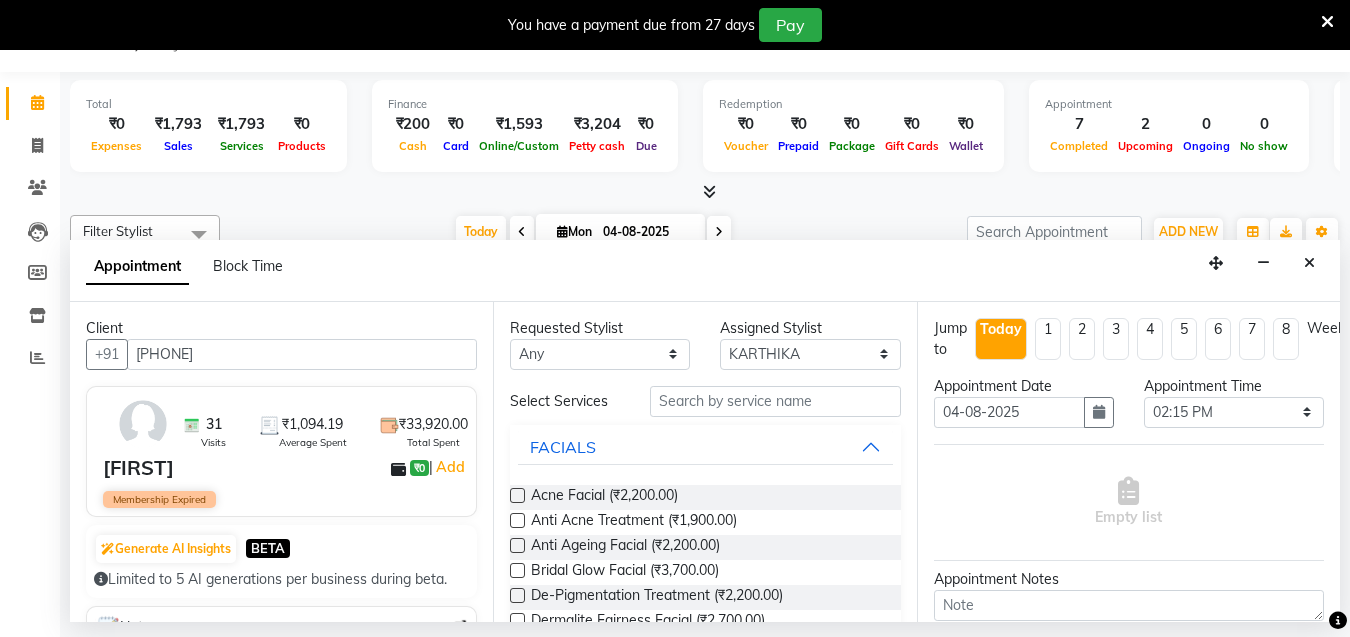 type on "9744954866" 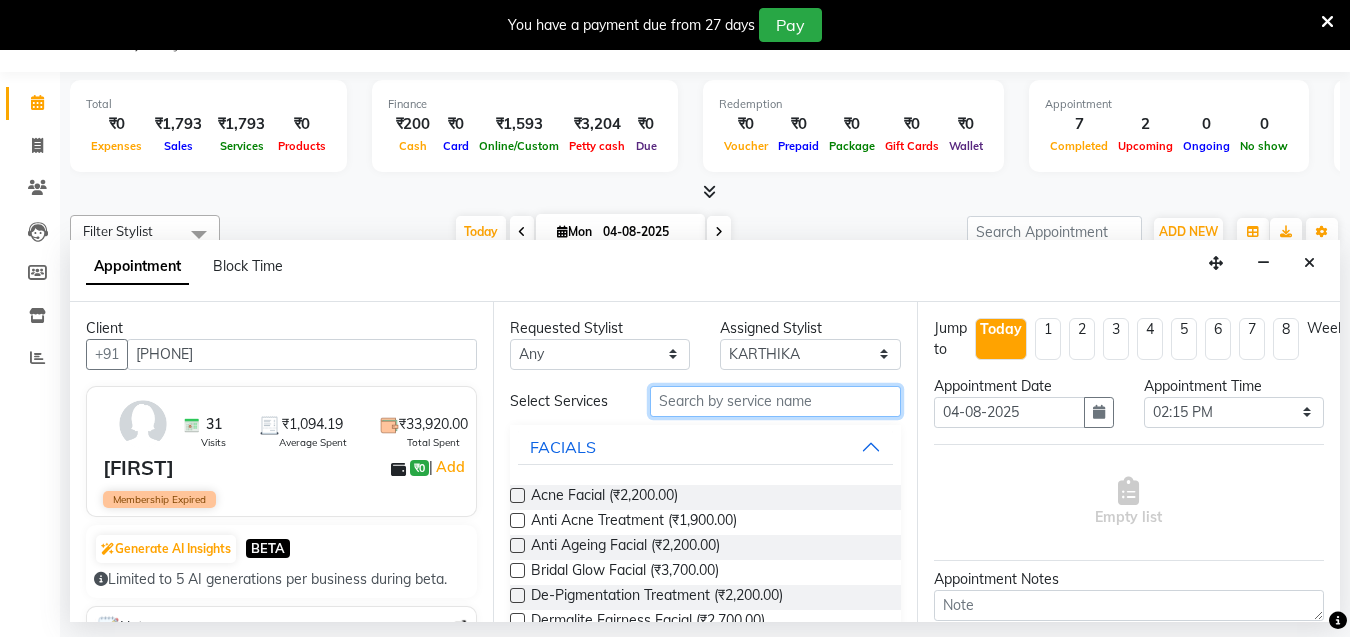 click at bounding box center (775, 401) 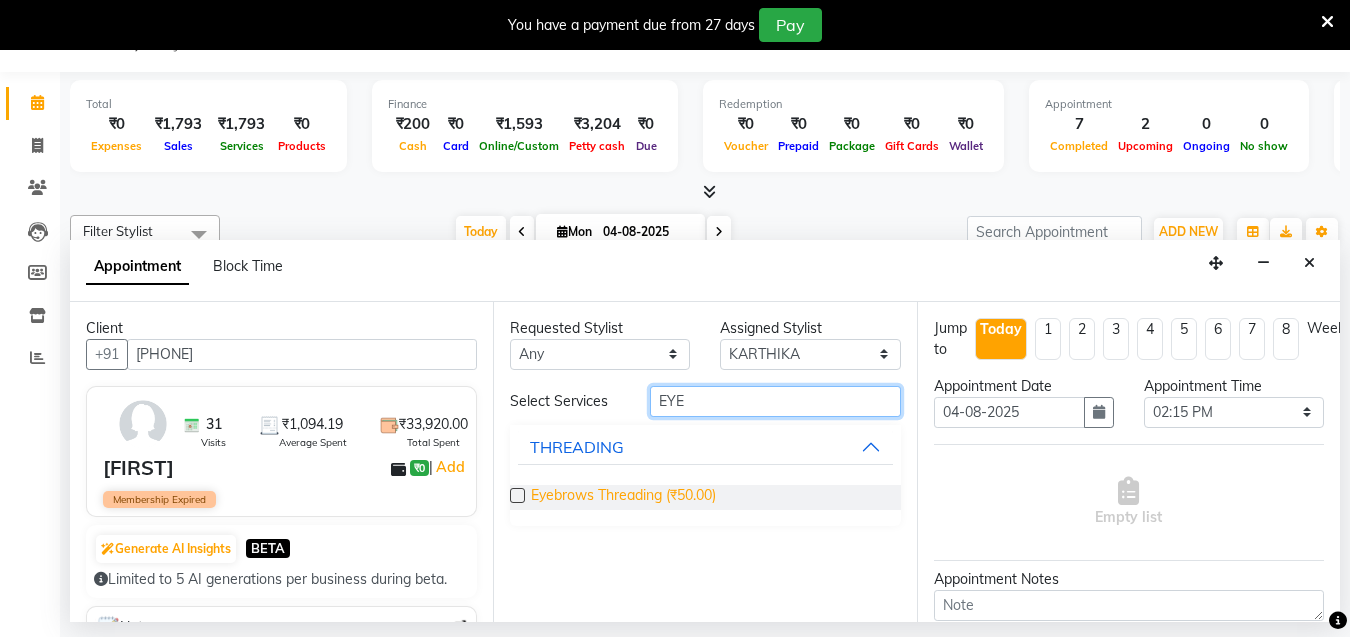 type on "EYE" 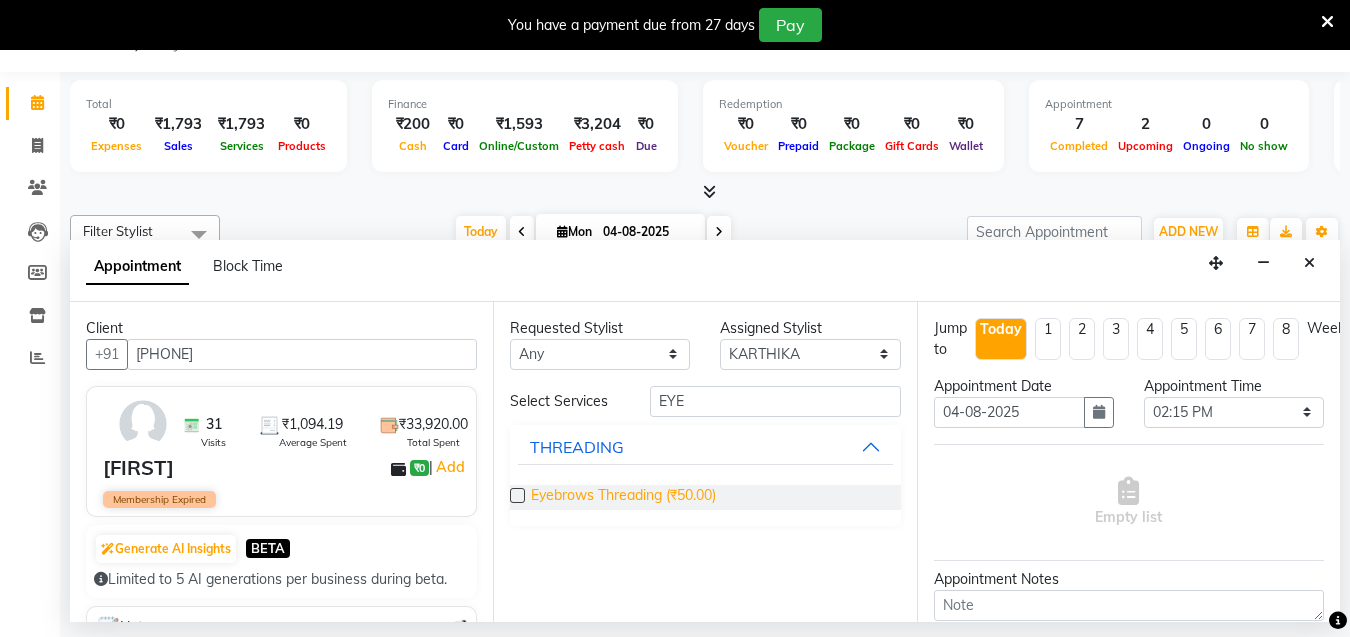 drag, startPoint x: 626, startPoint y: 496, endPoint x: 899, endPoint y: 524, distance: 274.43213 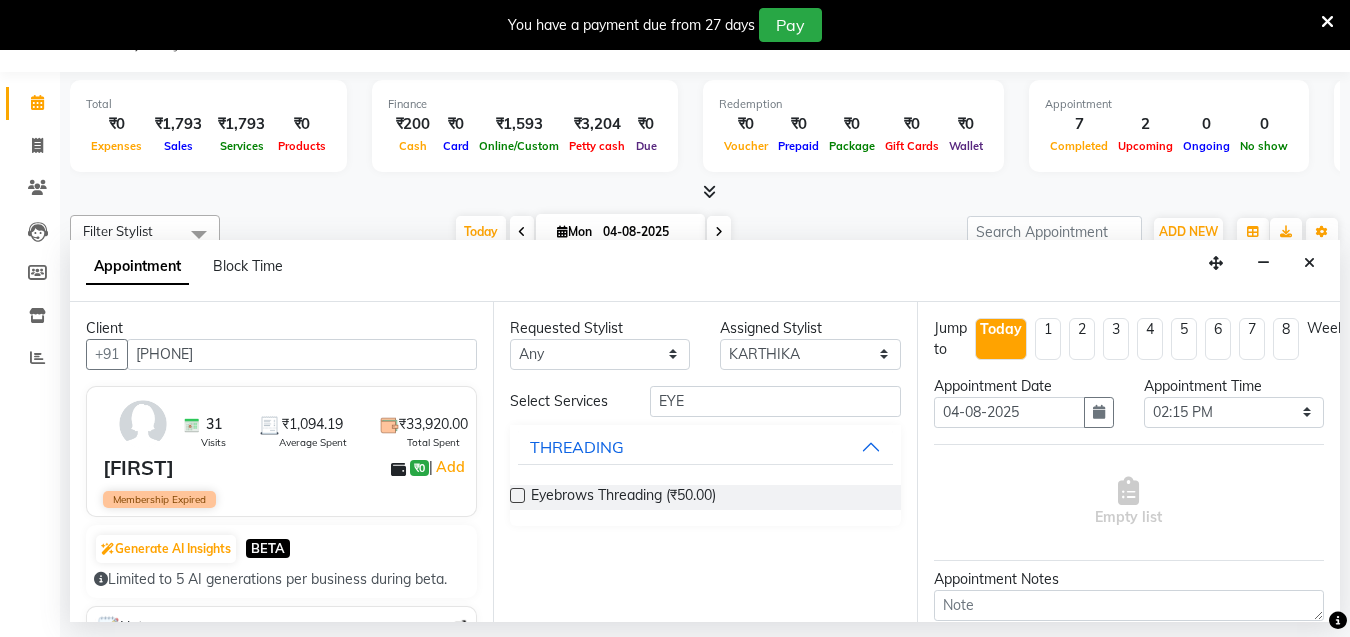 click on "Eyebrows Threading (₹50.00)" at bounding box center (623, 497) 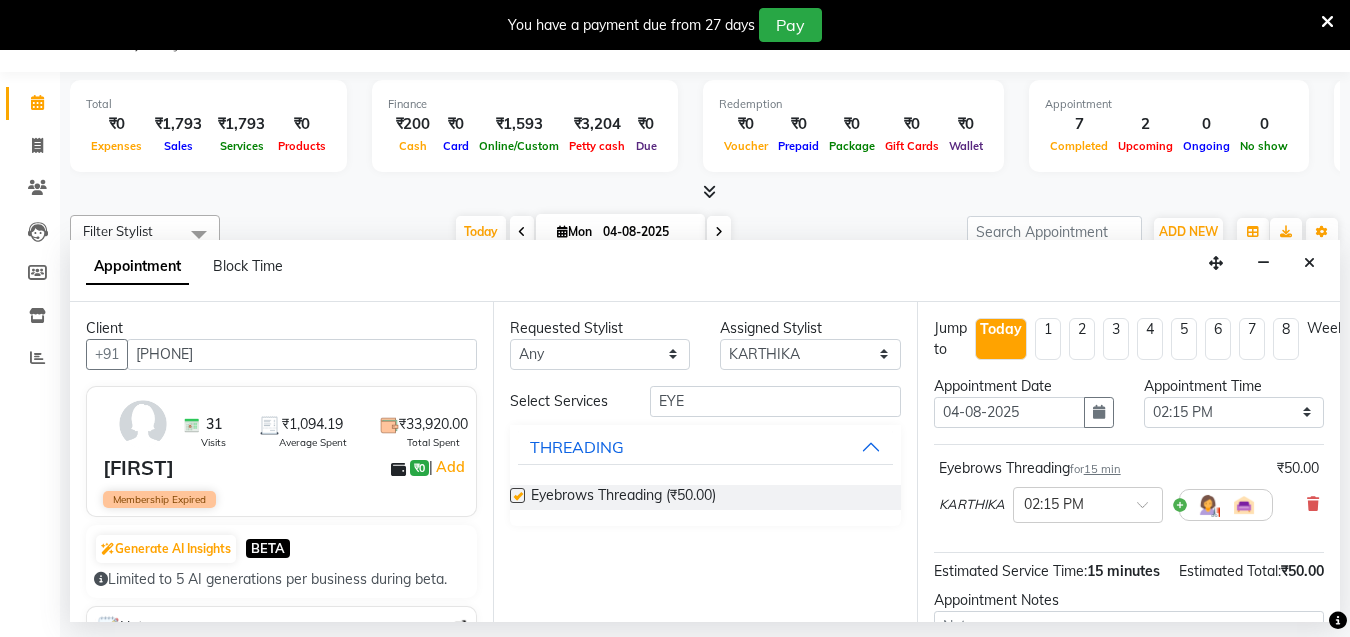 checkbox on "false" 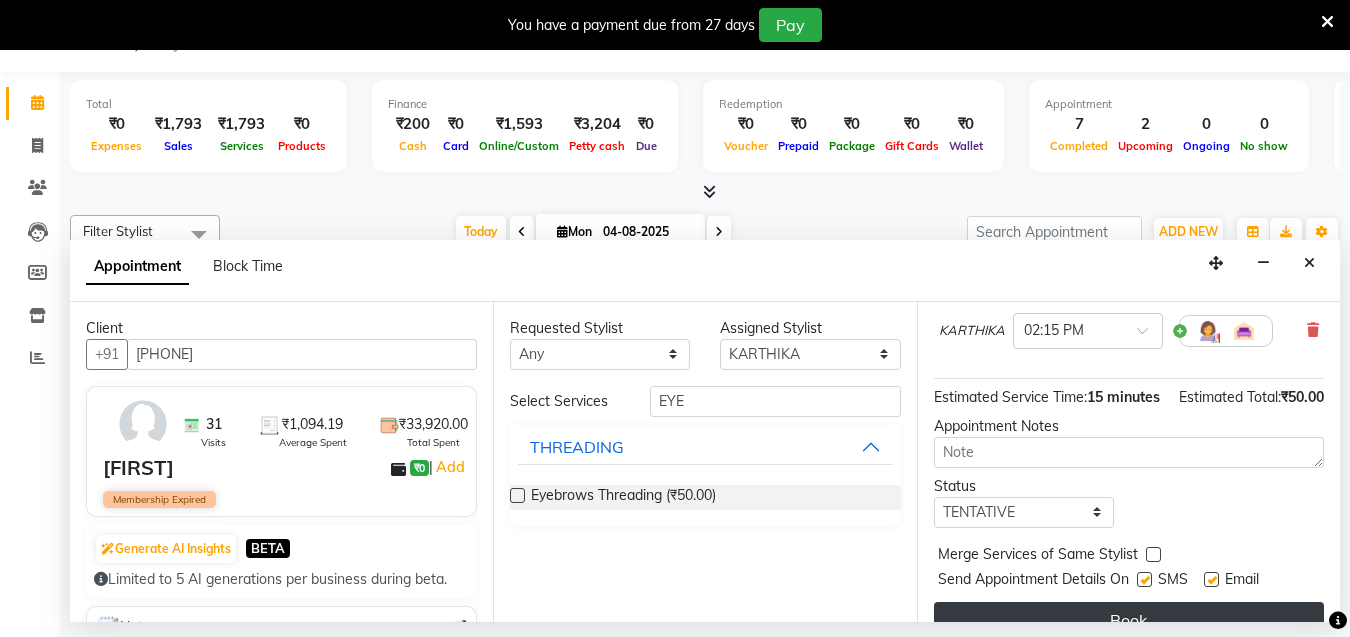 scroll, scrollTop: 242, scrollLeft: 0, axis: vertical 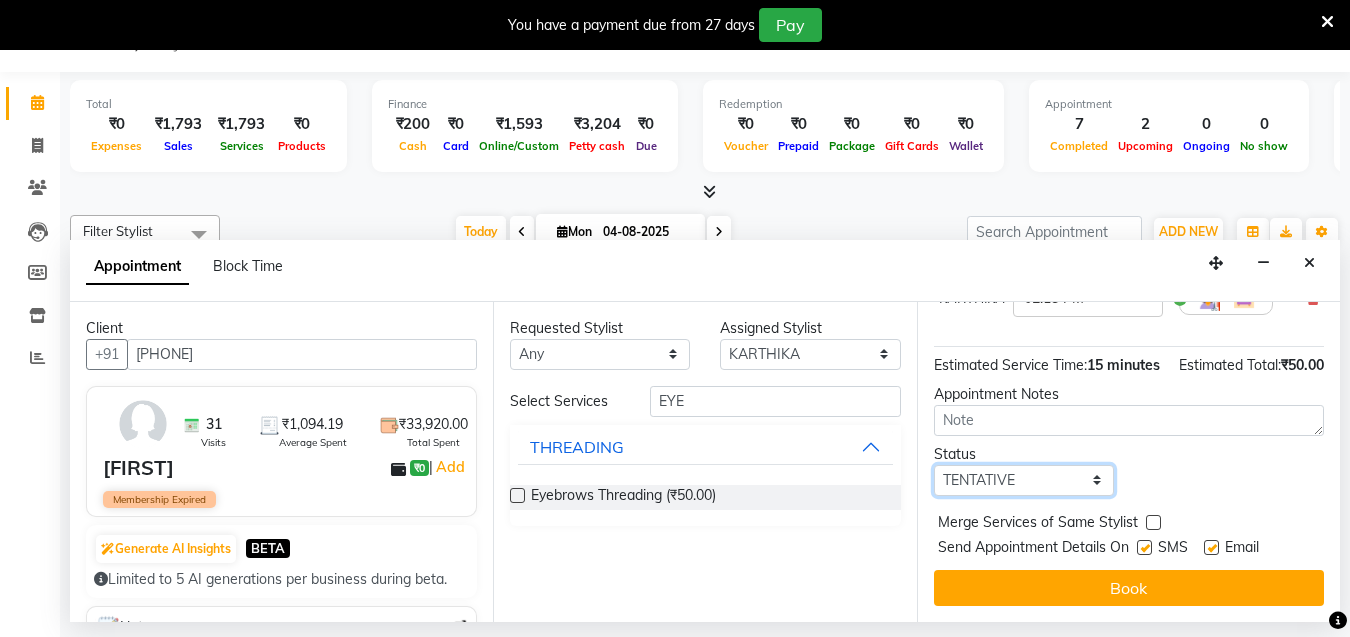 click on "Select TENTATIVE CONFIRM CHECK-IN UPCOMING" at bounding box center [1024, 480] 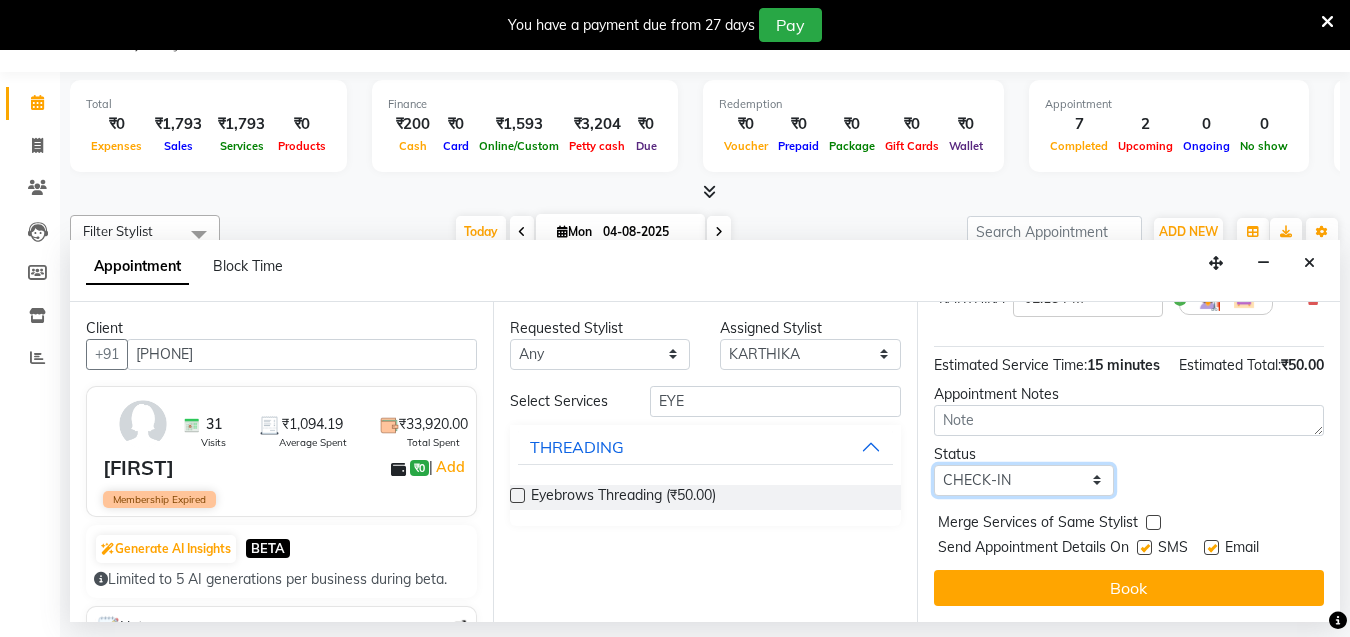 click on "Select TENTATIVE CONFIRM CHECK-IN UPCOMING" at bounding box center [1024, 480] 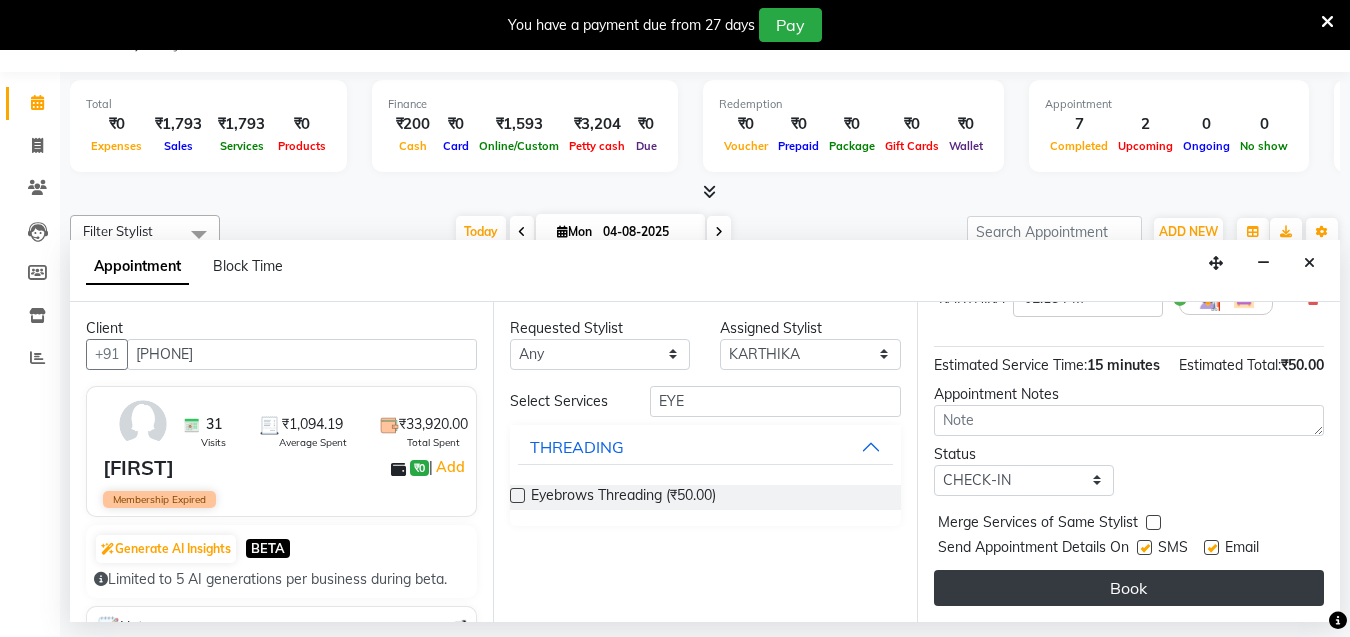 click on "Book" at bounding box center [1129, 588] 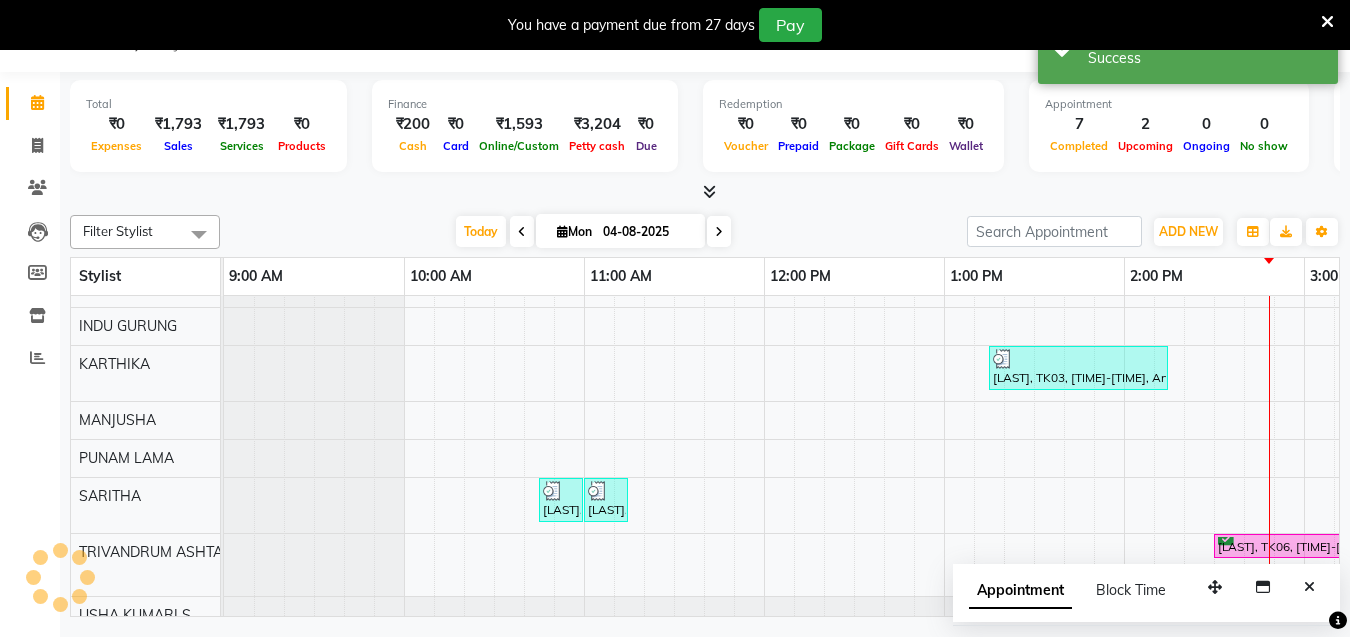 scroll, scrollTop: 0, scrollLeft: 0, axis: both 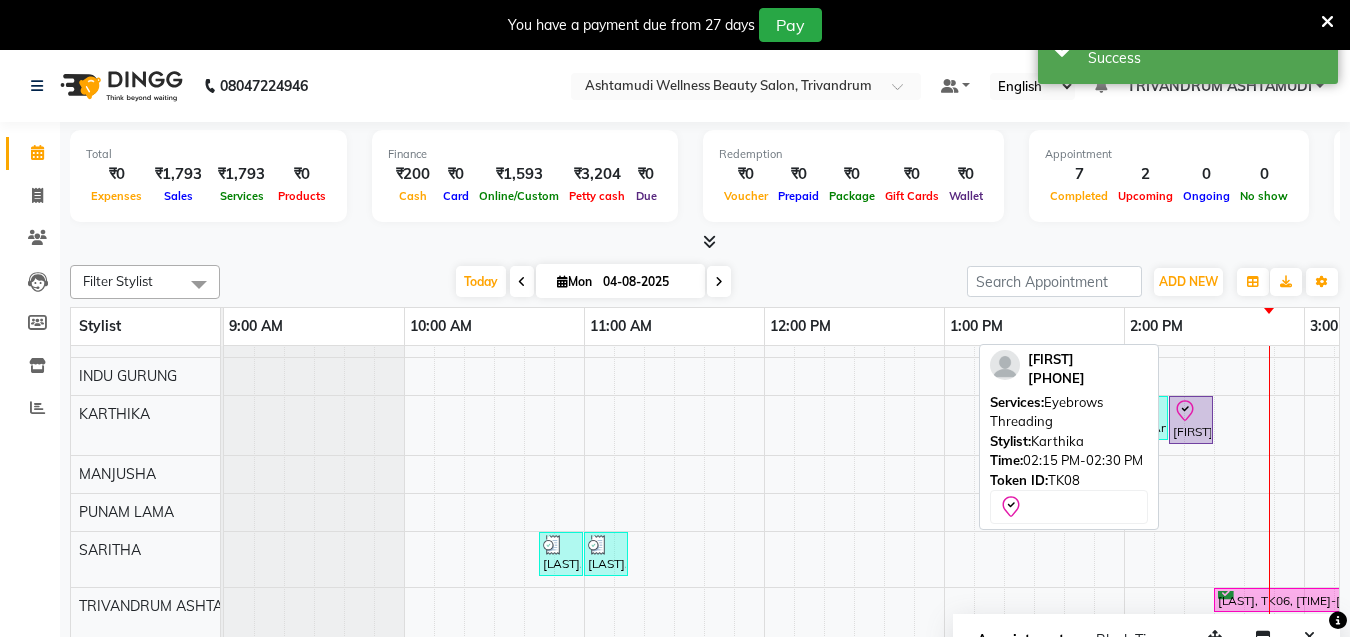click 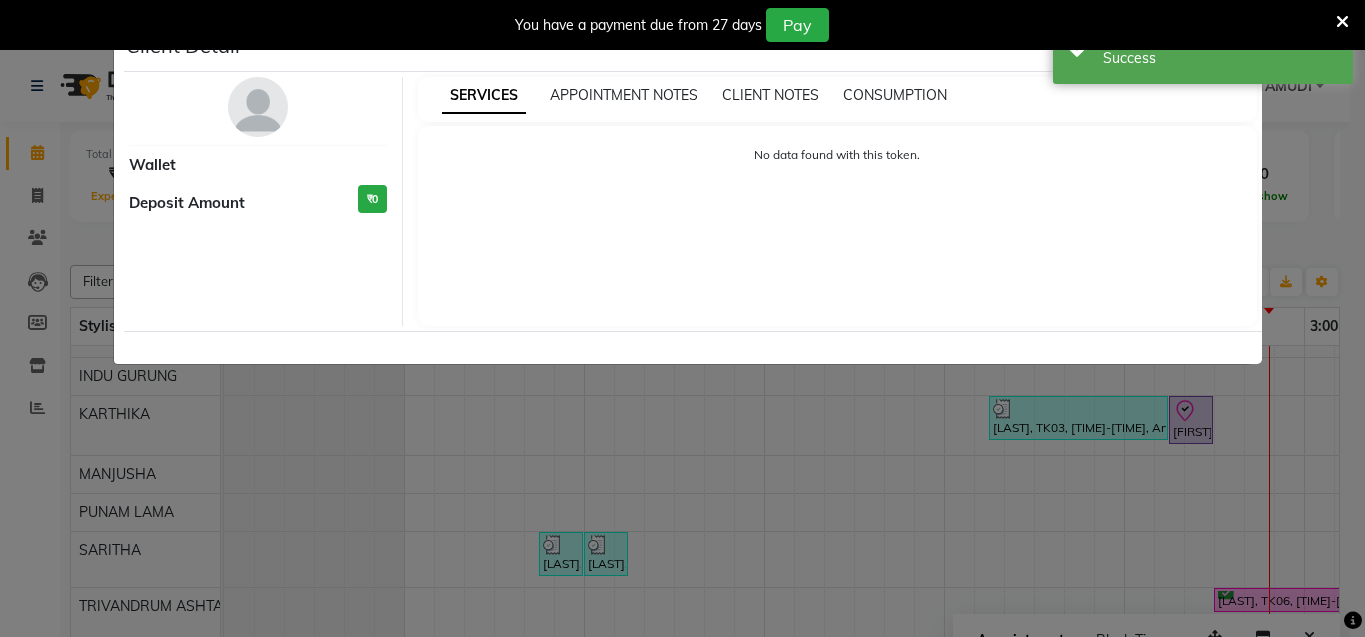 select on "8" 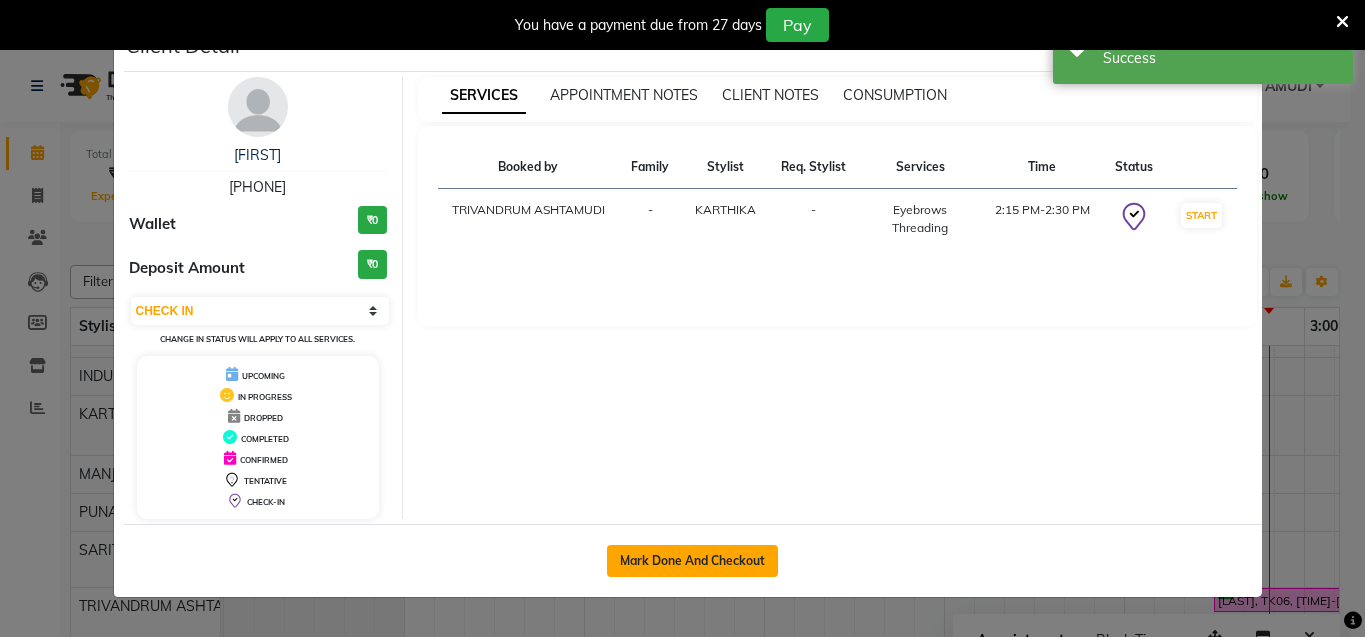 click on "Mark Done And Checkout" 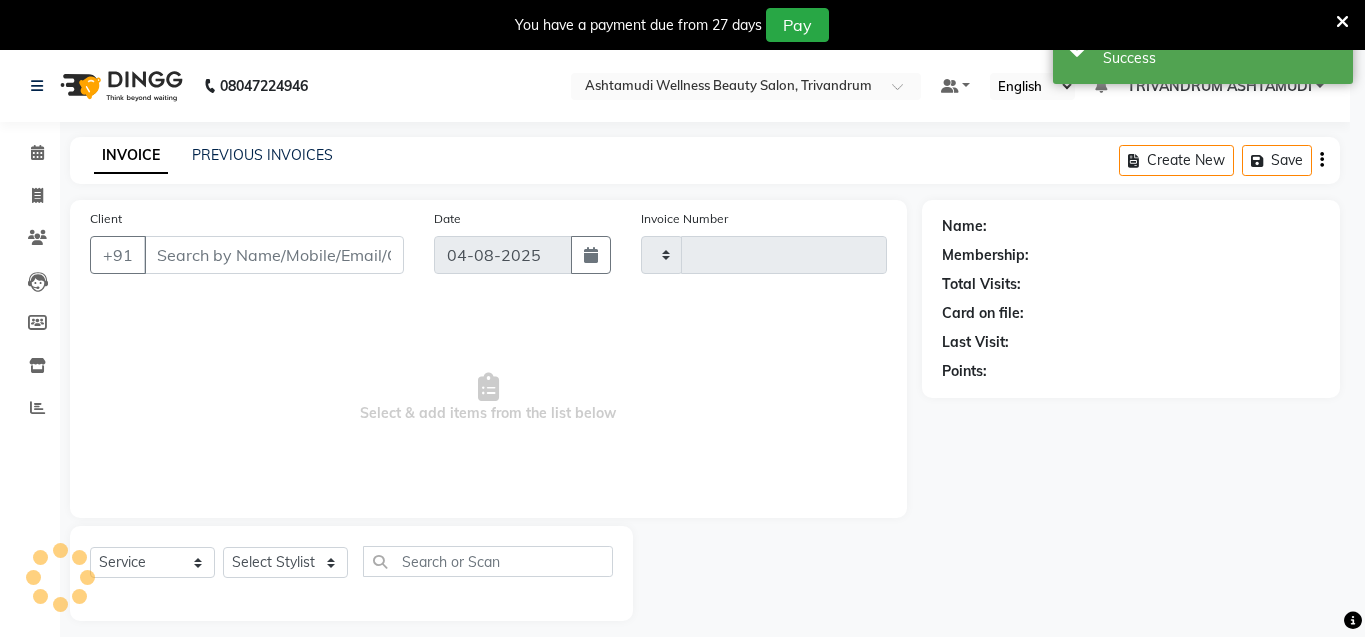 type on "2439" 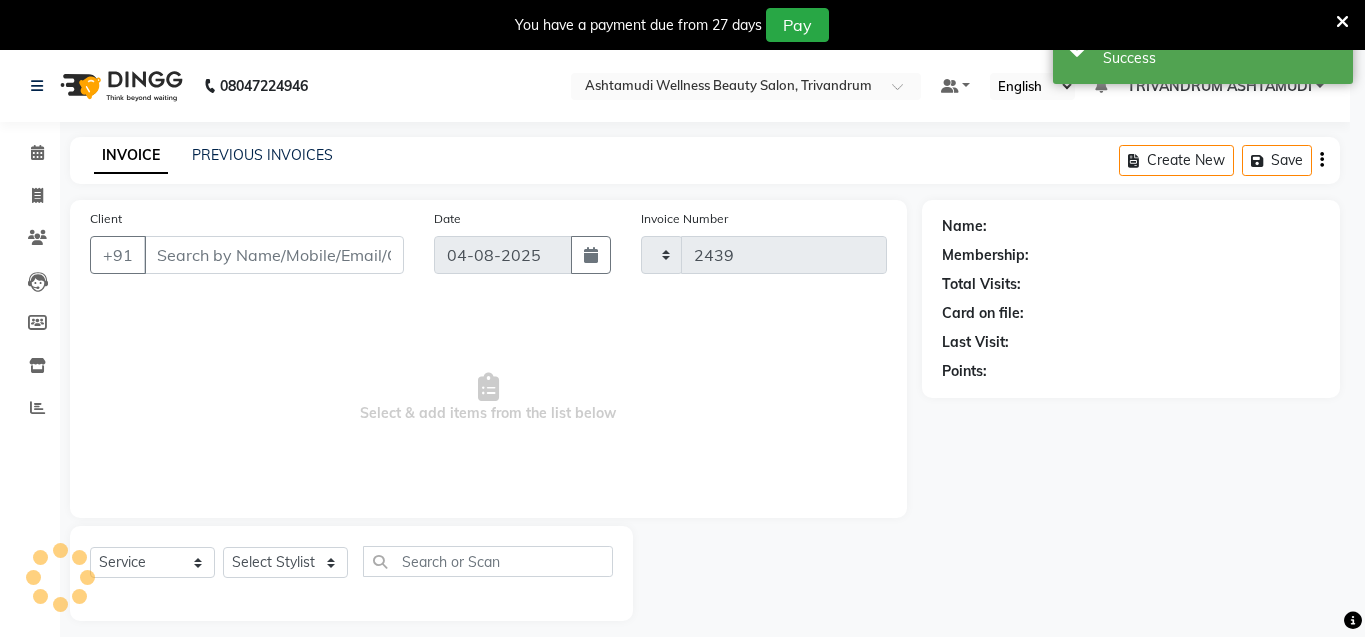 select on "4636" 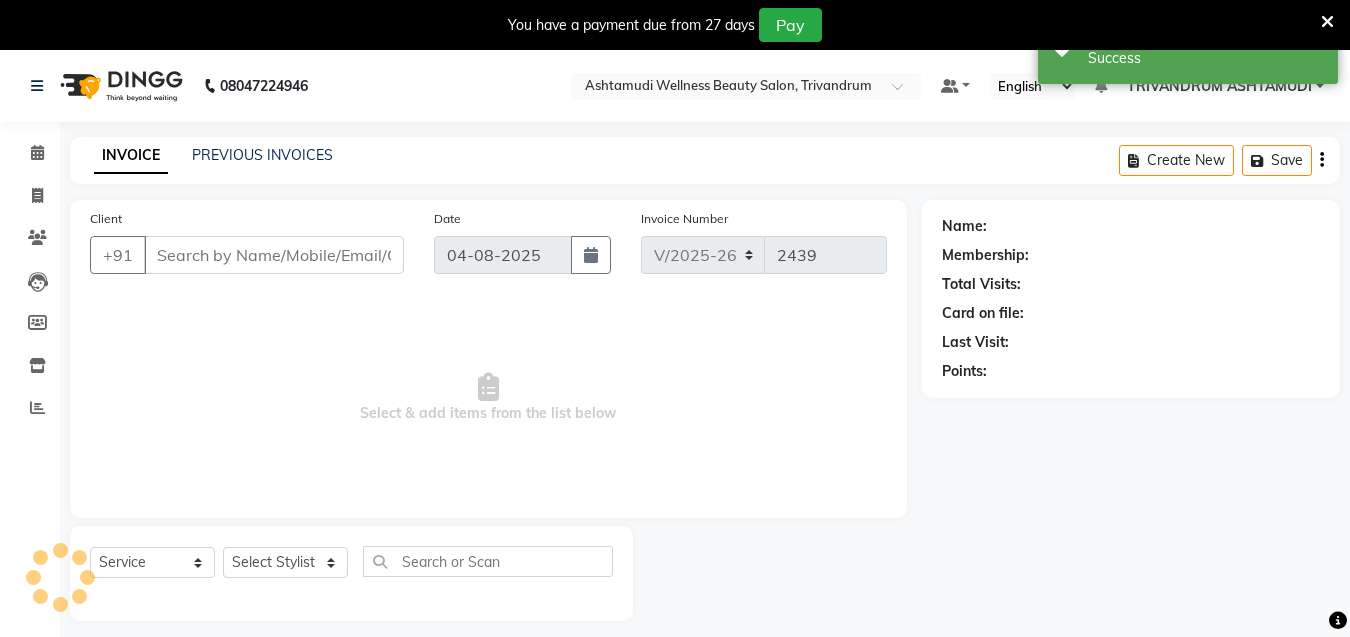type on "9744954866" 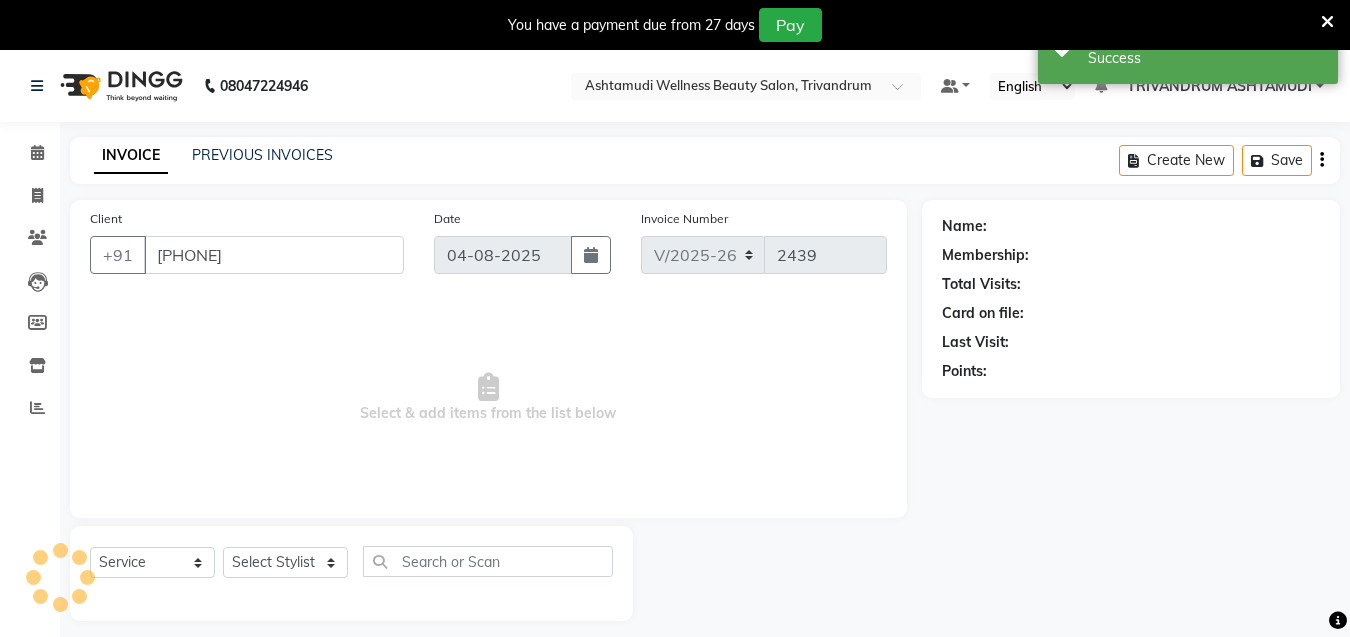 select on "27025" 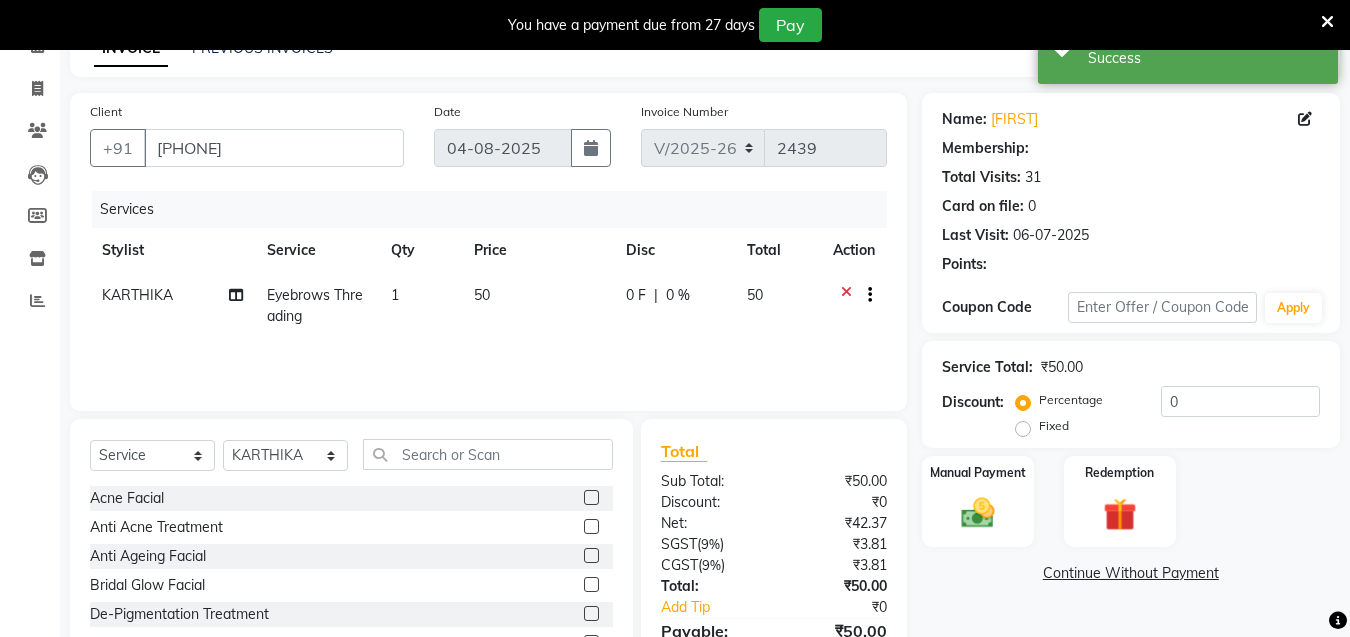scroll, scrollTop: 214, scrollLeft: 0, axis: vertical 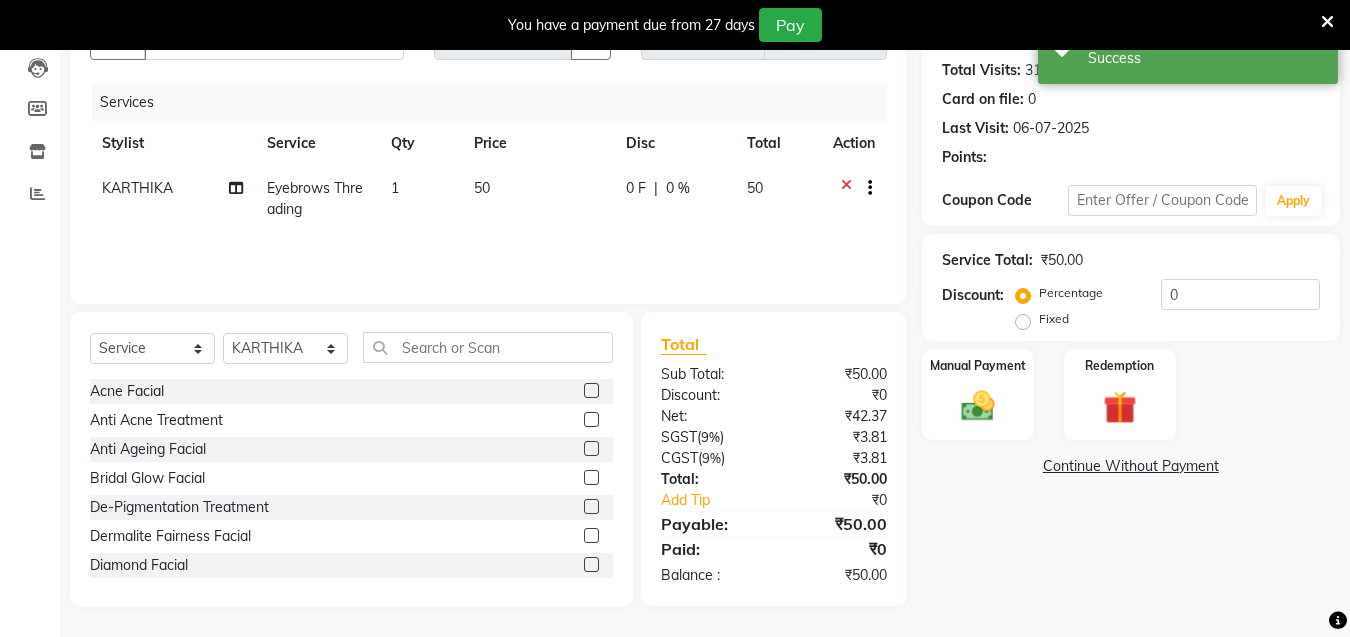 select on "1: Object" 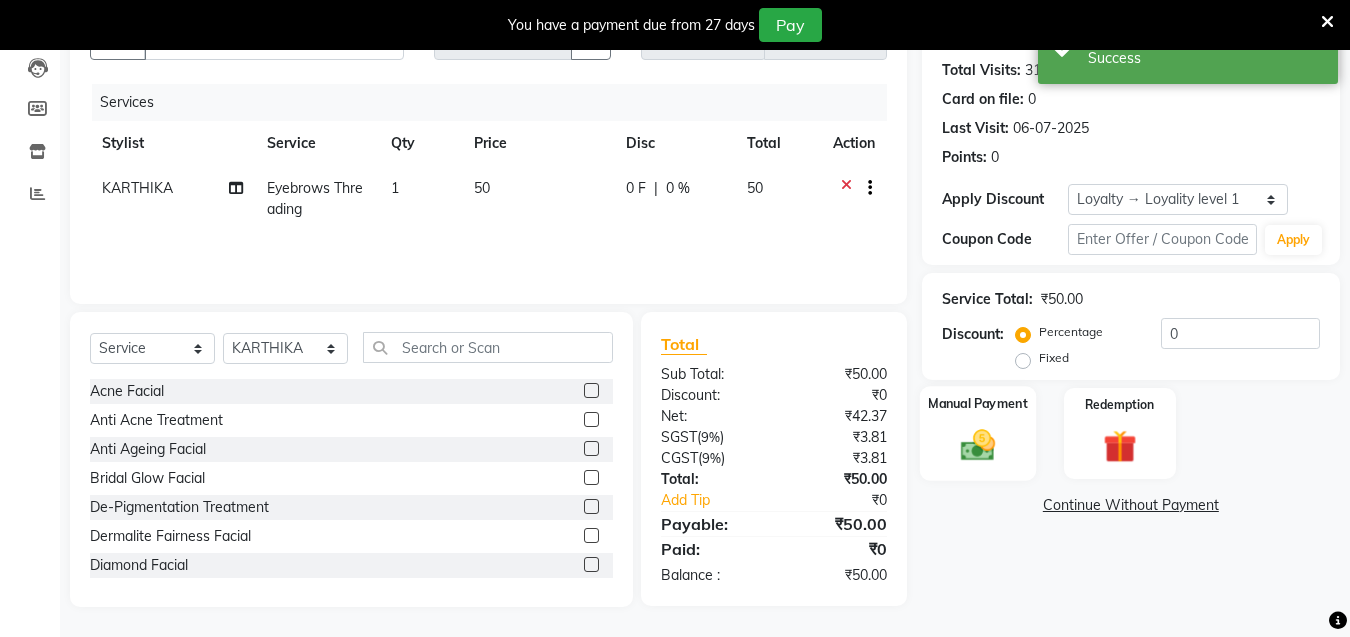 click 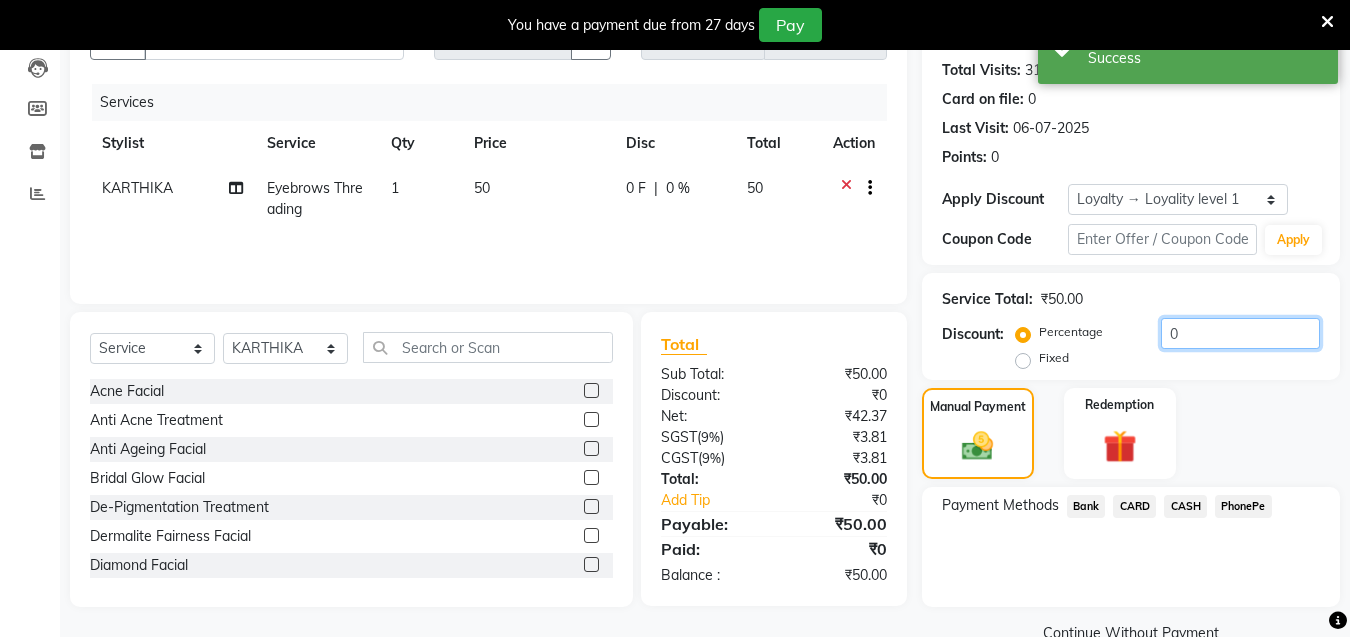 drag, startPoint x: 1251, startPoint y: 330, endPoint x: 895, endPoint y: 309, distance: 356.61884 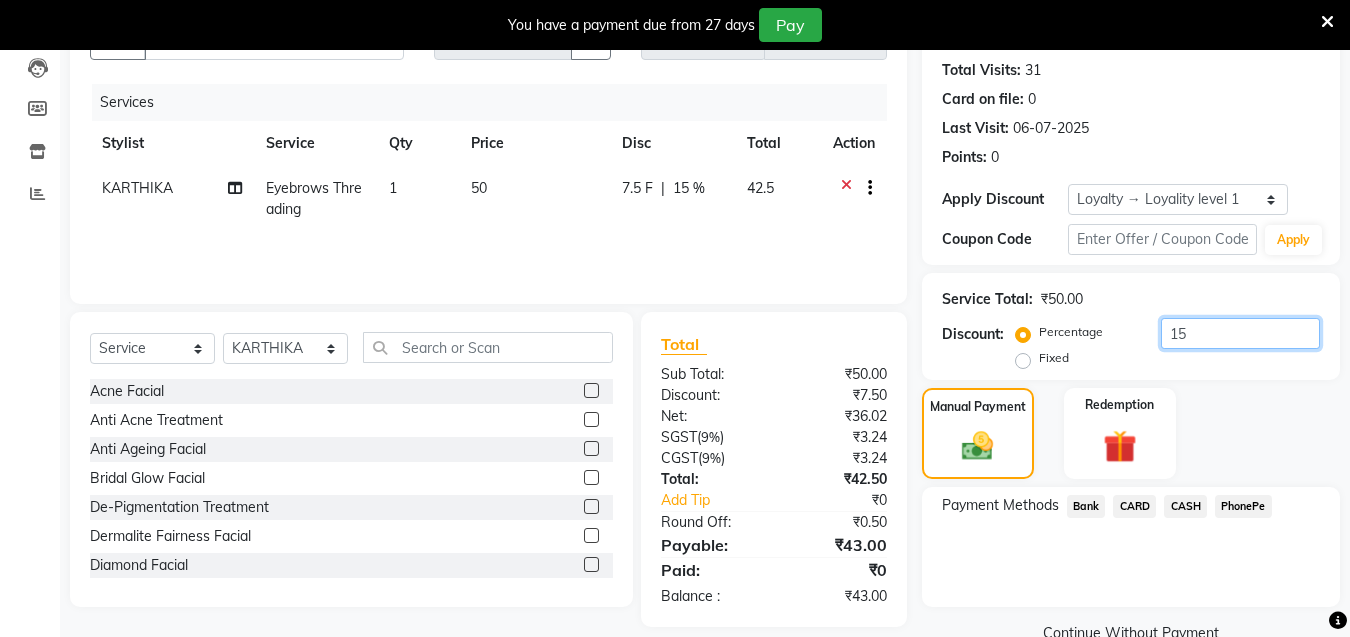 type on "15" 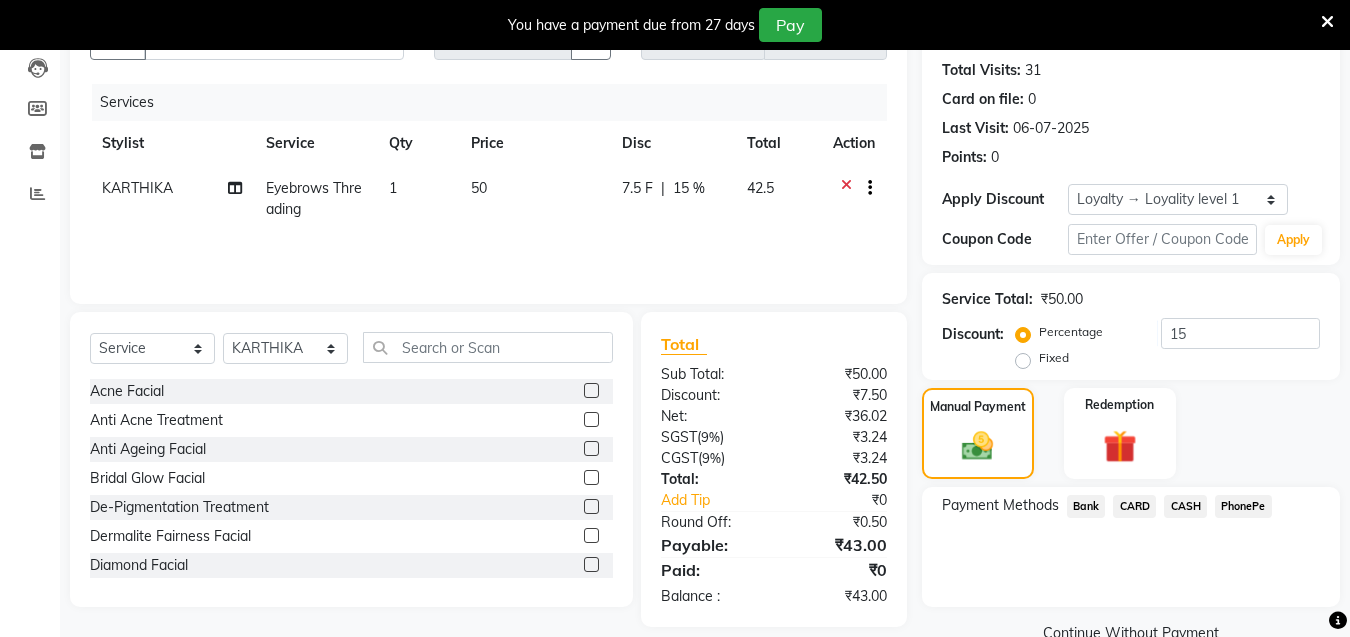 click on "PhonePe" 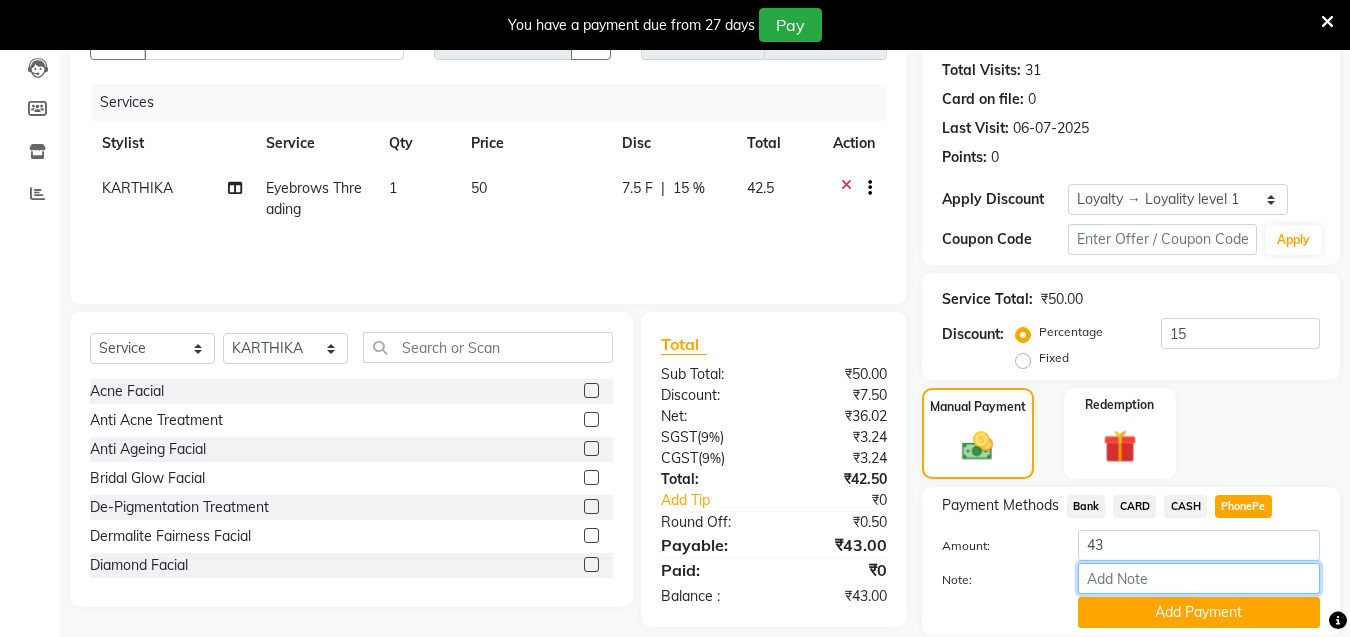 drag, startPoint x: 1178, startPoint y: 588, endPoint x: 1188, endPoint y: 589, distance: 10.049875 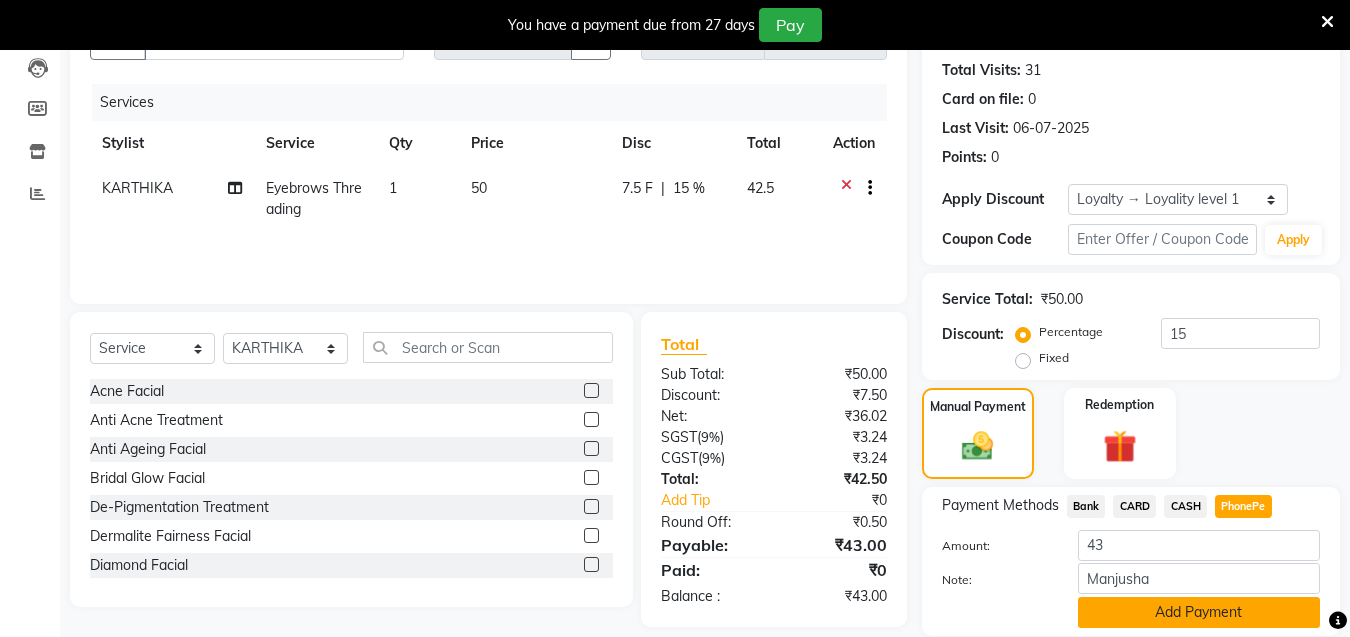 click on "Add Payment" 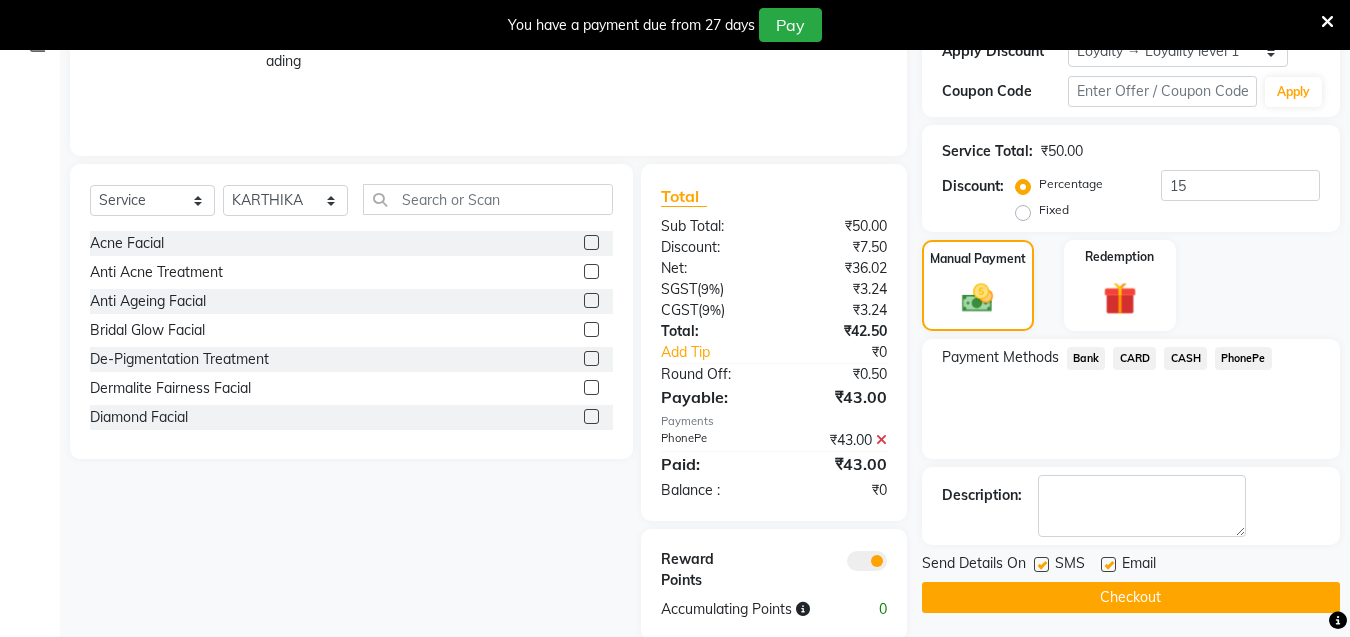 scroll, scrollTop: 375, scrollLeft: 0, axis: vertical 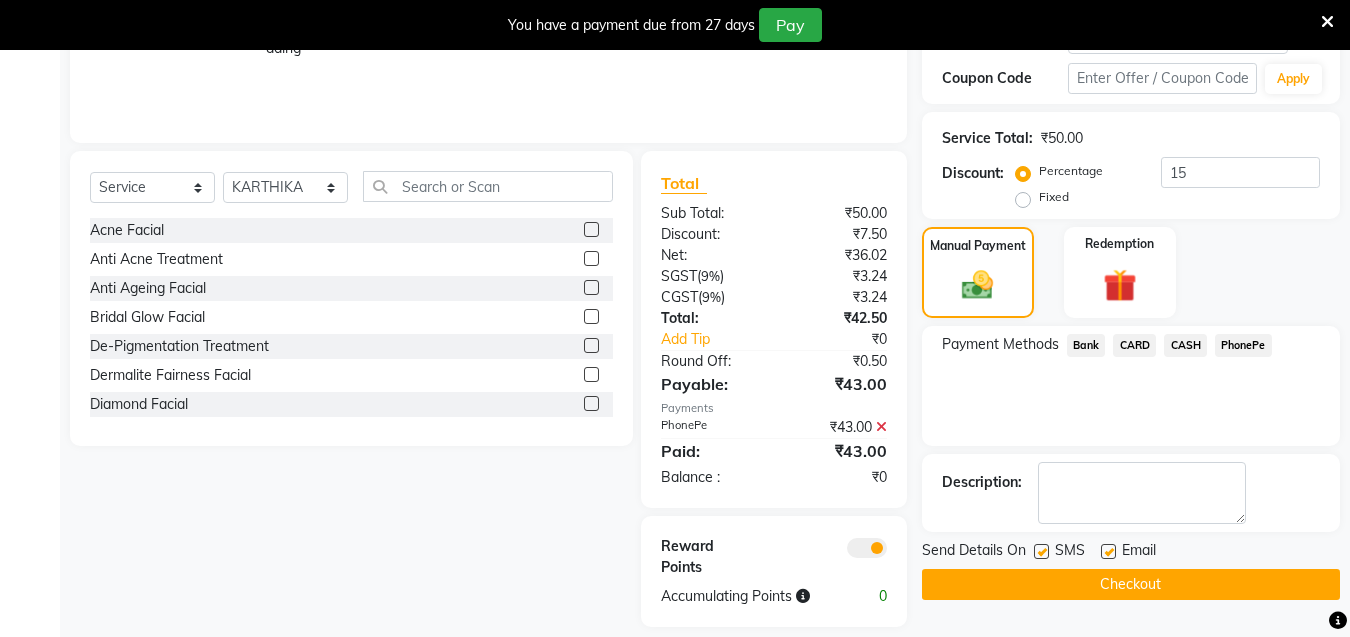 click on "Checkout" 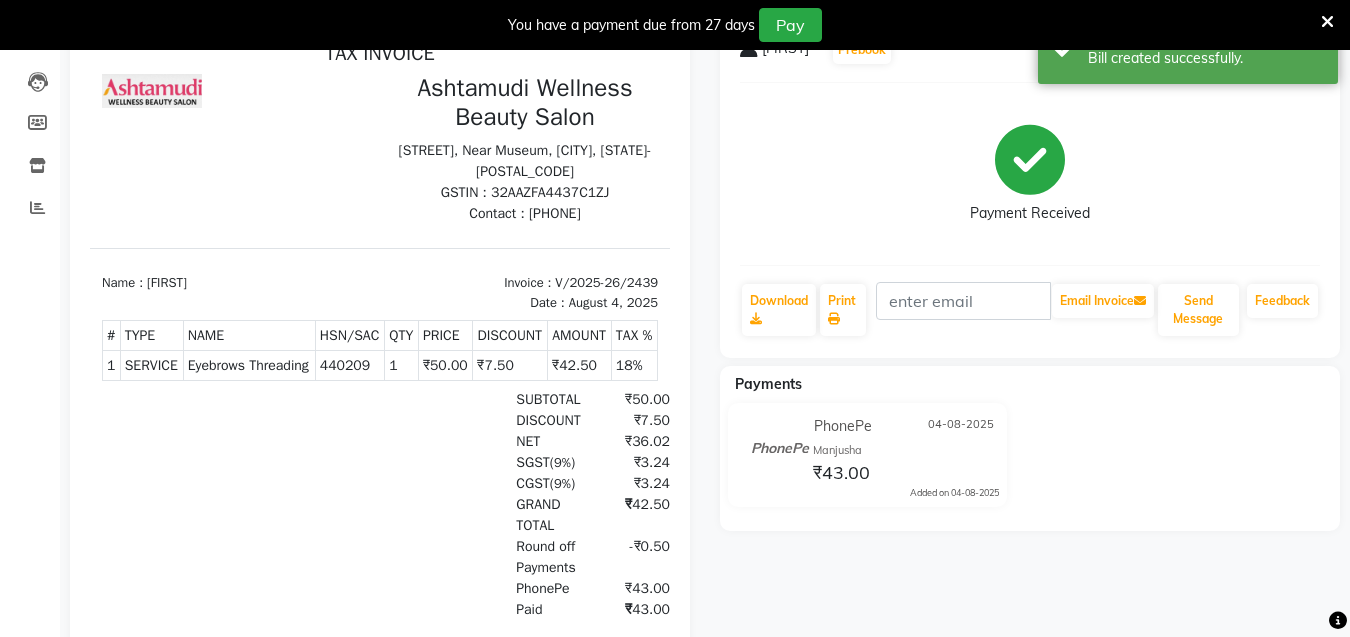 scroll, scrollTop: 0, scrollLeft: 0, axis: both 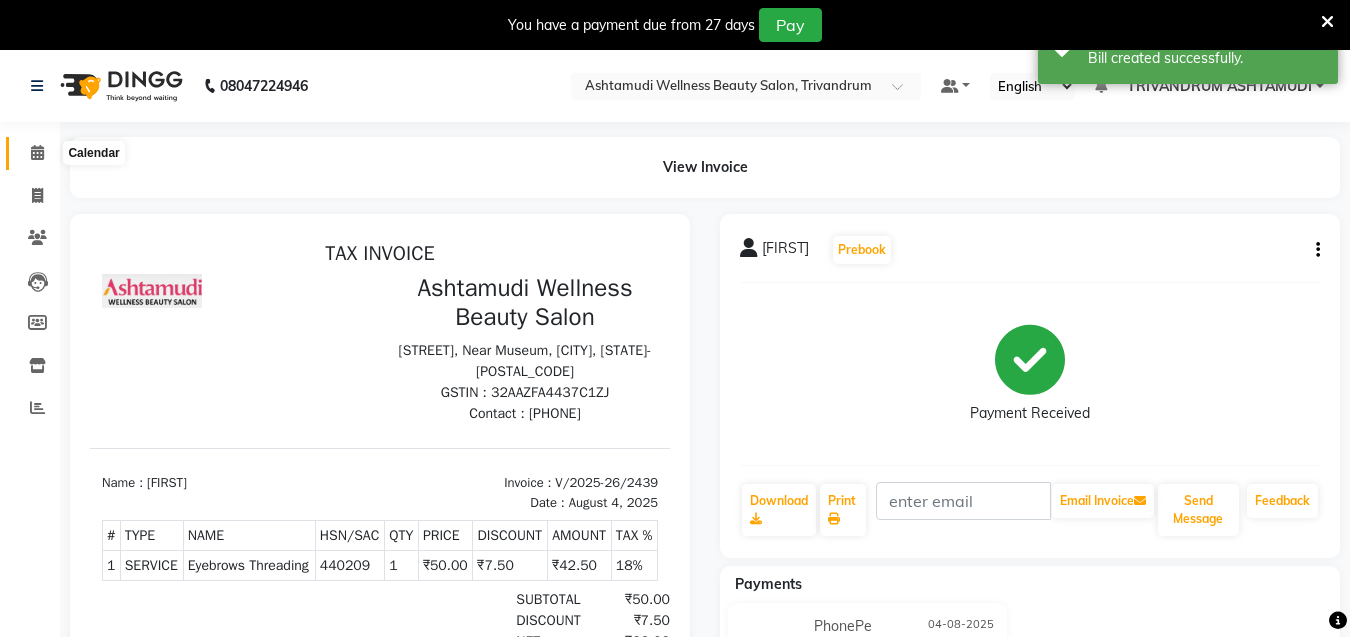 click 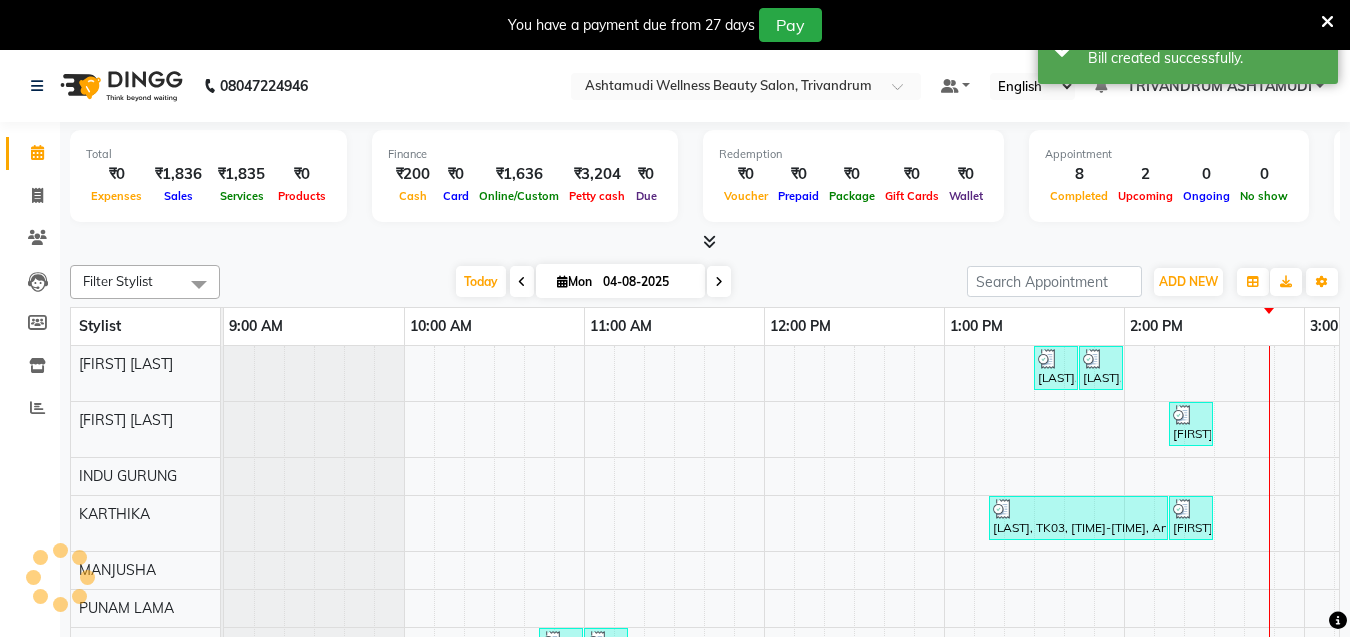 scroll, scrollTop: 0, scrollLeft: 0, axis: both 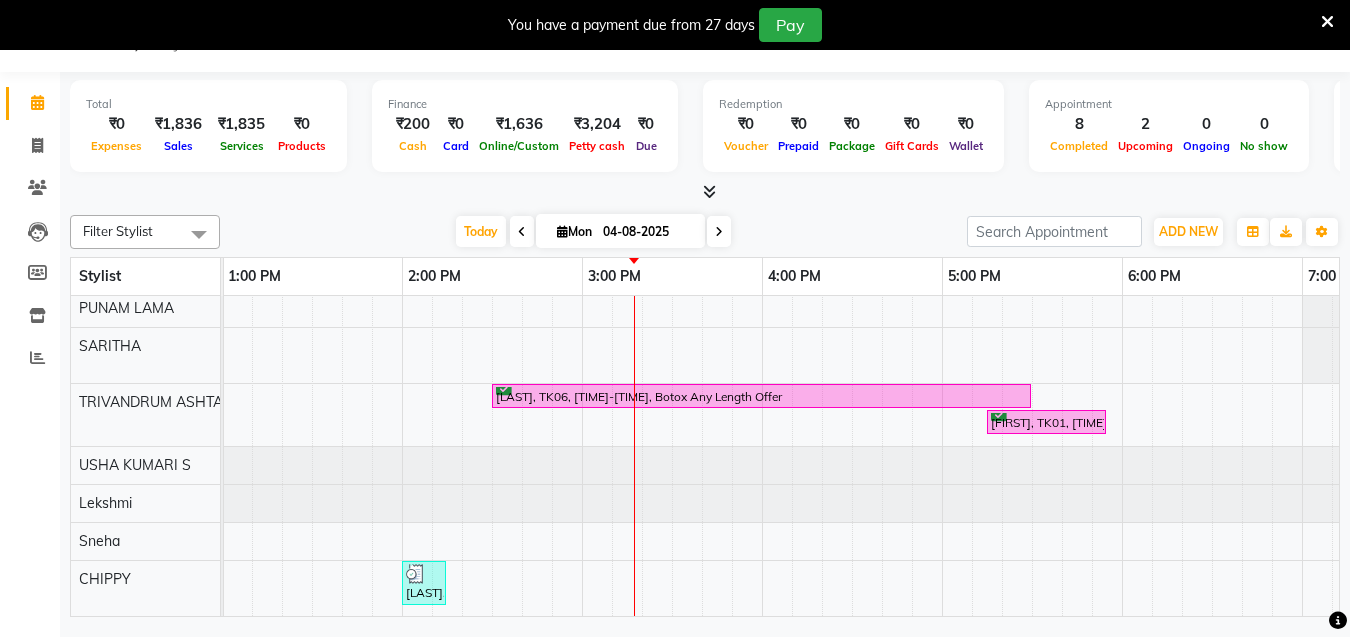 click on "Today  Mon 04-08-2025" at bounding box center (593, 232) 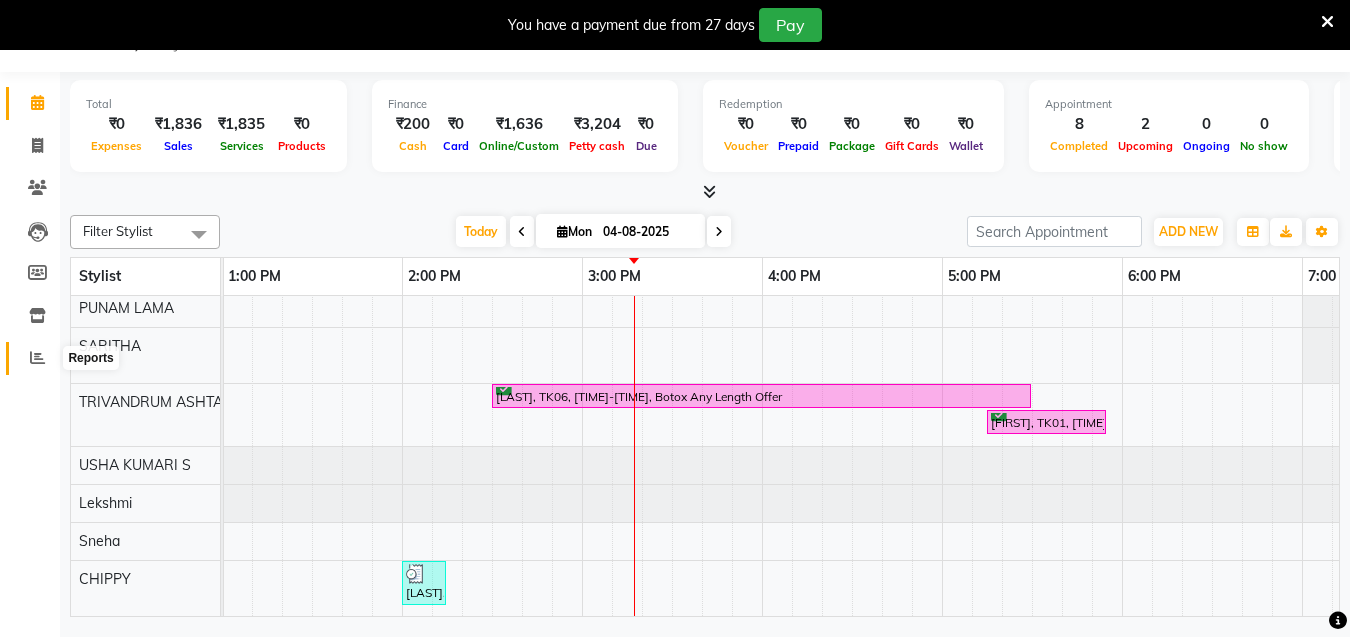 click 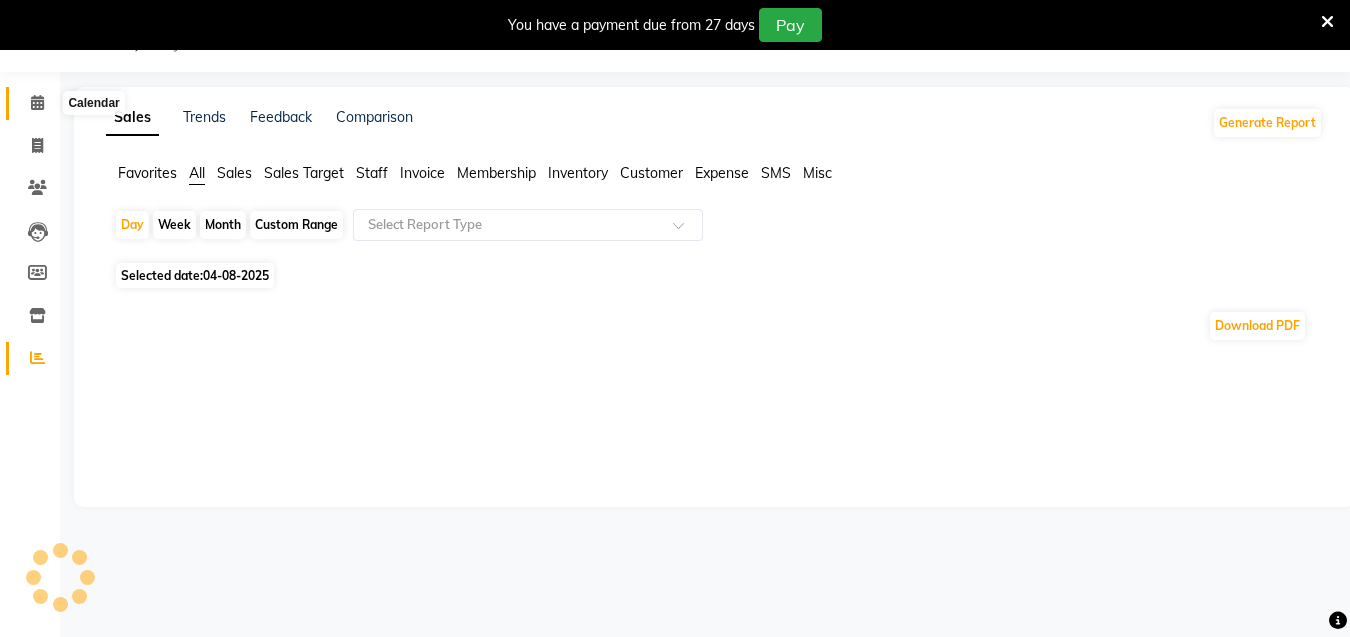 click 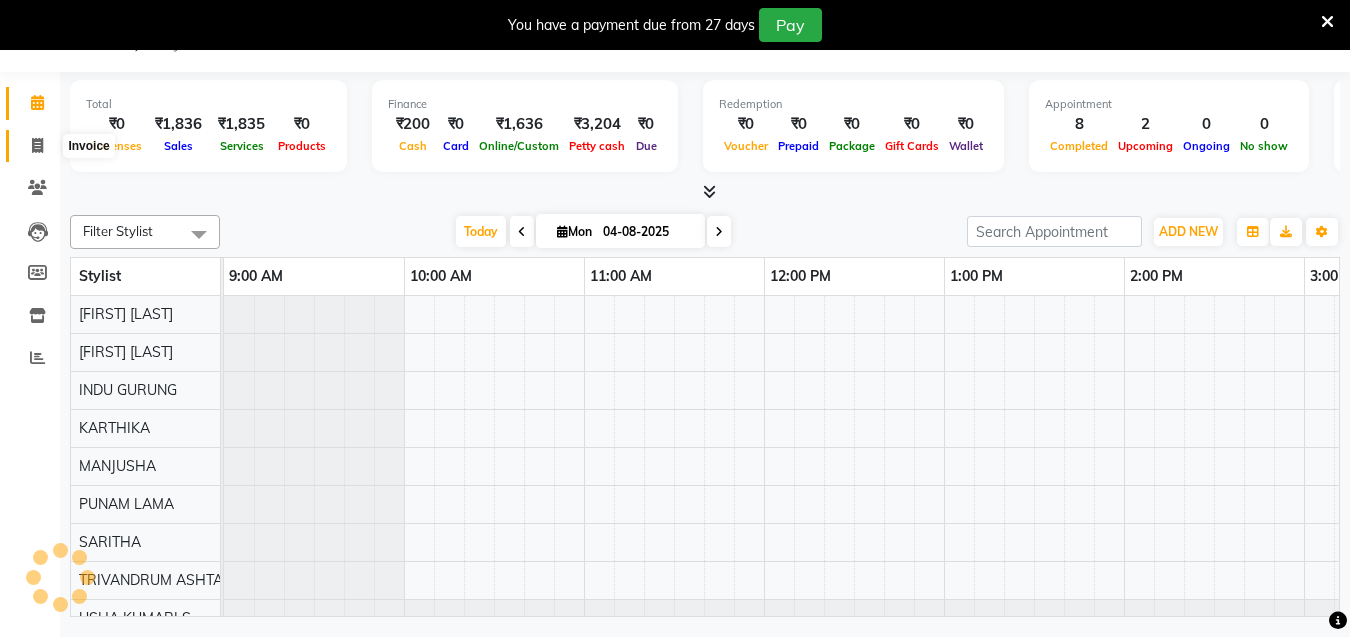 scroll, scrollTop: 0, scrollLeft: 1081, axis: horizontal 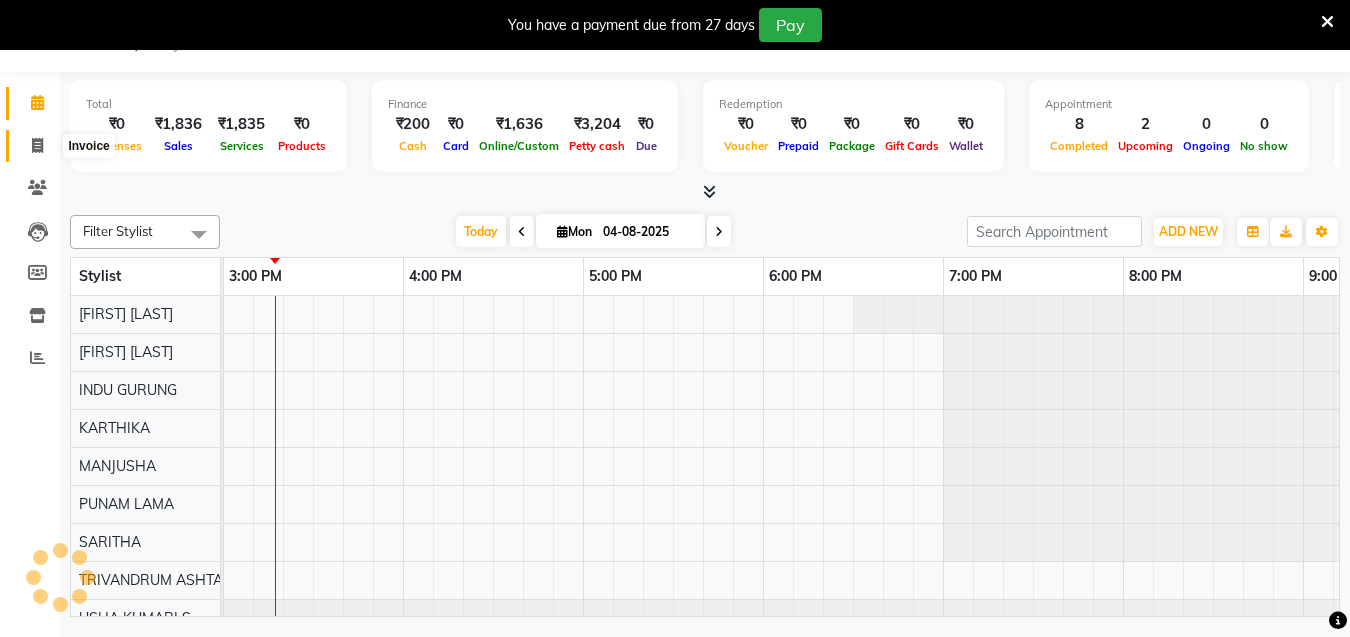 click 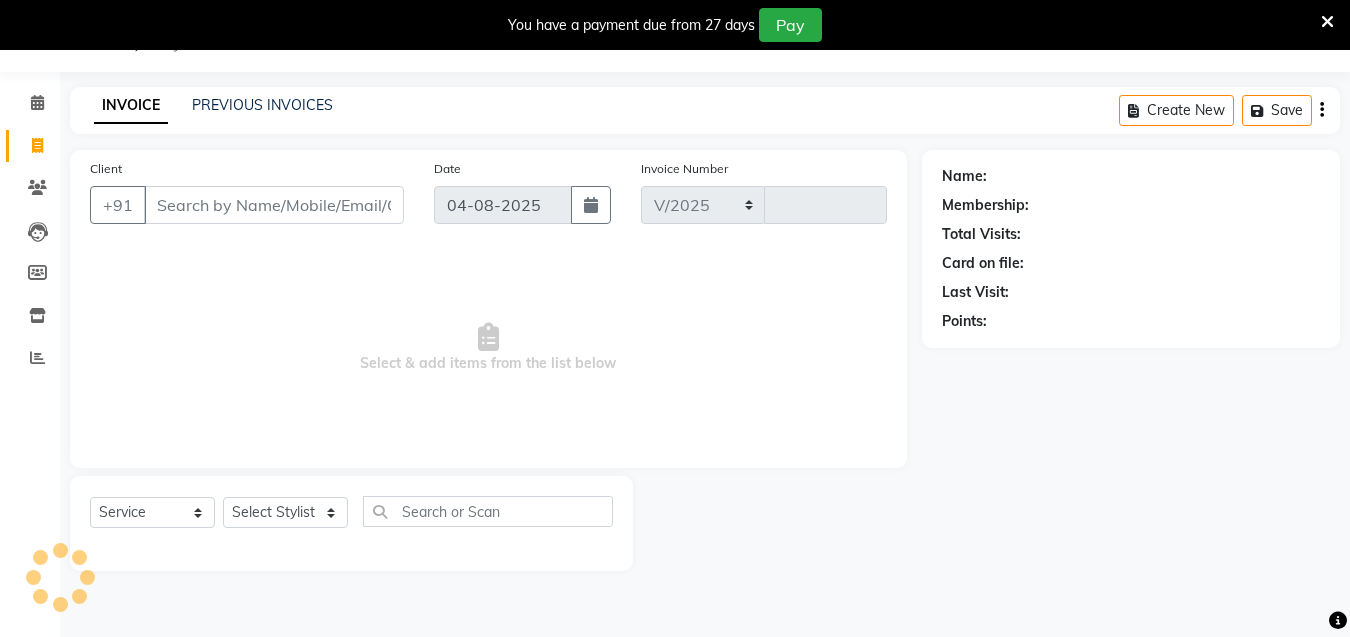 select on "4636" 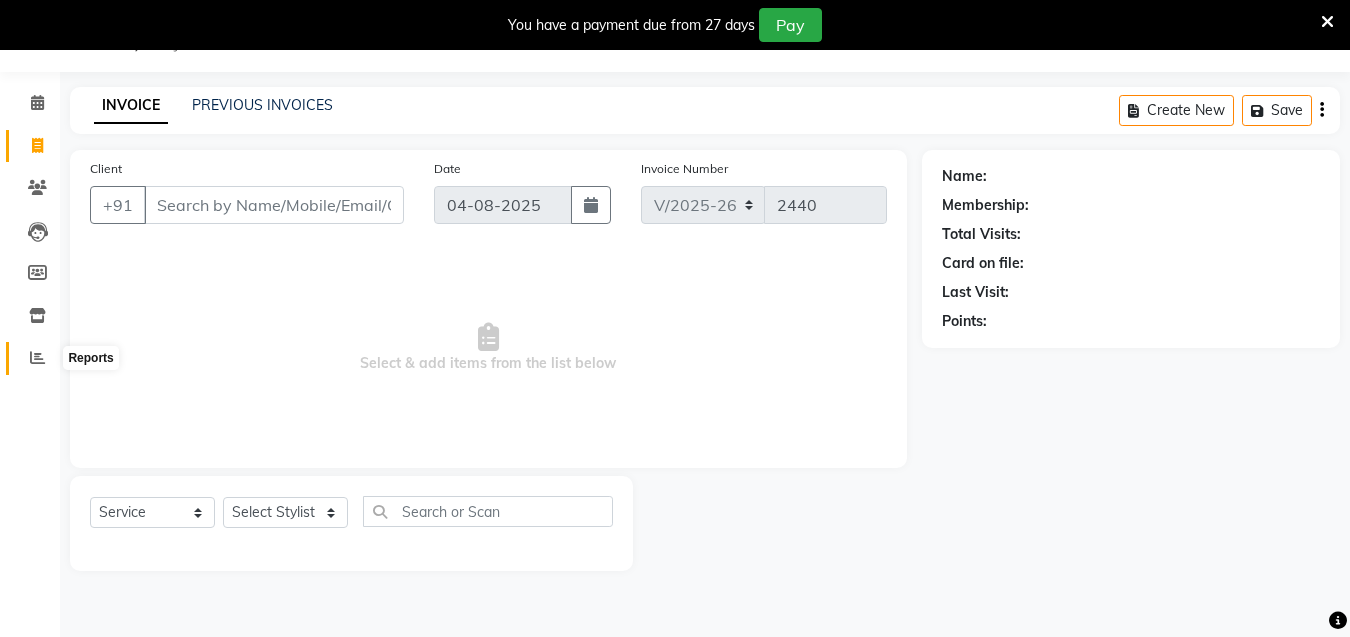 click 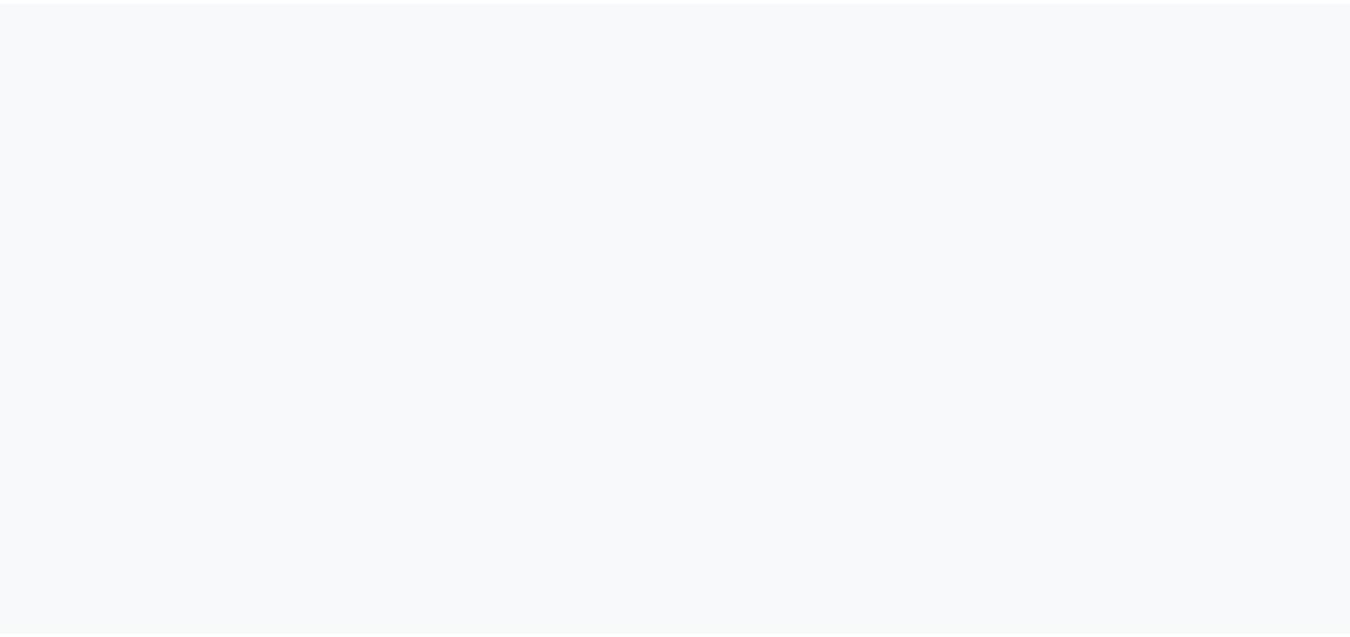 scroll, scrollTop: 0, scrollLeft: 0, axis: both 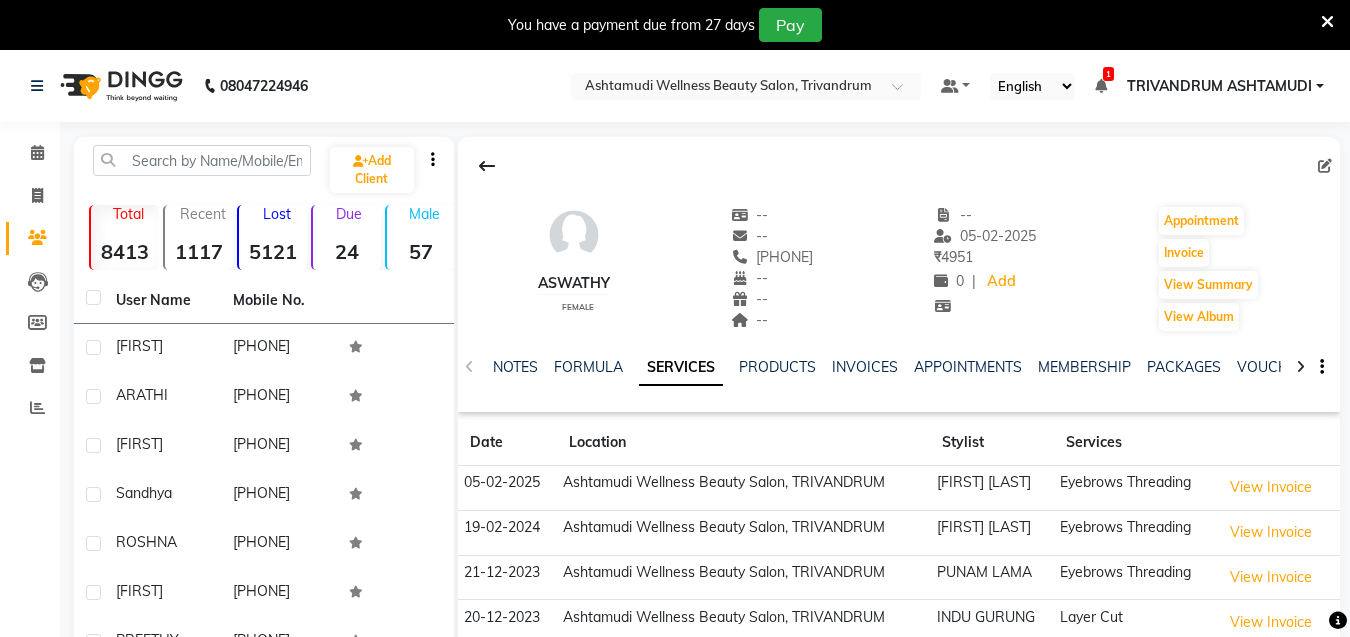 click 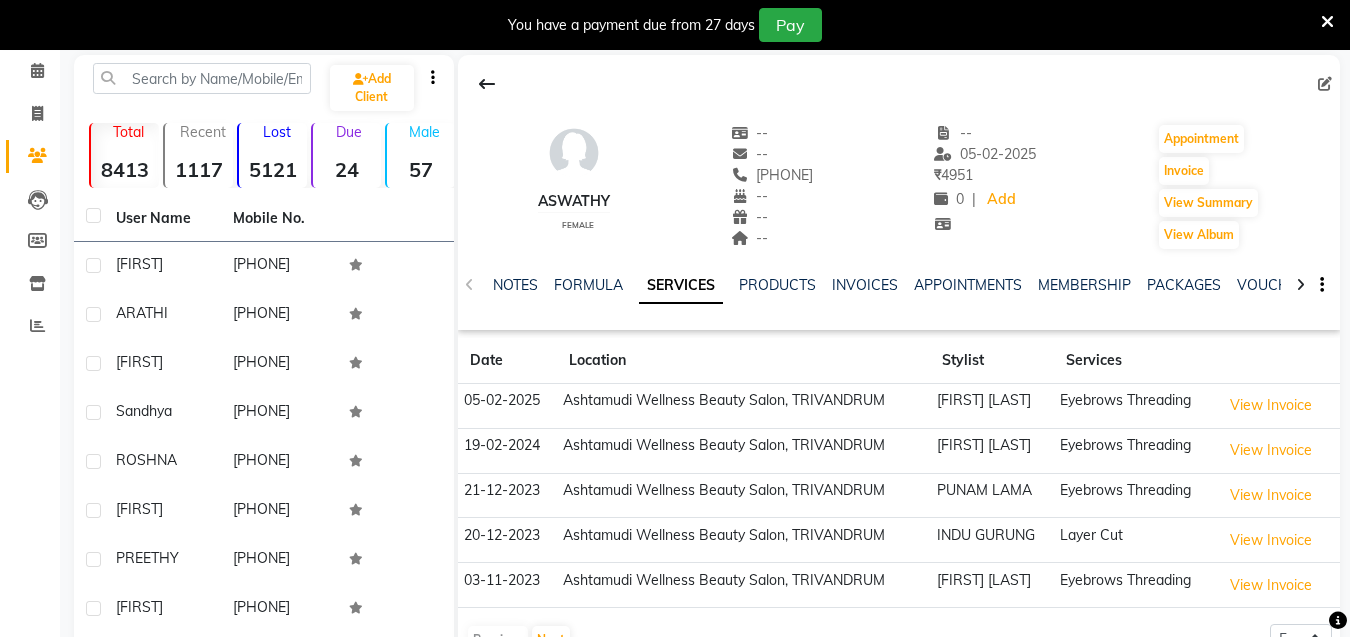 scroll, scrollTop: 0, scrollLeft: 0, axis: both 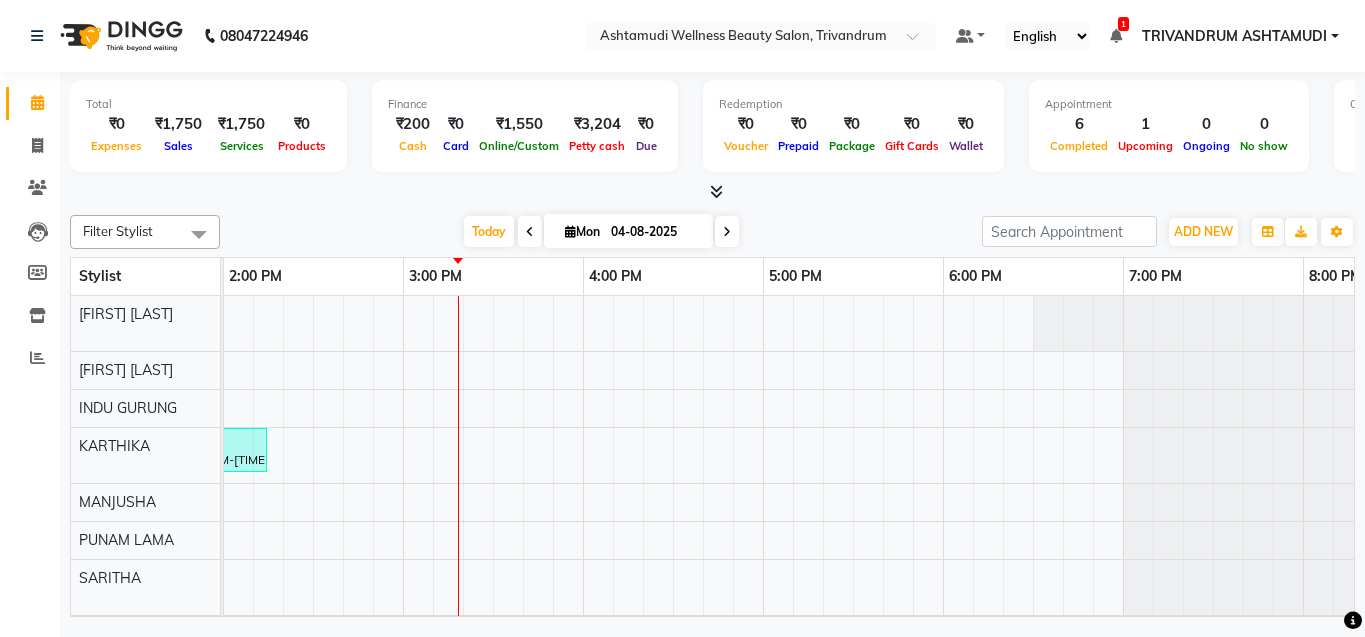 click on "Today  Mon 04-08-2025" at bounding box center [601, 232] 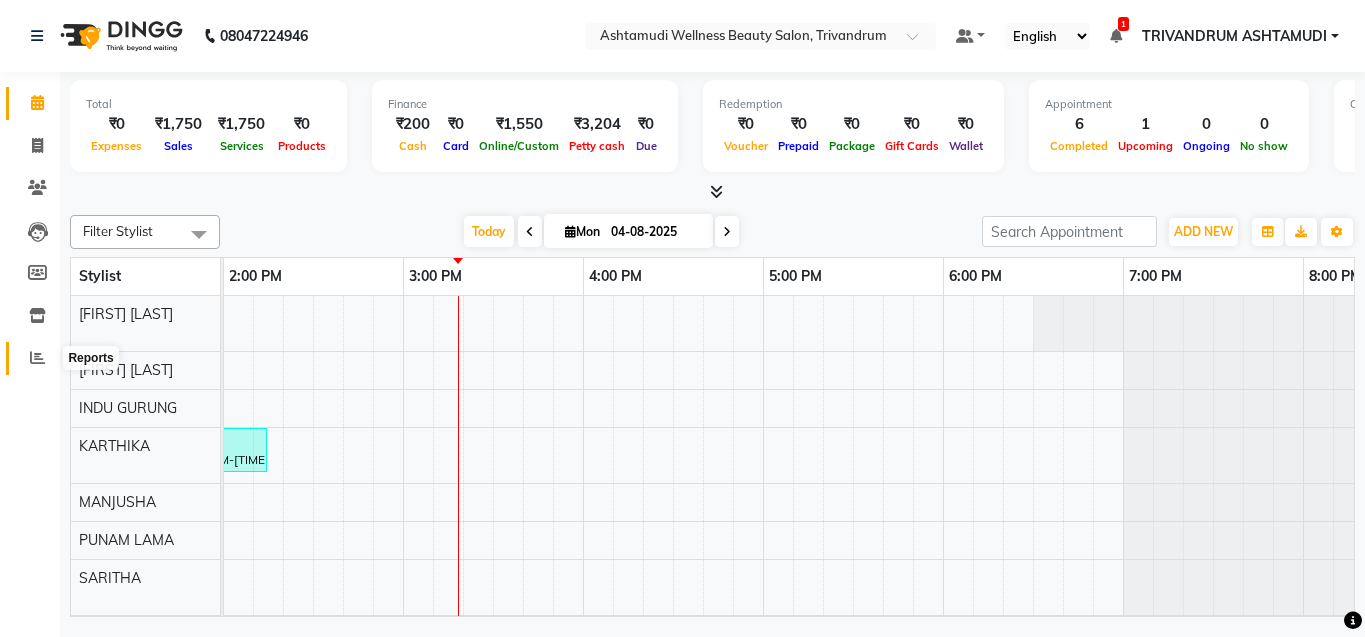 click 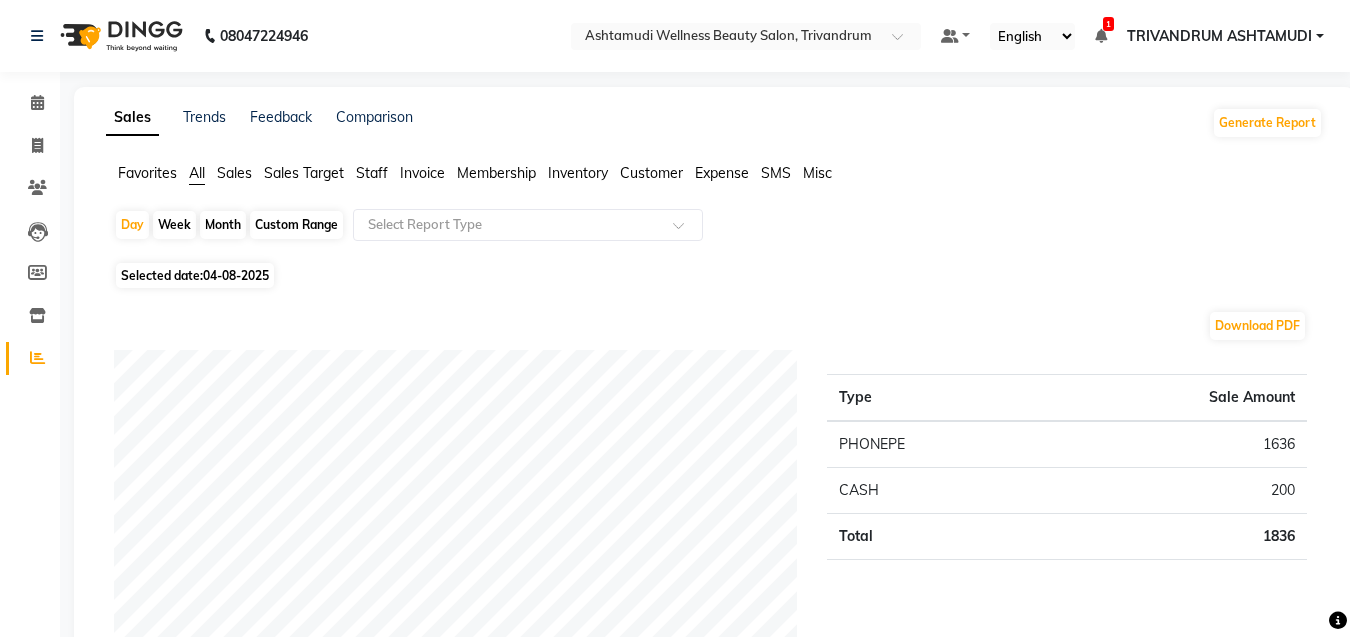 click on "04-08-2025" 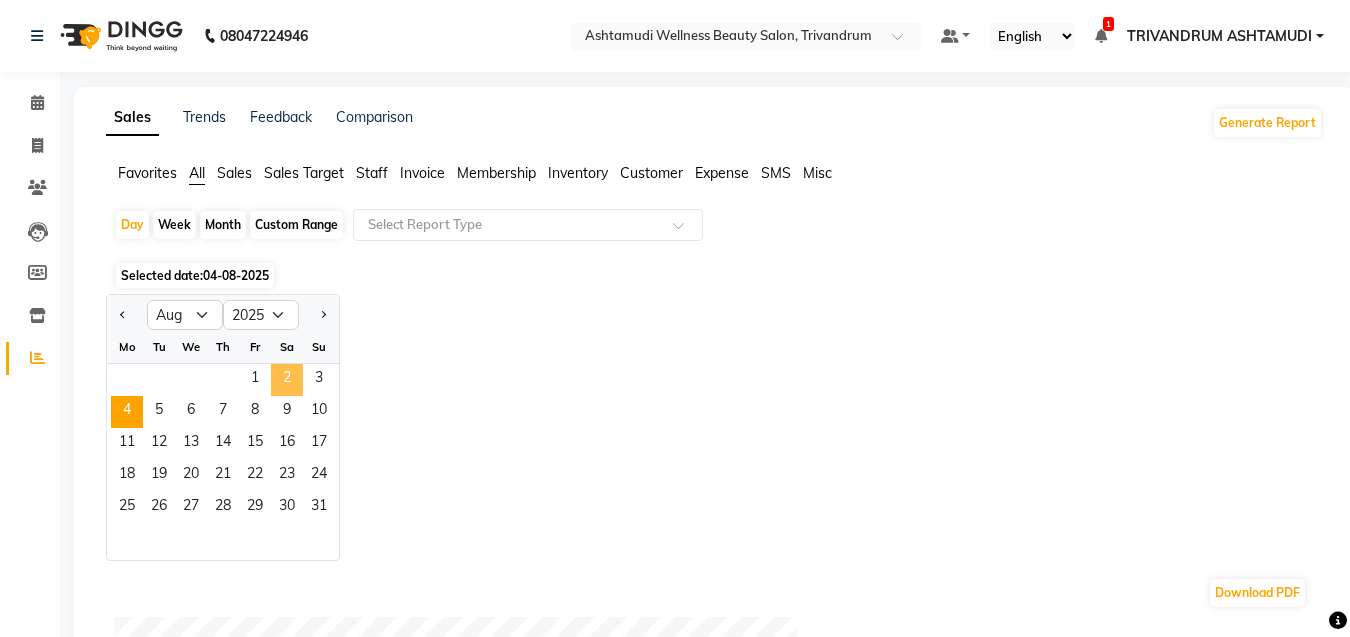click on "2" 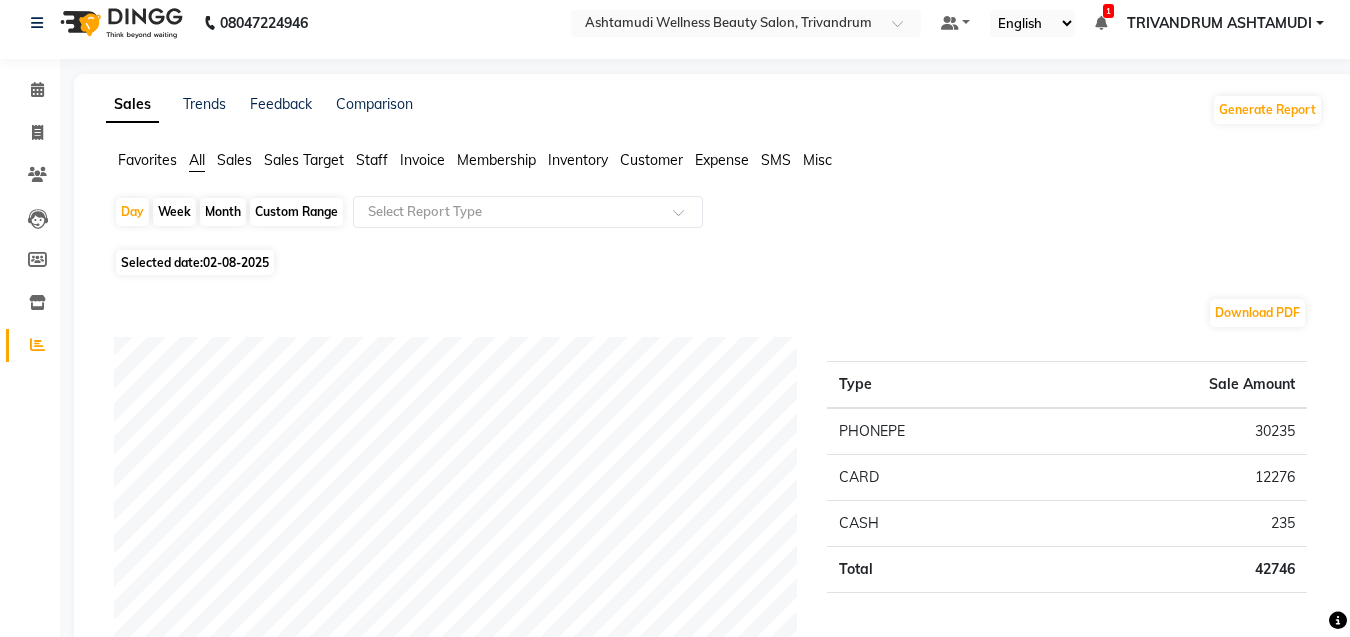 scroll, scrollTop: 100, scrollLeft: 0, axis: vertical 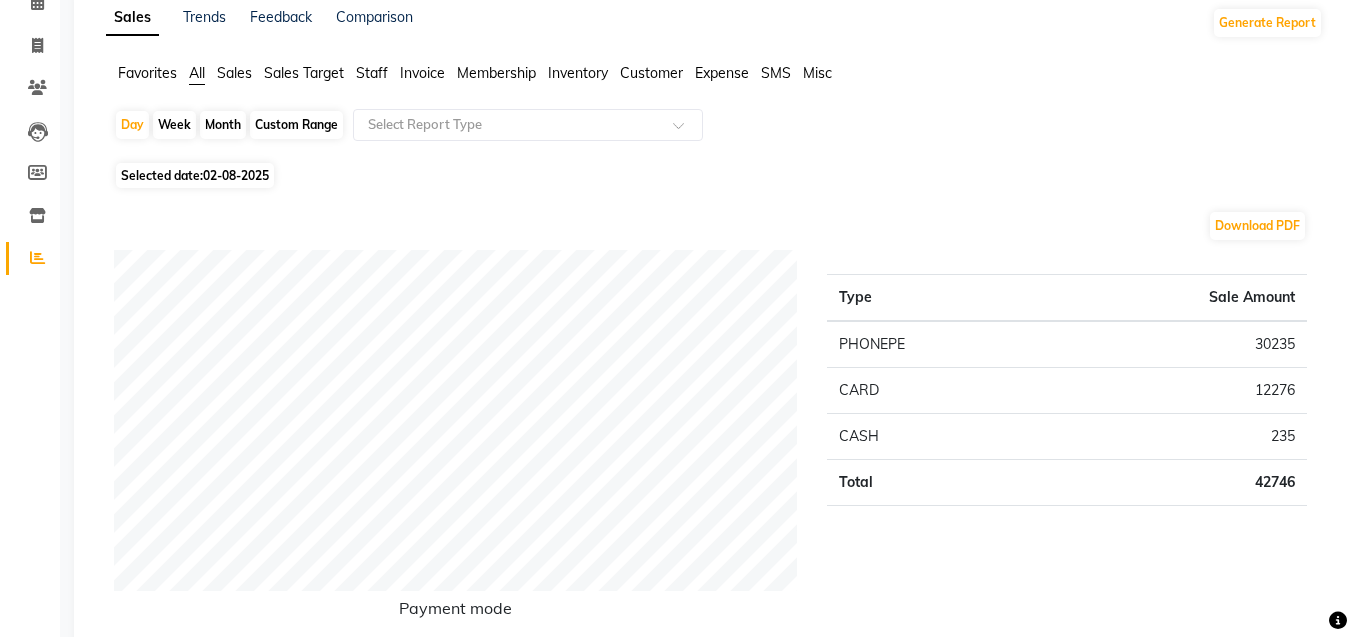 click on "Custom Range" 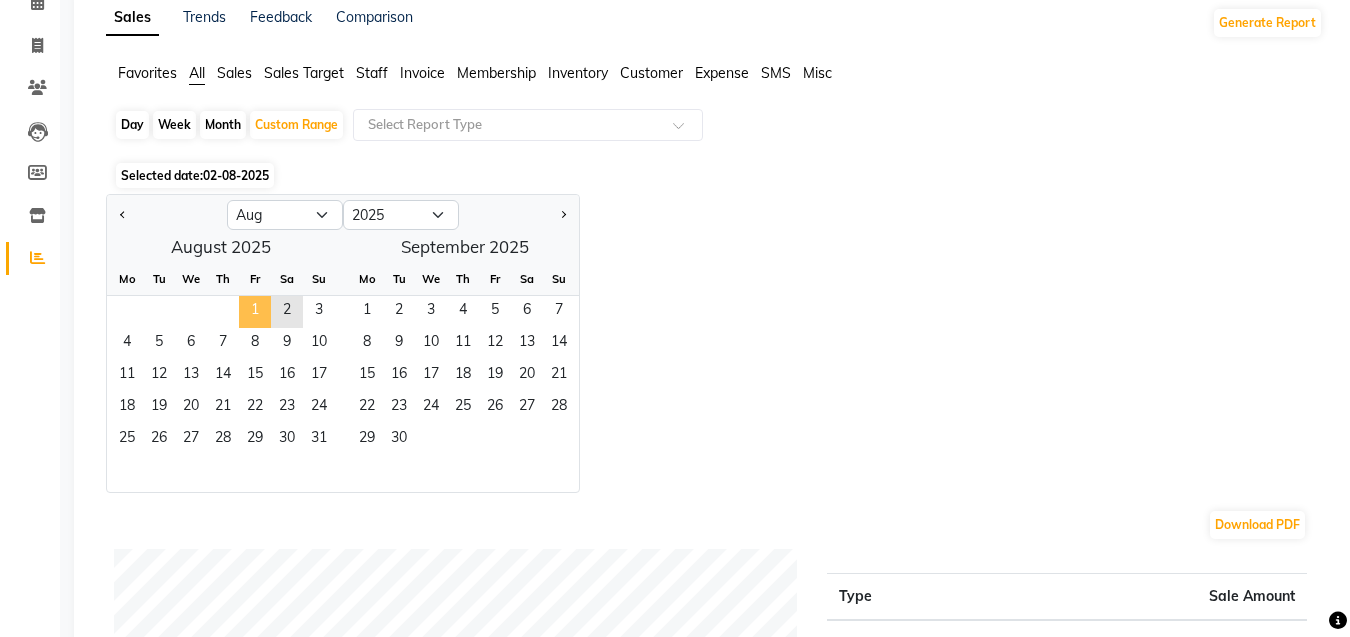 click on "1" 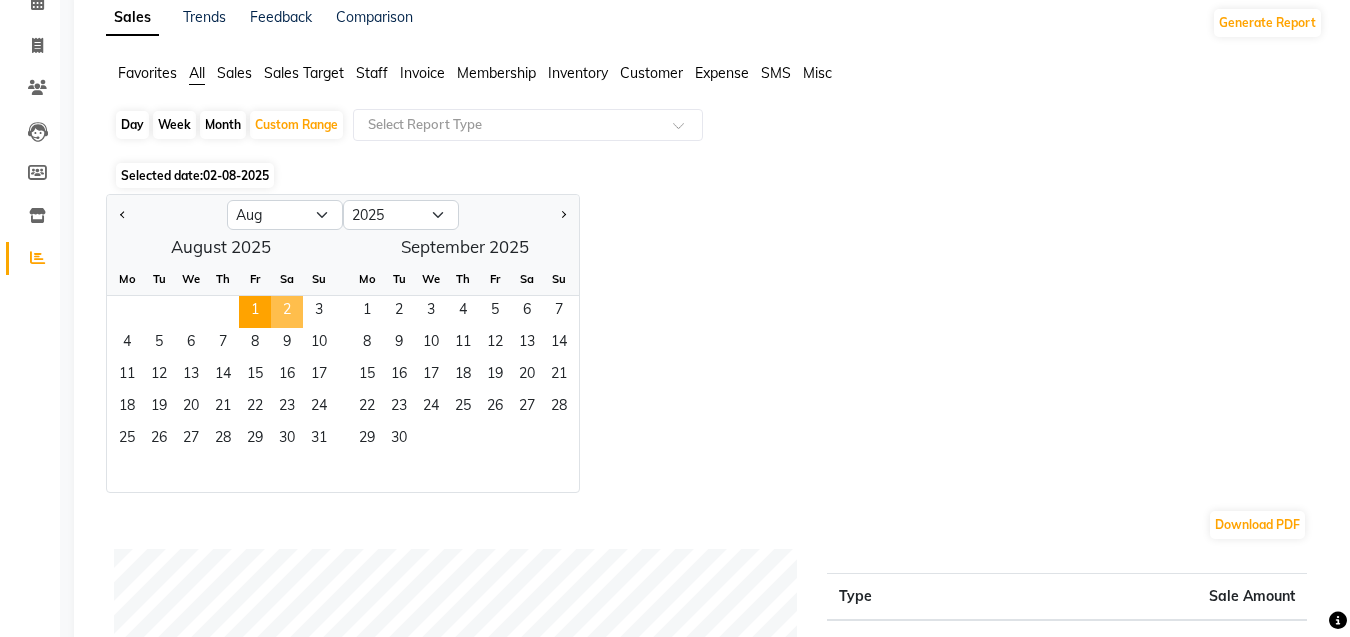 click on "2" 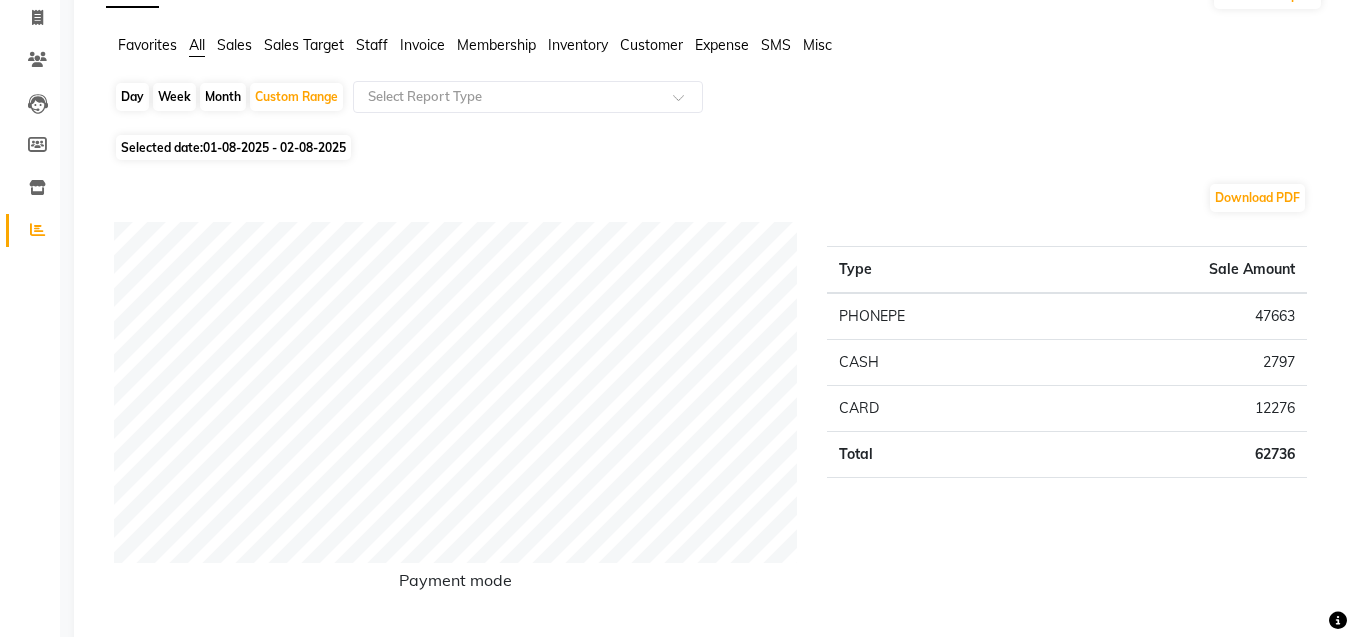 scroll, scrollTop: 0, scrollLeft: 0, axis: both 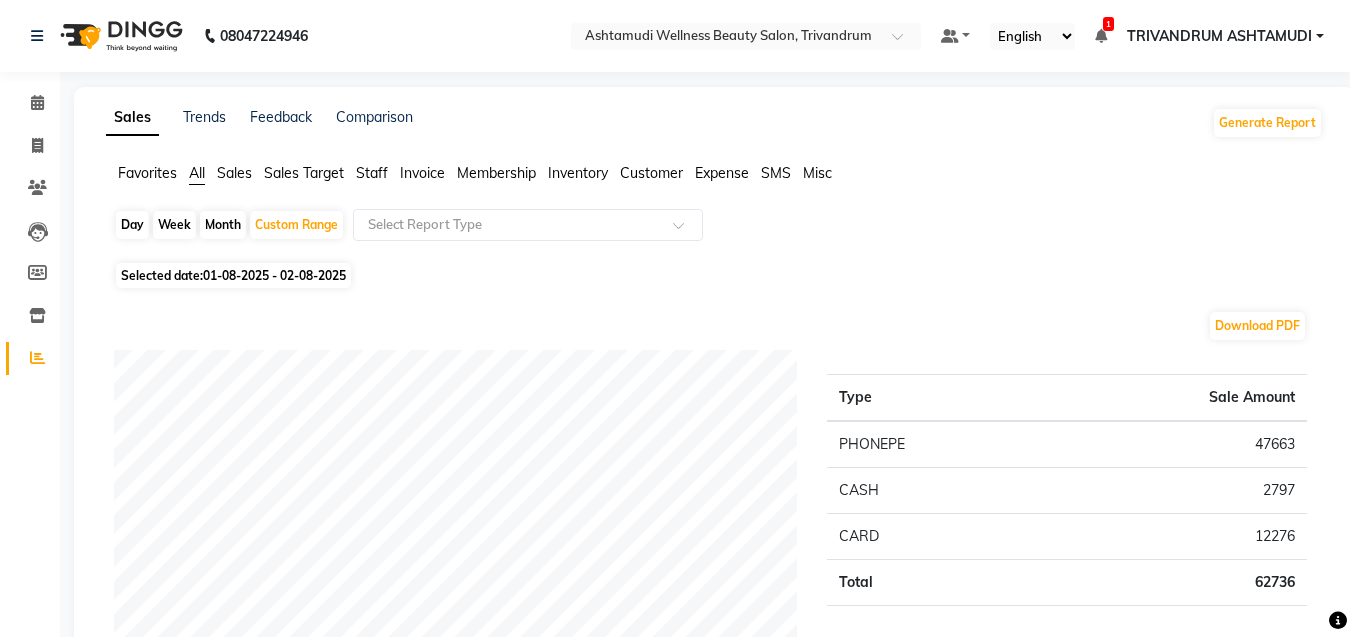 click on "Day" 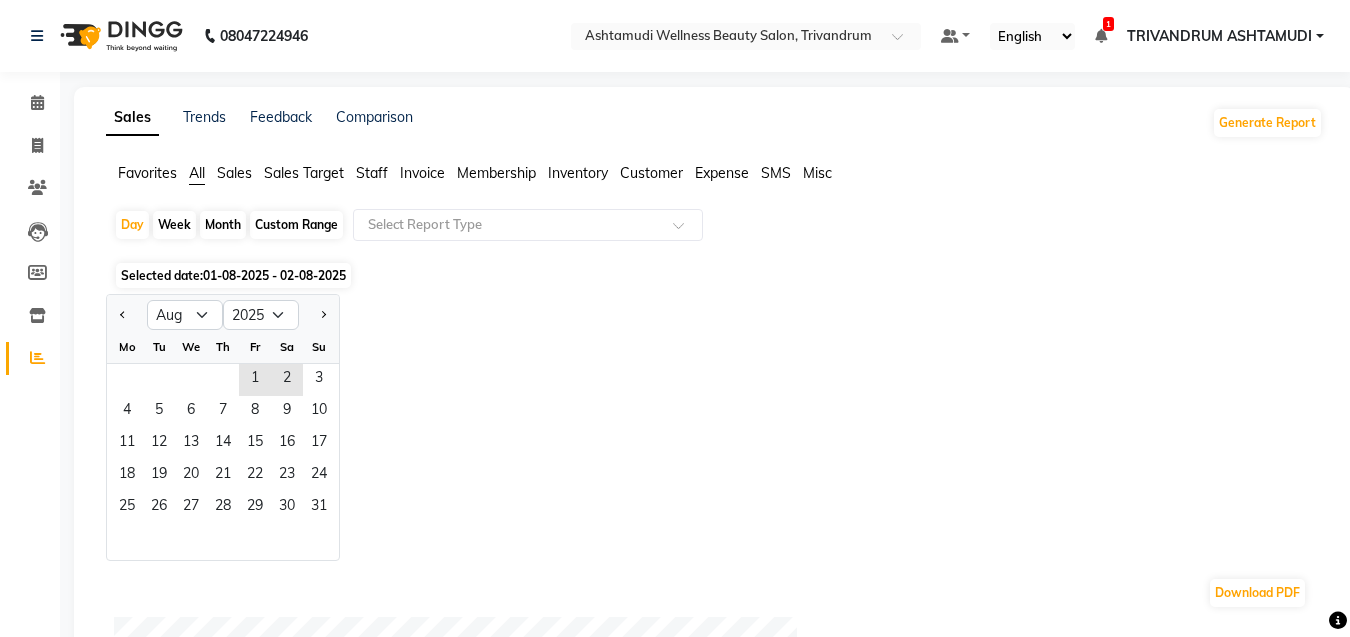 click on "Custom Range" 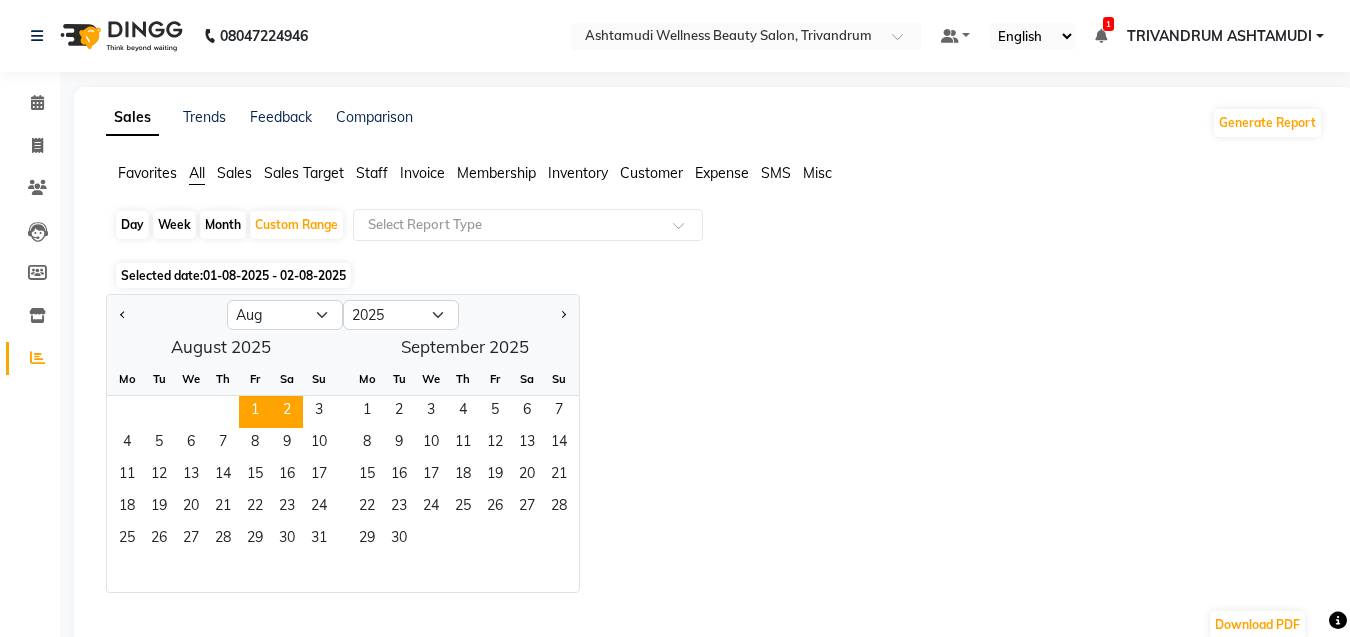 click on "Day" 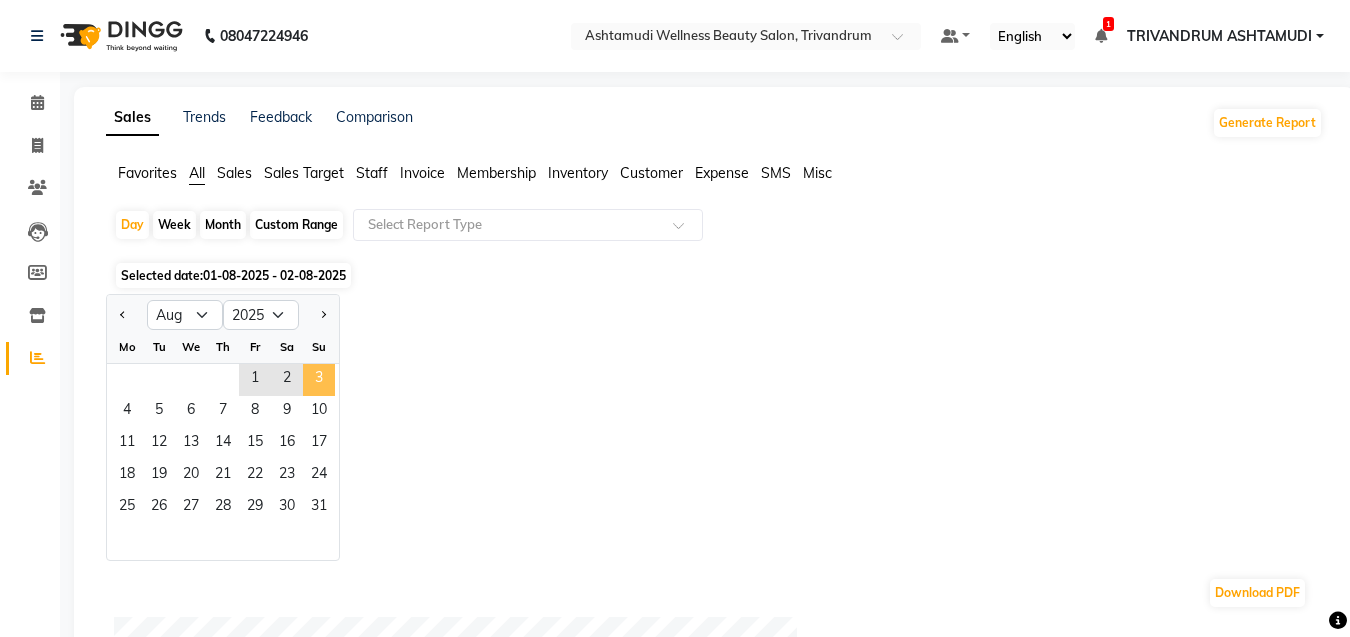 click on "3" 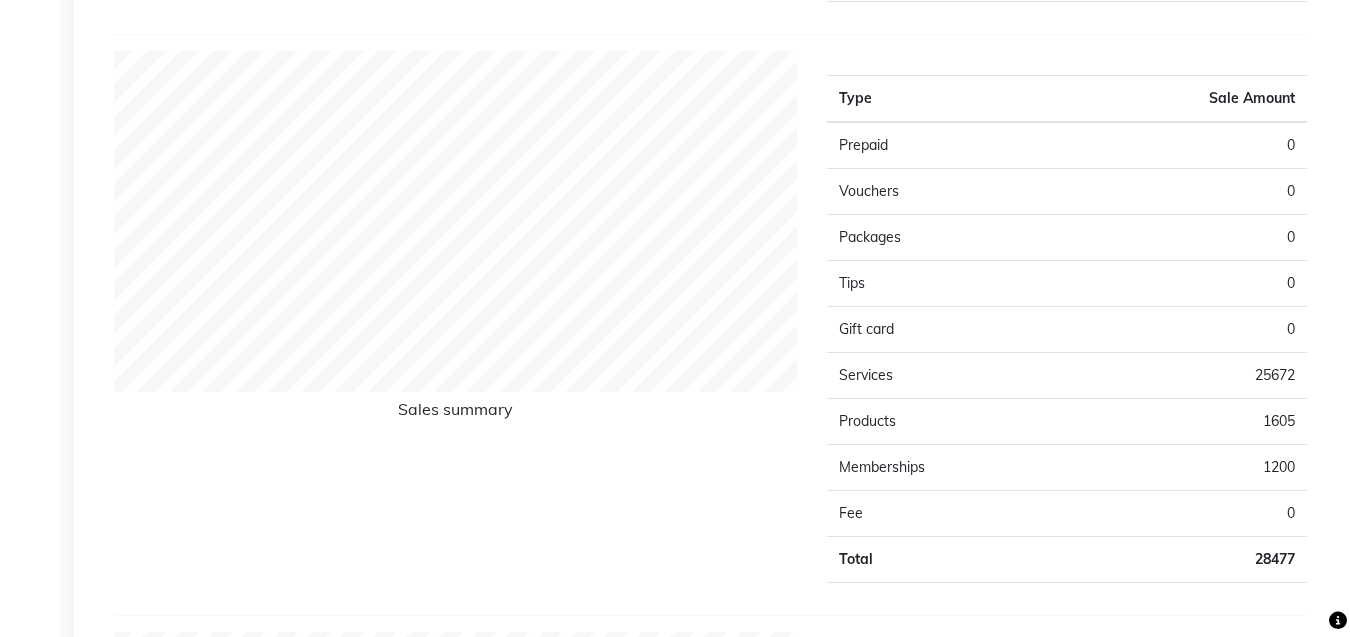 scroll, scrollTop: 1300, scrollLeft: 0, axis: vertical 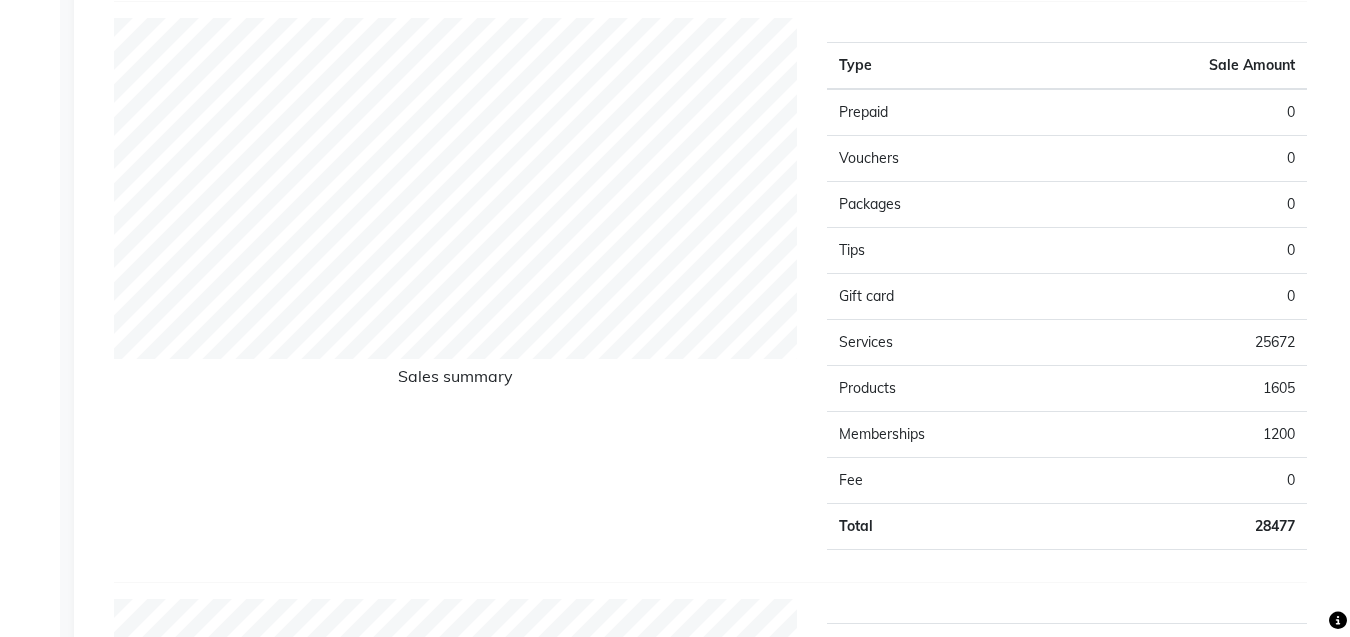 click on "Payment mode Type Sale Amount PHONEPE [NUMBER] CARD [NUMBER] CASH [NUMBER] Total [NUMBER] Staff summary Type Sale Amount Chippy [NUMBER] Saritha	 [NUMBER] Karthika	 [NUMBER] Usha Kumari S [NUMBER] Lekshmi [NUMBER] Sneha [NUMBER] Anjali L B	 [NUMBER] Dhanya D [NUMBER] Total [NUMBER] Sales summary Type Sale Amount Prepaid [NUMBER] Vouchers [NUMBER] Packages [NUMBER] Tips [NUMBER] Gift card [NUMBER] Services [NUMBER] Products [NUMBER] Memberships [NUMBER] Fee [NUMBER] Total [NUMBER] Expense by type Type Sale Amount OVERTIME ALLOWANCES [NUMBER] FOOD REFRESHMENT FOR STAFFS [NUMBER] Total [NUMBER] Service by category Type Sale Amount OFFER ZONE [NUMBER] HAIR SPA [NUMBER] HAIR COLOURING [NUMBER] FACIALS [NUMBER] NAIL ESSENTIALS [NUMBER] WAXING [NUMBER] HAIR CUTTING [NUMBER] THREADING [NUMBER] Total [NUMBER] Service sales Type Sale Amount Botox Any Length Offer [NUMBER] Root Touch-Up (Ammonia Free) [NUMBER] Korean Glass Skin Facial [NUMBER] Keratin Spa [NUMBER] Ice Cream Pedicure [NUMBER] Ceramide  Anti frizz treatment [NUMBER] Full Arm Waxing [NUMBER] Hair Spa [NUMBER] Layer Cut [NUMBER] Half Leg Waxing [NUMBER] Others [NUMBER] Total [NUMBER]" 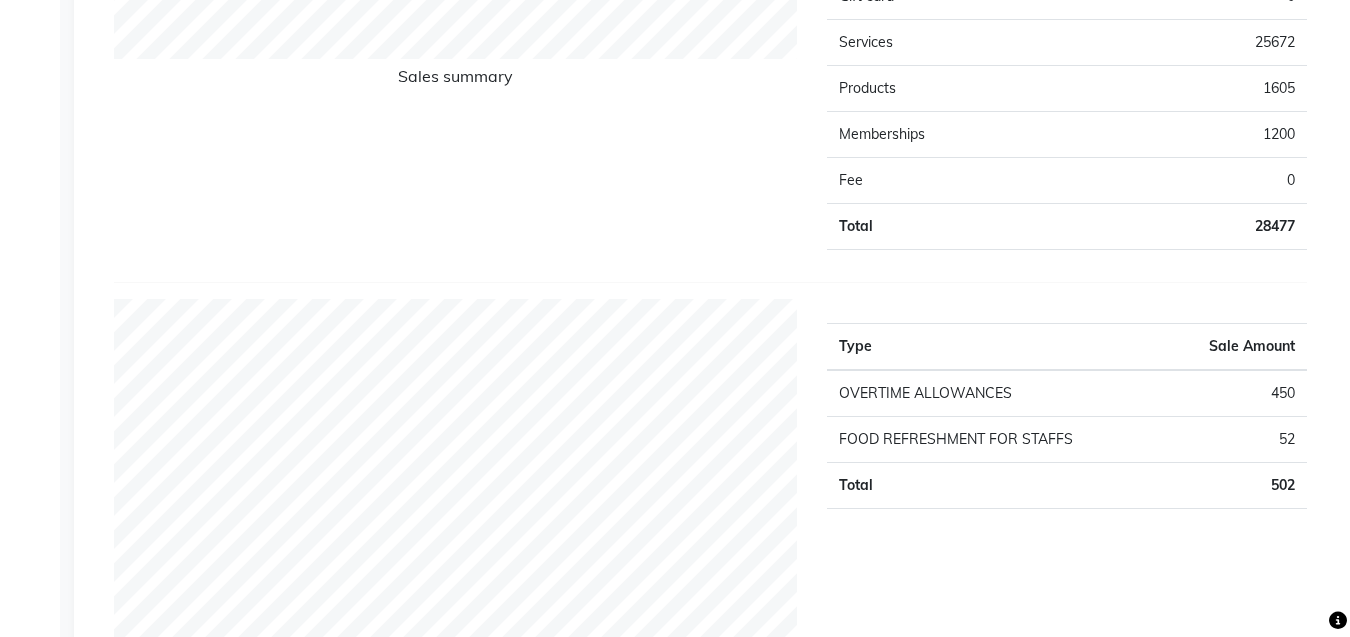 scroll, scrollTop: 1500, scrollLeft: 0, axis: vertical 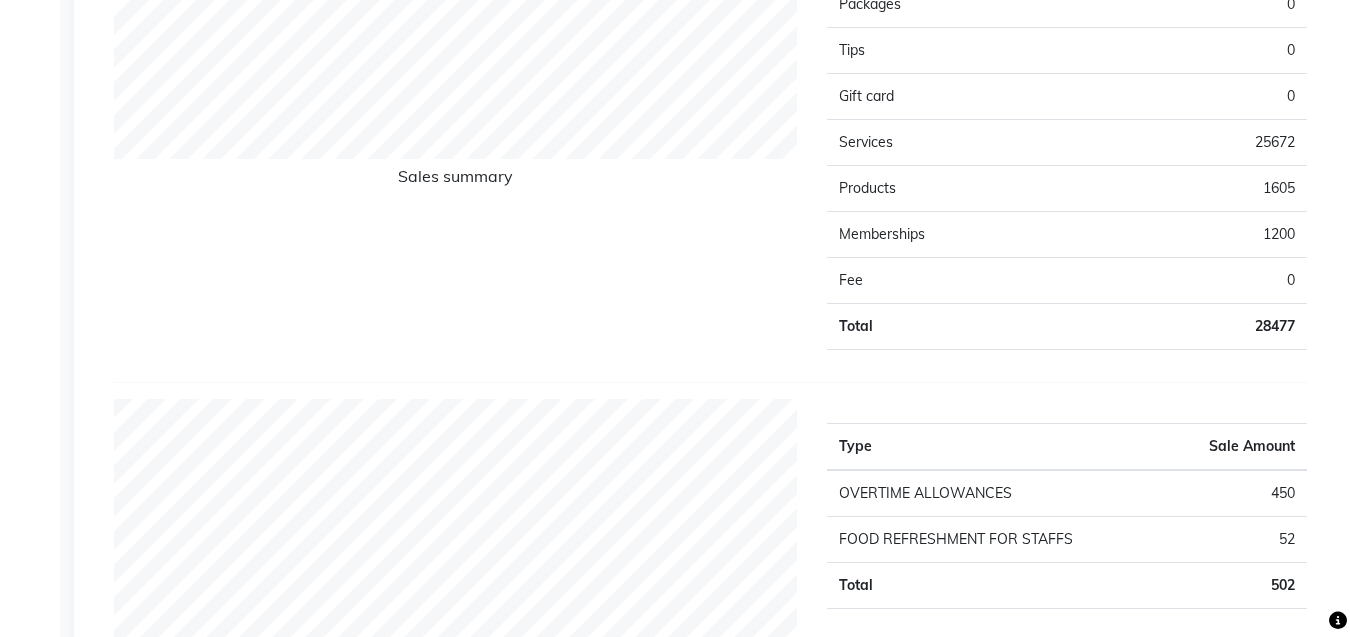 click on "Sales summary" 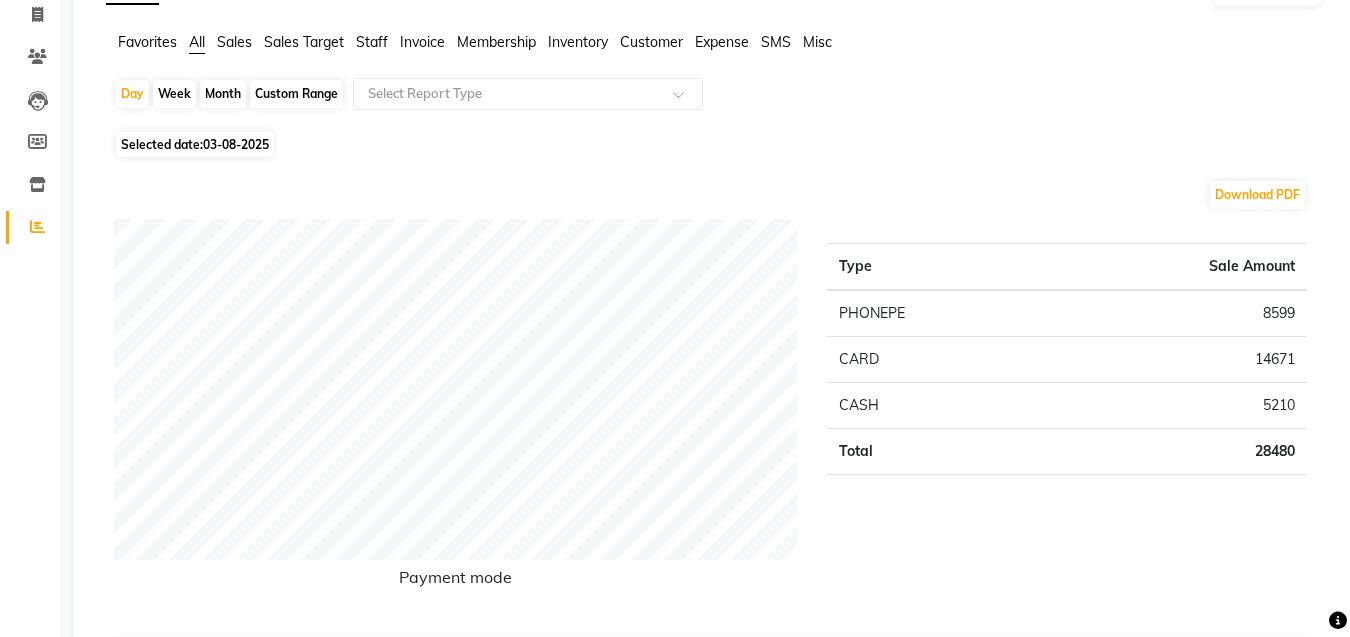 scroll, scrollTop: 0, scrollLeft: 0, axis: both 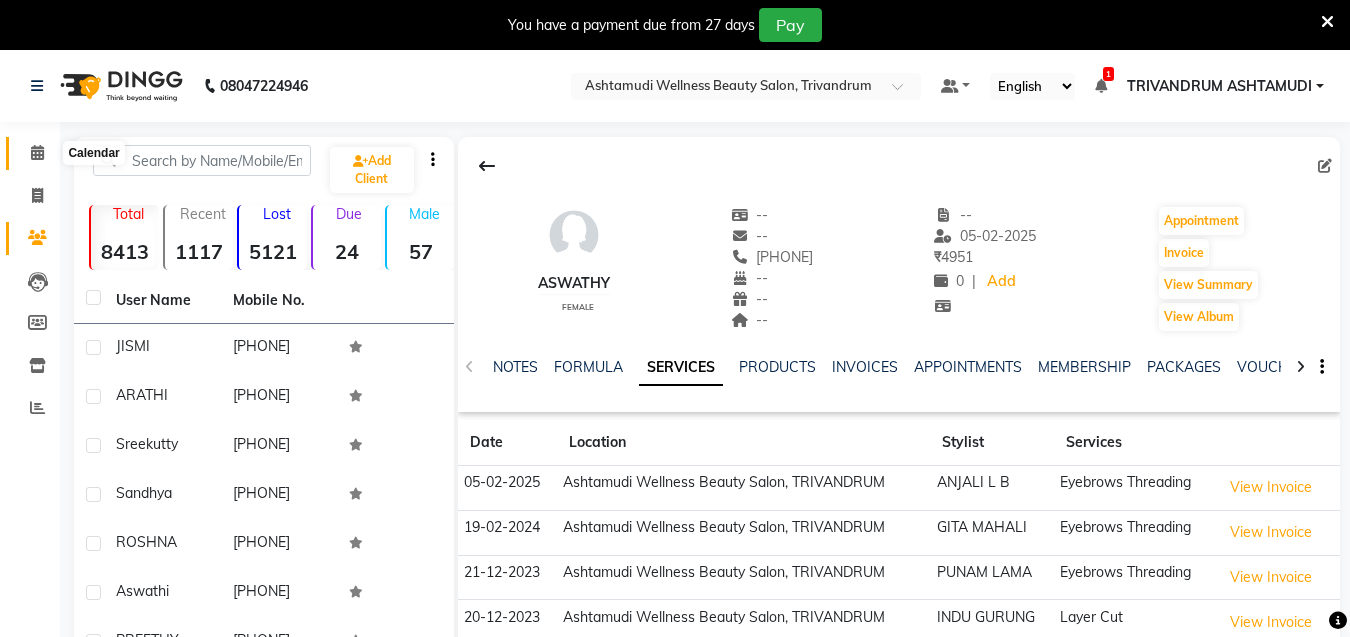 click 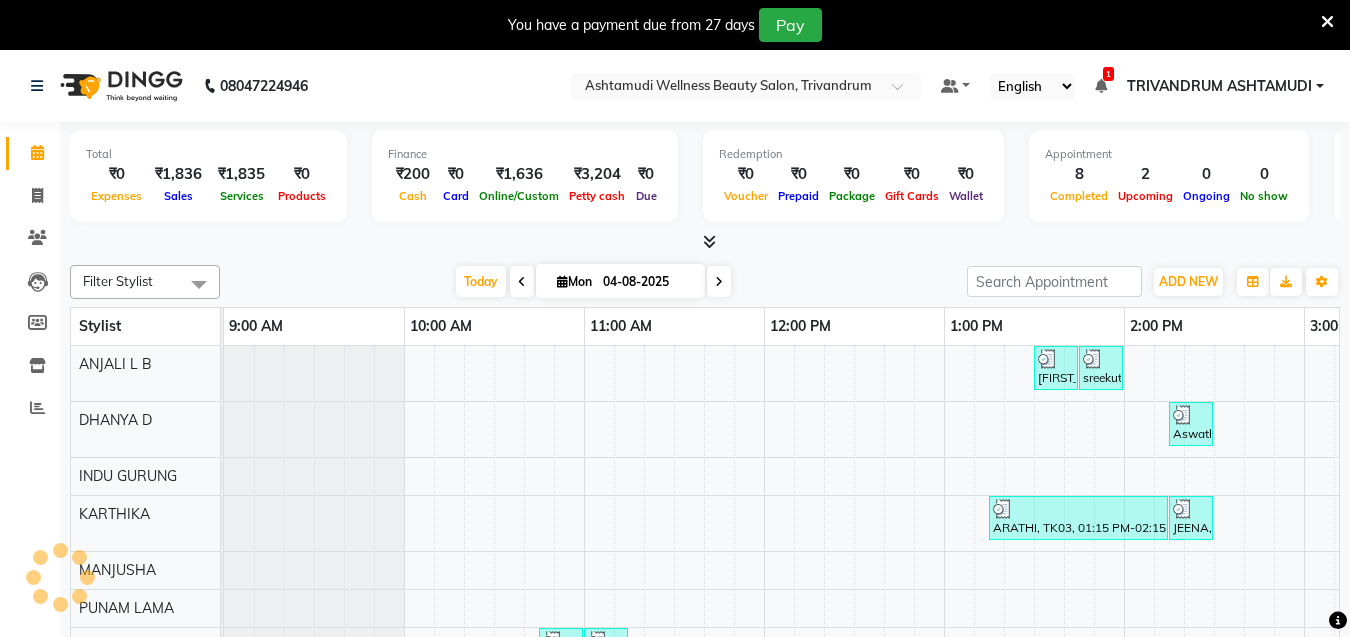 scroll, scrollTop: 0, scrollLeft: 1081, axis: horizontal 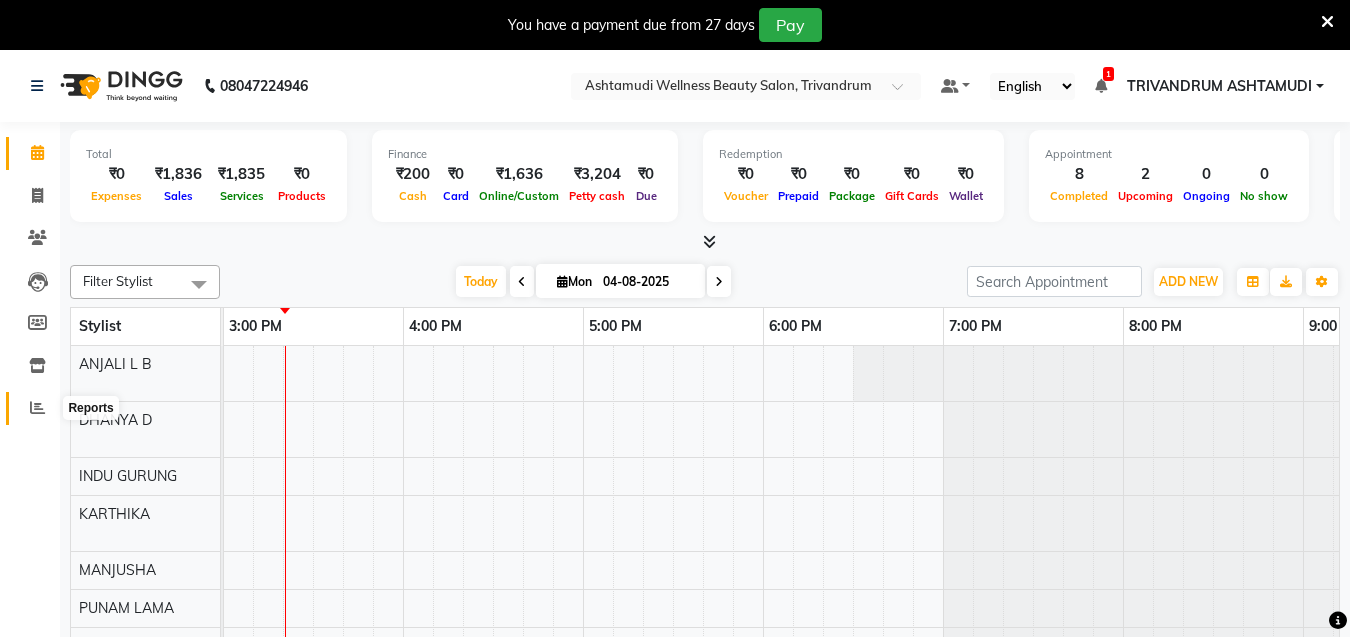 click 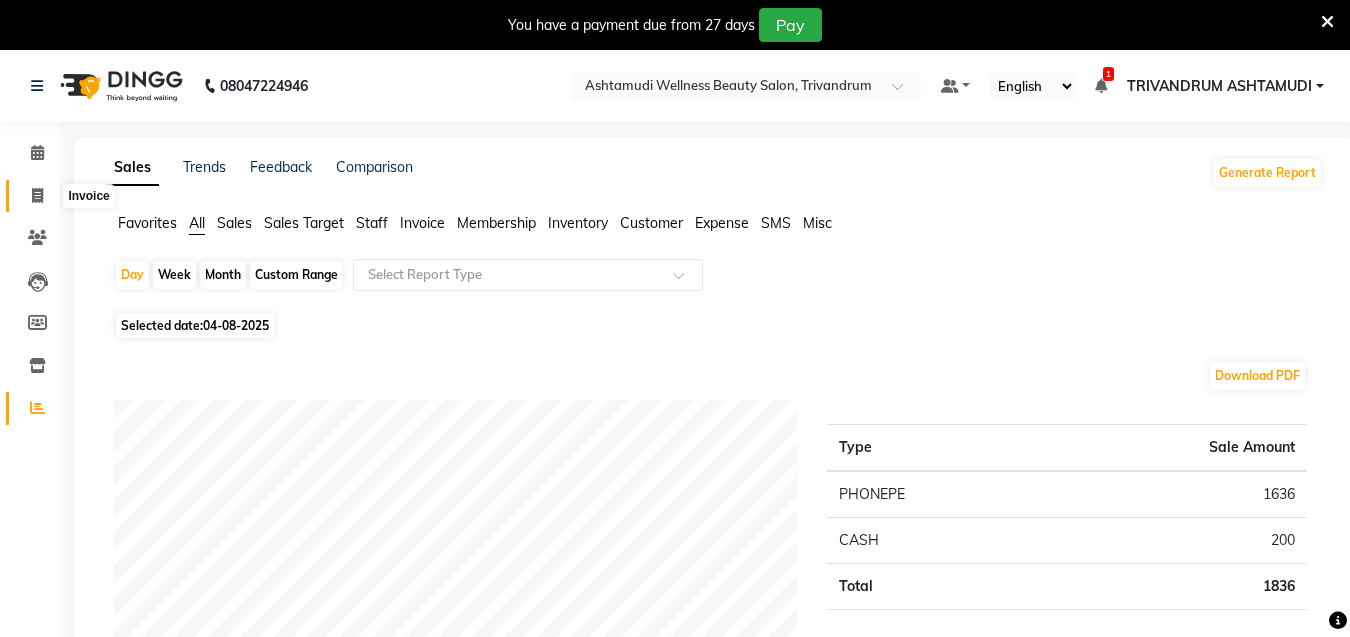 click 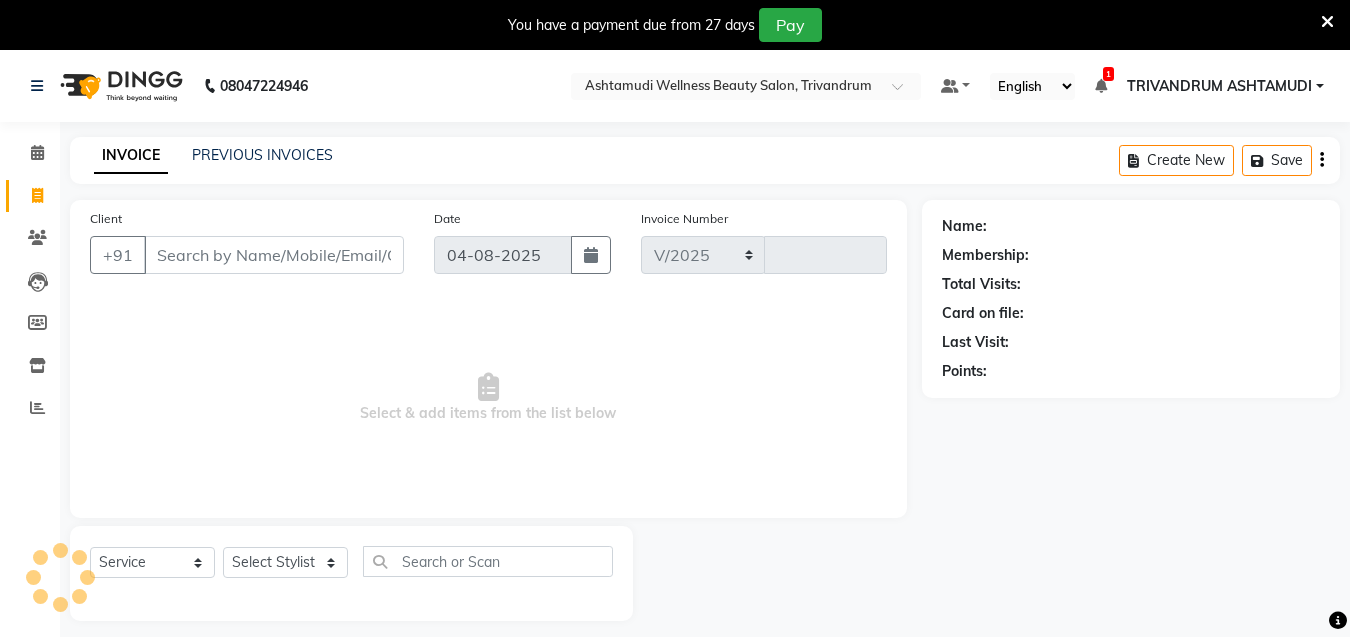 scroll, scrollTop: 50, scrollLeft: 0, axis: vertical 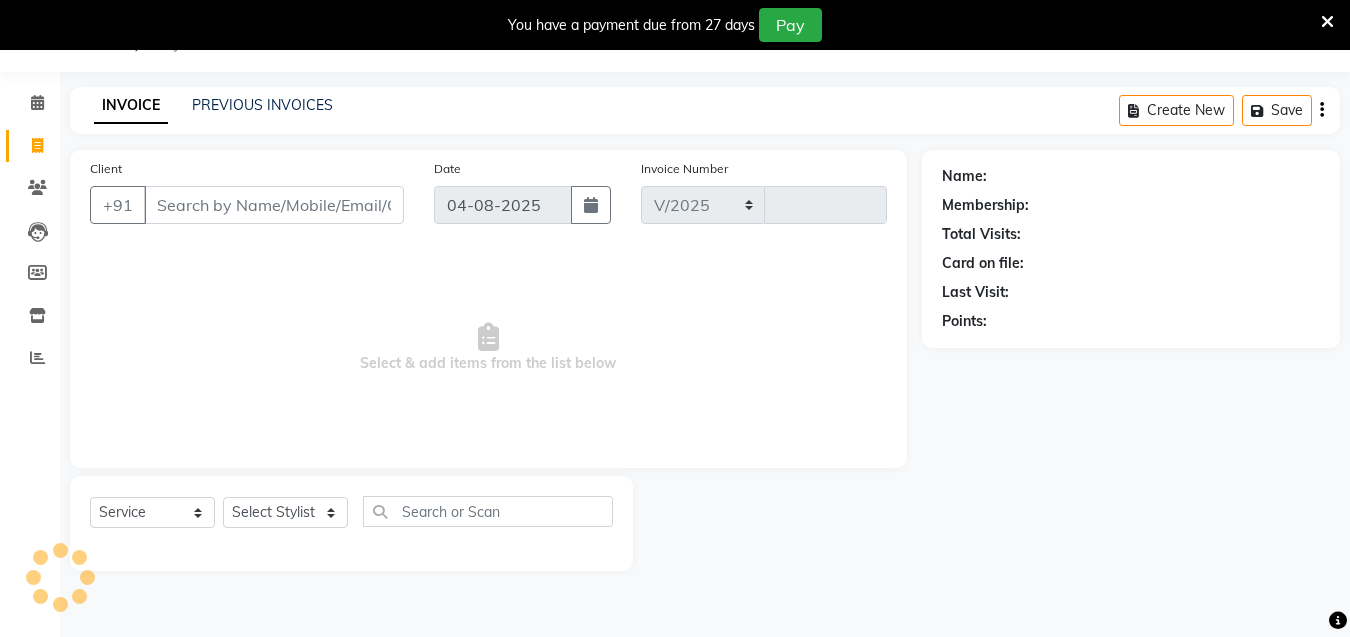 select on "4636" 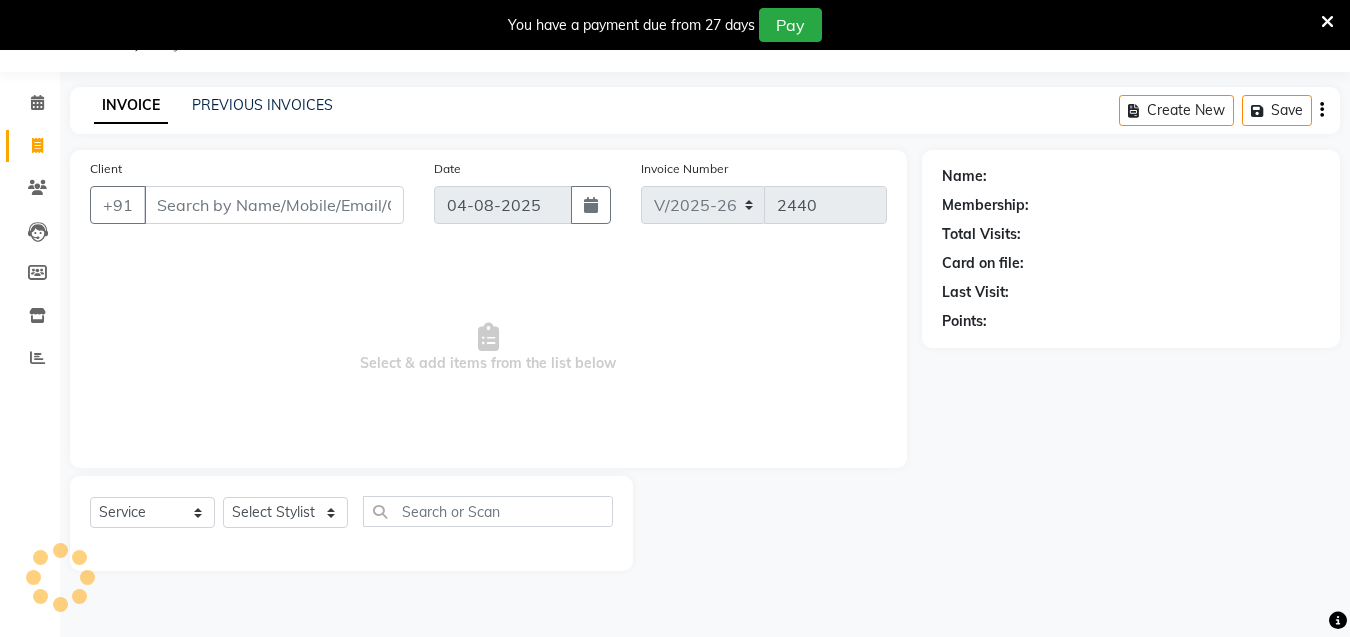 click on "Client" at bounding box center (274, 205) 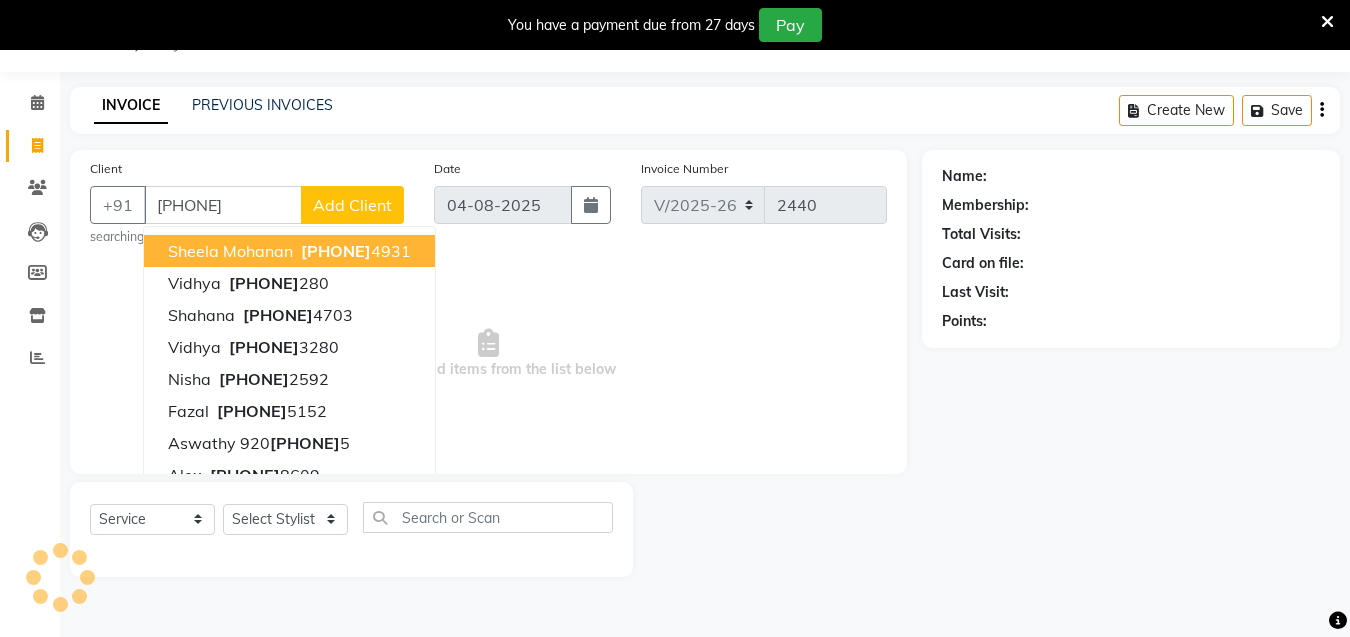 type on "[PHONE]" 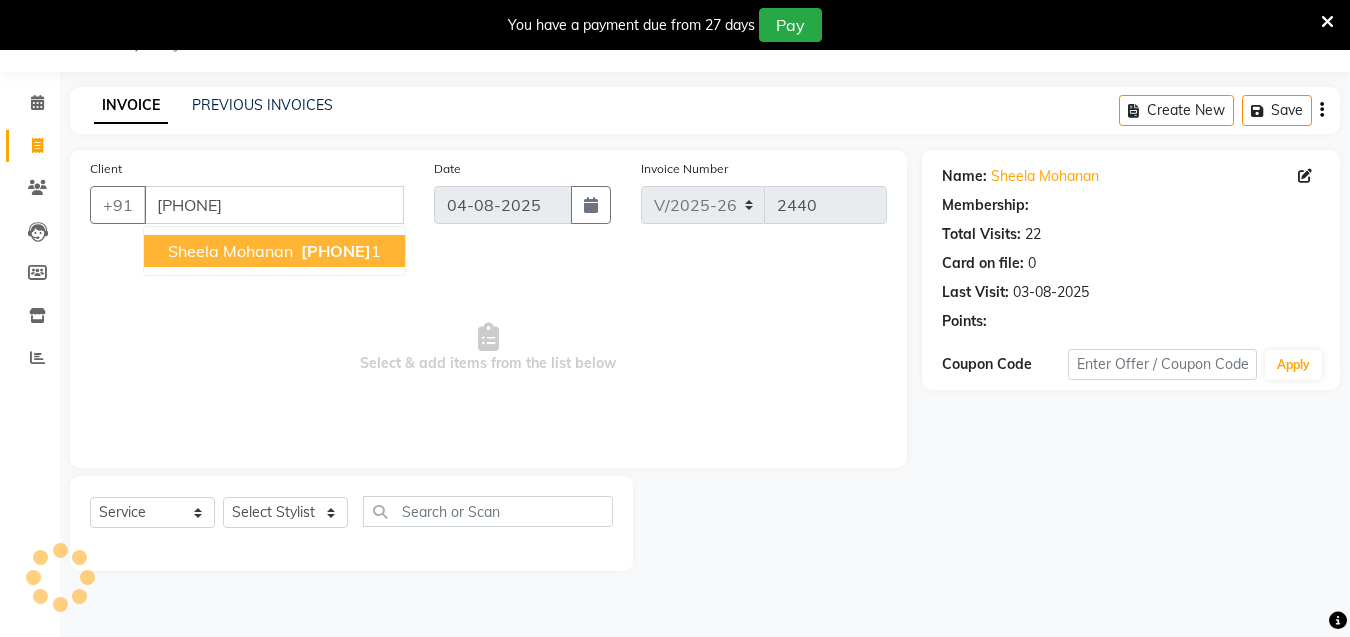 select on "2: Object" 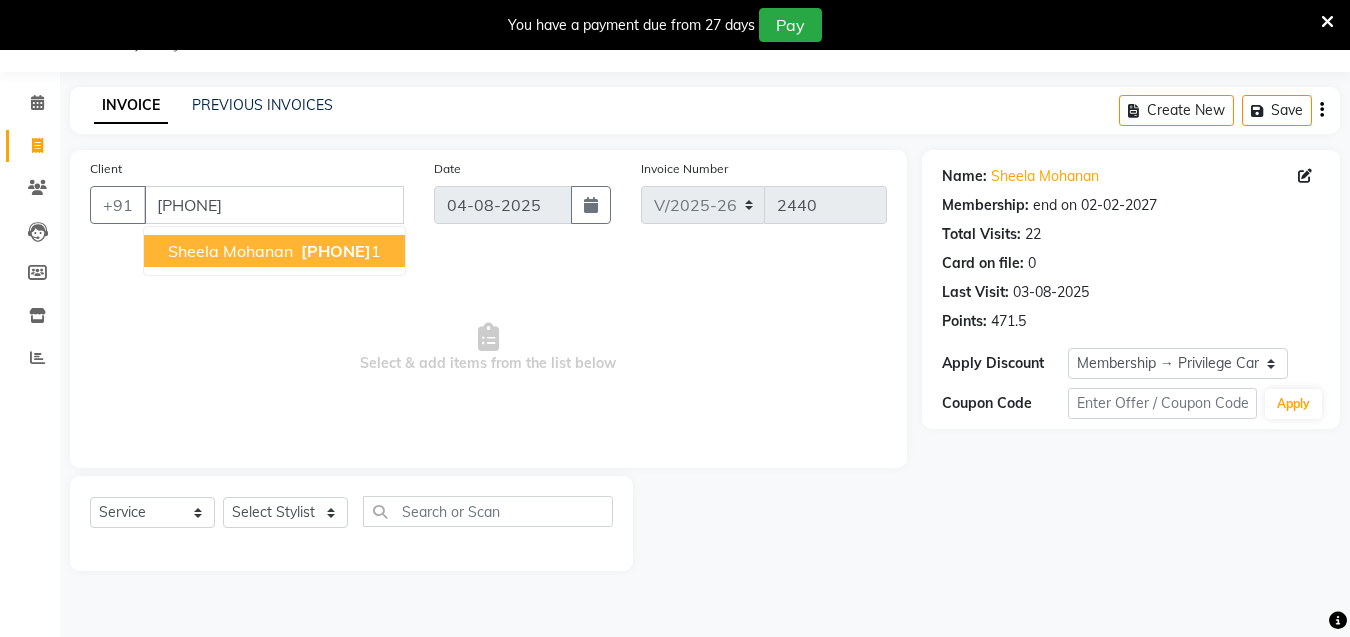 click on "Sheela Mohanan" at bounding box center (230, 251) 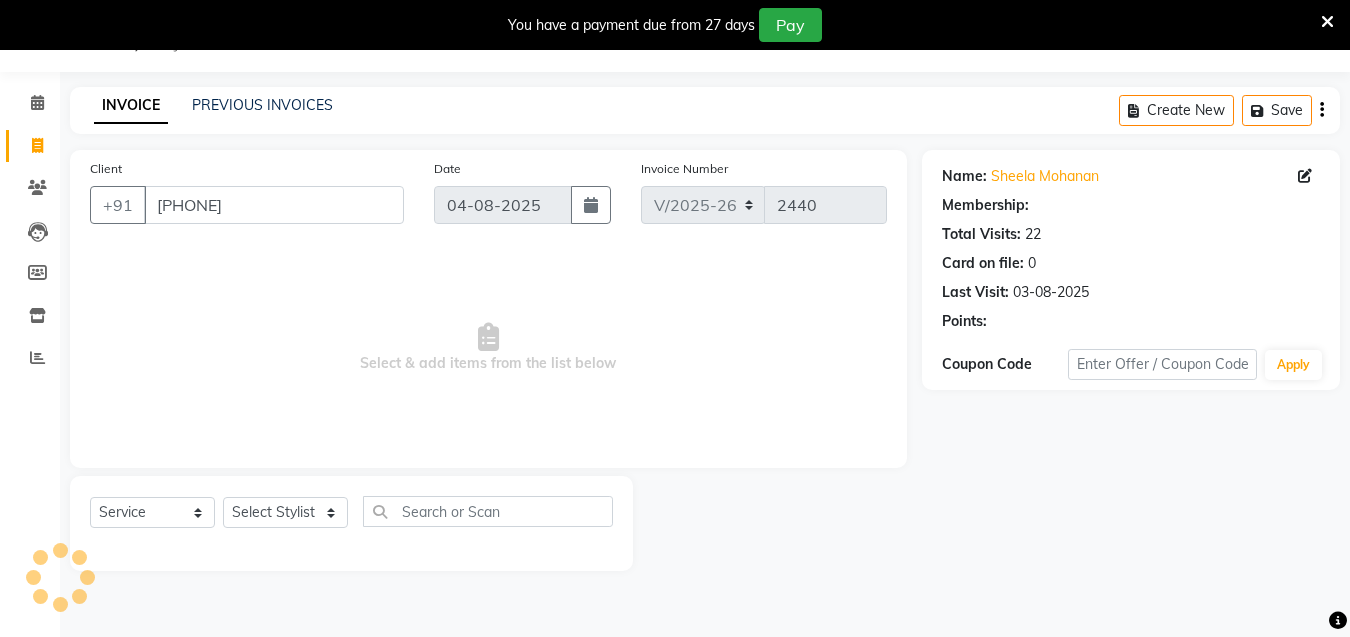 select on "2: Object" 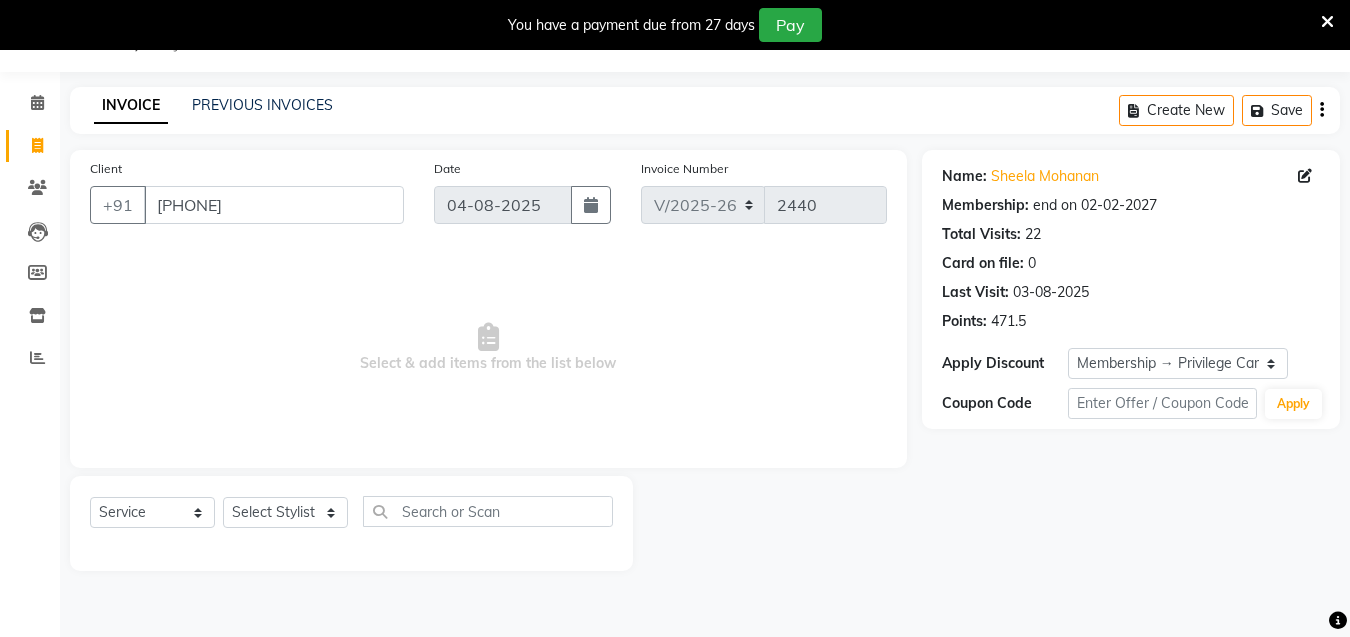 click on "Select & add items from the list below" at bounding box center [488, 348] 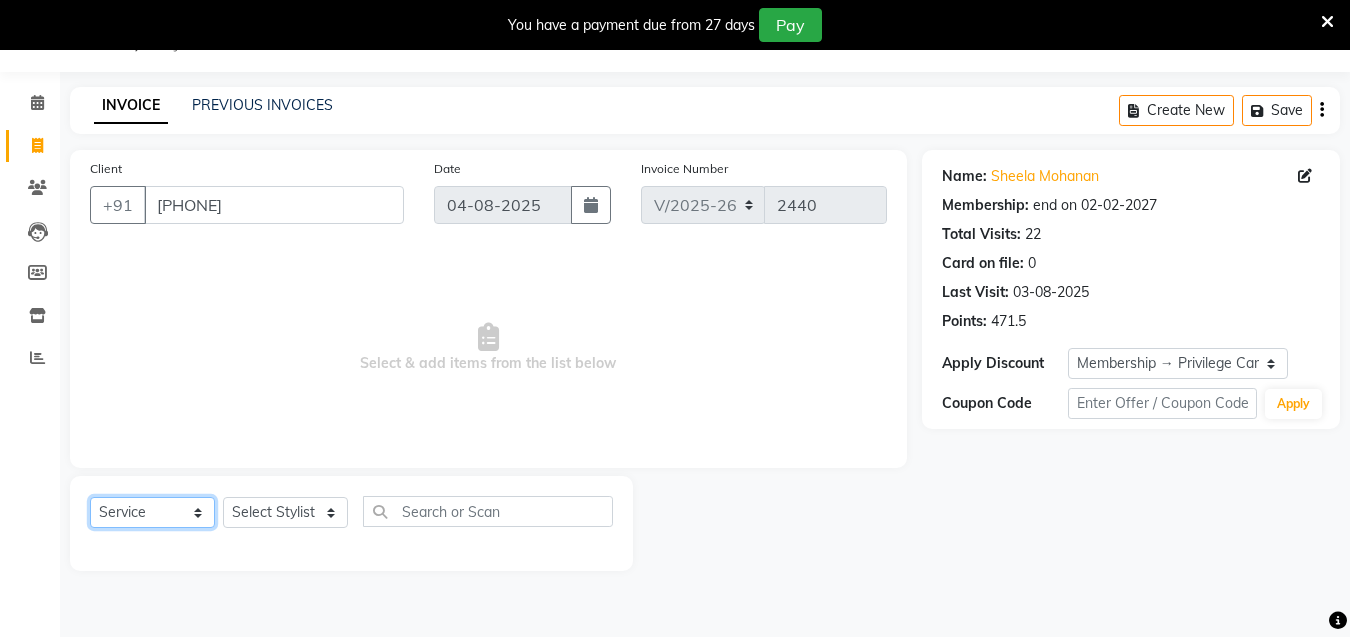 click on "Select  Service  Product  Membership  Package Voucher Prepaid Gift Card" 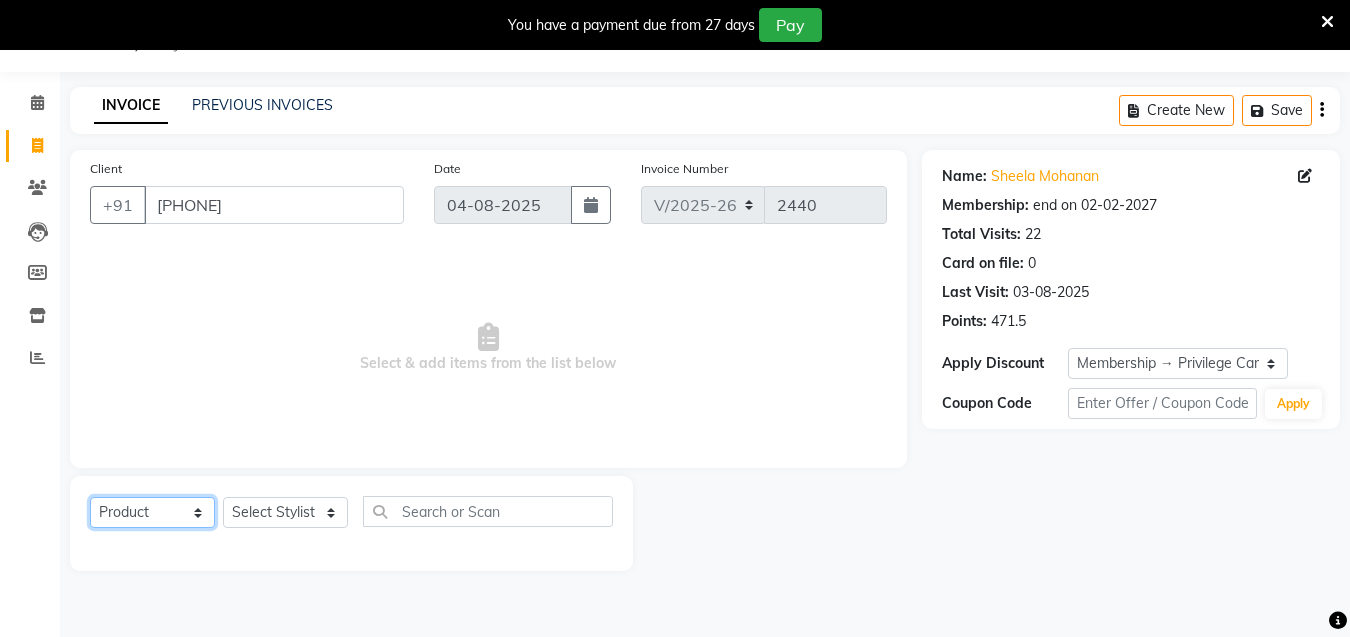 click on "Select  Service  Product  Membership  Package Voucher Prepaid Gift Card" 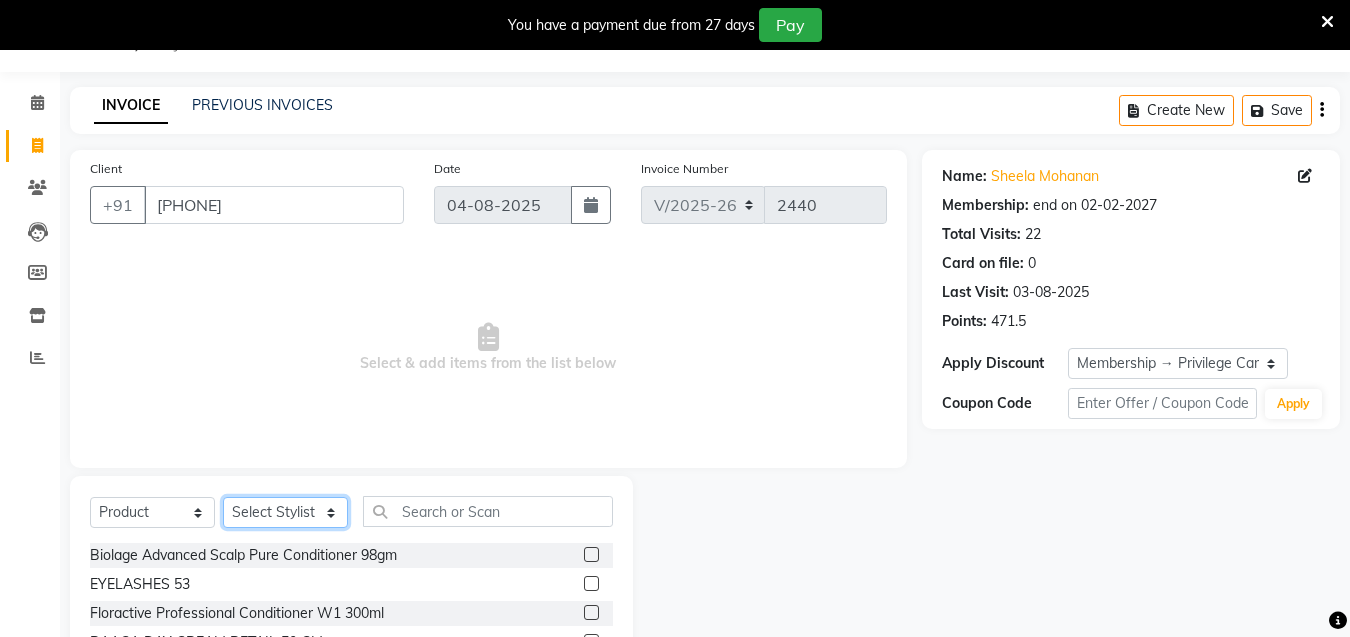 click on "Select Stylist ANJALI L B	 CHIPPY DHANYA D INDU GURUNG	 KARTHIKA	 Lekshmi MANJUSHA	 PUNAM LAMA	 SARITHA	 SIMI Sneha TRIVANDRUM ASHTAMUDI USHA KUMARI S" 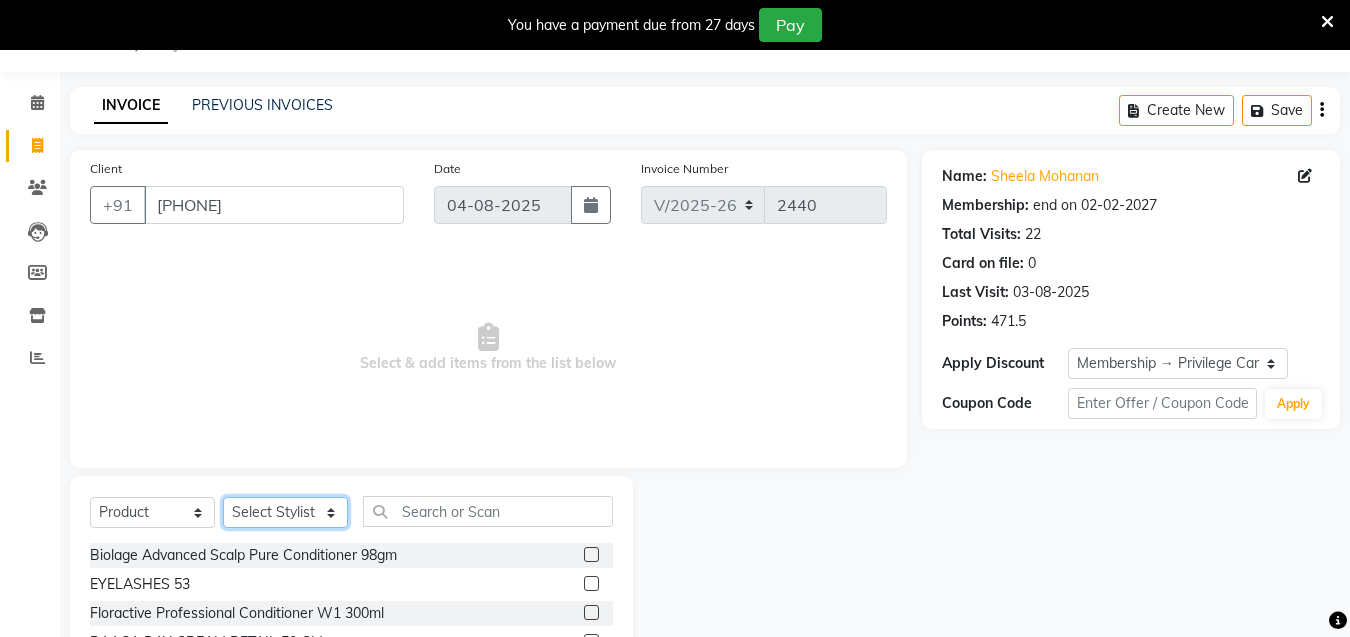 select on "82502" 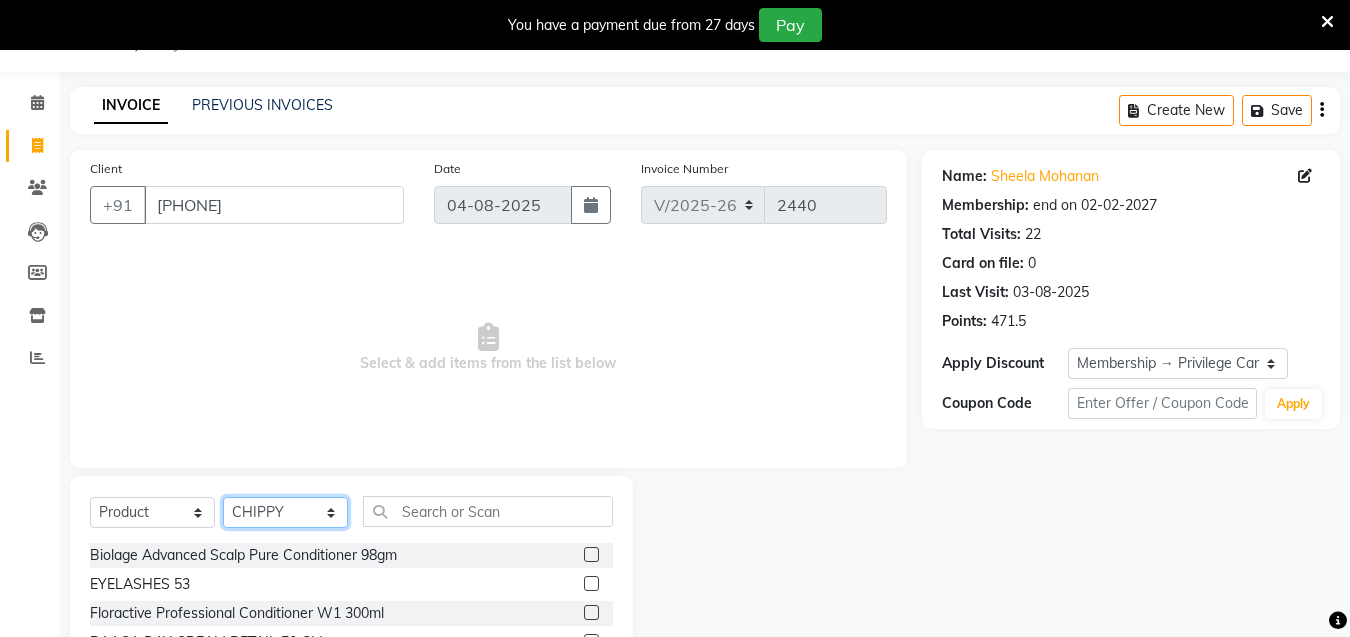 click on "Select Stylist ANJALI L B	 CHIPPY DHANYA D INDU GURUNG	 KARTHIKA	 Lekshmi MANJUSHA	 PUNAM LAMA	 SARITHA	 SIMI Sneha TRIVANDRUM ASHTAMUDI USHA KUMARI S" 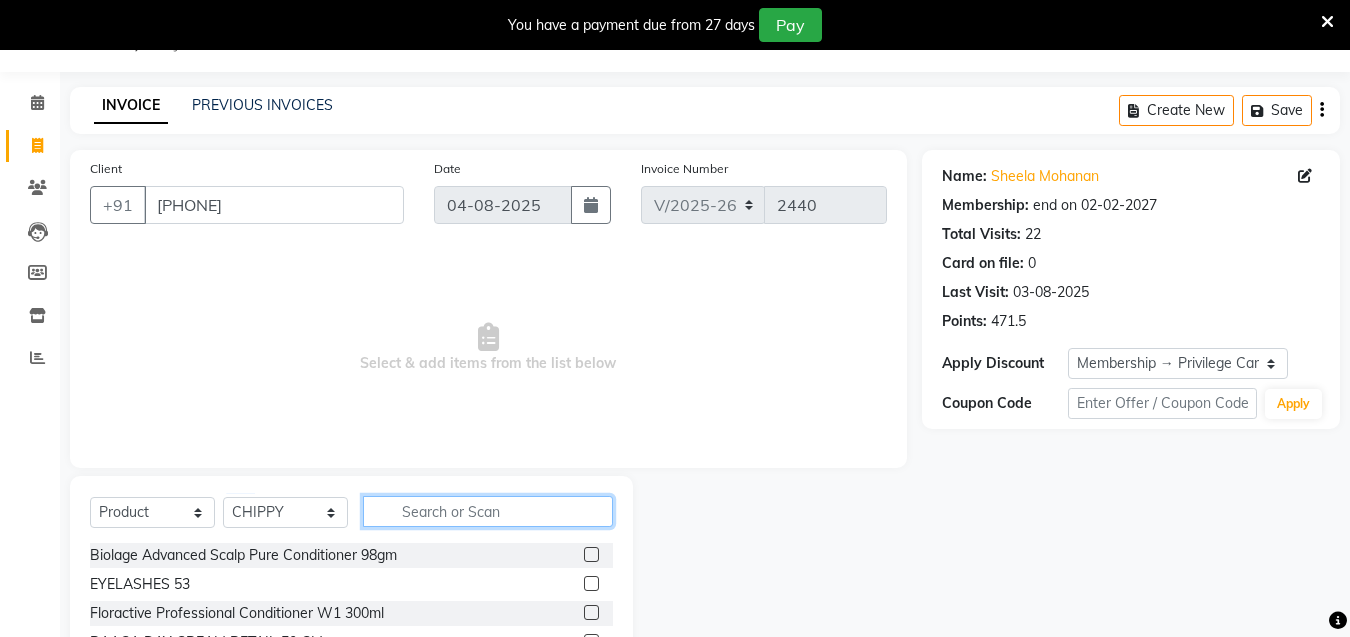 click 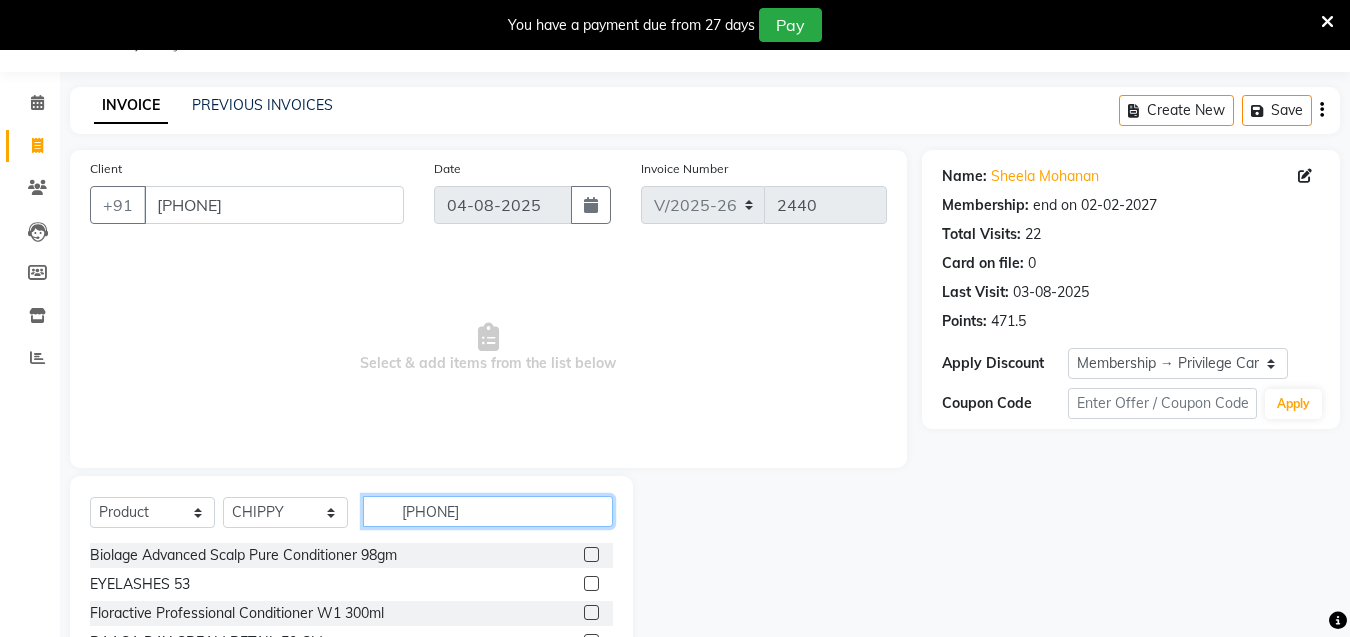 type on "[PHONE]" 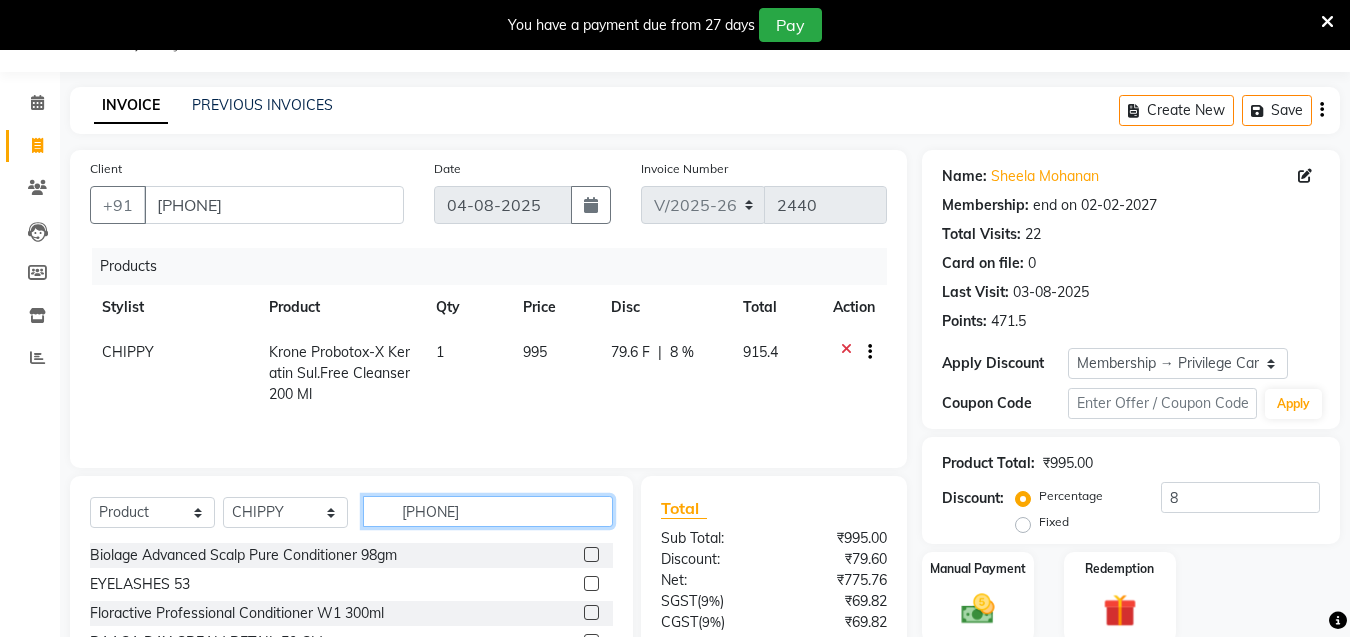 type on "[PHONE]" 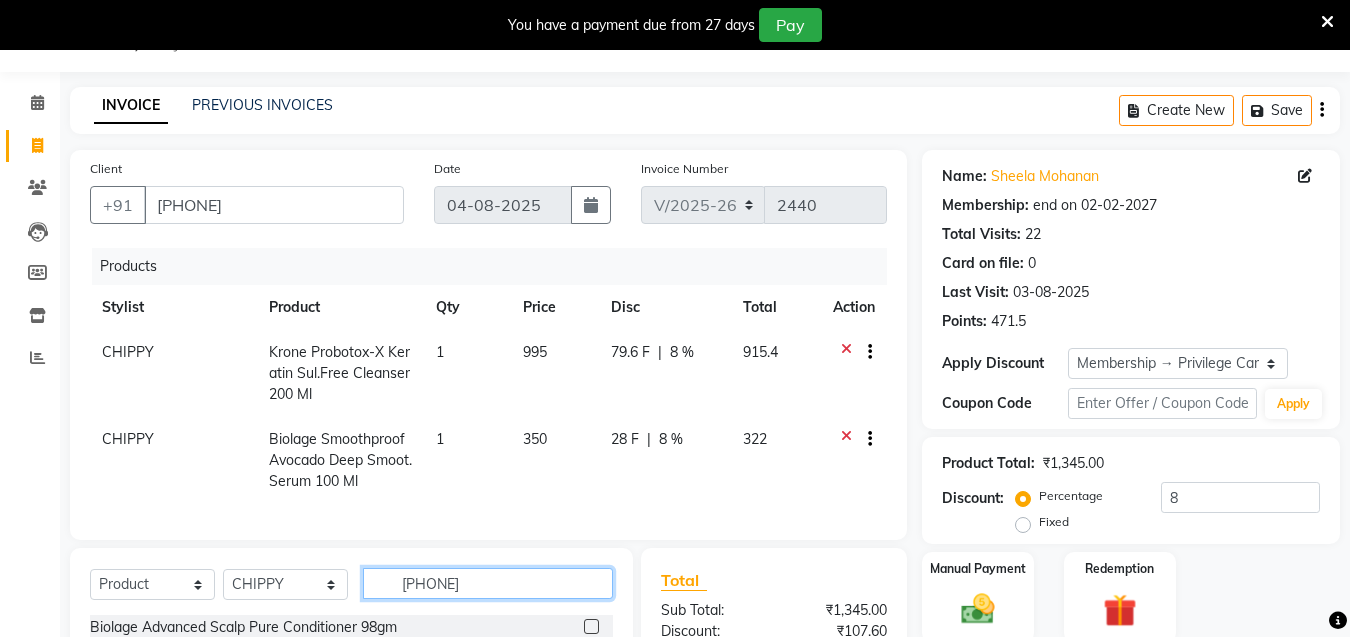 type on "[PHONE]" 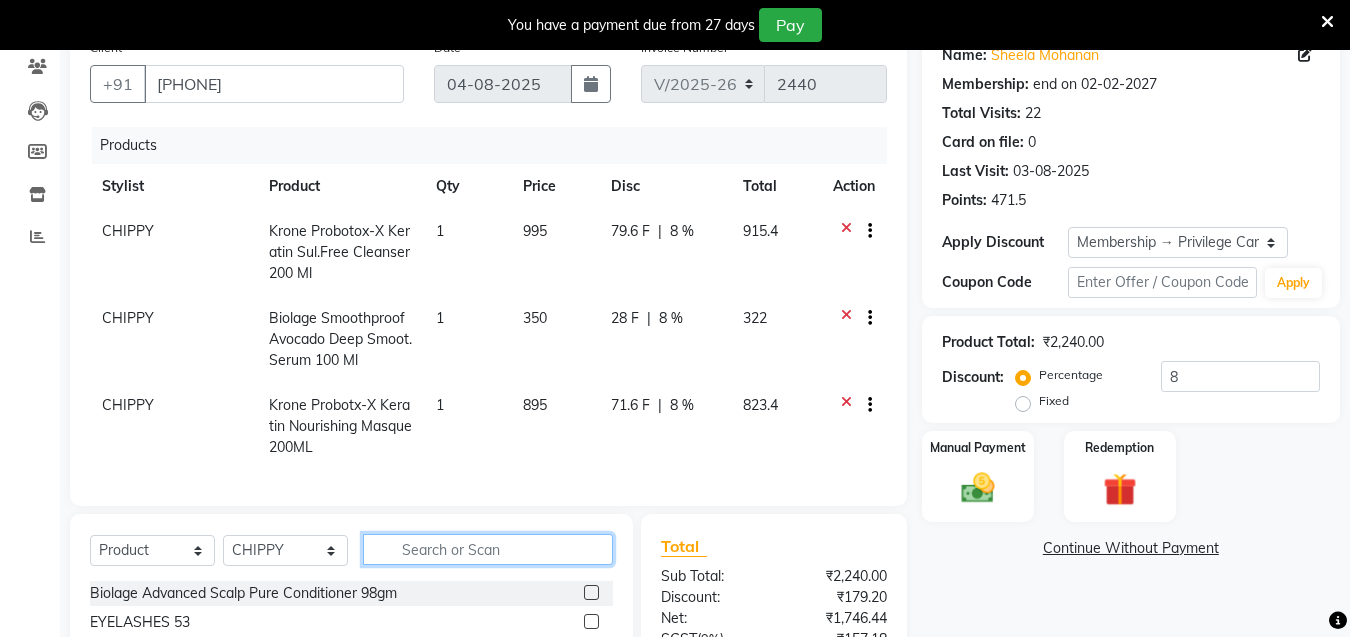 scroll, scrollTop: 388, scrollLeft: 0, axis: vertical 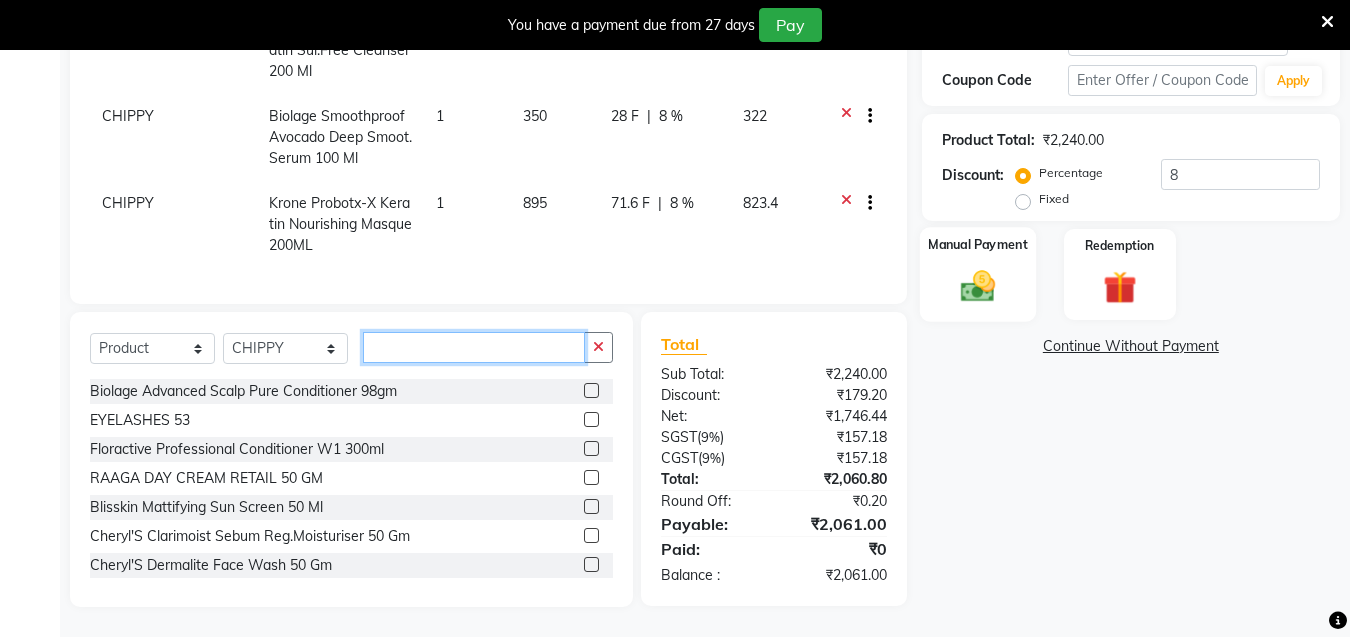 type 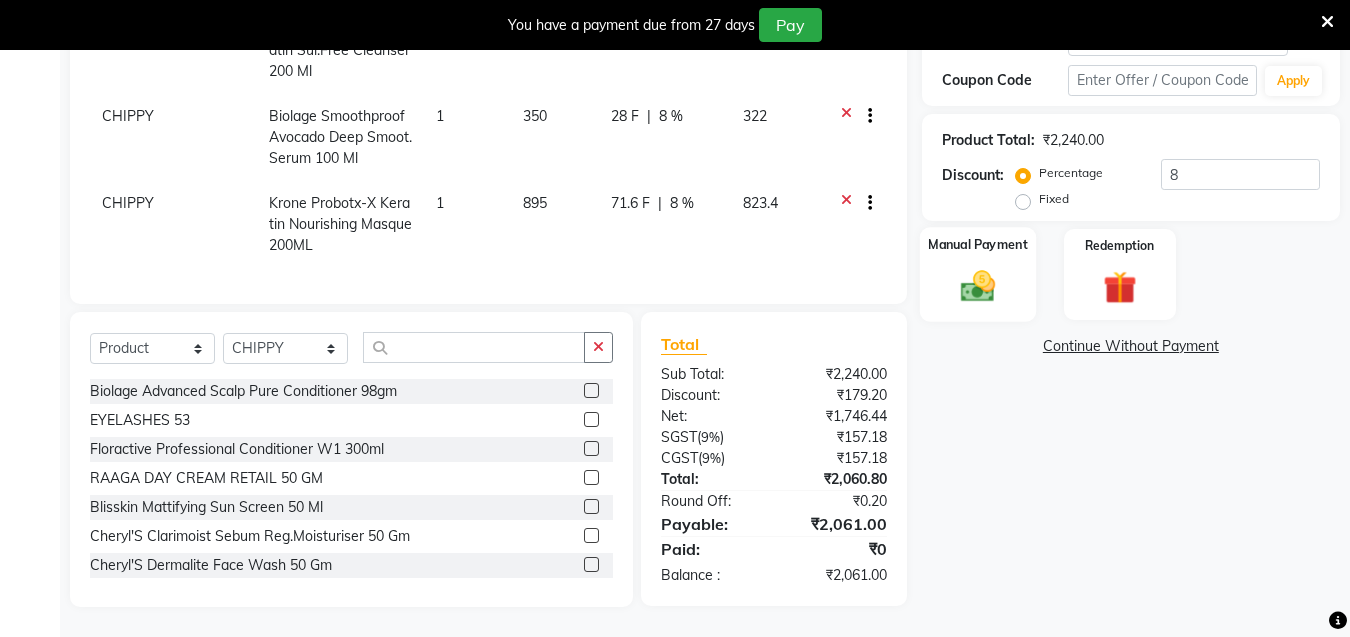 click on "Manual Payment" 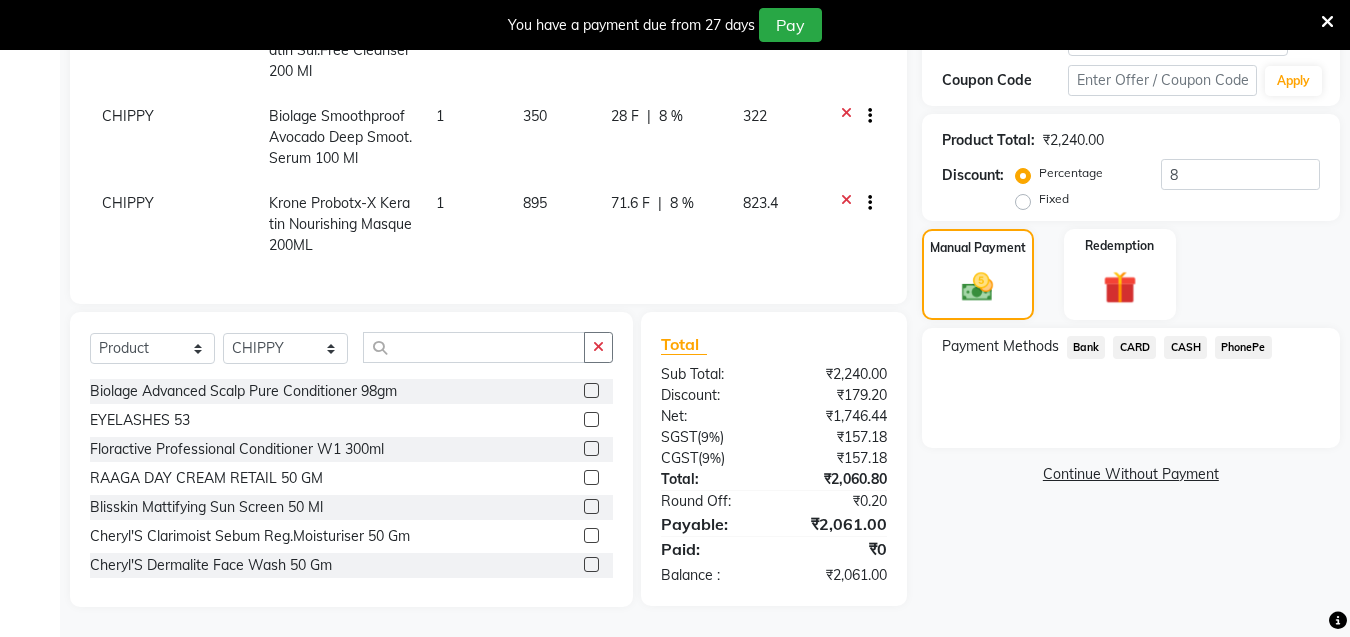 click on "PhonePe" 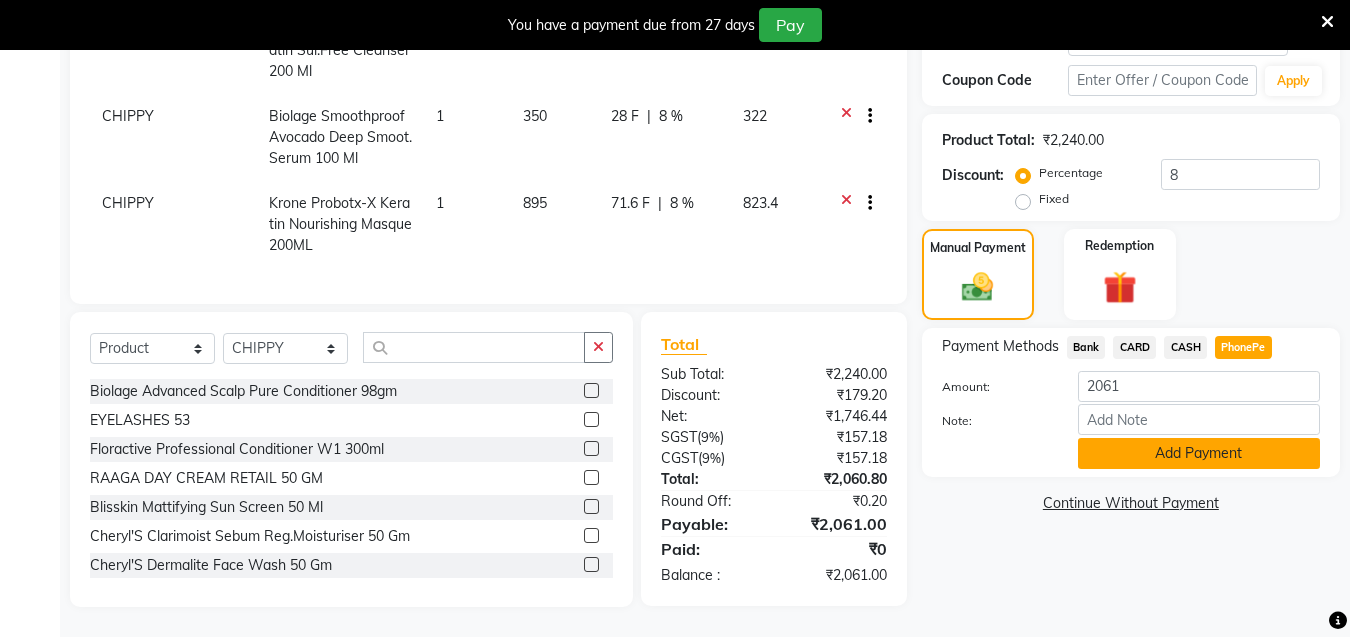 click on "Add Payment" 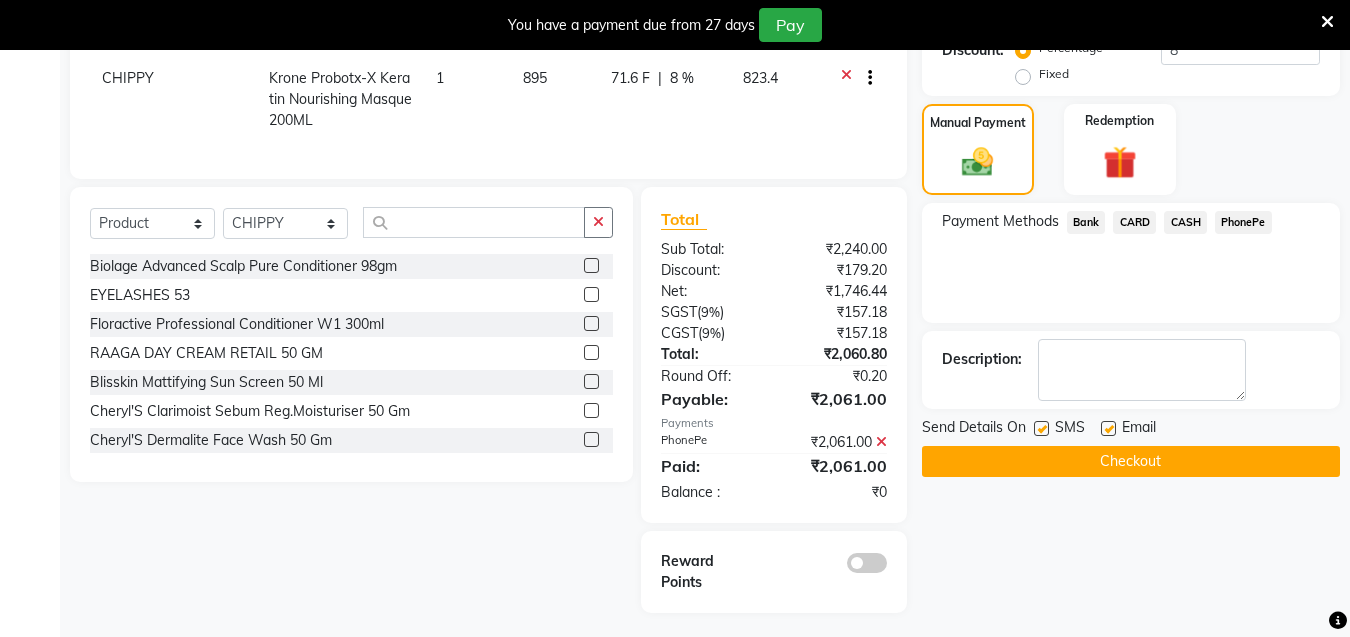 scroll, scrollTop: 499, scrollLeft: 0, axis: vertical 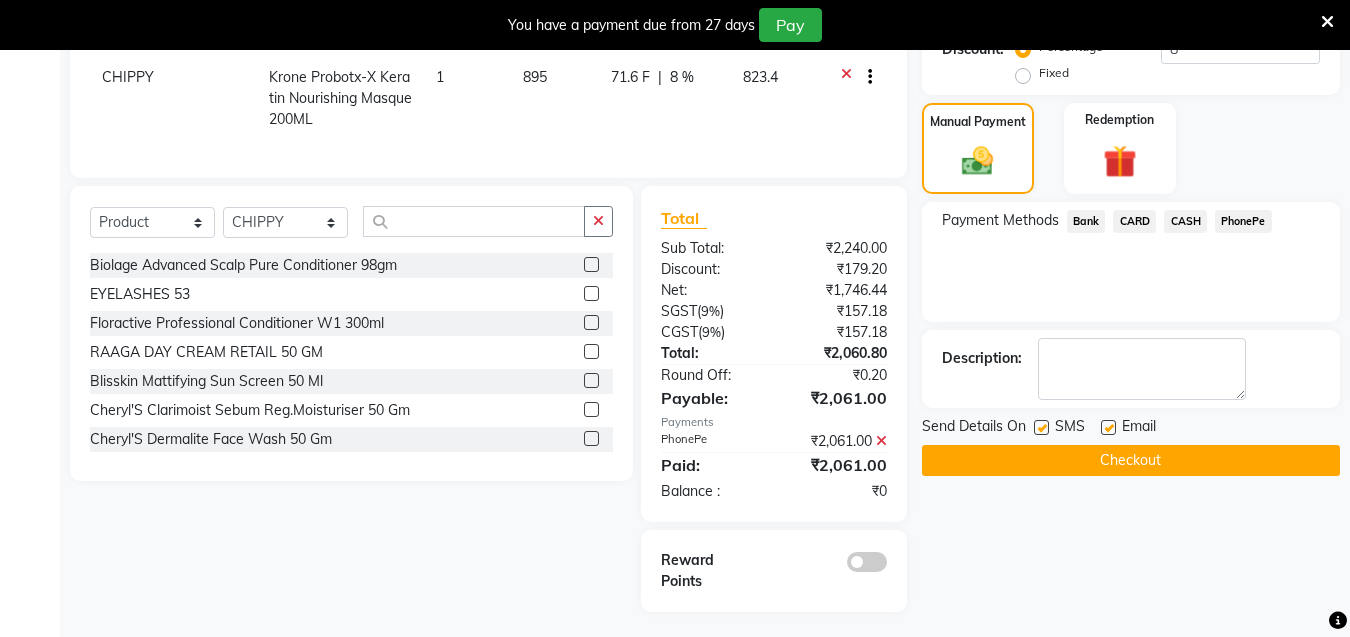 click on "Checkout" 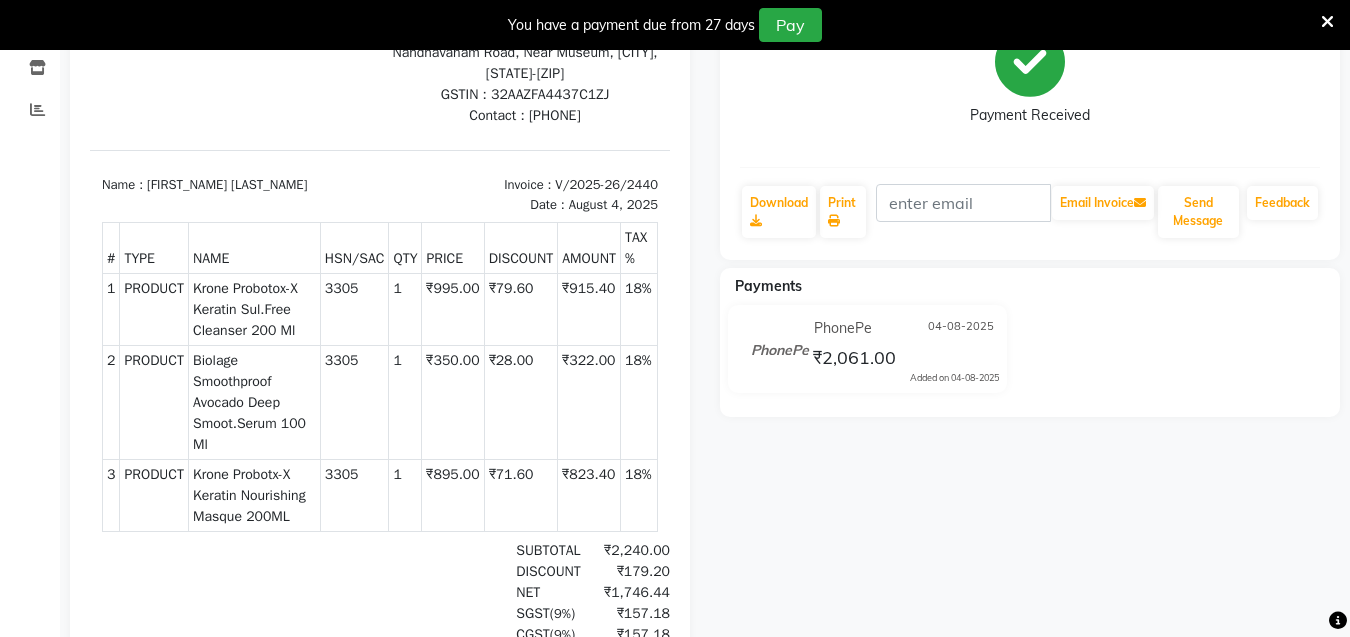 scroll, scrollTop: 0, scrollLeft: 0, axis: both 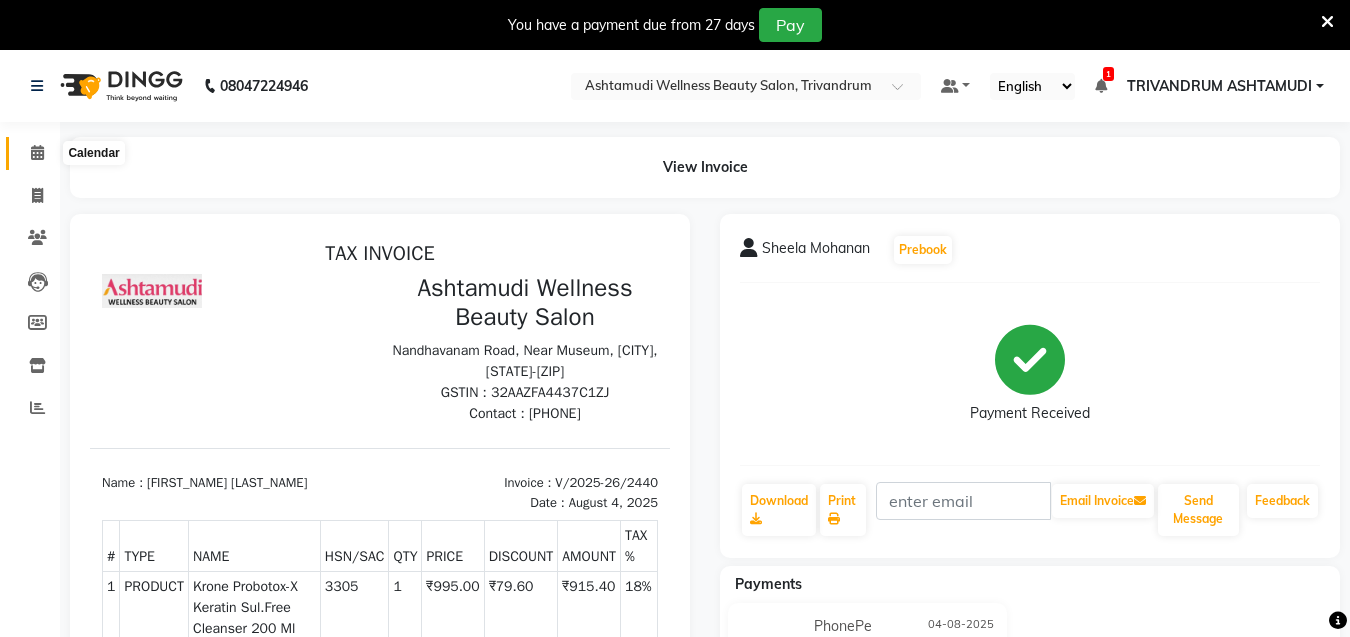 click 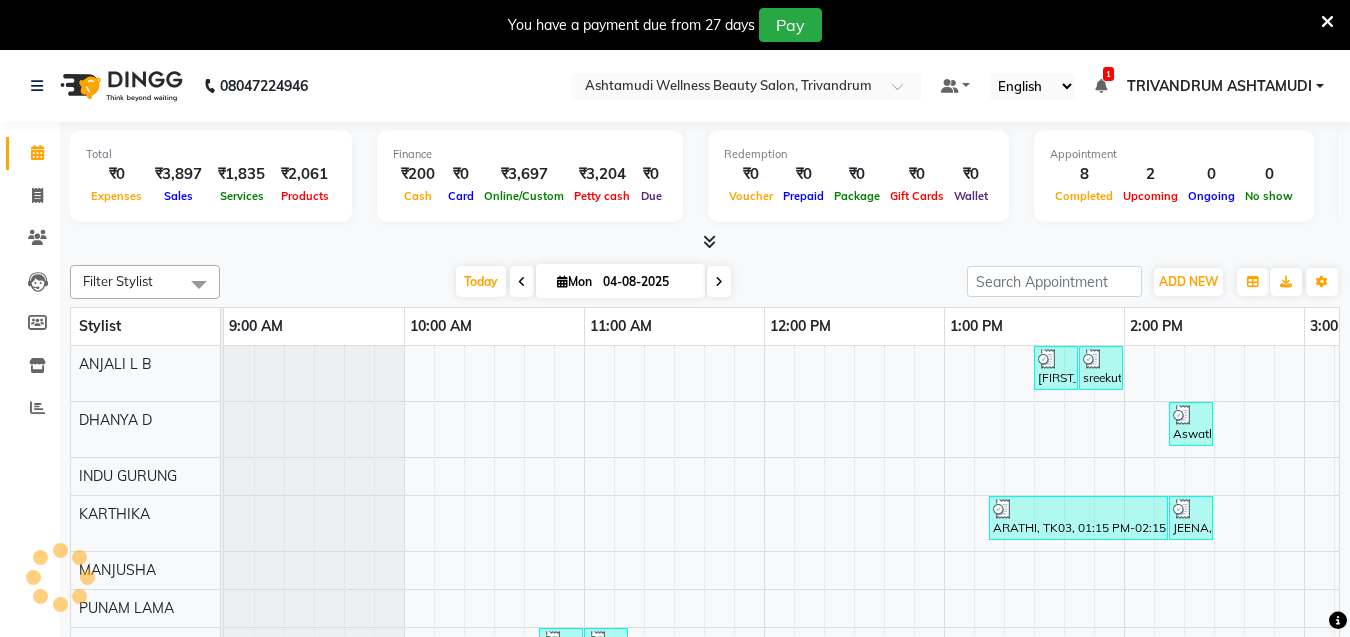 scroll, scrollTop: 0, scrollLeft: 0, axis: both 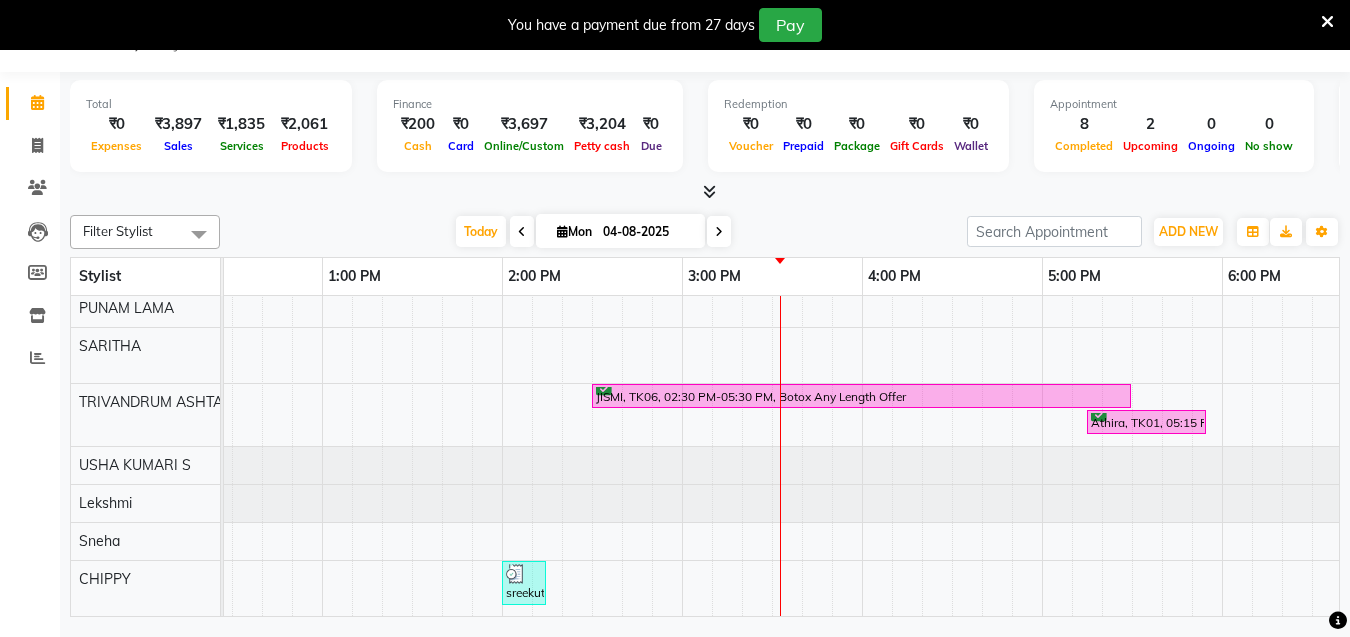 click on "Sandhya, TK04, 01:30 PM-01:45 PM, Eyebrows Threading     sreekutty, TK05, 01:45 PM-02:00 PM, Eyebrows Threading     Aswathy, TK07, 02:15 PM-02:30 PM, Eyebrows Threading     ARATHI, TK03, 01:15 PM-02:15 PM, Anti-Dandruff Treatment With Spa     JEENA, TK08, 02:15 PM-02:30 PM, Eyebrows Threading     ROSHNA, TK02, 10:45 AM-11:00 AM, Eyebrows Threading     ROSHNA, TK02, 11:00 AM-11:15 AM, Forehead Threading     JISMI, TK06, 02:30 PM-05:30 PM, Botox Any Length Offer     Athira, TK01, 05:15 PM-05:55 PM, Highlighting (Per Streaks)     sreekutty, TK05, 02:00 PM-02:15 PM, Eyebrows Threading" at bounding box center [862, 331] 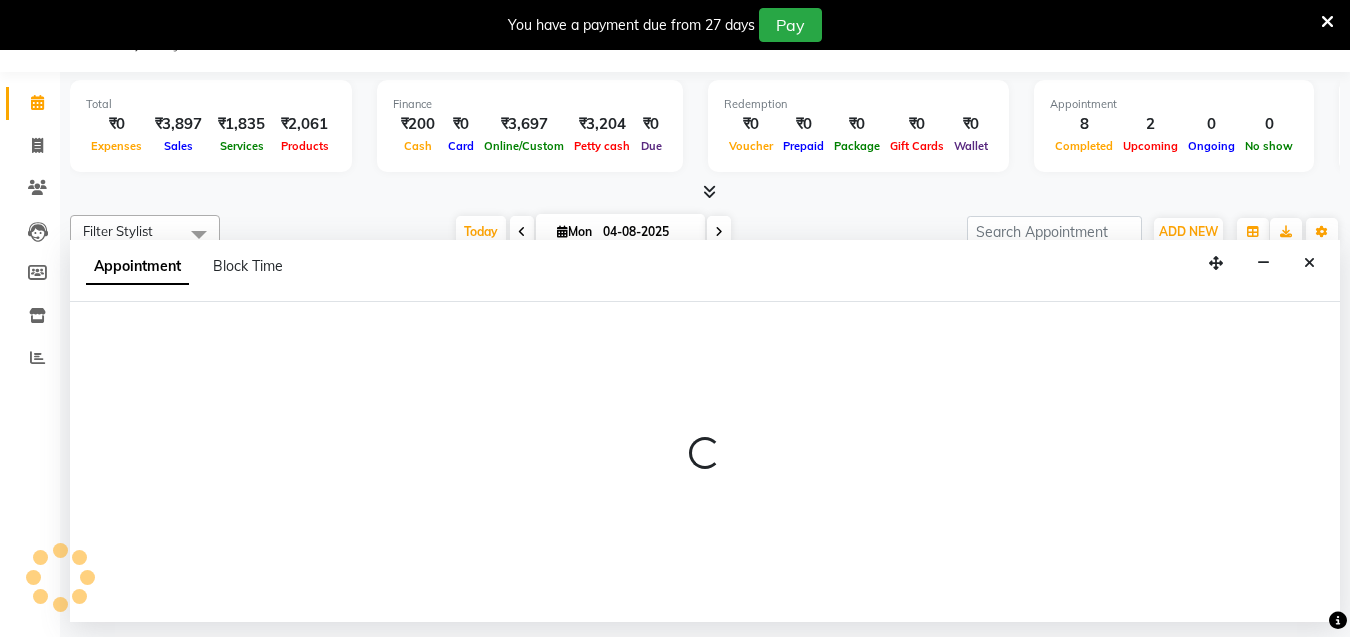 select on "82502" 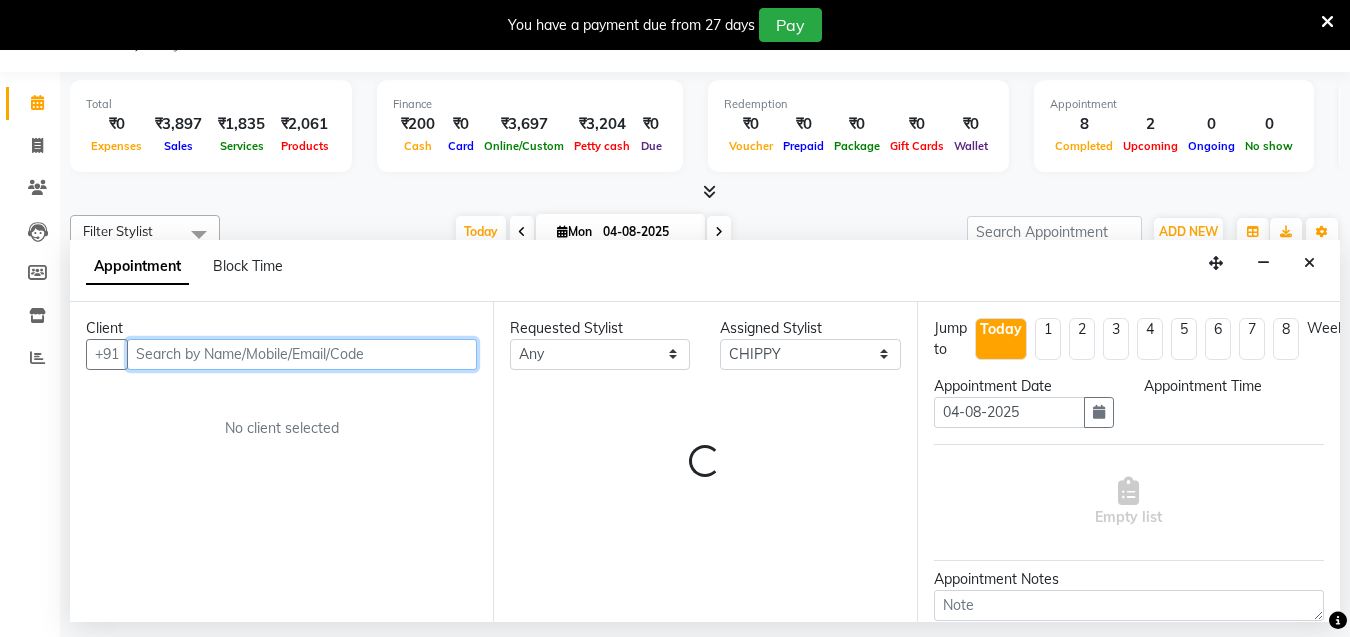 select on "915" 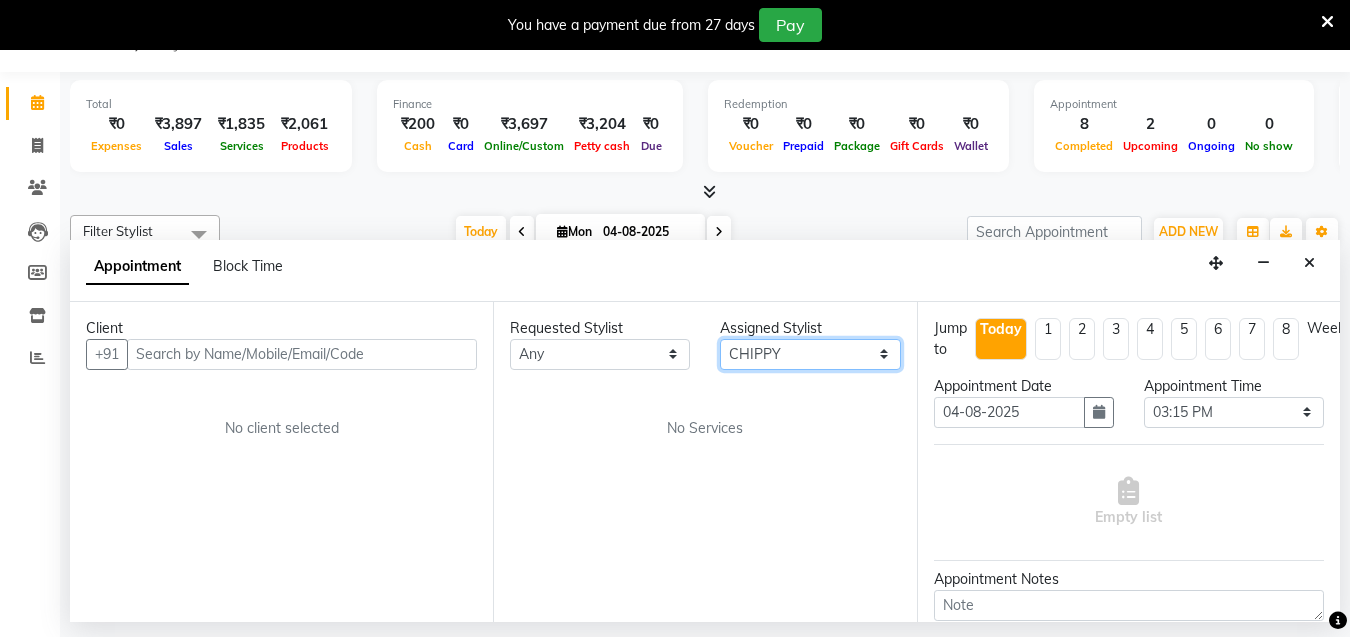 click on "Select ANJALI L B	 CHIPPY DHANYA D INDU GURUNG	 KARTHIKA	 Lekshmi MANJUSHA	 PUNAM LAMA	 SARITHA	 Sneha TRIVANDRUM ASHTAMUDI USHA KUMARI S" at bounding box center [810, 354] 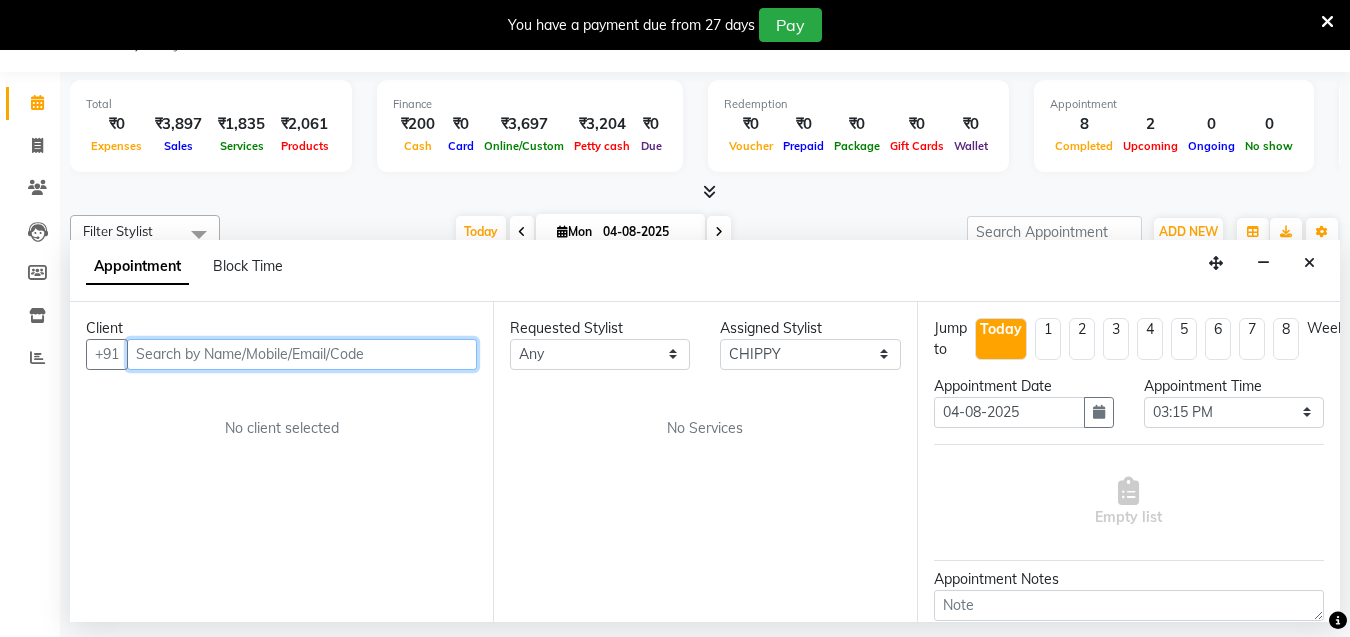 click at bounding box center (302, 354) 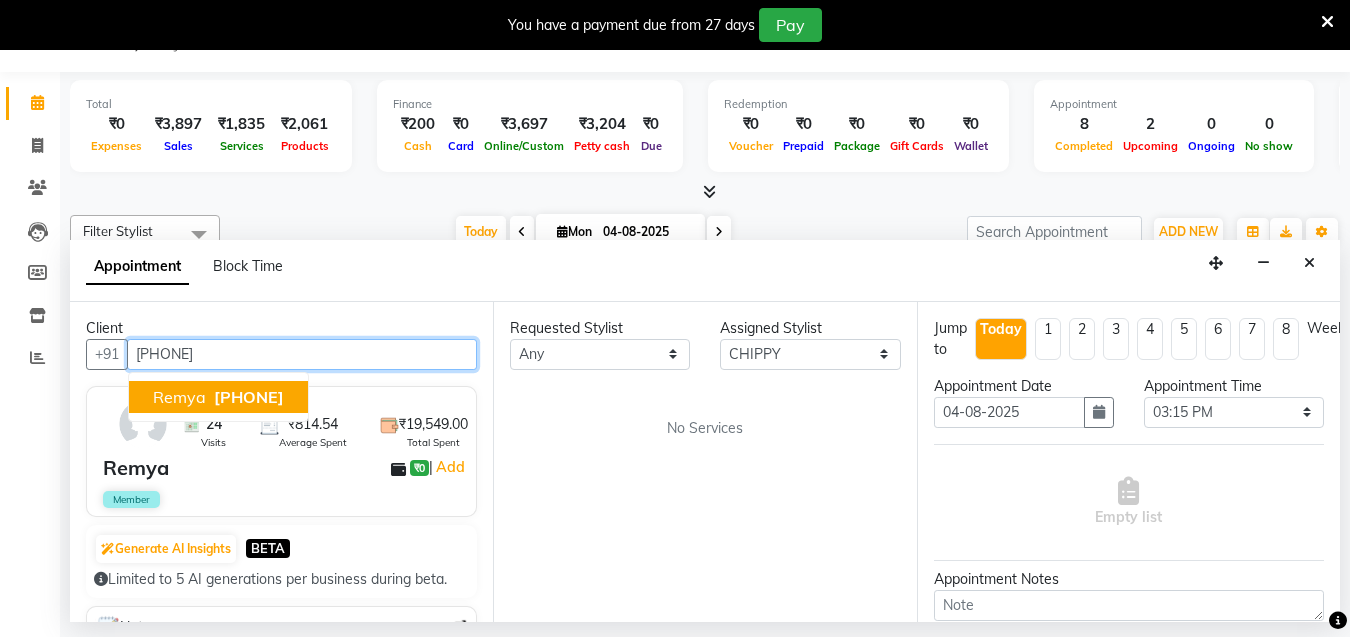 type on "[PHONE]" 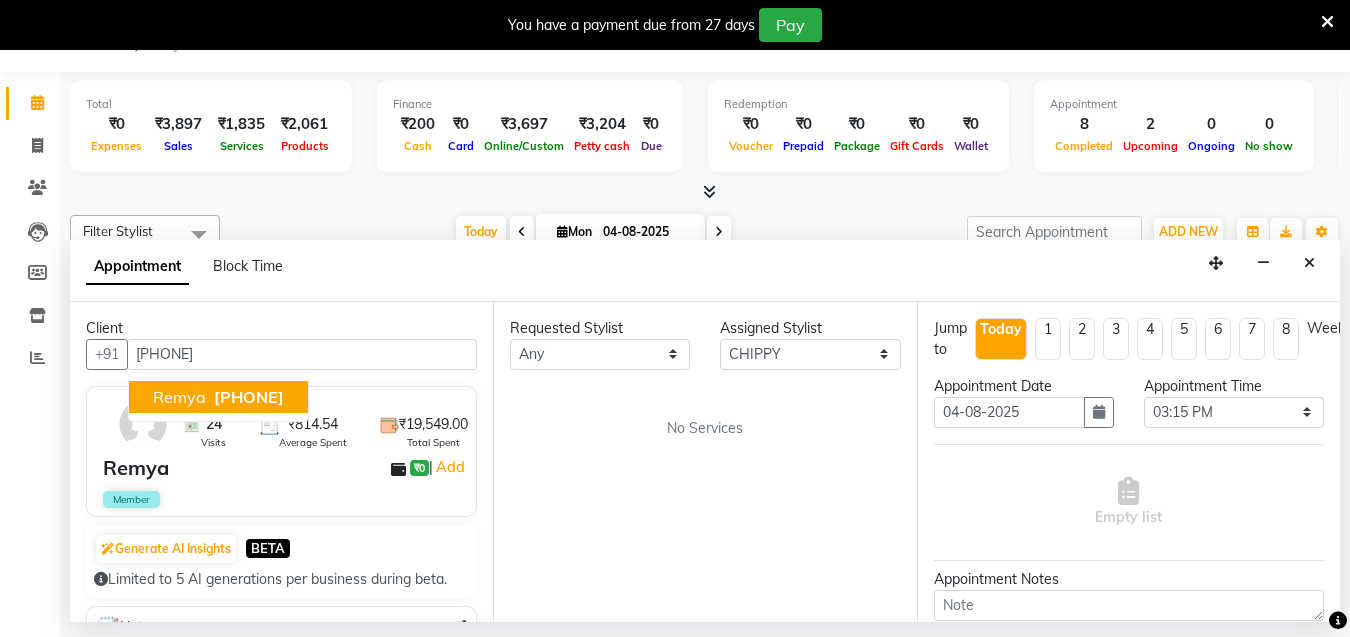 click on "Remya    ₹0  |   Add" at bounding box center (285, 468) 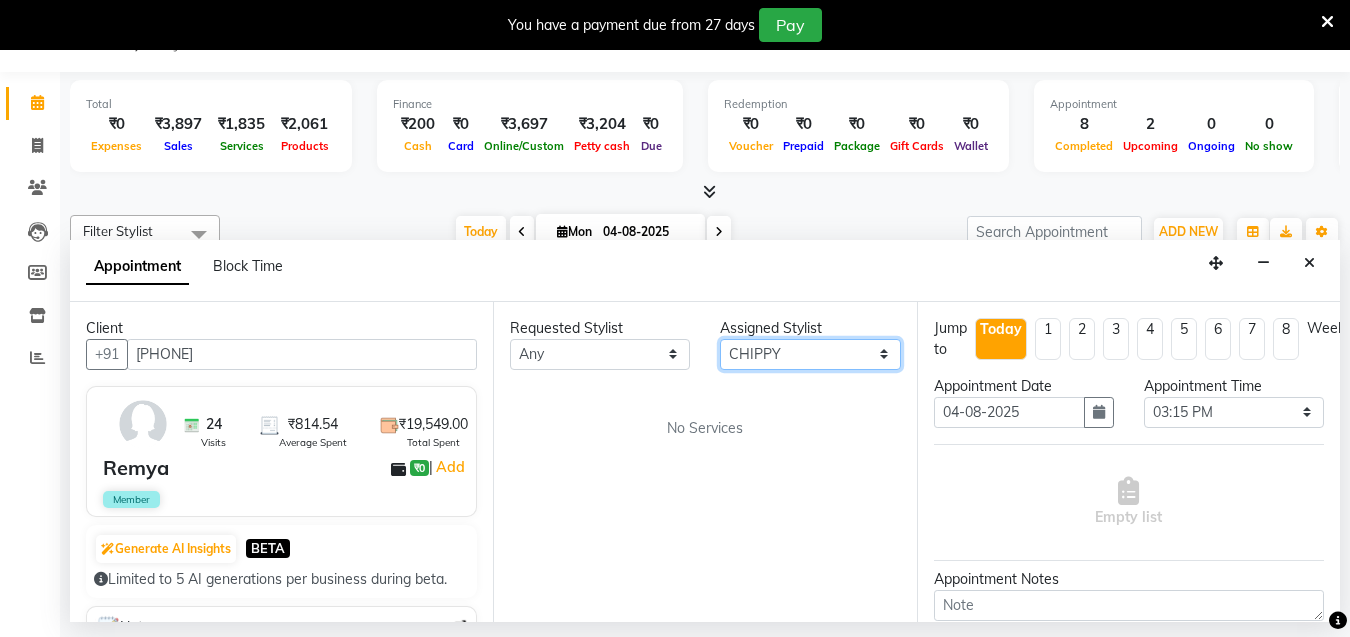 drag, startPoint x: 812, startPoint y: 355, endPoint x: 711, endPoint y: 367, distance: 101.71037 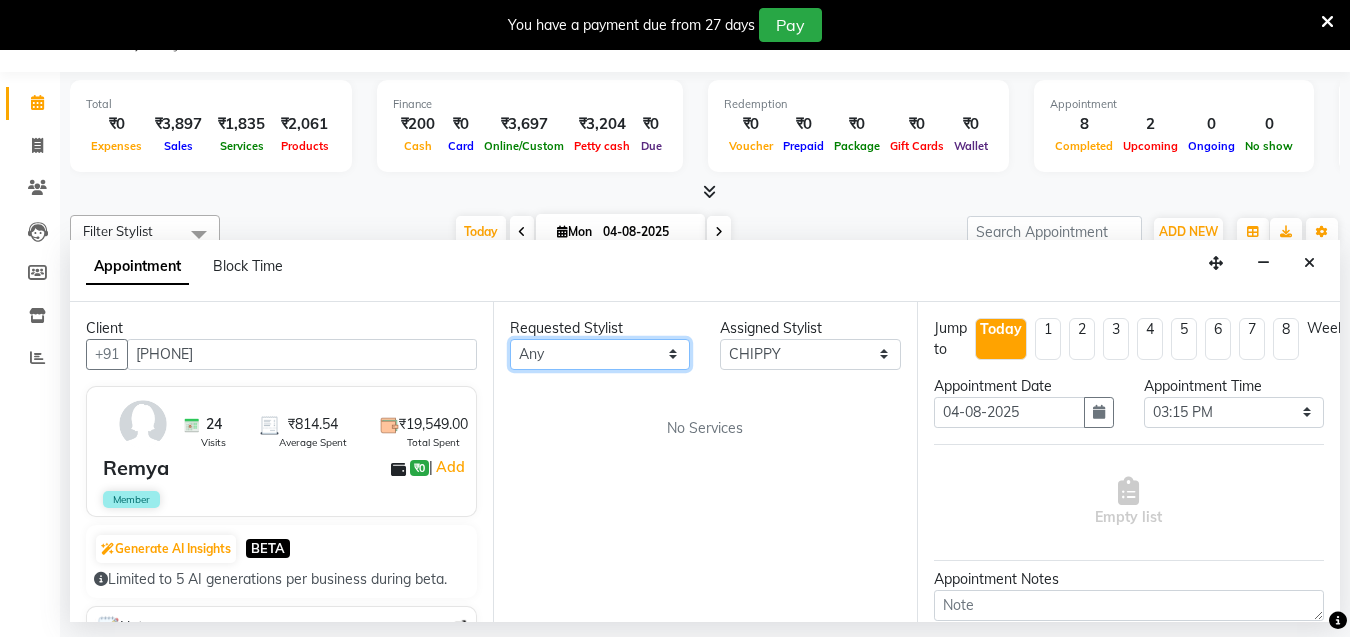 click on "Any ANJALI L B	 CHIPPY DHANYA D INDU GURUNG	 KARTHIKA	 Lekshmi MANJUSHA	 PUNAM LAMA	 SARITHA	 Sneha TRIVANDRUM ASHTAMUDI USHA KUMARI S" at bounding box center [600, 354] 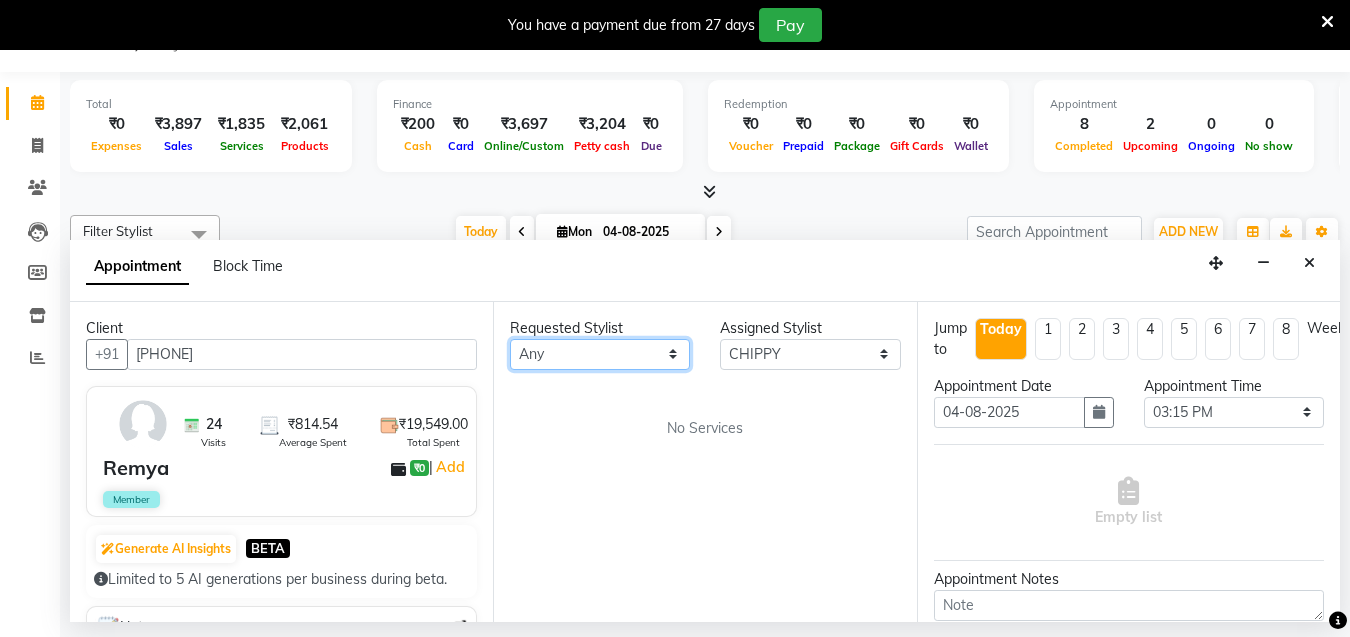 select on "82502" 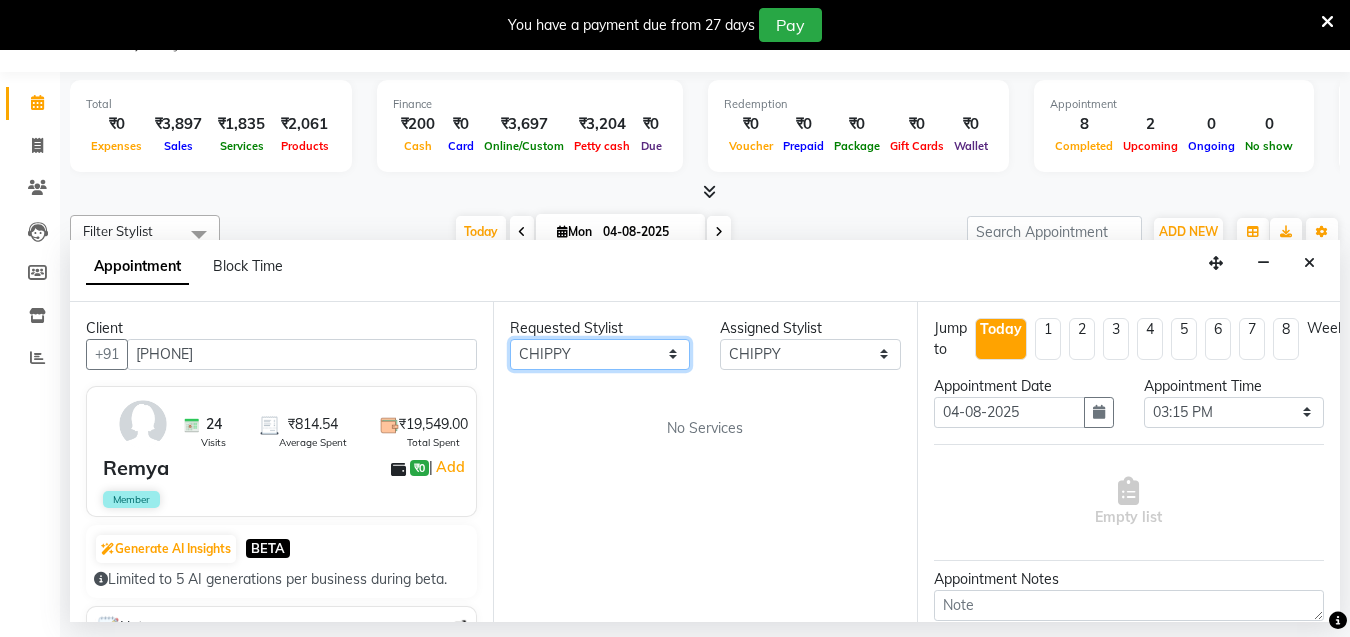 click on "Any ANJALI L B	 CHIPPY DHANYA D INDU GURUNG	 KARTHIKA	 Lekshmi MANJUSHA	 PUNAM LAMA	 SARITHA	 Sneha TRIVANDRUM ASHTAMUDI USHA KUMARI S" at bounding box center (600, 354) 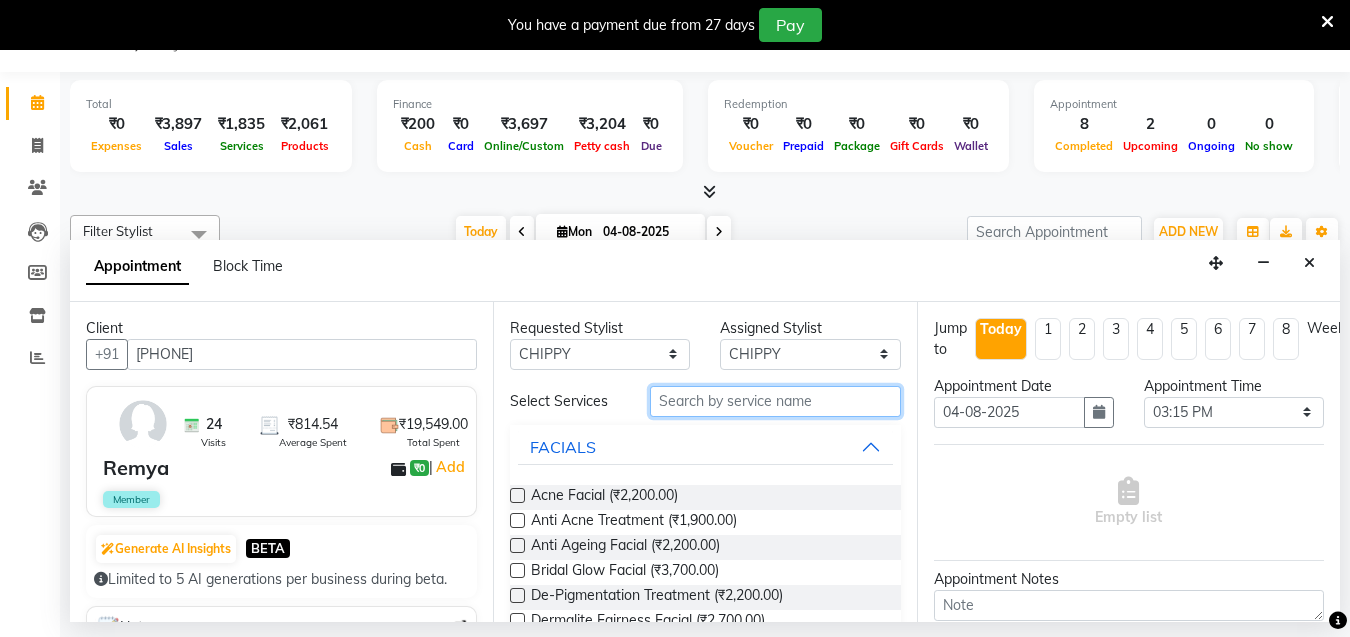 click at bounding box center [775, 401] 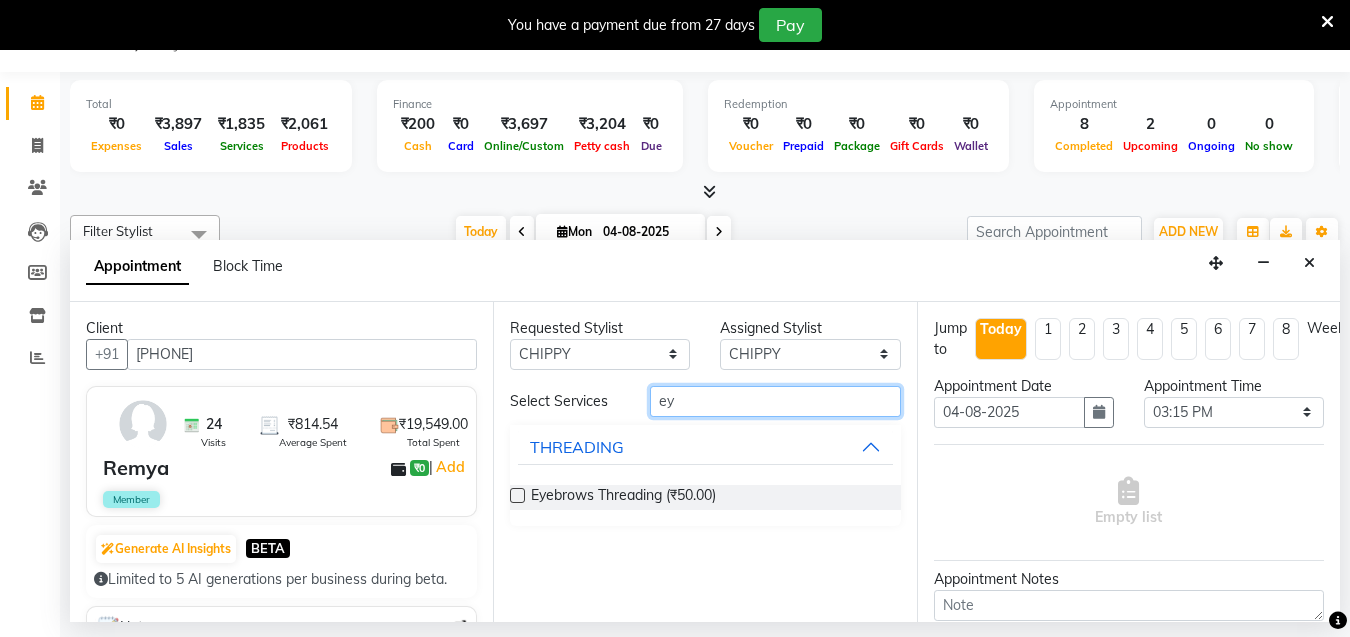 type on "ey" 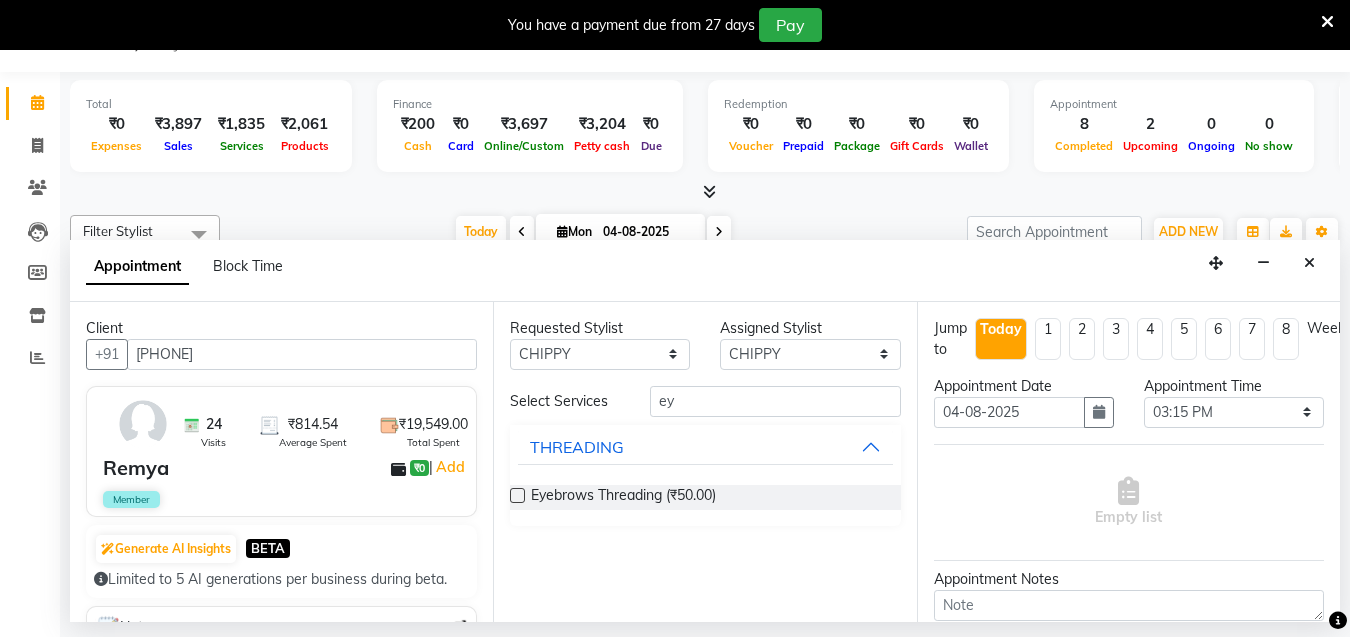 click at bounding box center [517, 495] 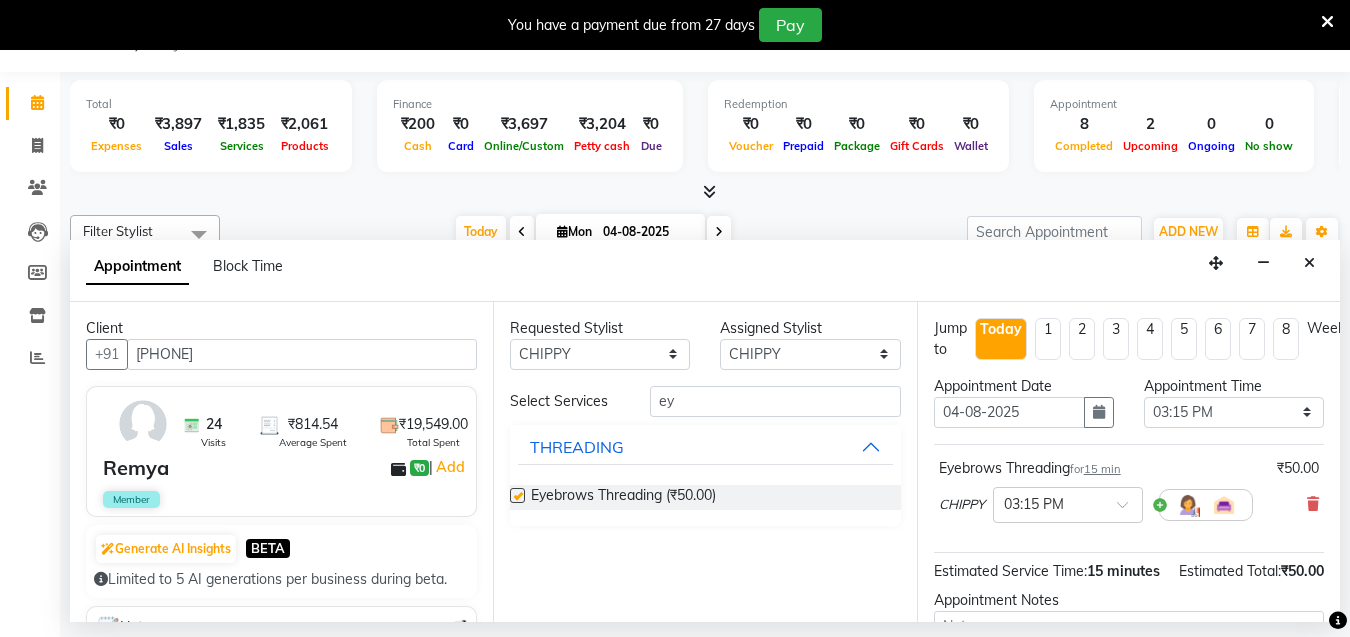 checkbox on "false" 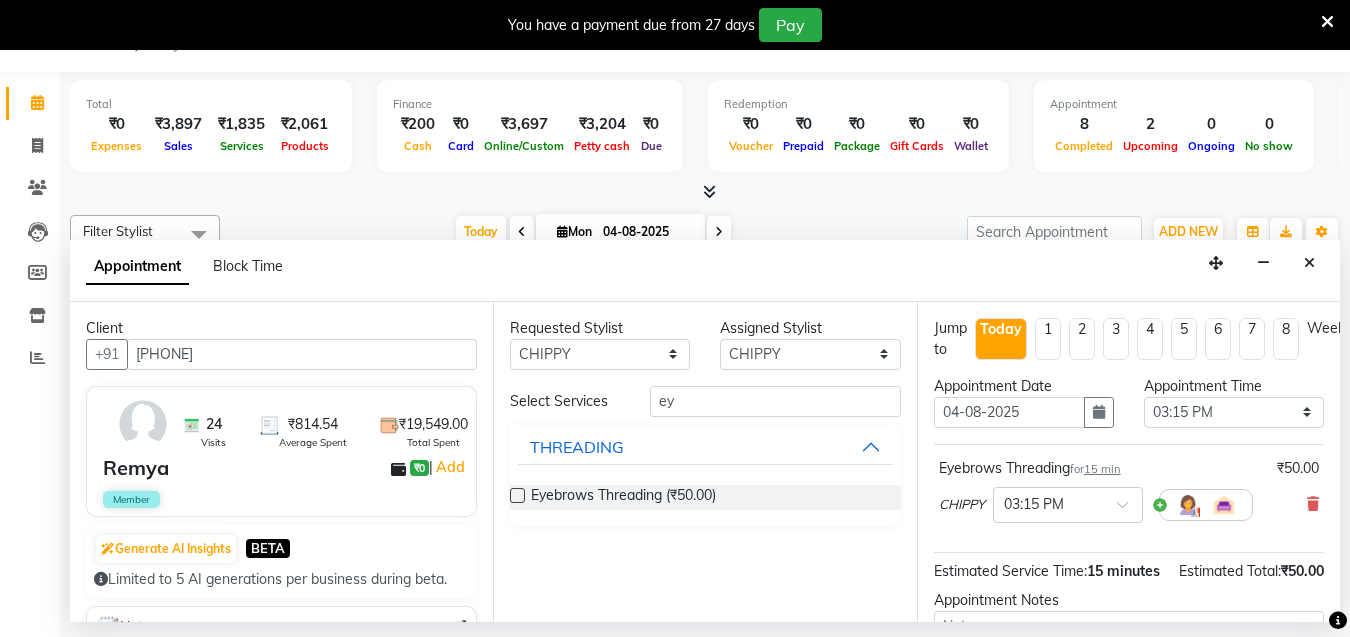 scroll, scrollTop: 242, scrollLeft: 0, axis: vertical 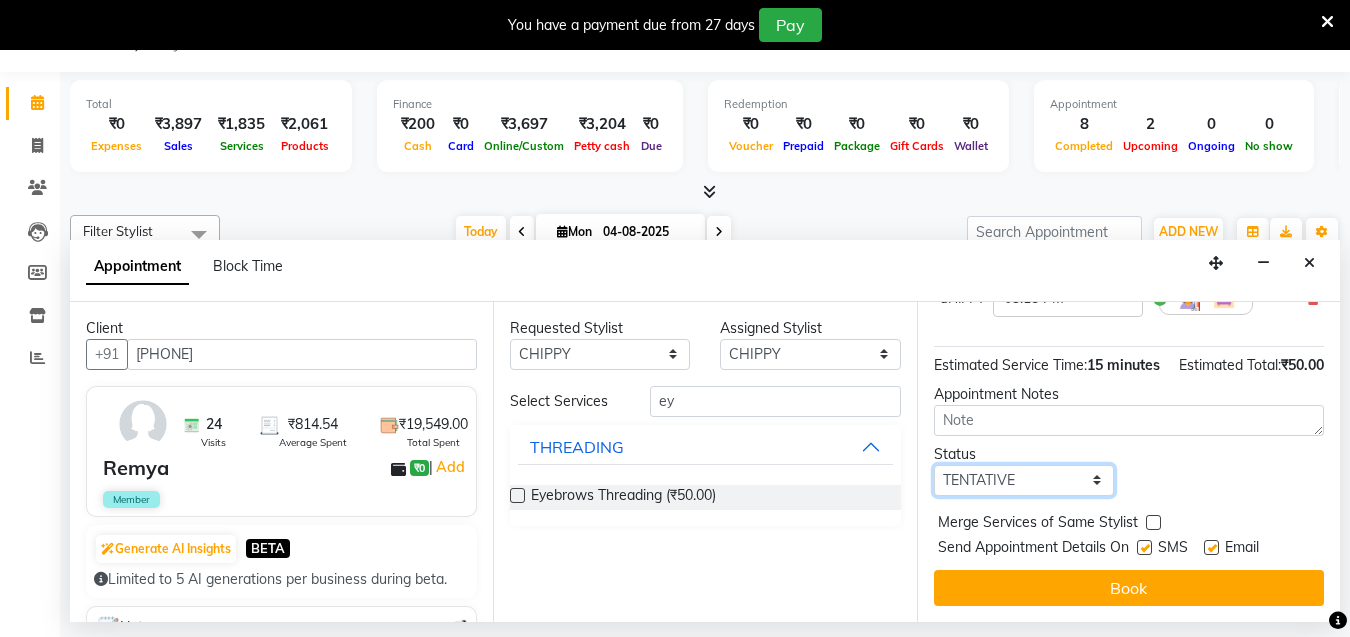 click on "Select TENTATIVE CONFIRM CHECK-IN UPCOMING" at bounding box center [1024, 480] 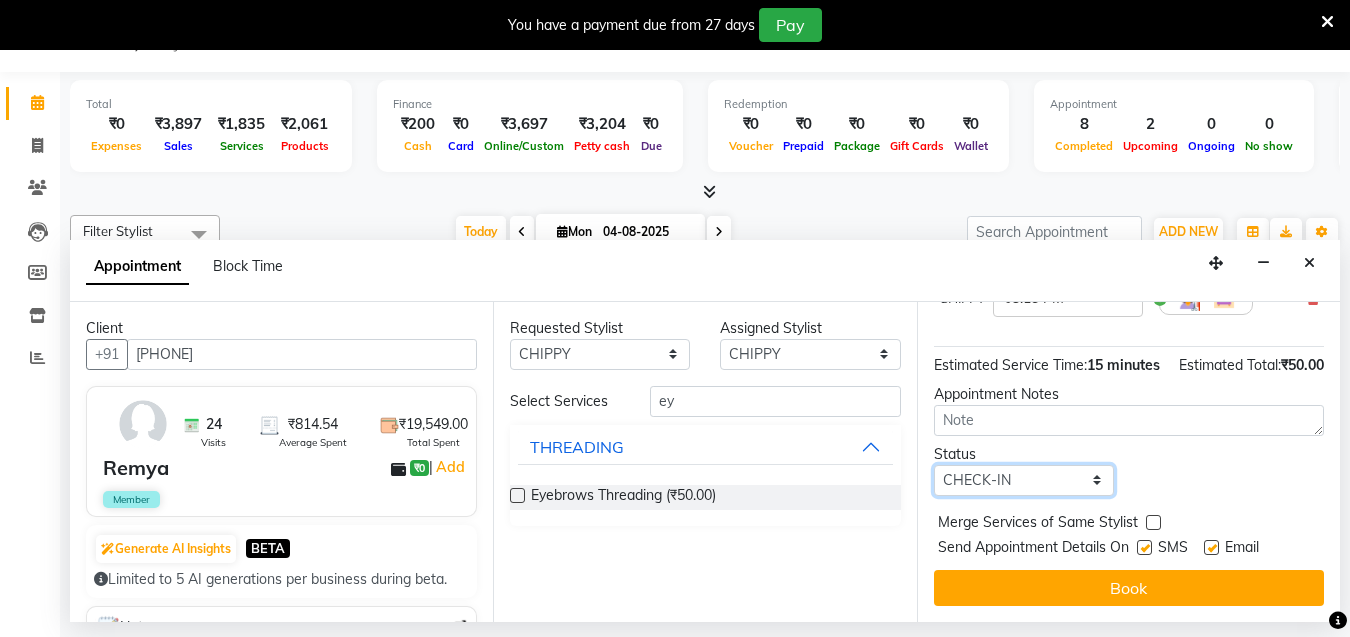 click on "Select TENTATIVE CONFIRM CHECK-IN UPCOMING" at bounding box center (1024, 480) 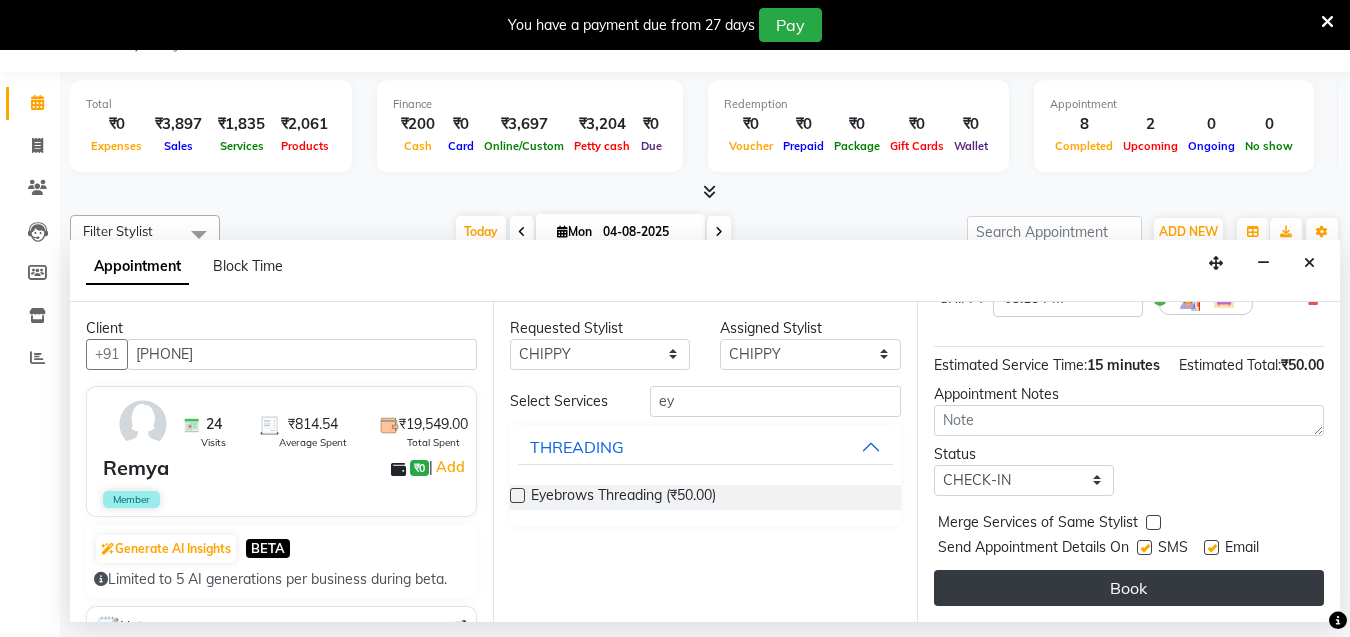 click on "Book" at bounding box center [1129, 588] 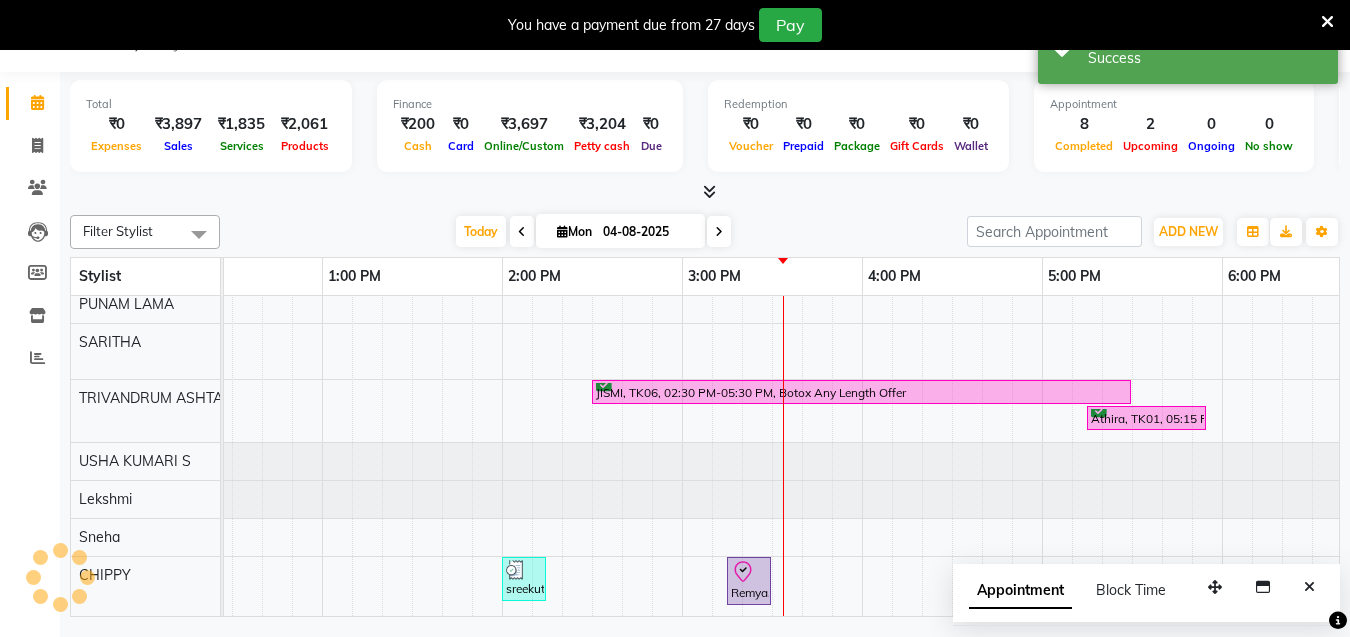 scroll, scrollTop: 0, scrollLeft: 0, axis: both 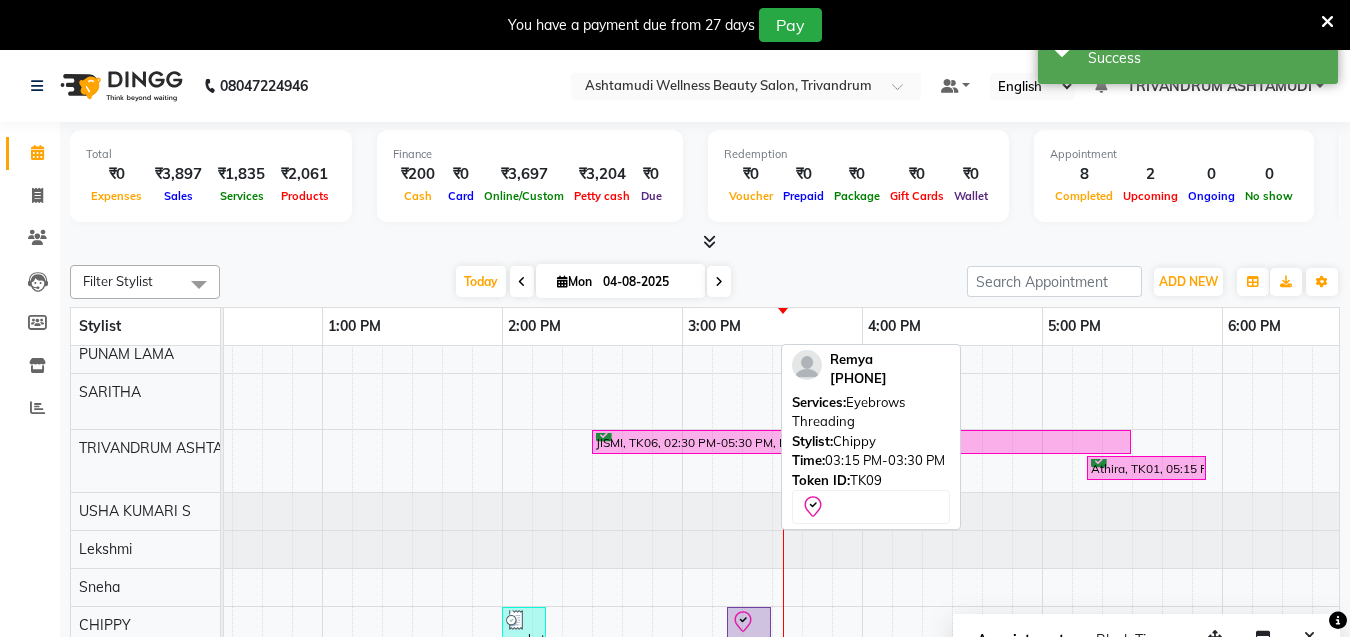 click on "Remya, TK09, 03:15 PM-03:30 PM, Eyebrows Threading" at bounding box center (749, 631) 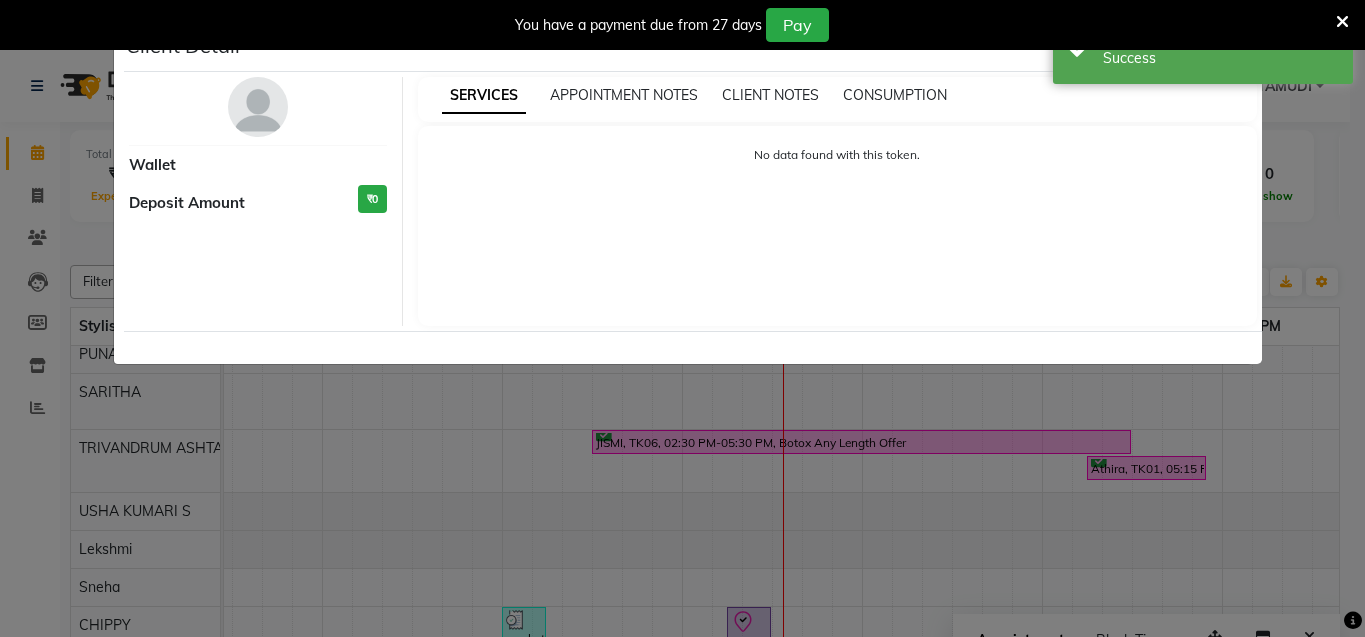 select on "8" 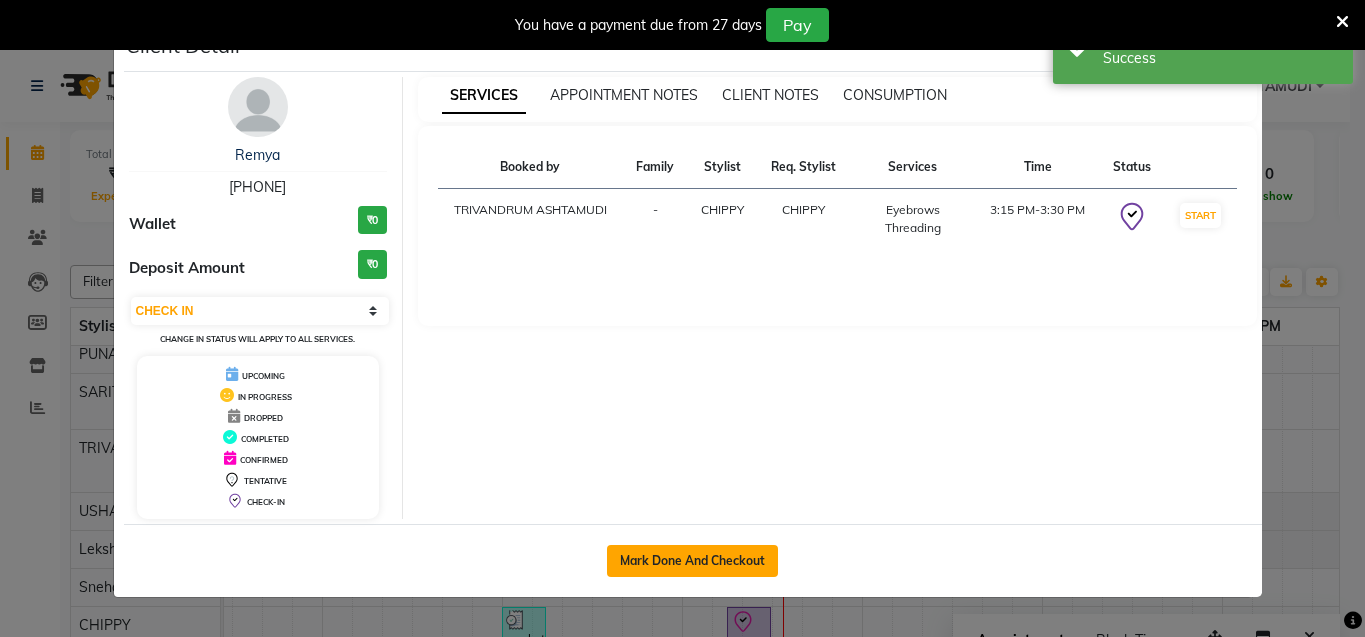 click on "Mark Done And Checkout" 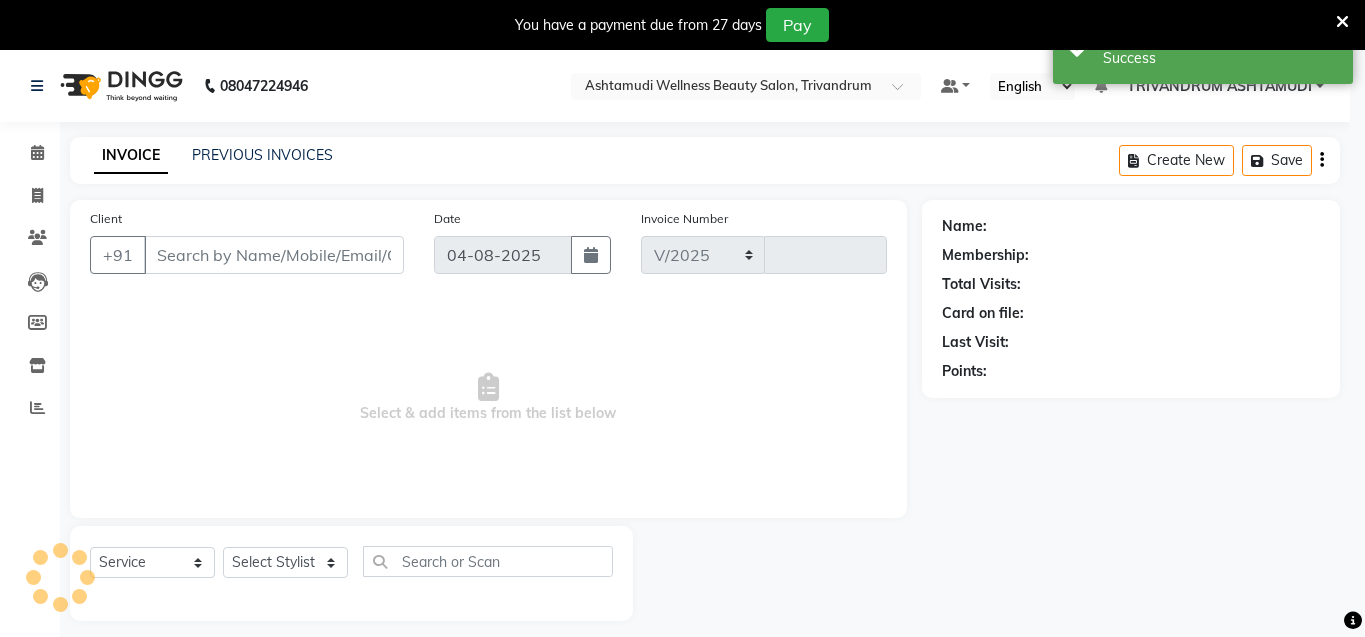 select on "4636" 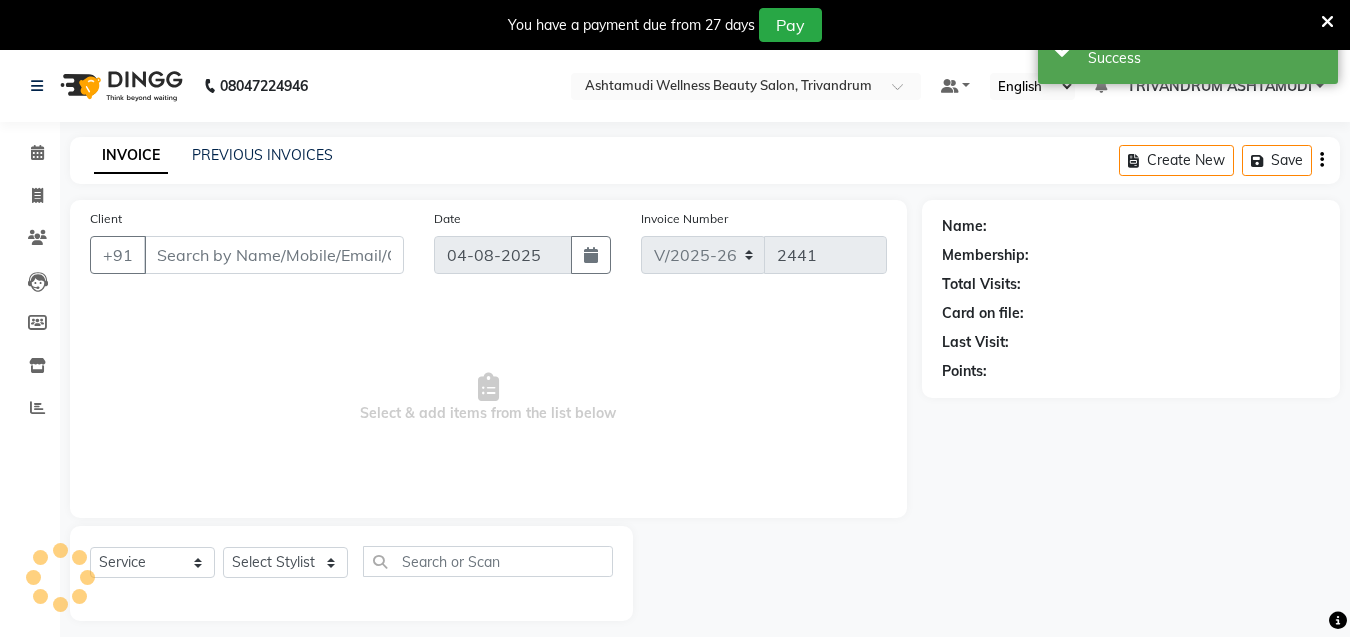 type on "[PHONE]" 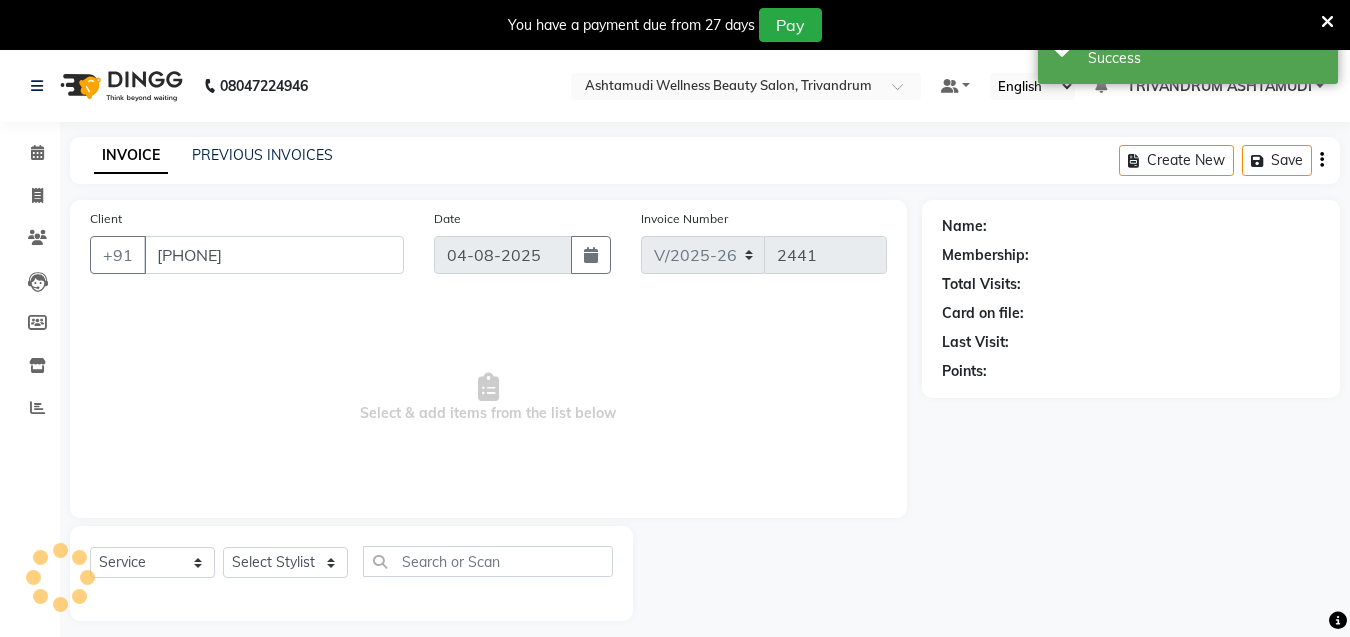 select on "82502" 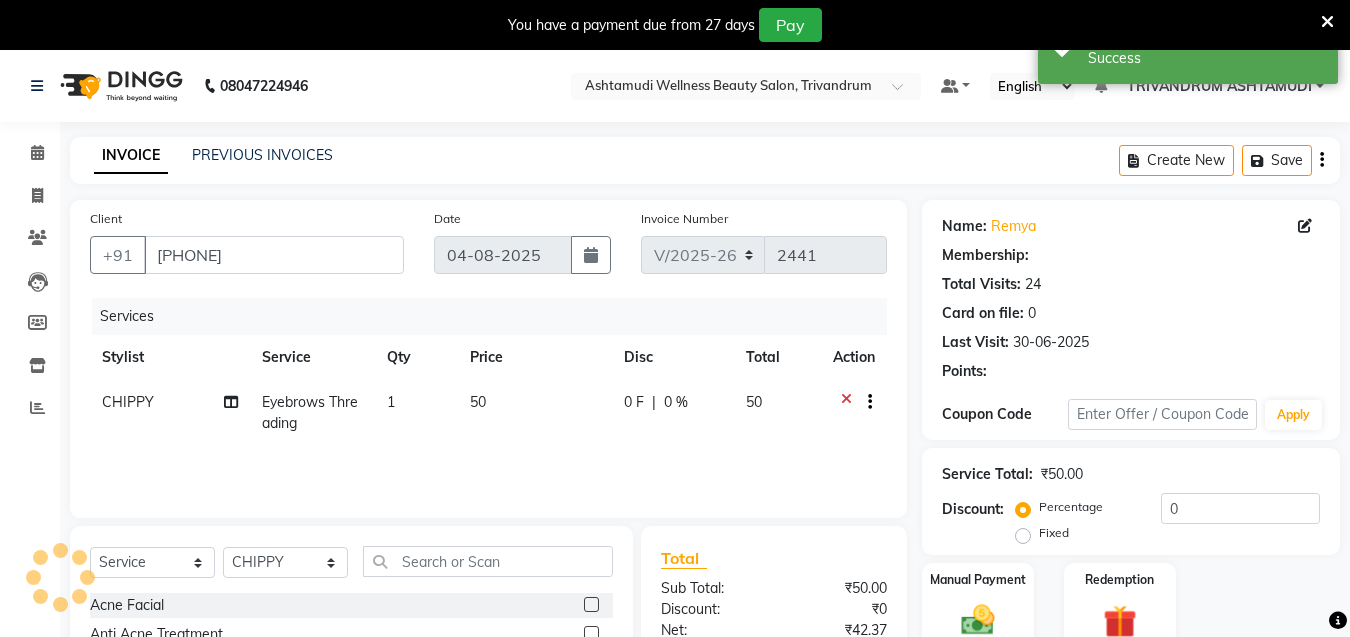 select on "2: Object" 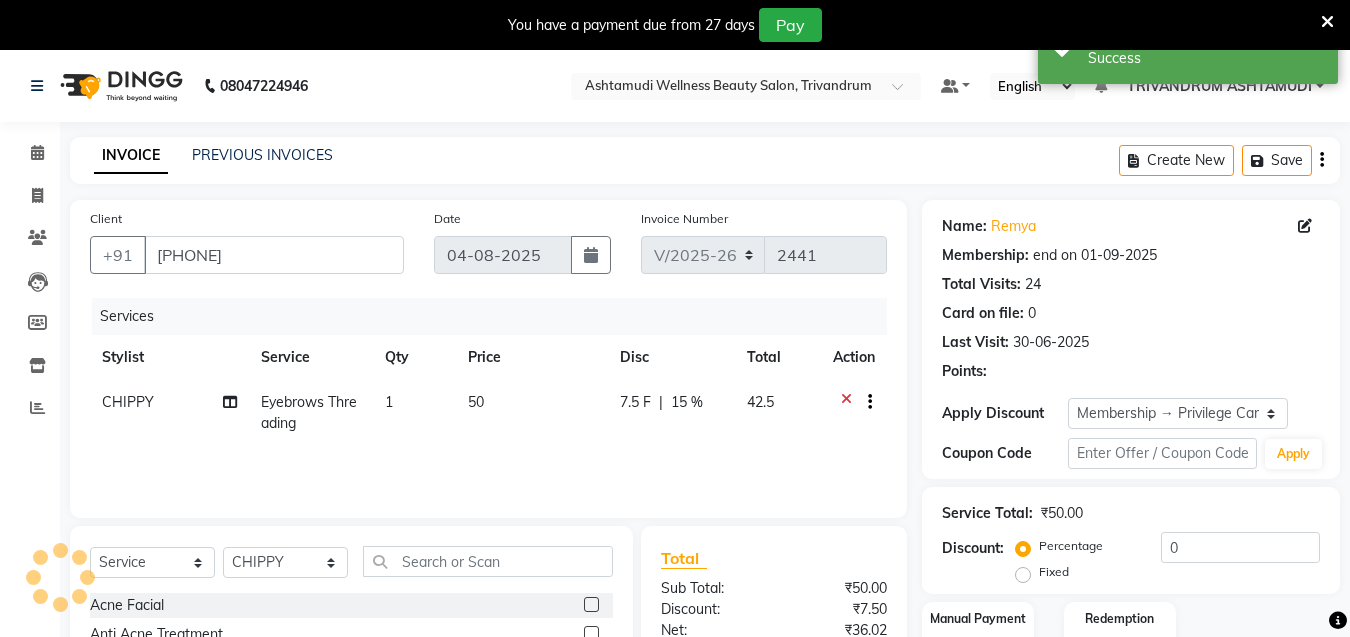 type on "15" 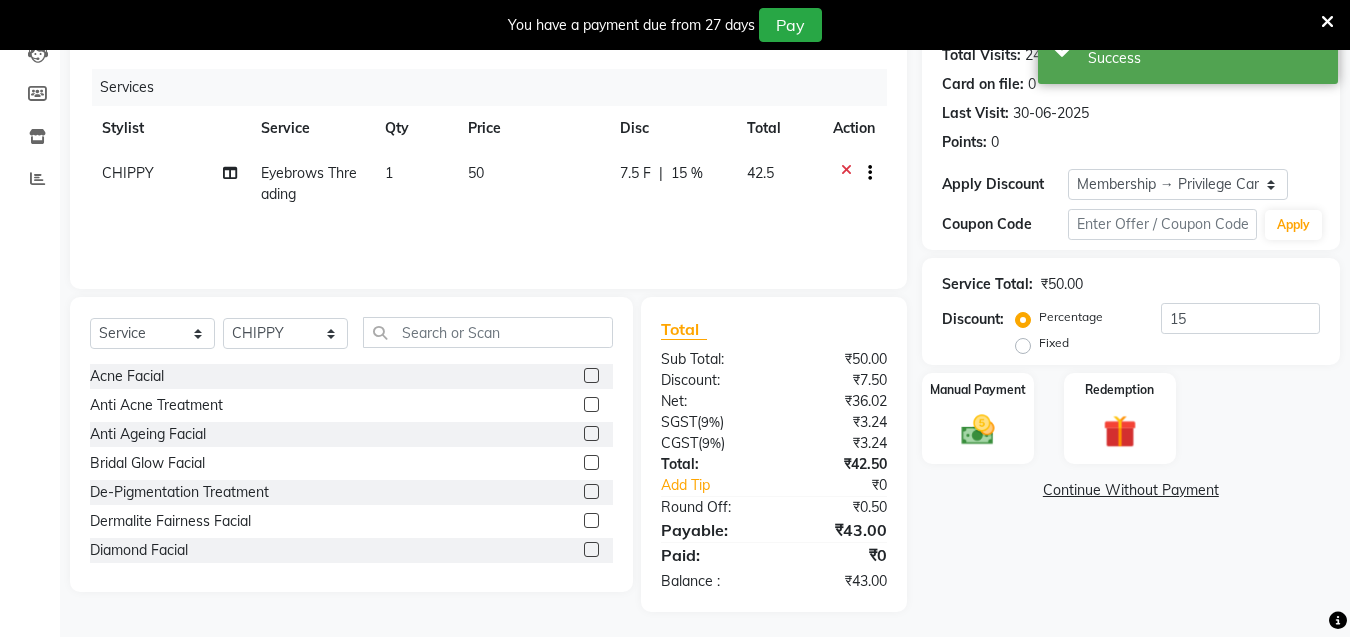 scroll, scrollTop: 234, scrollLeft: 0, axis: vertical 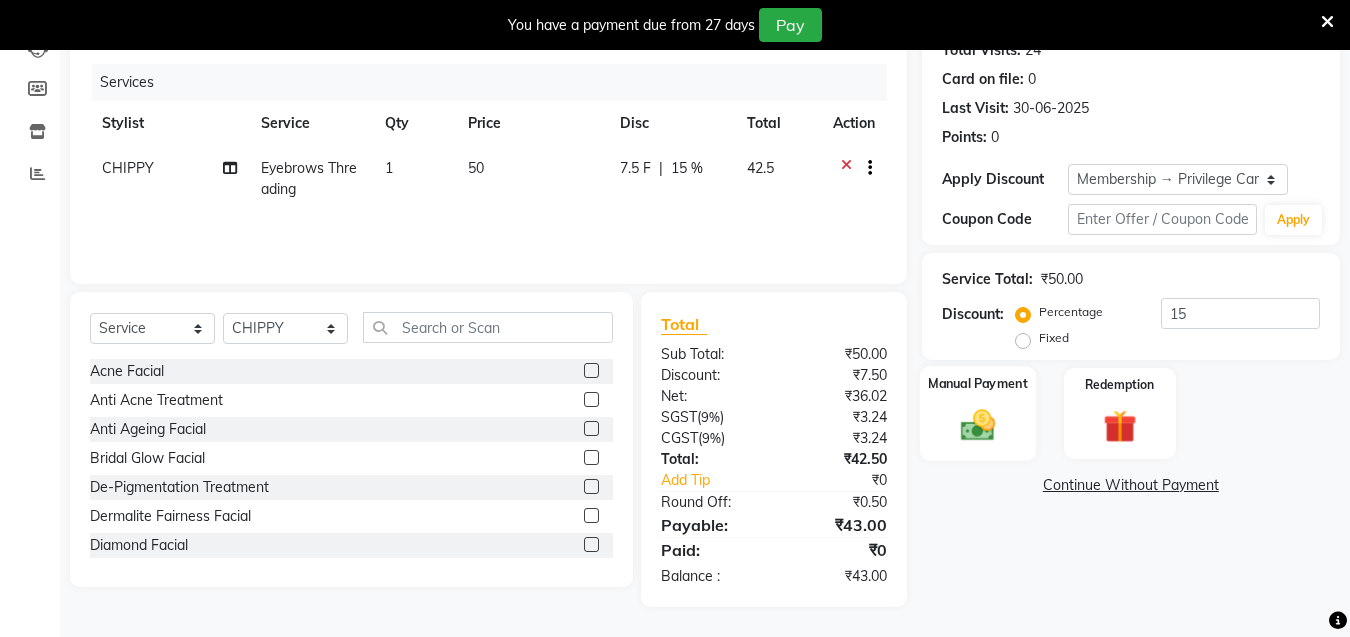click on "Manual Payment" 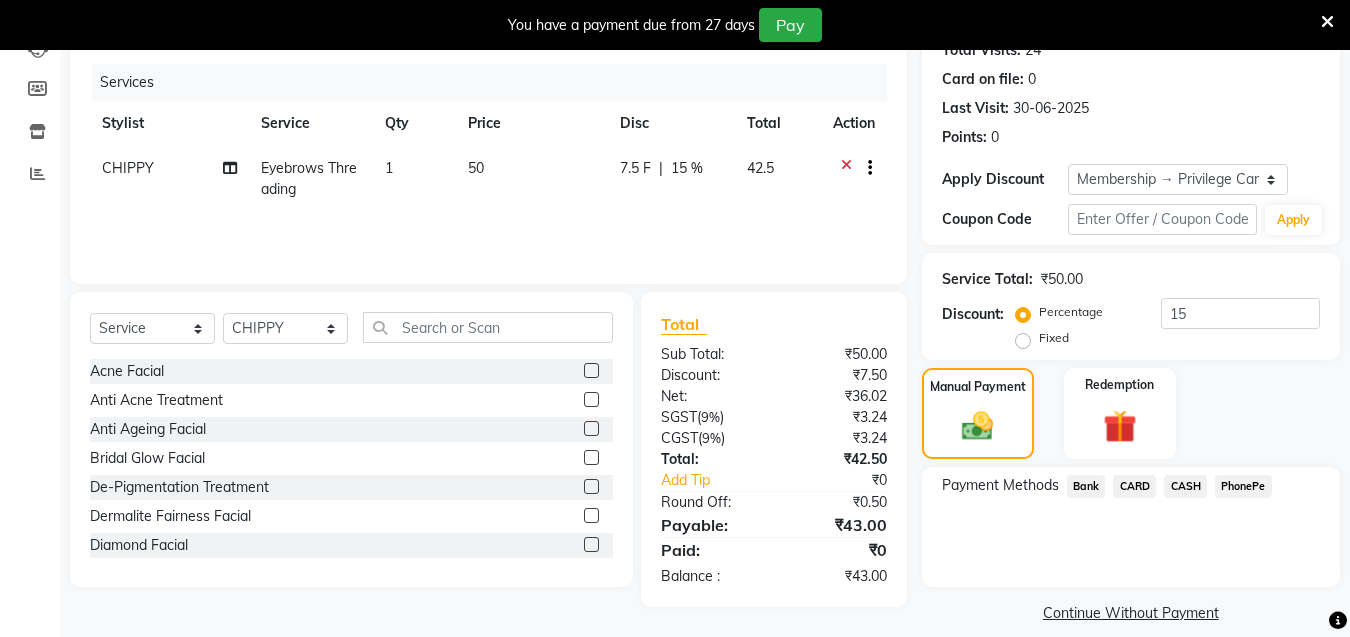 click on "PhonePe" 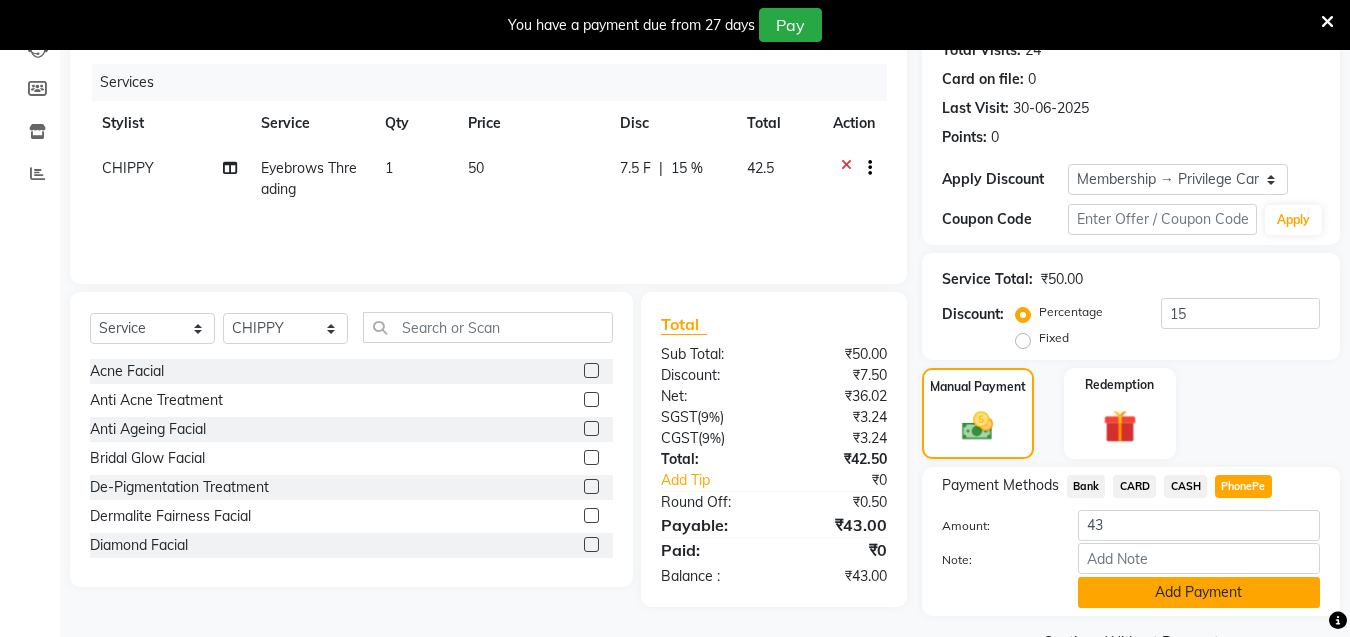 click on "Add Payment" 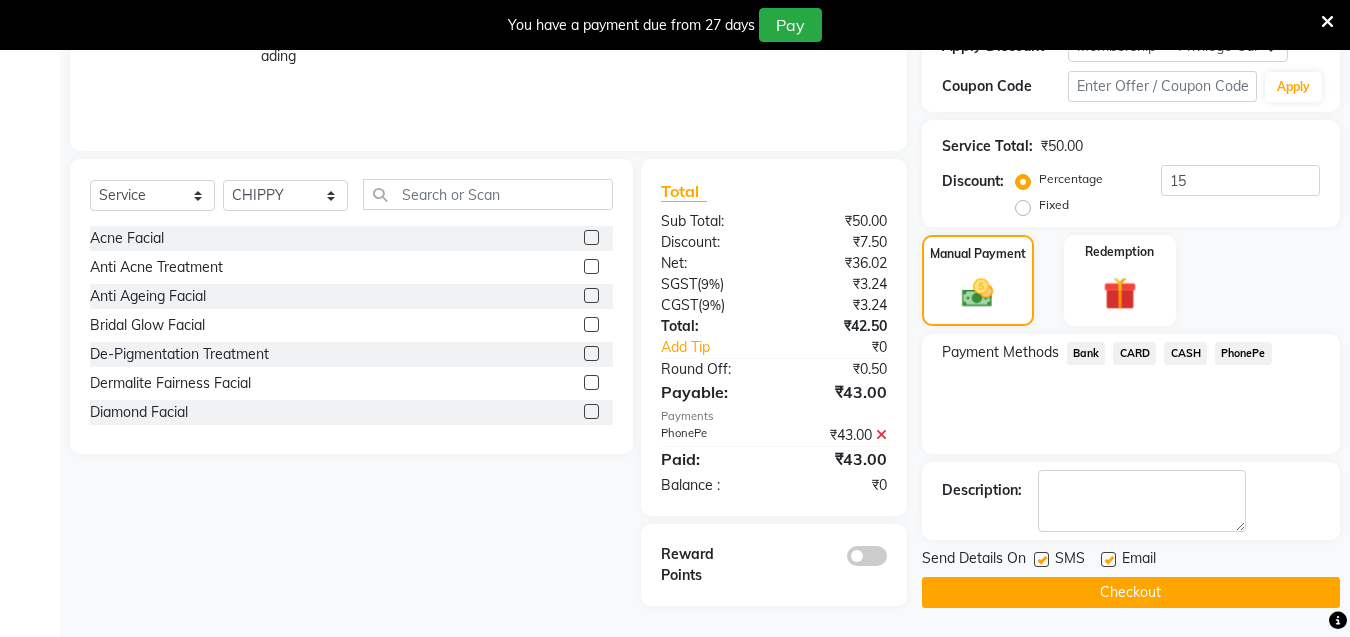 scroll, scrollTop: 368, scrollLeft: 0, axis: vertical 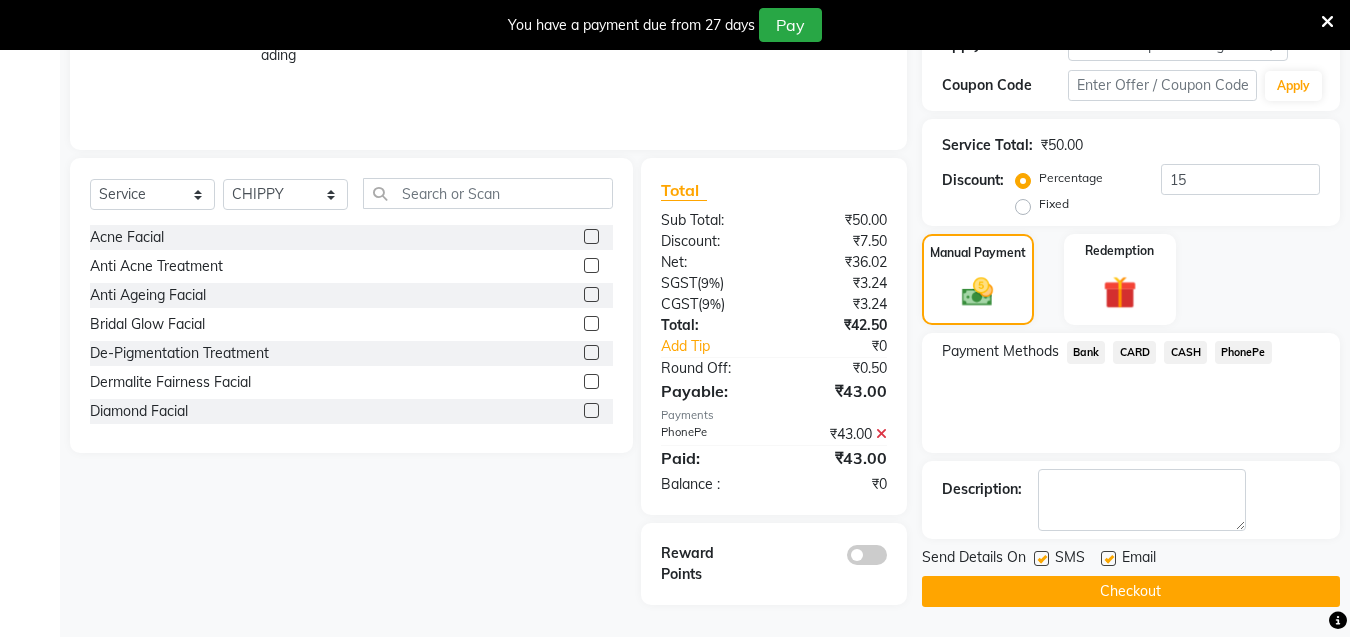 click on "Checkout" 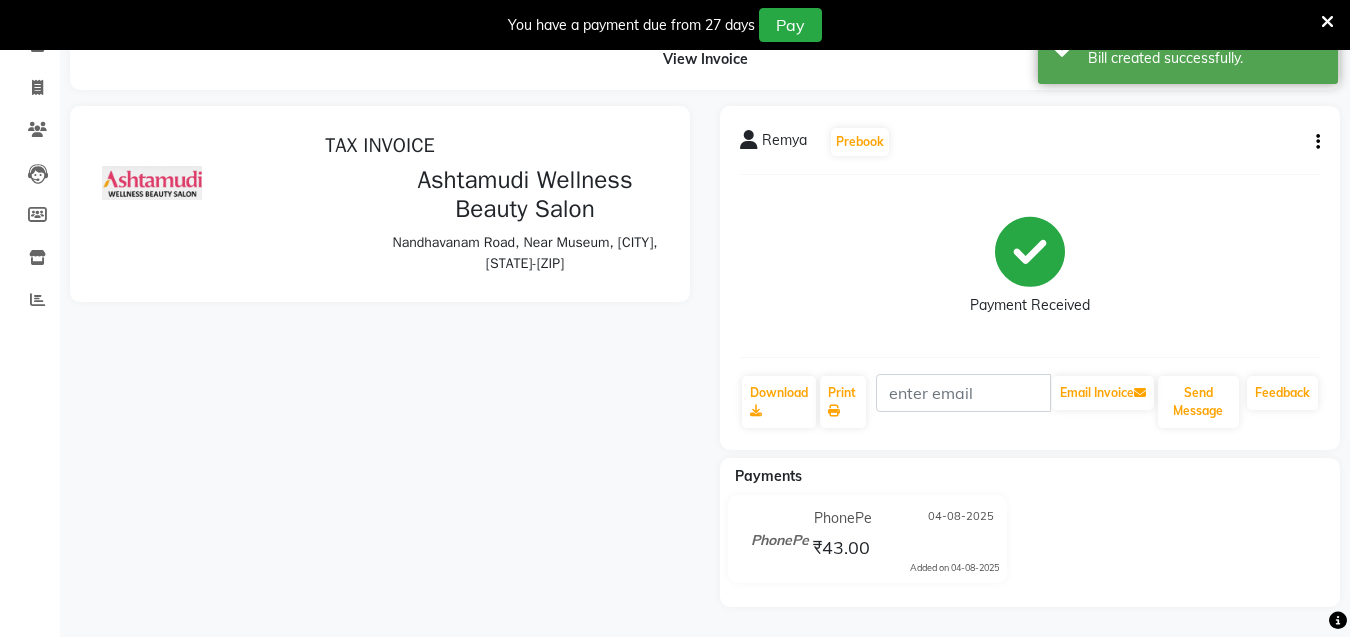 scroll, scrollTop: 0, scrollLeft: 0, axis: both 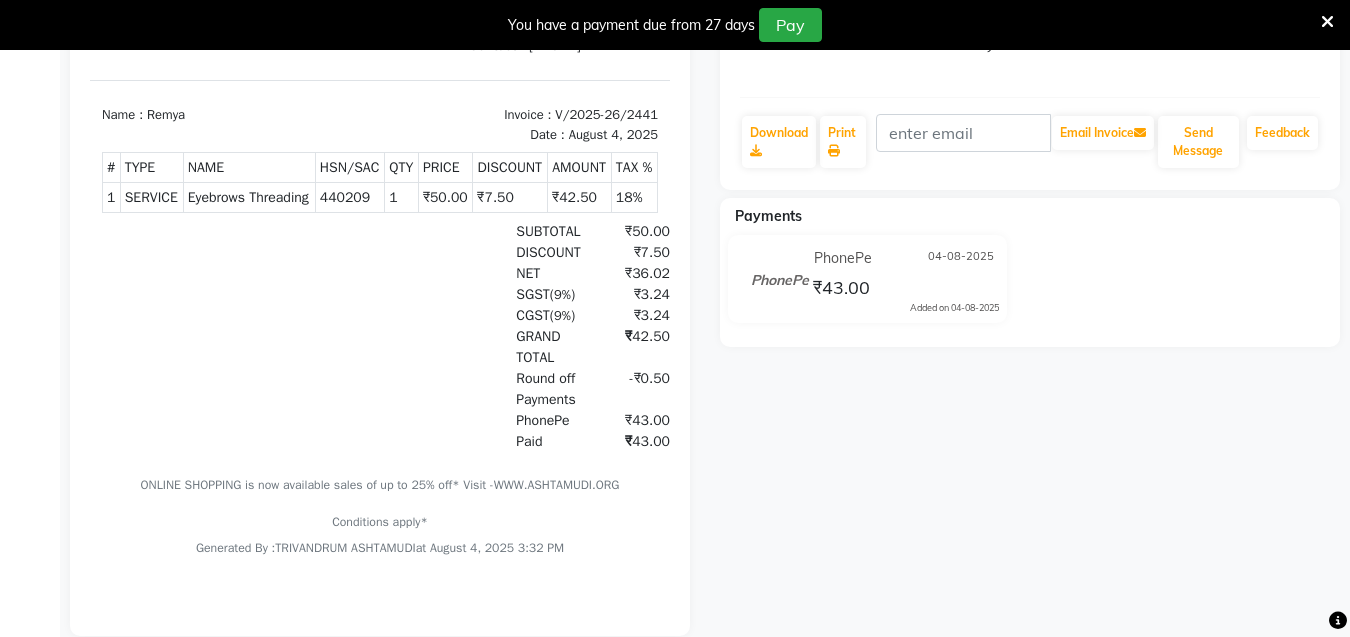 click on "Remya   Prebook   Payment Received  Download  Print   Email Invoice   Send Message Feedback  Payments PhonePe 04-08-2025 ₹43.00  Added on 04-08-2025" 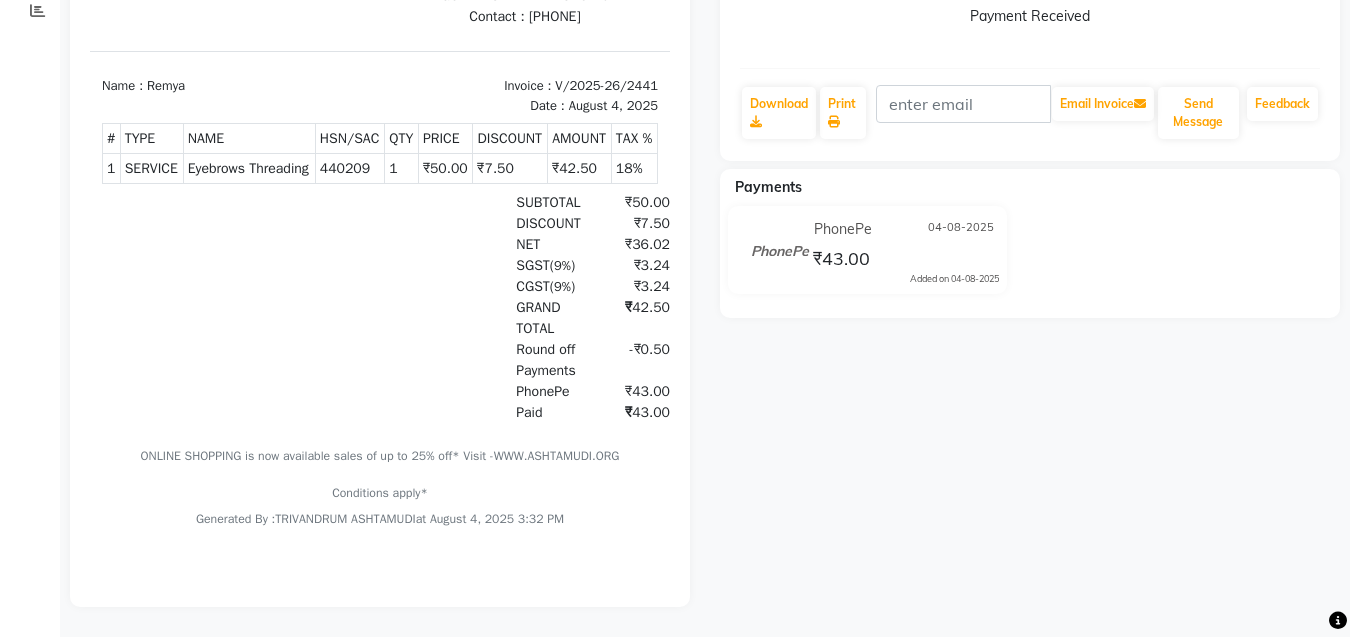 click on "Remya   Prebook   Payment Received  Download  Print   Email Invoice   Send Message Feedback  Payments PhonePe 04-08-2025 ₹43.00  Added on 04-08-2025" 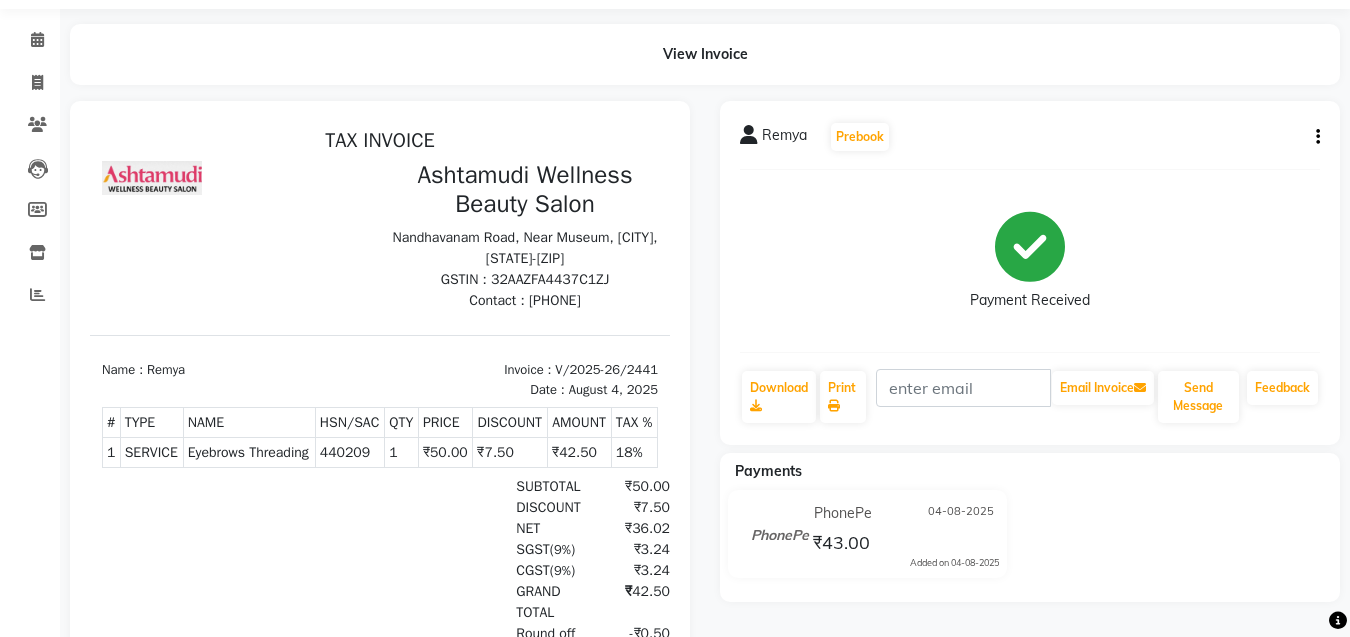 scroll, scrollTop: 62, scrollLeft: 0, axis: vertical 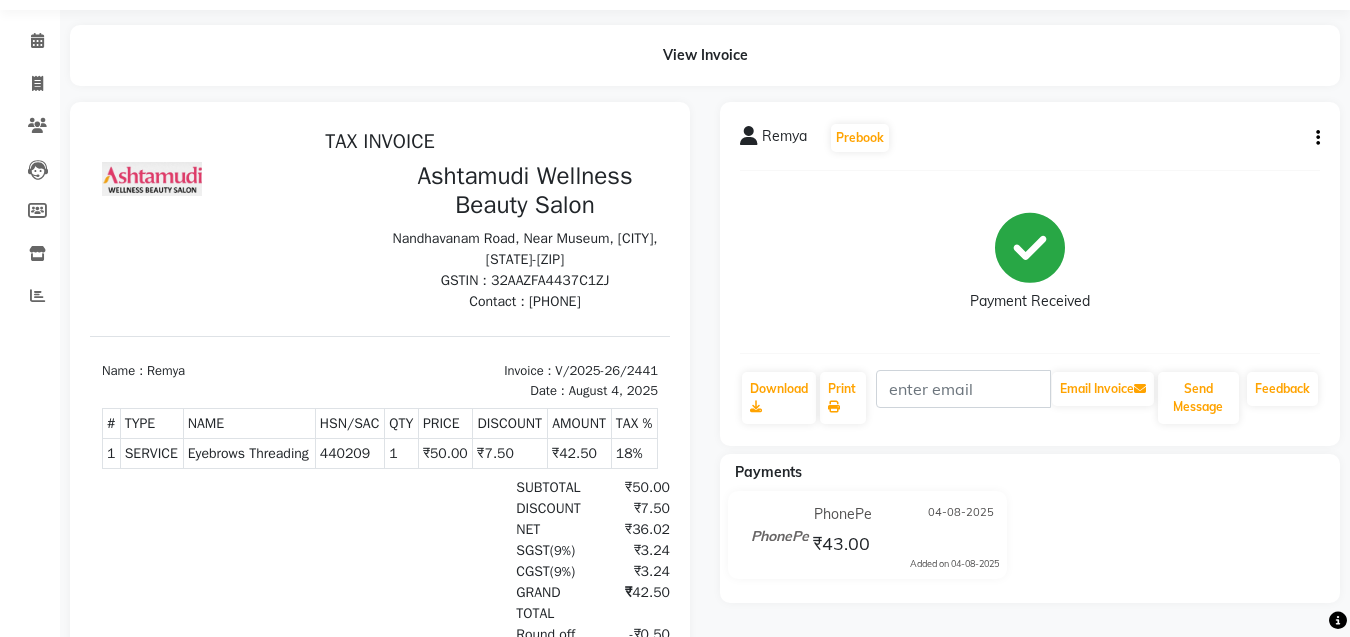 click on "Remya   Prebook   Payment Received  Download  Print   Email Invoice   Send Message Feedback  Payments PhonePe 04-08-2025 ₹43.00  Added on 04-08-2025" 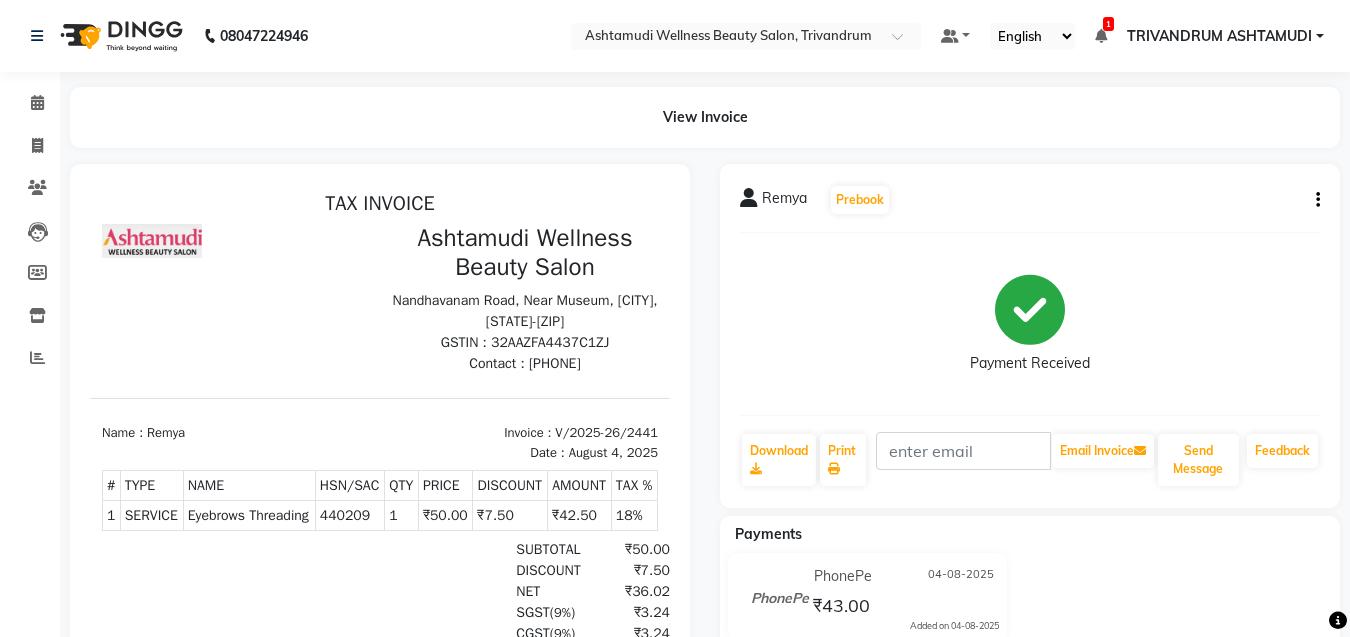 scroll, scrollTop: 0, scrollLeft: 0, axis: both 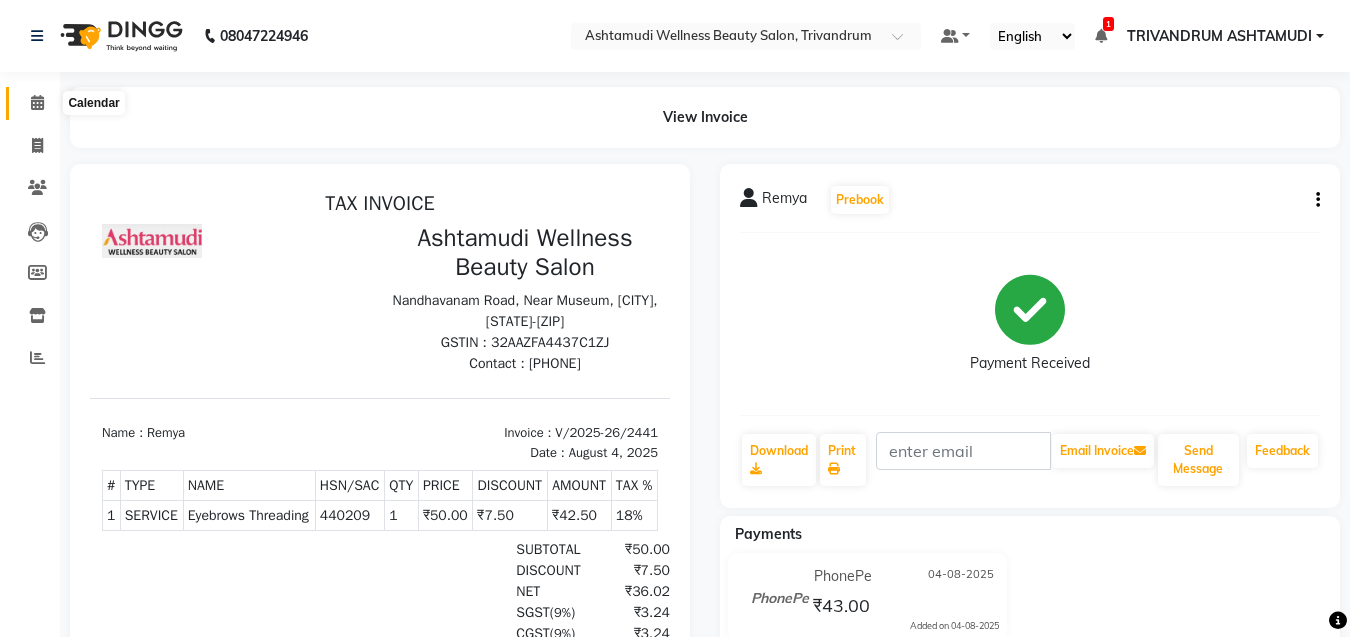 click 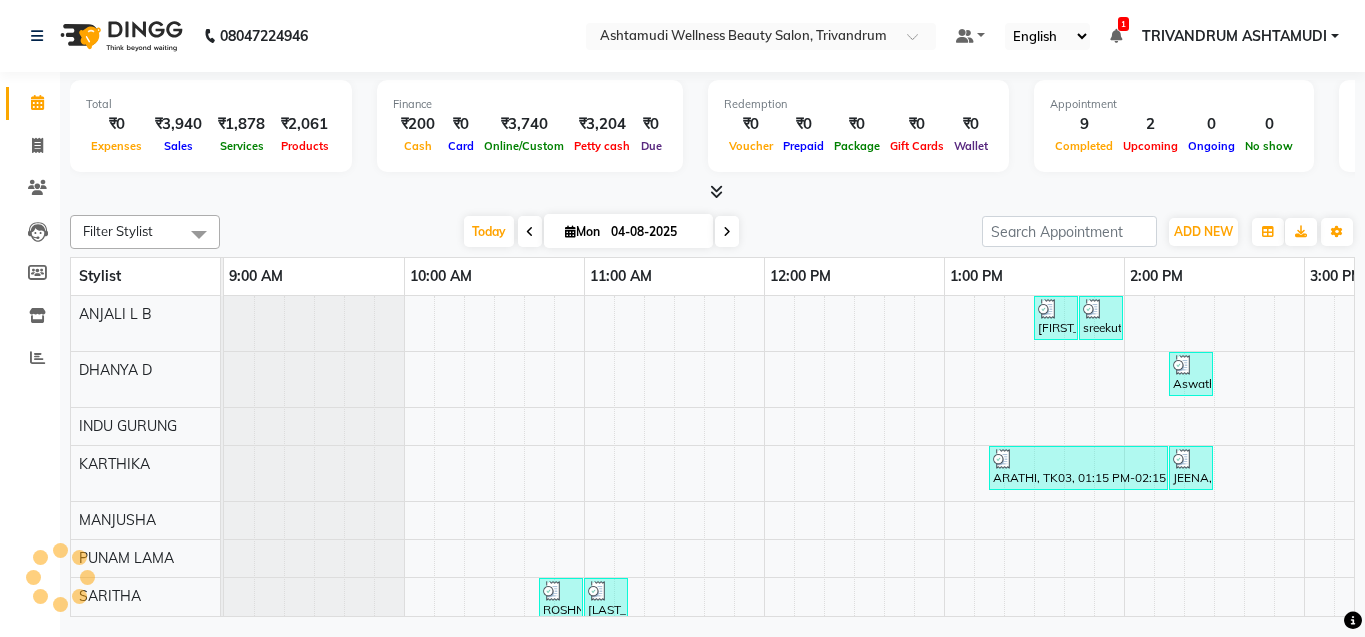 scroll, scrollTop: 0, scrollLeft: 0, axis: both 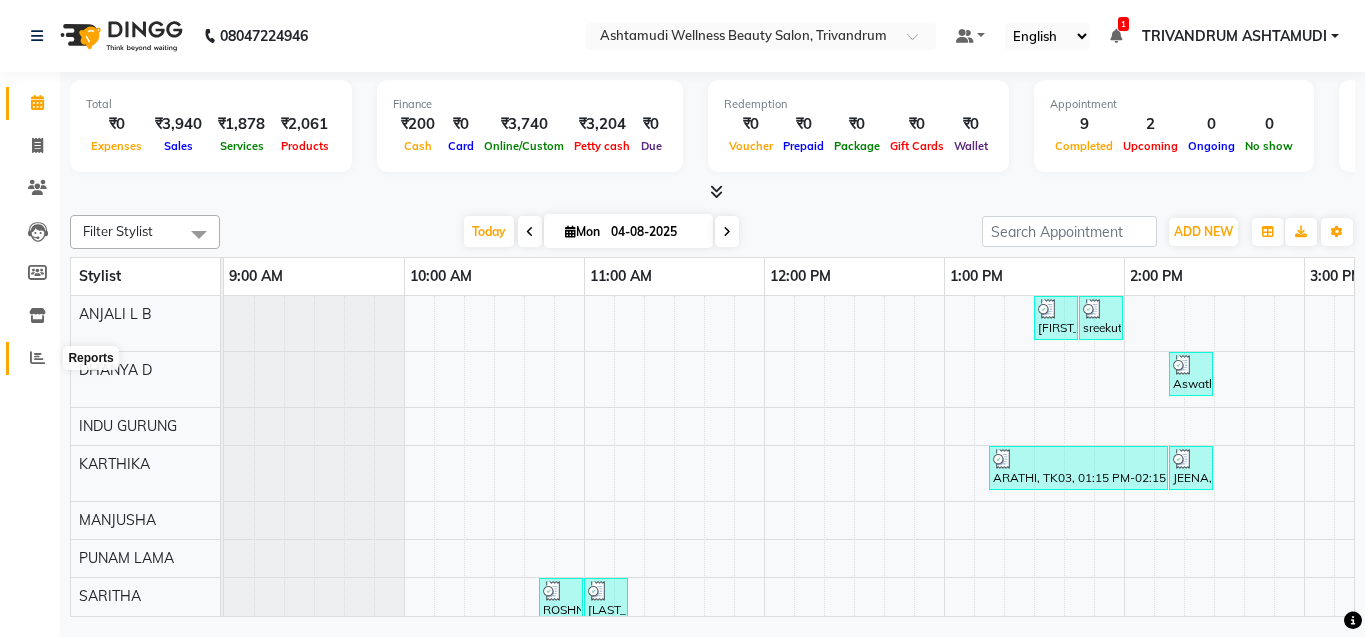 click 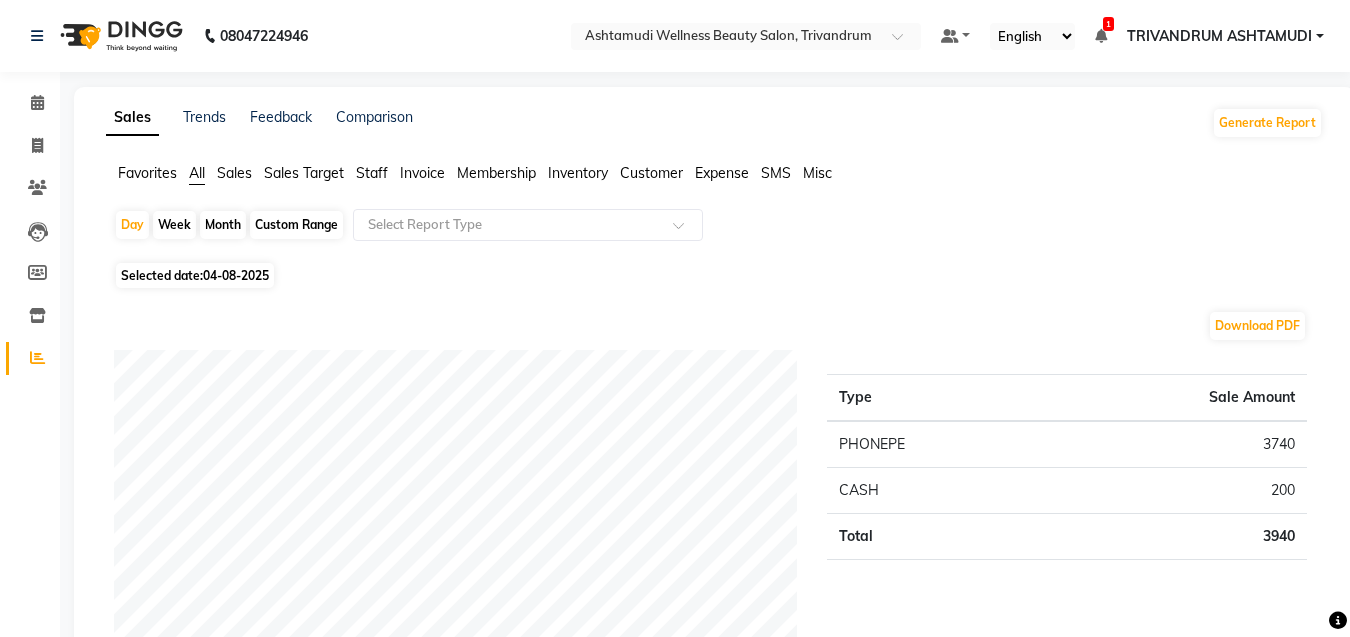 click on "04-08-2025" 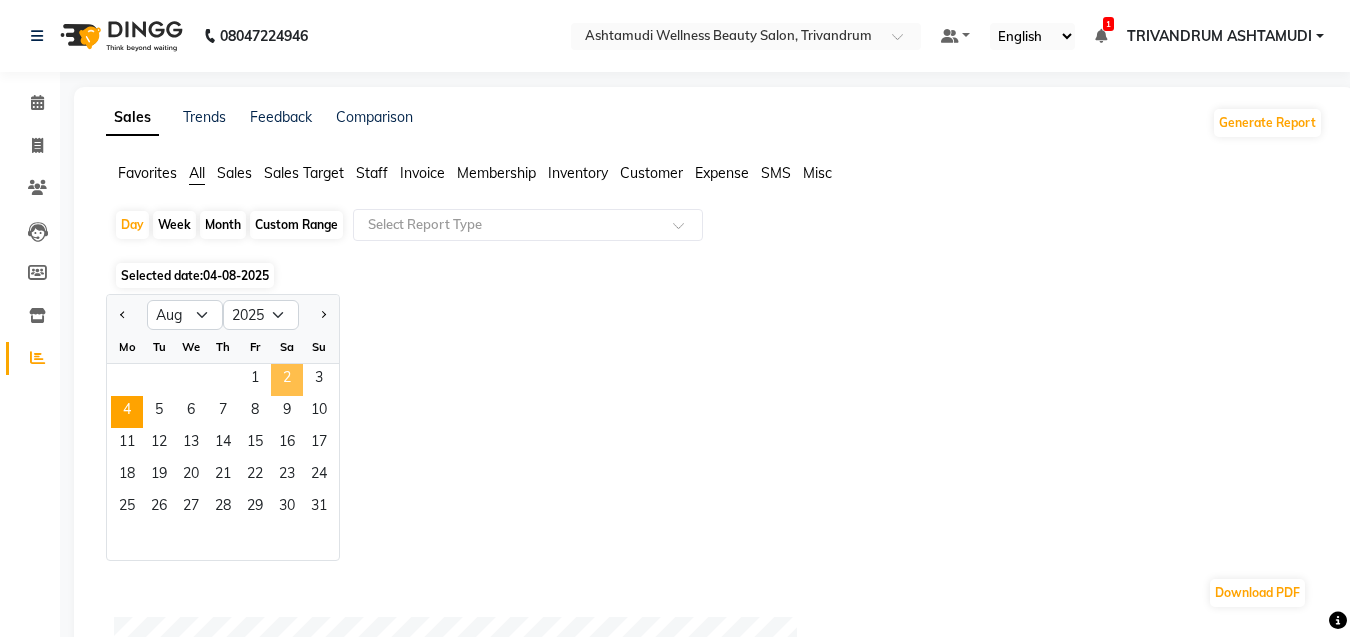 click on "2" 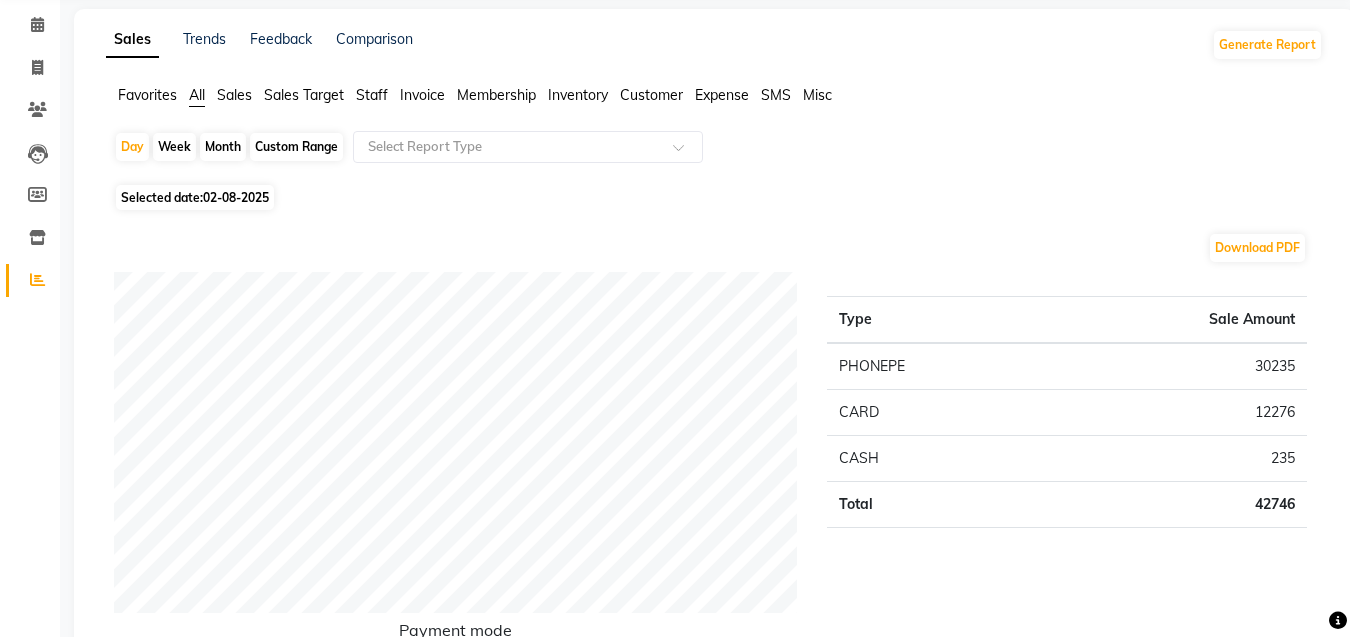 scroll, scrollTop: 200, scrollLeft: 0, axis: vertical 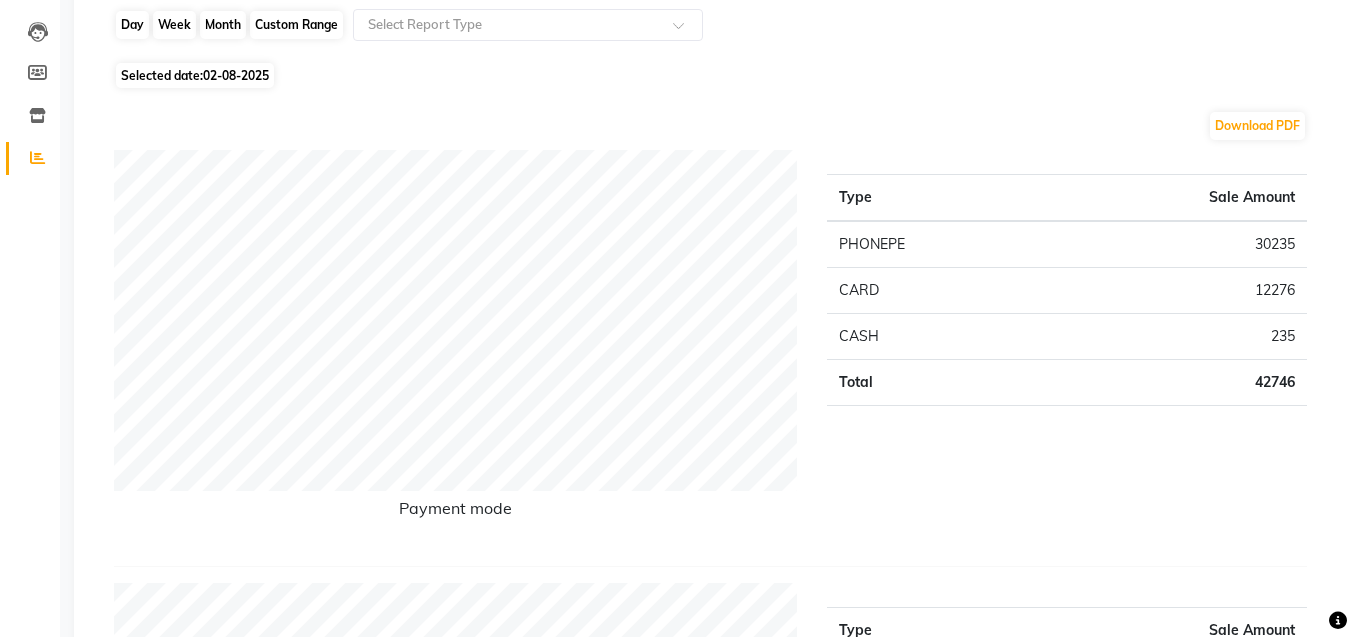 click on "Day" 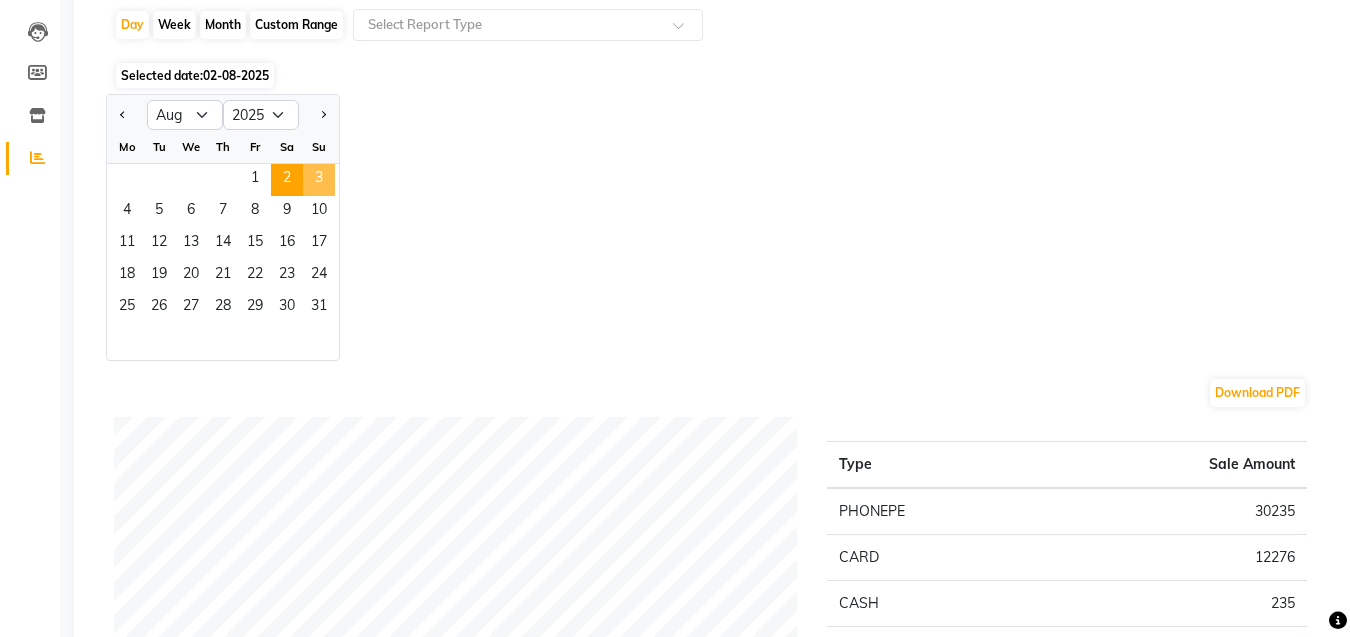 click on "3" 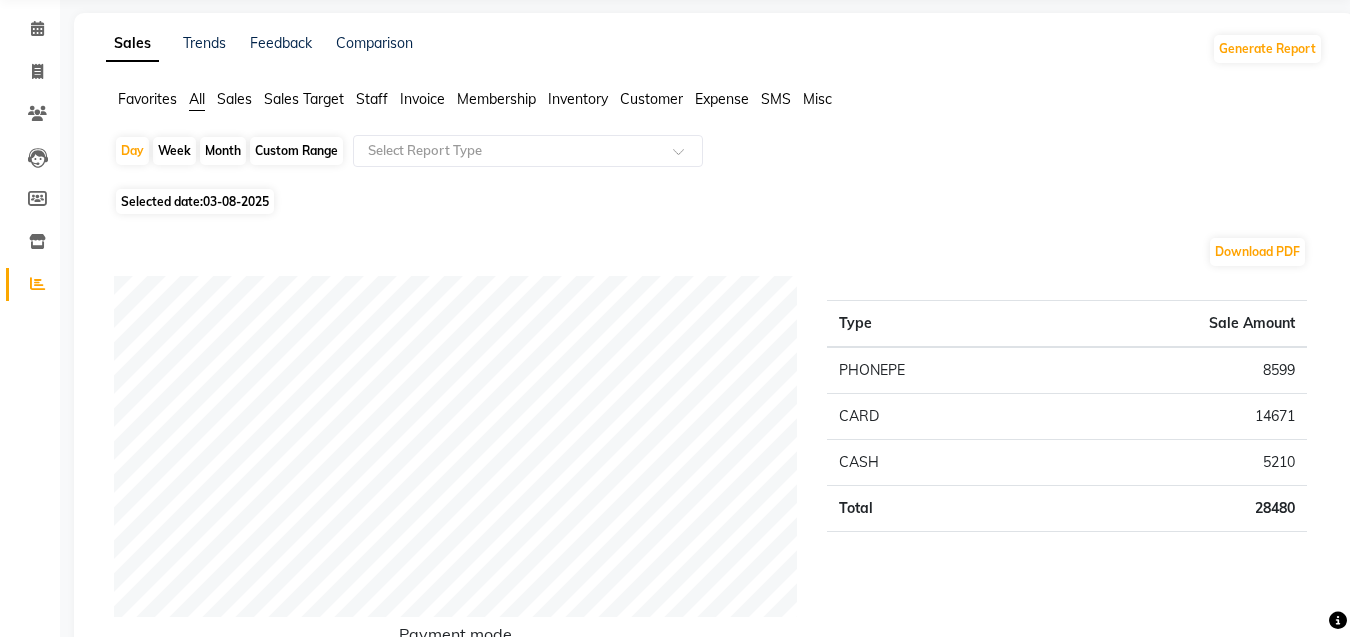 scroll, scrollTop: 0, scrollLeft: 0, axis: both 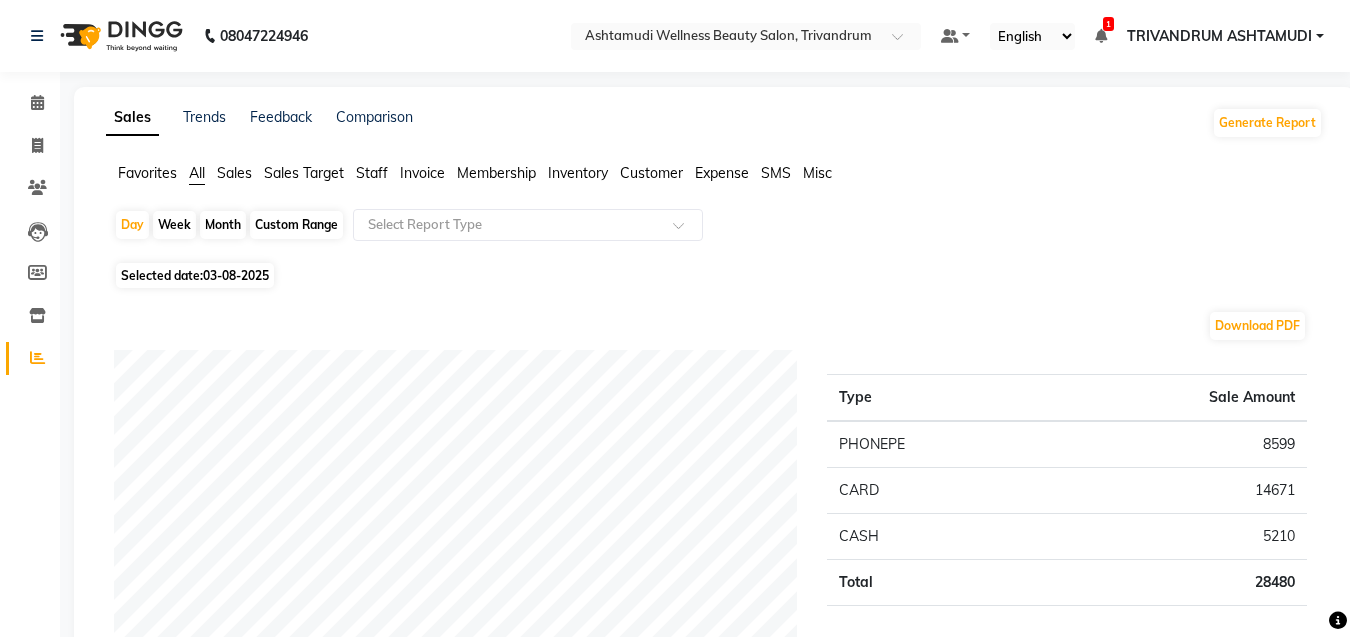 click on "Custom Range" 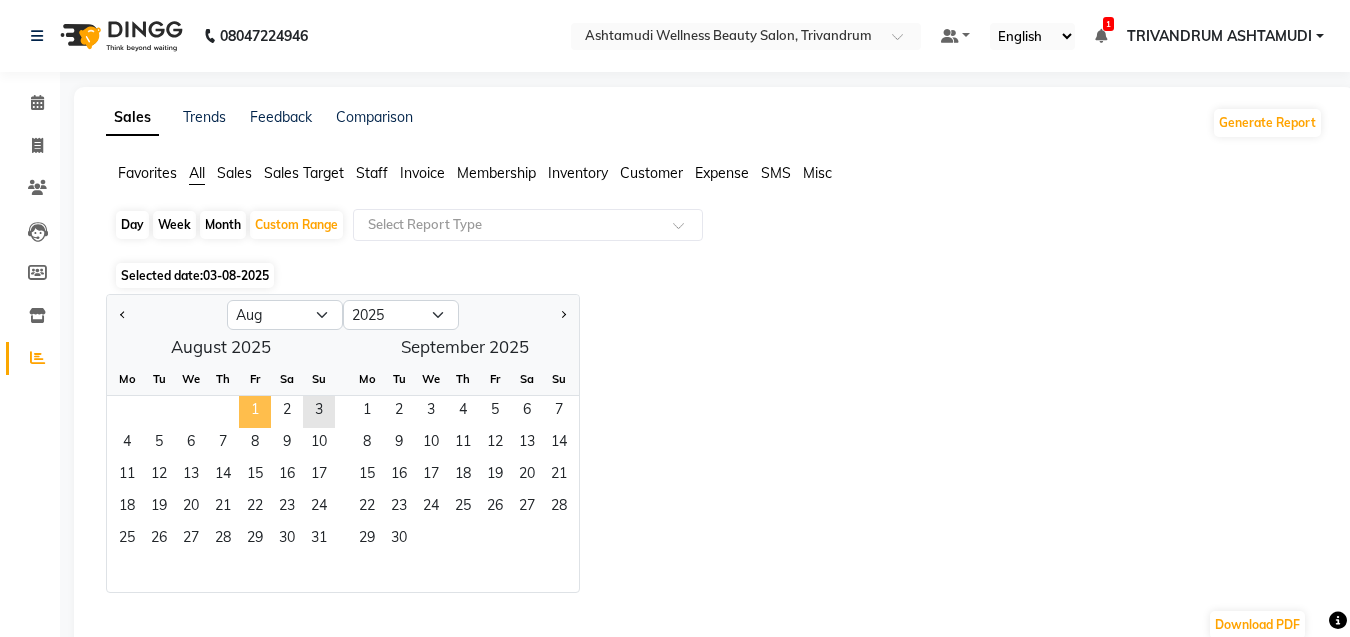 click on "1" 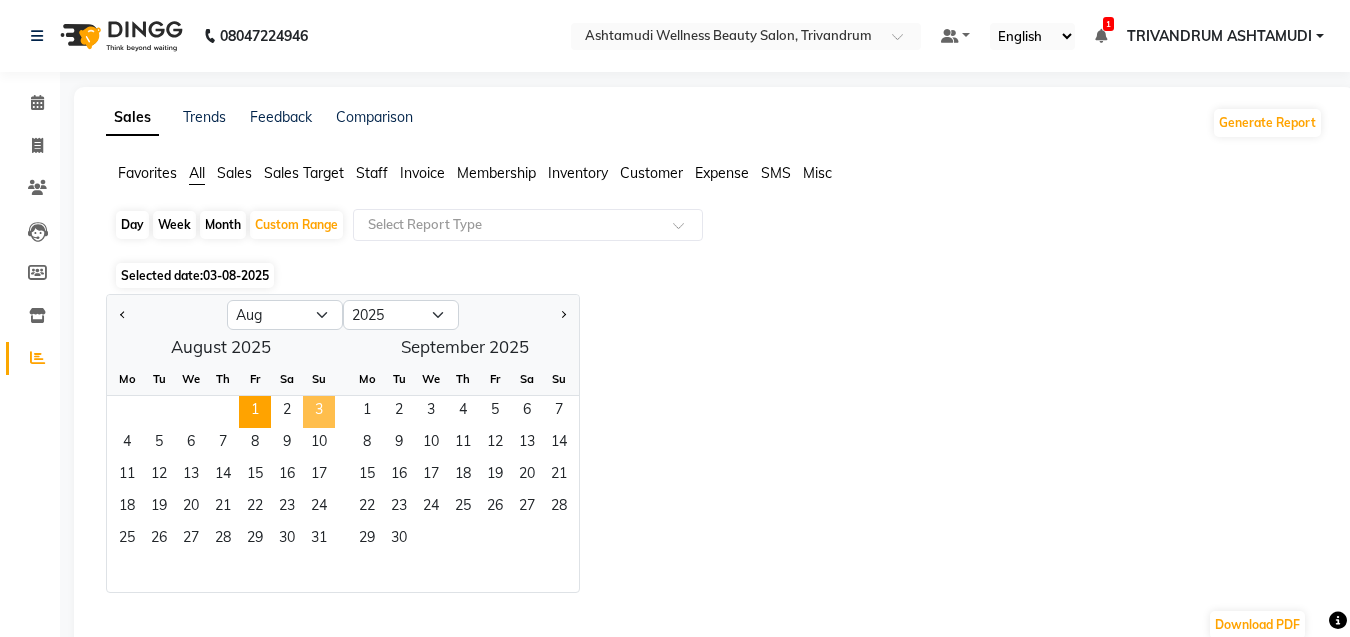 click on "3" 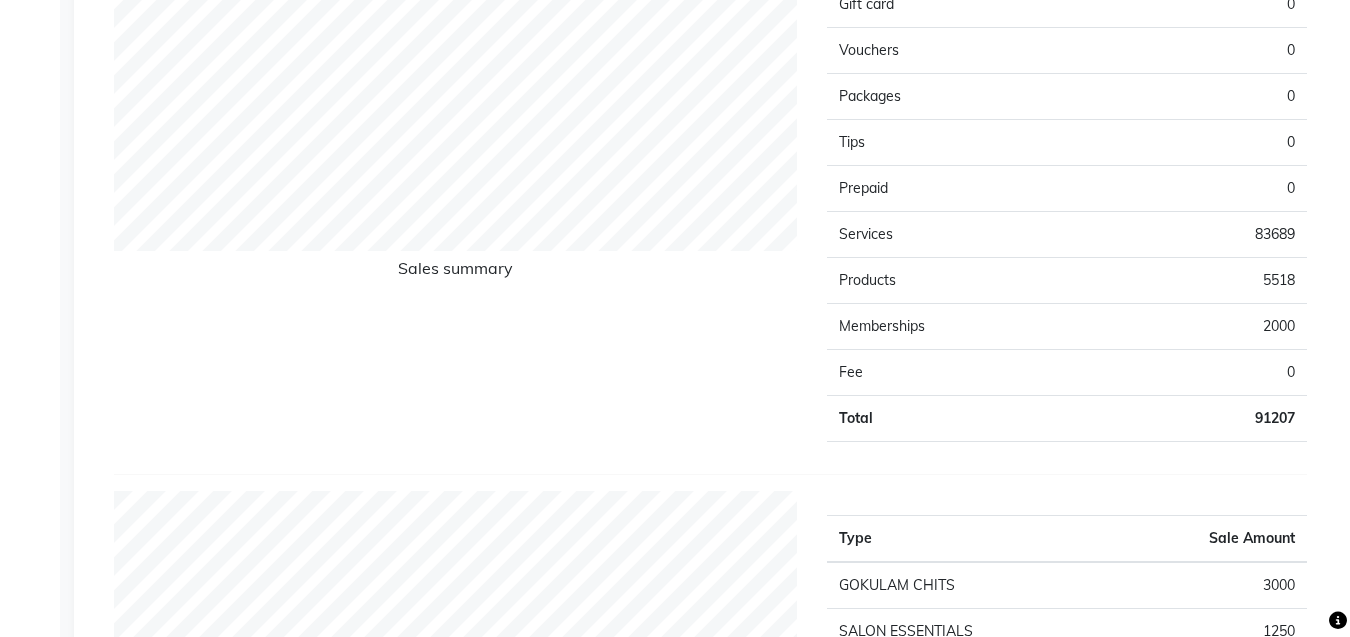 scroll, scrollTop: 1600, scrollLeft: 0, axis: vertical 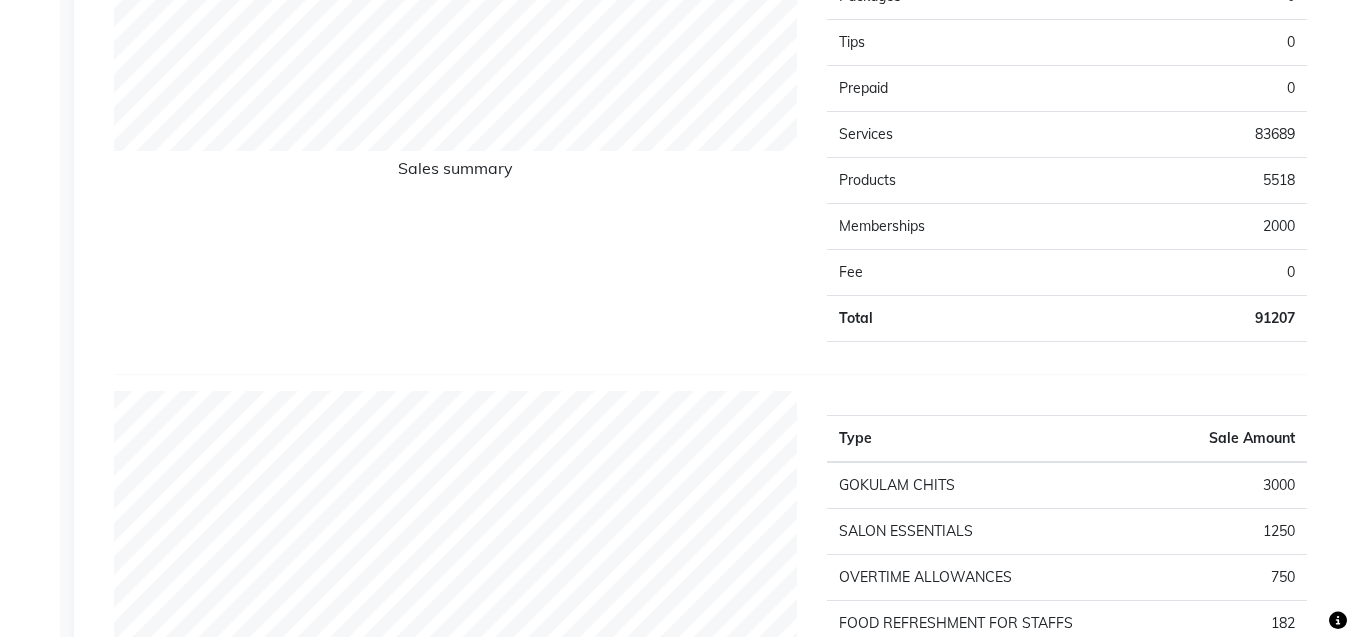 click on "Sales summary" 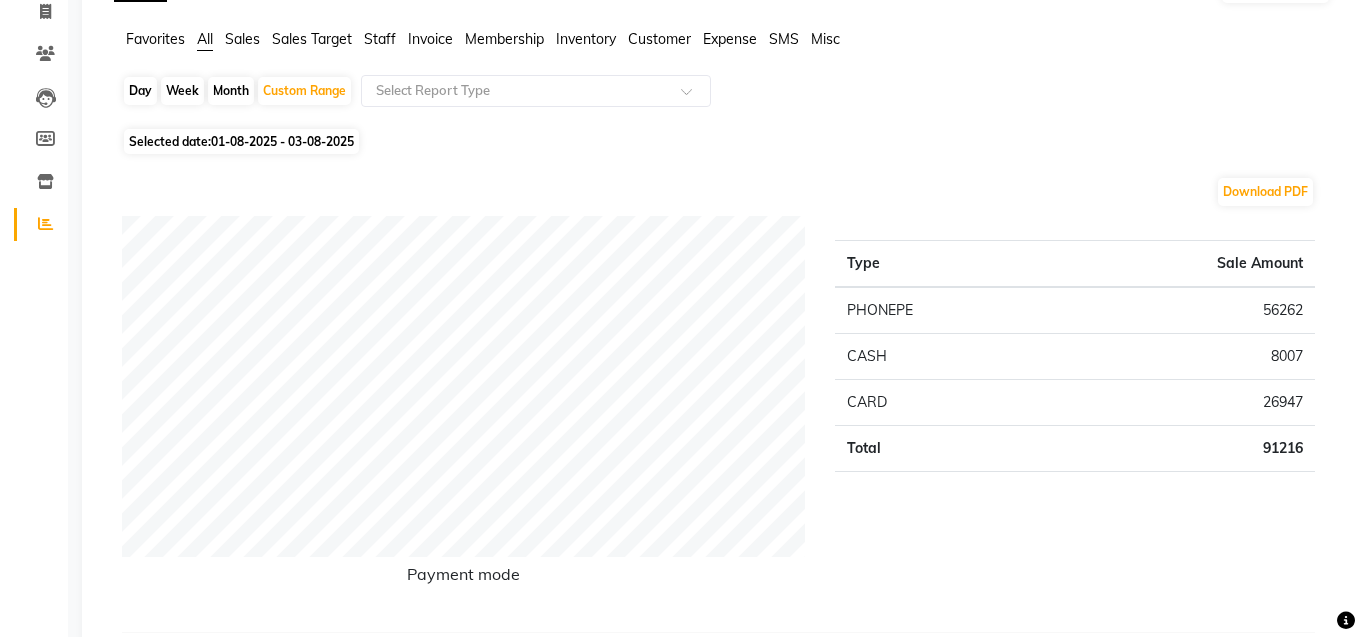 scroll, scrollTop: 0, scrollLeft: 0, axis: both 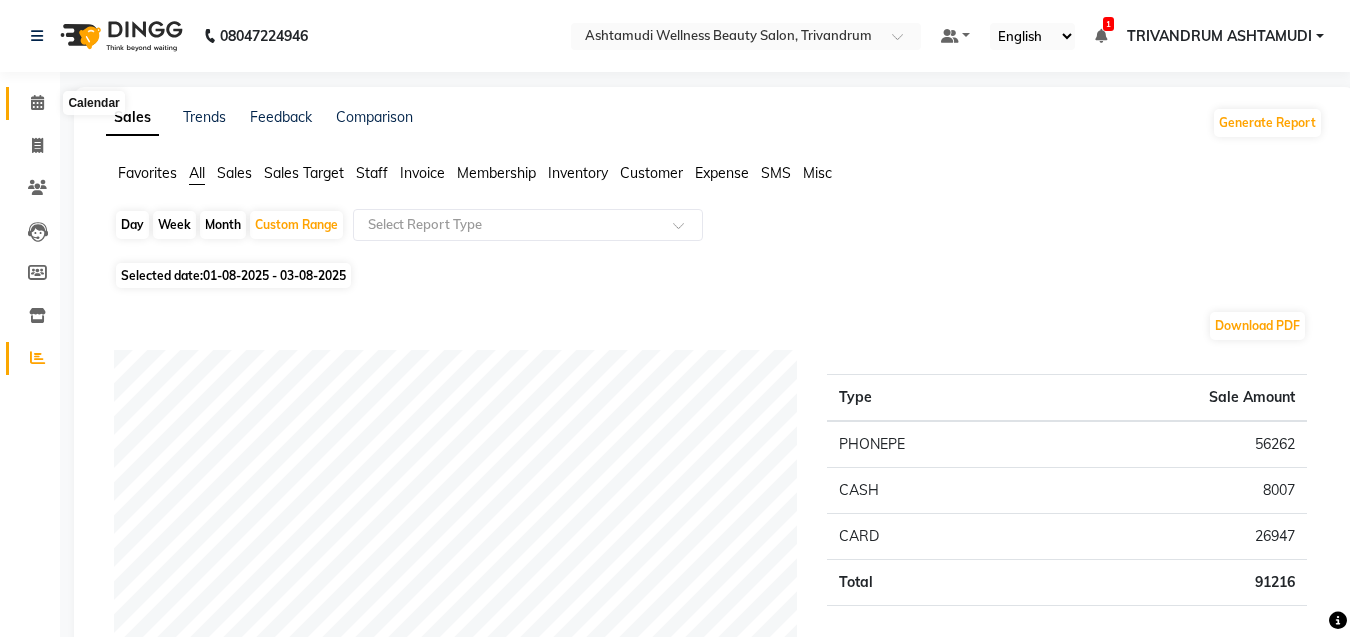 drag, startPoint x: 43, startPoint y: 110, endPoint x: 384, endPoint y: 10, distance: 355.36038 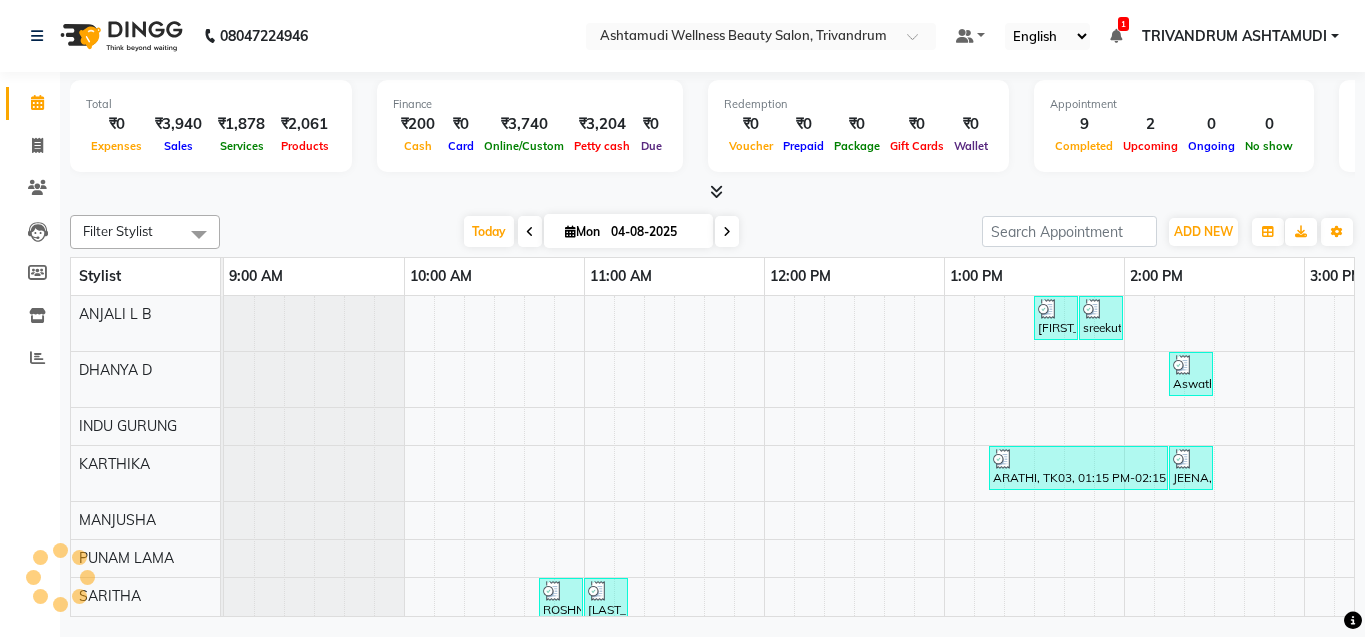 scroll, scrollTop: 0, scrollLeft: 1261, axis: horizontal 